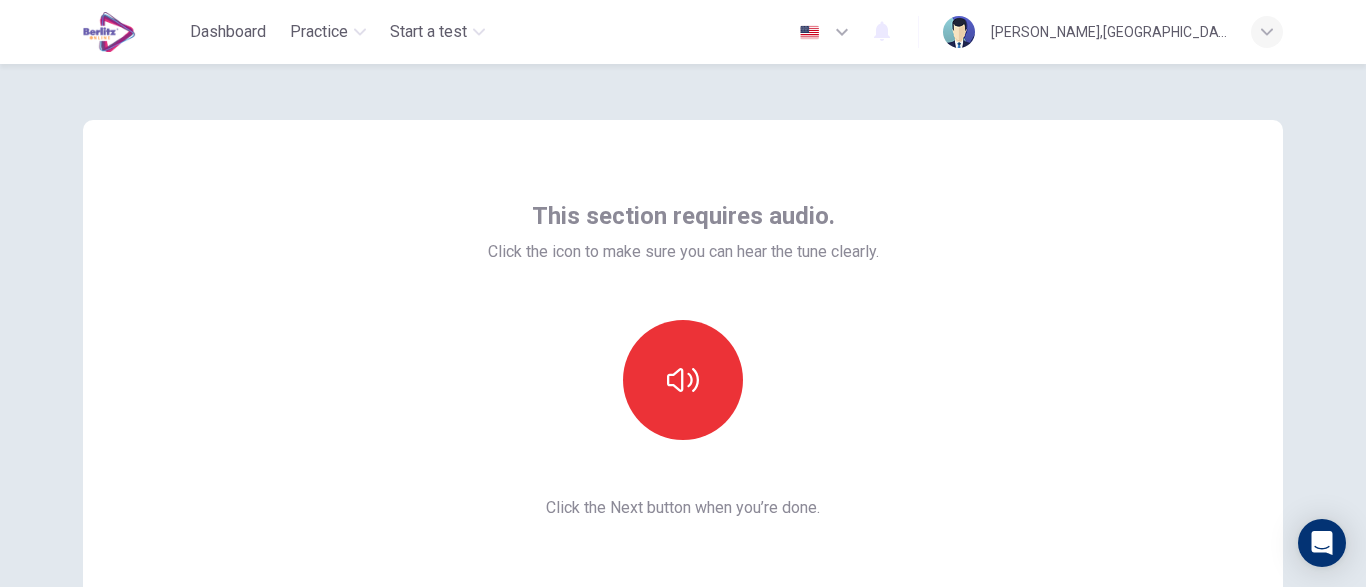 scroll, scrollTop: 0, scrollLeft: 0, axis: both 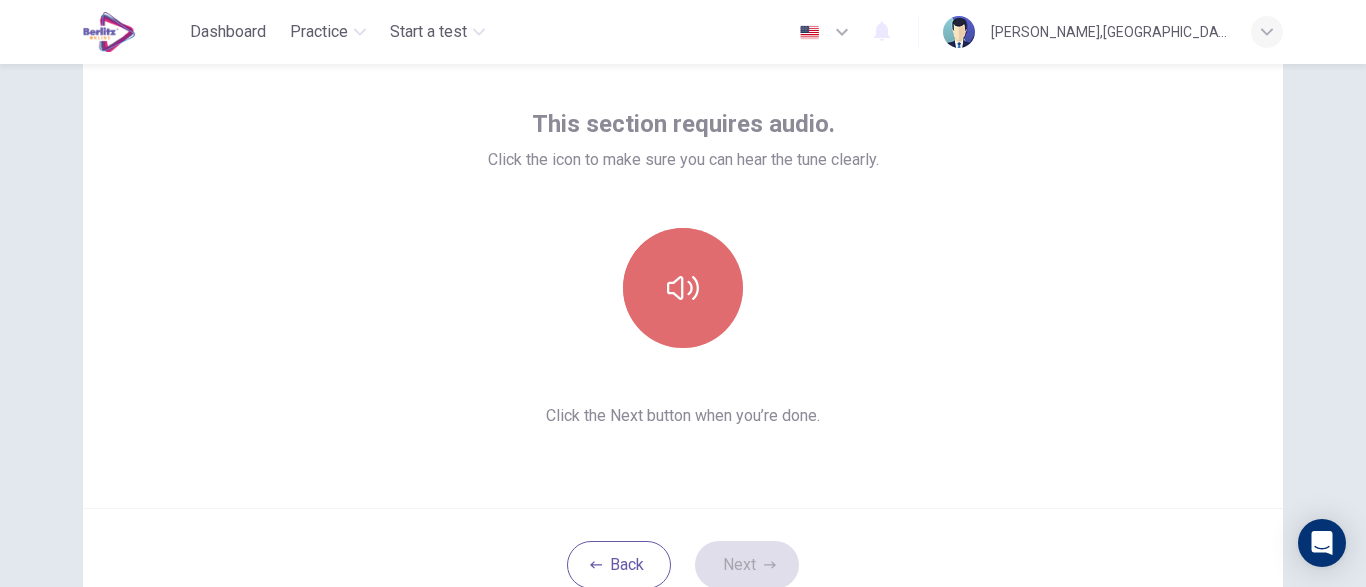 click 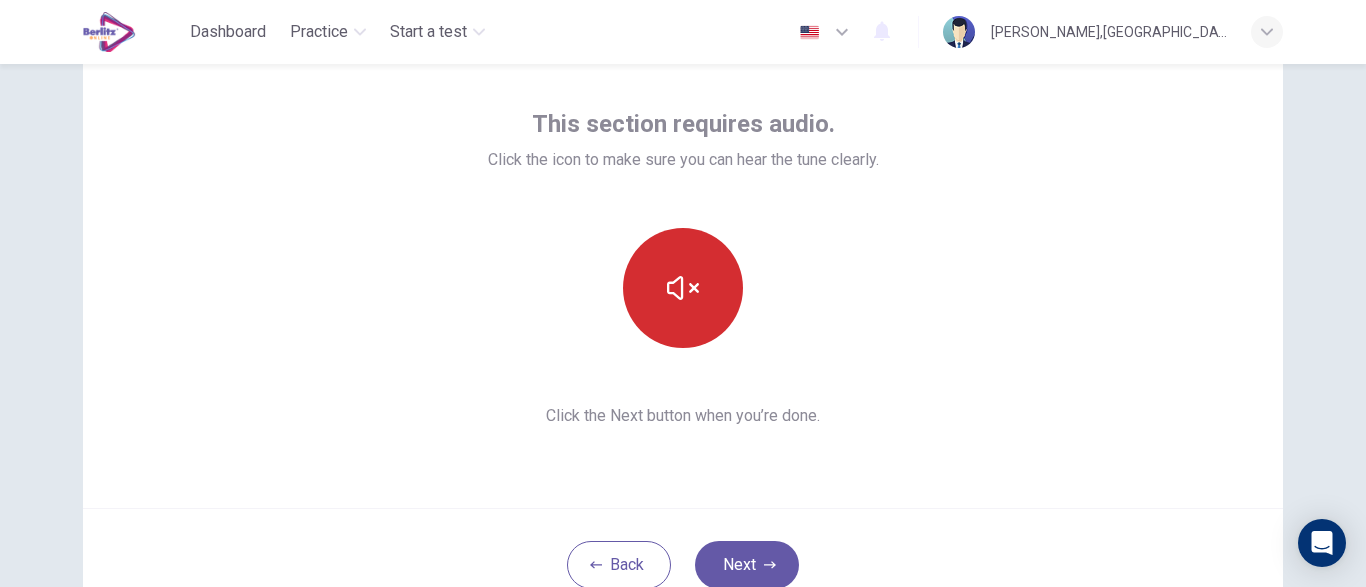 click 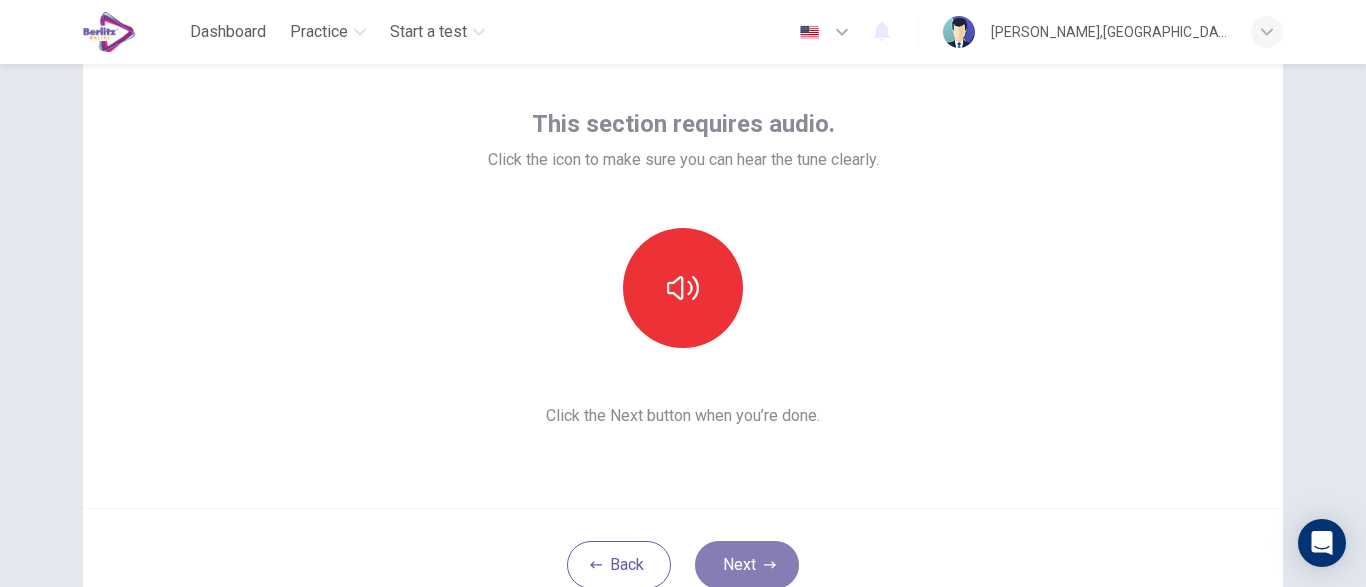 click on "Next" at bounding box center (747, 565) 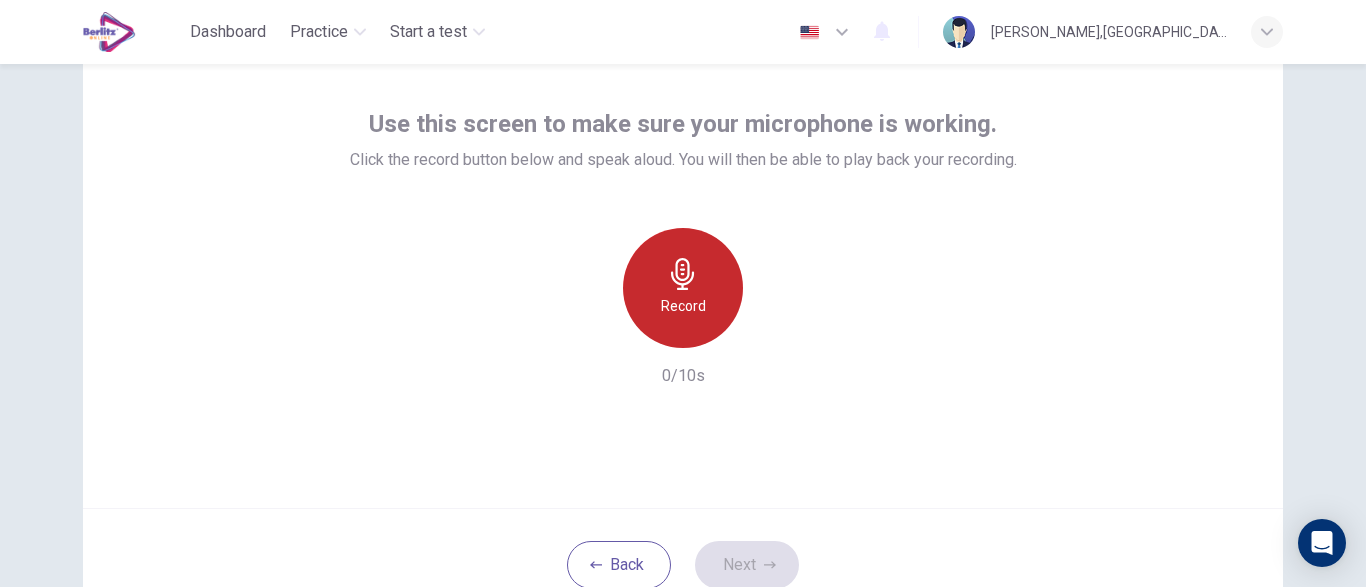 click on "Record" at bounding box center [683, 306] 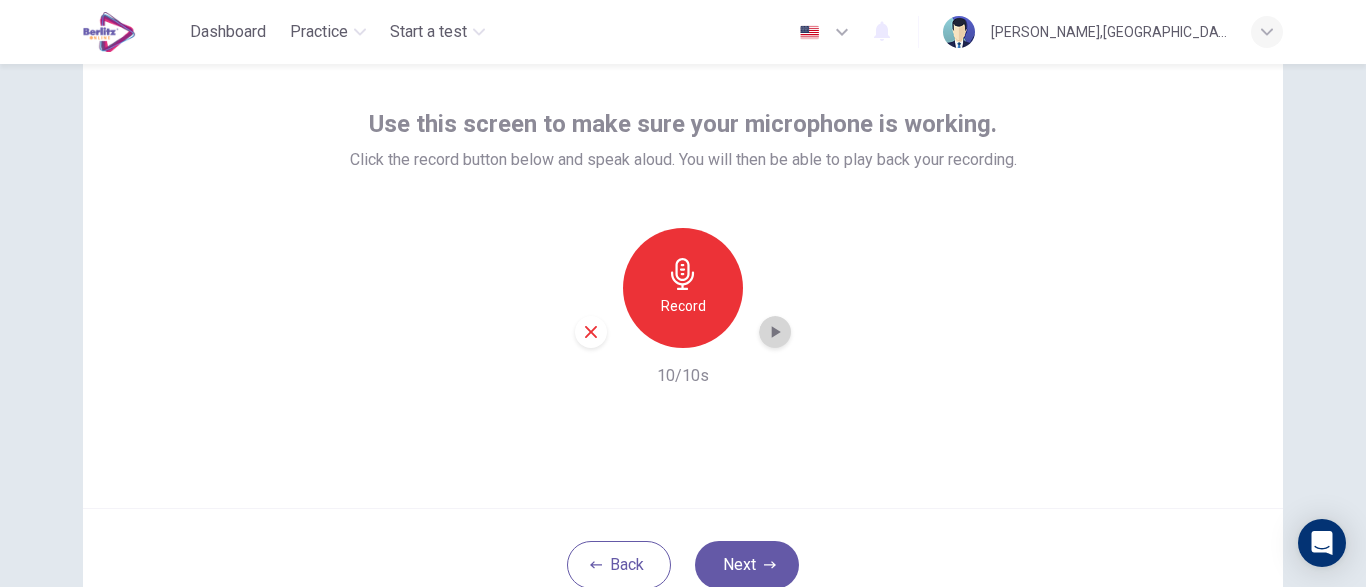 click at bounding box center [775, 332] 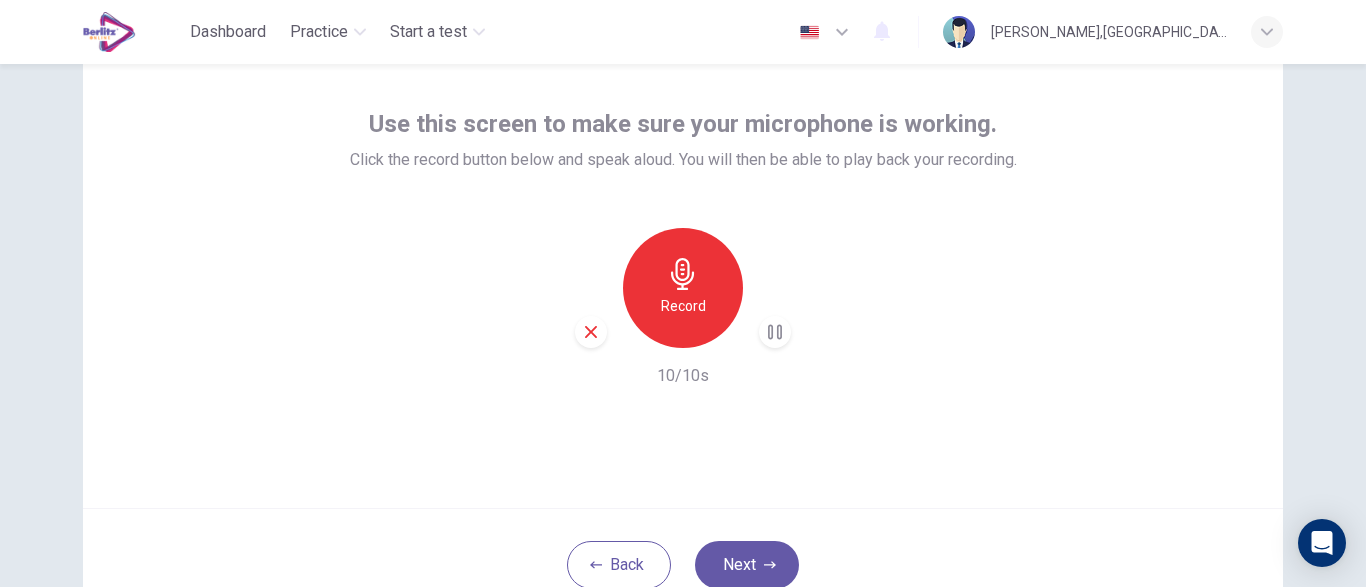 type 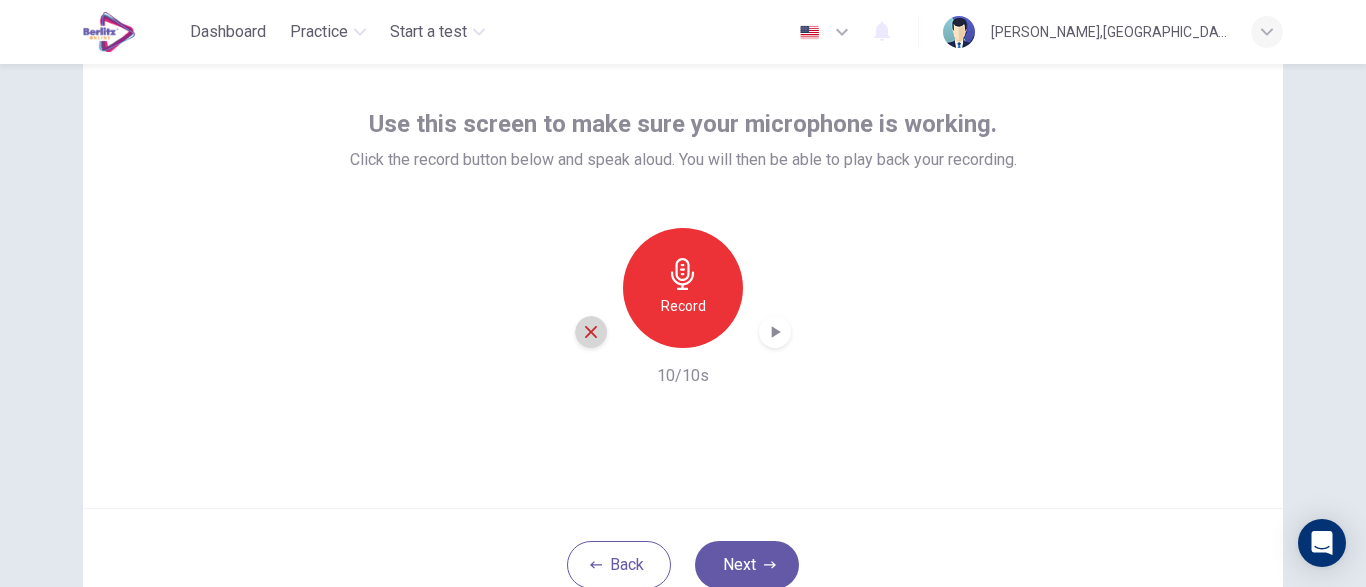 click 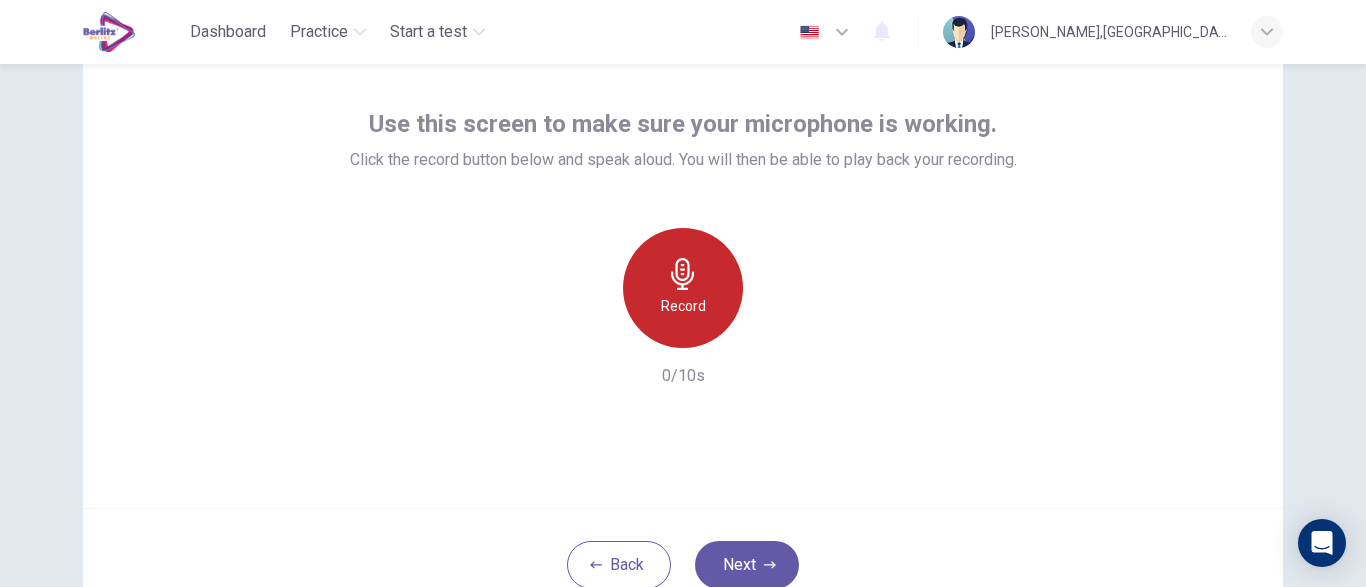 click on "Record" at bounding box center (683, 306) 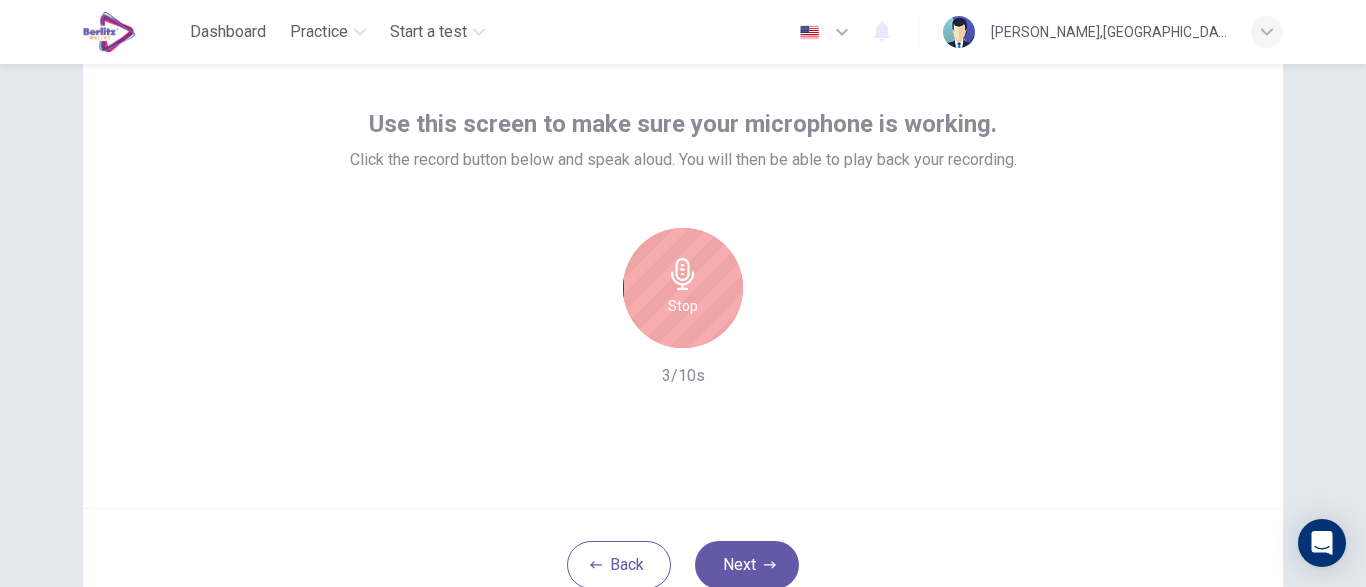 type 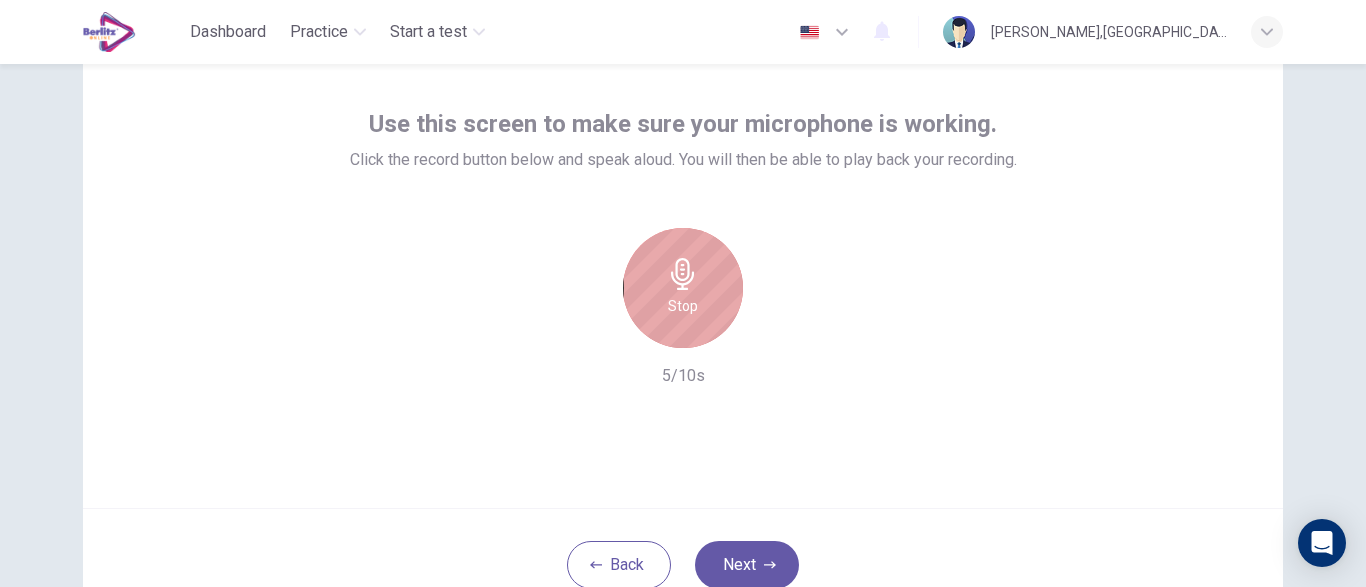 click on "Stop" at bounding box center [683, 306] 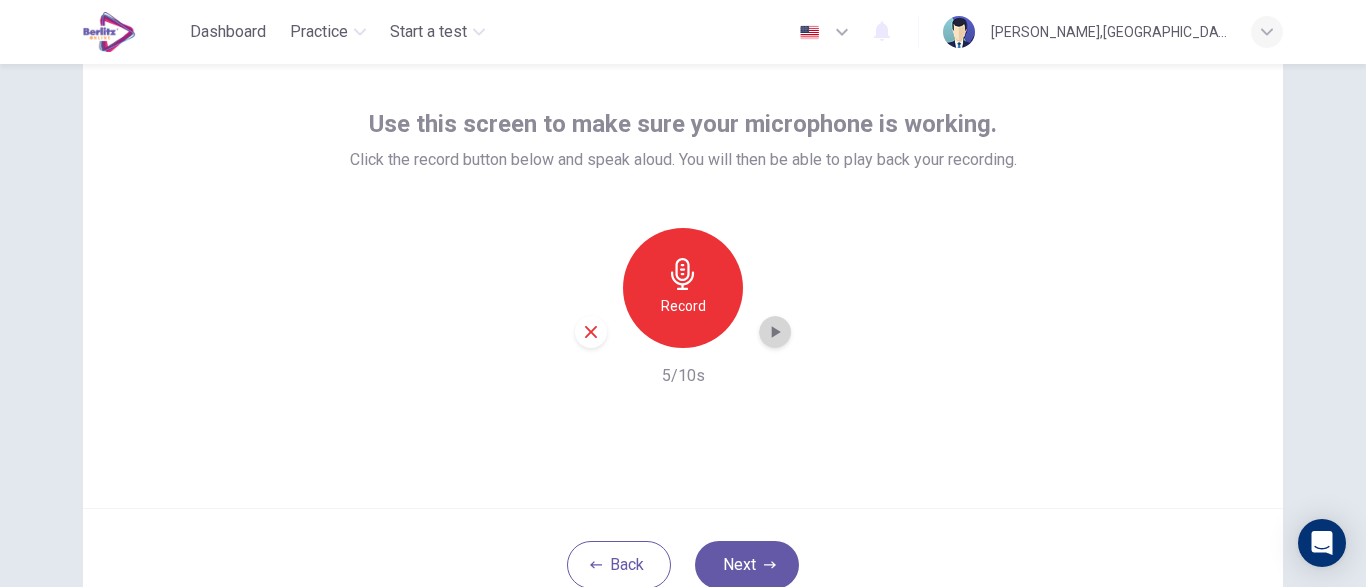 click 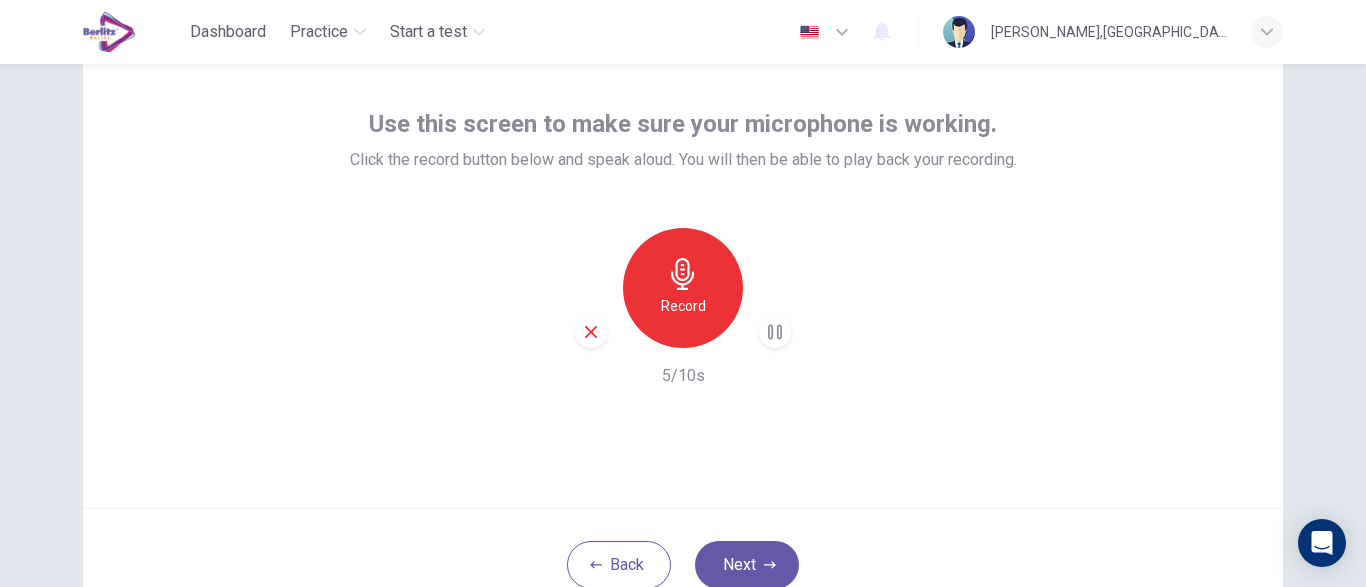 type 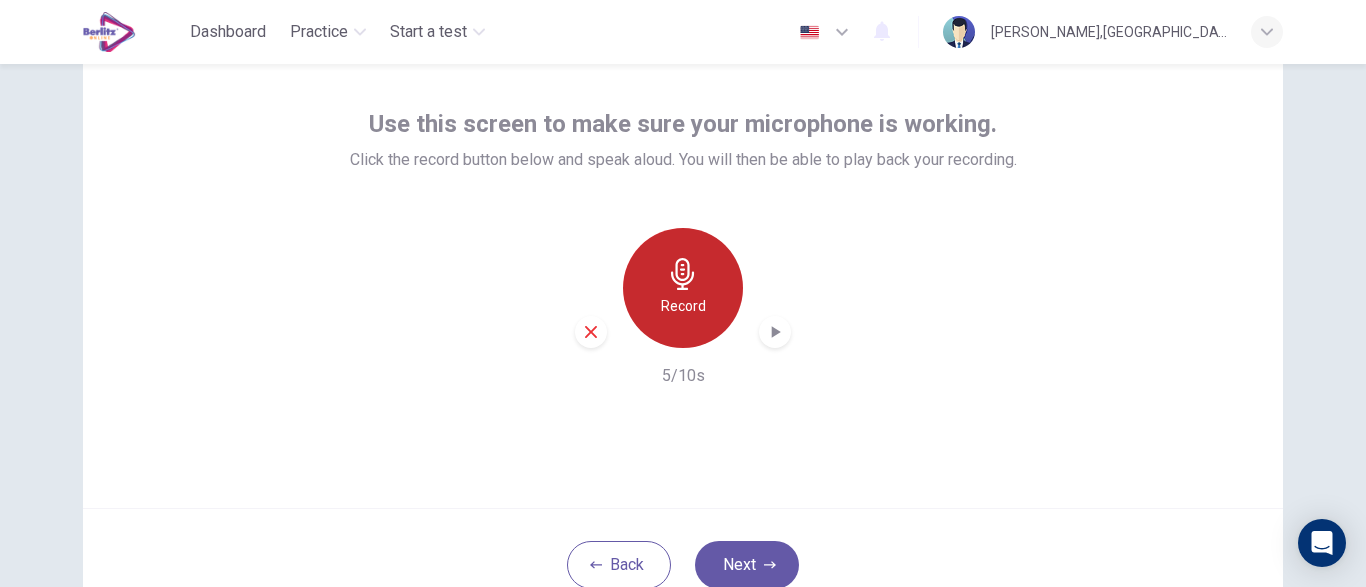 click on "Record" at bounding box center [683, 288] 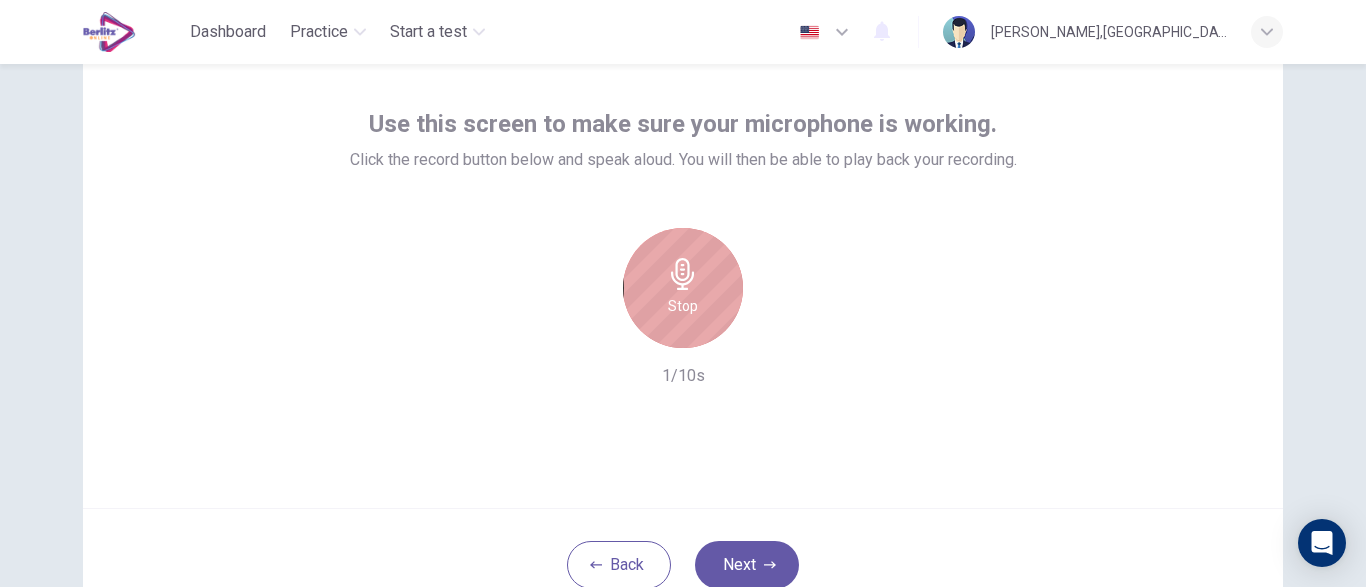 click on "Stop" at bounding box center [683, 288] 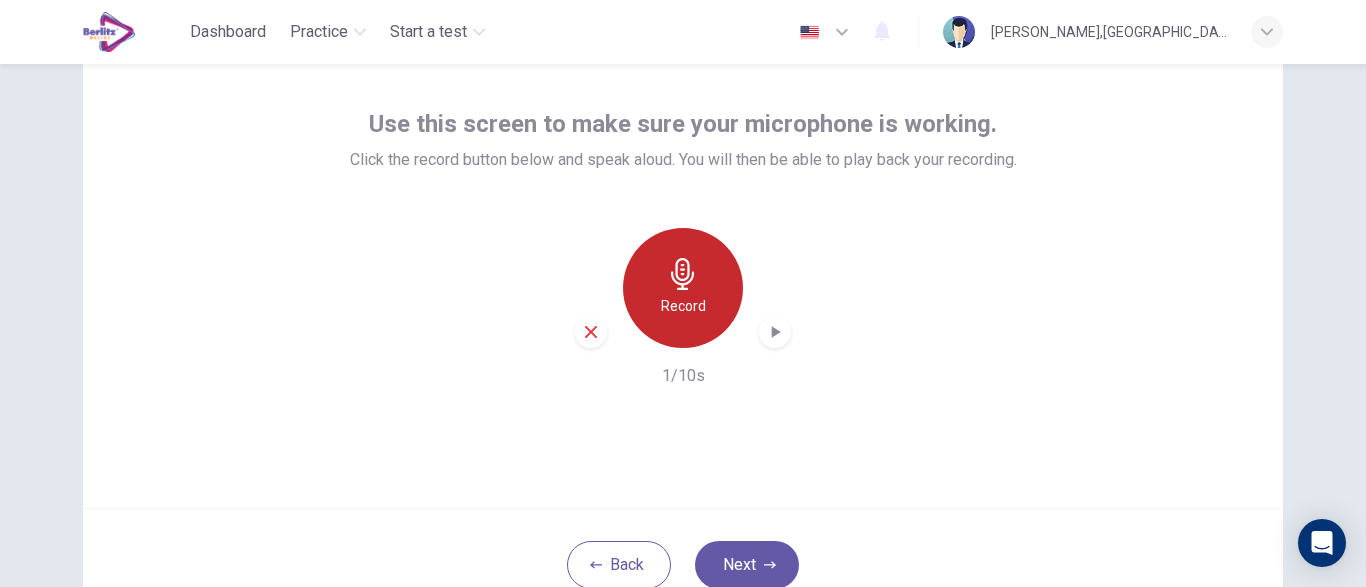 click on "Record" at bounding box center (683, 288) 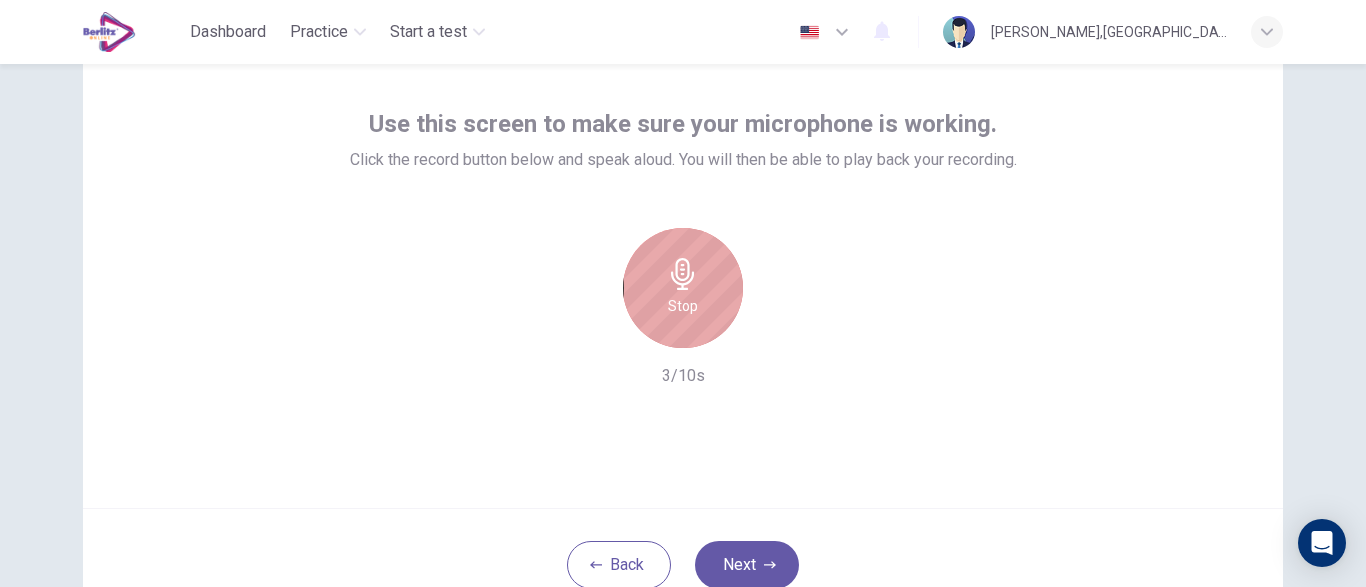 click on "Stop" at bounding box center [683, 288] 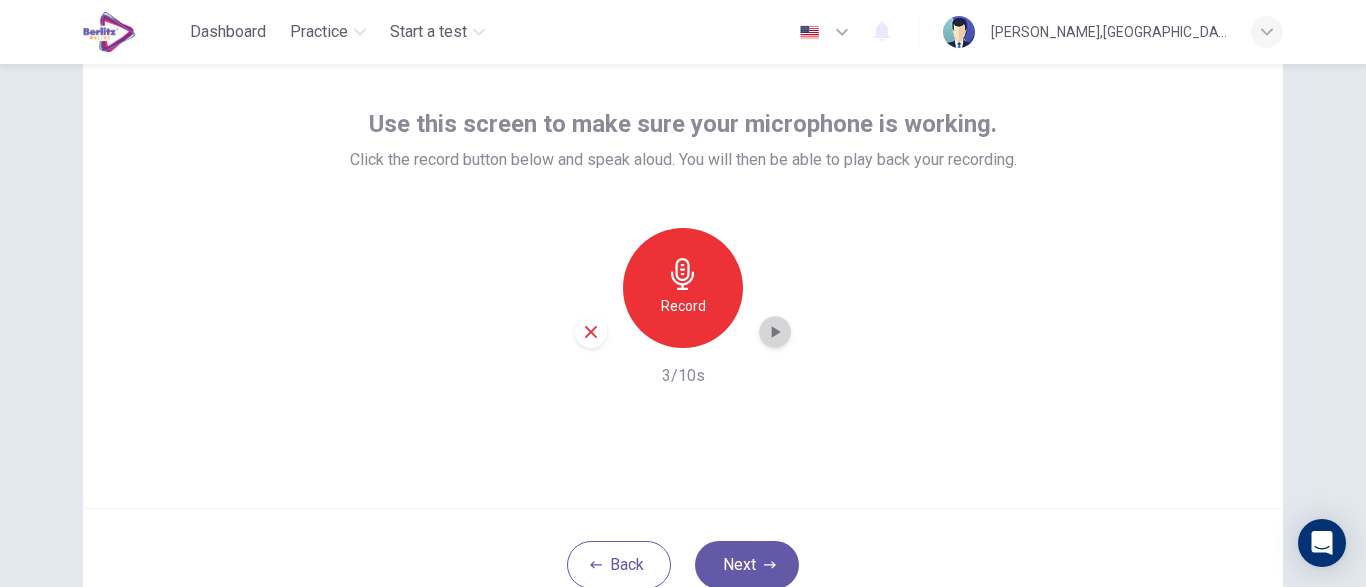 click 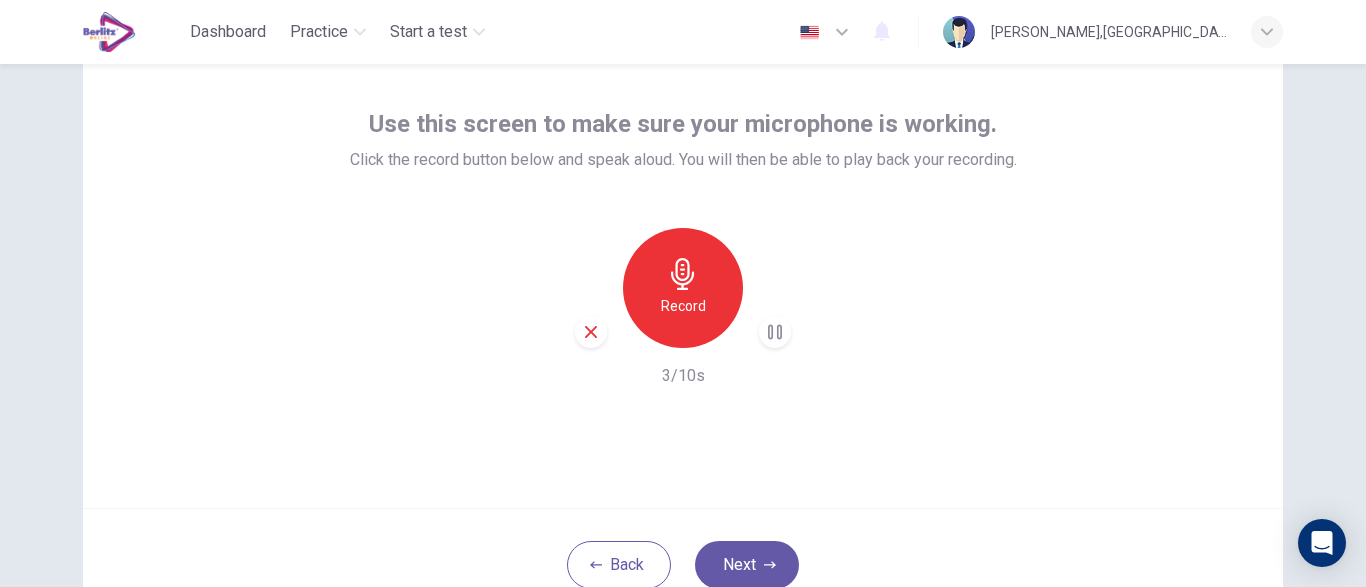type 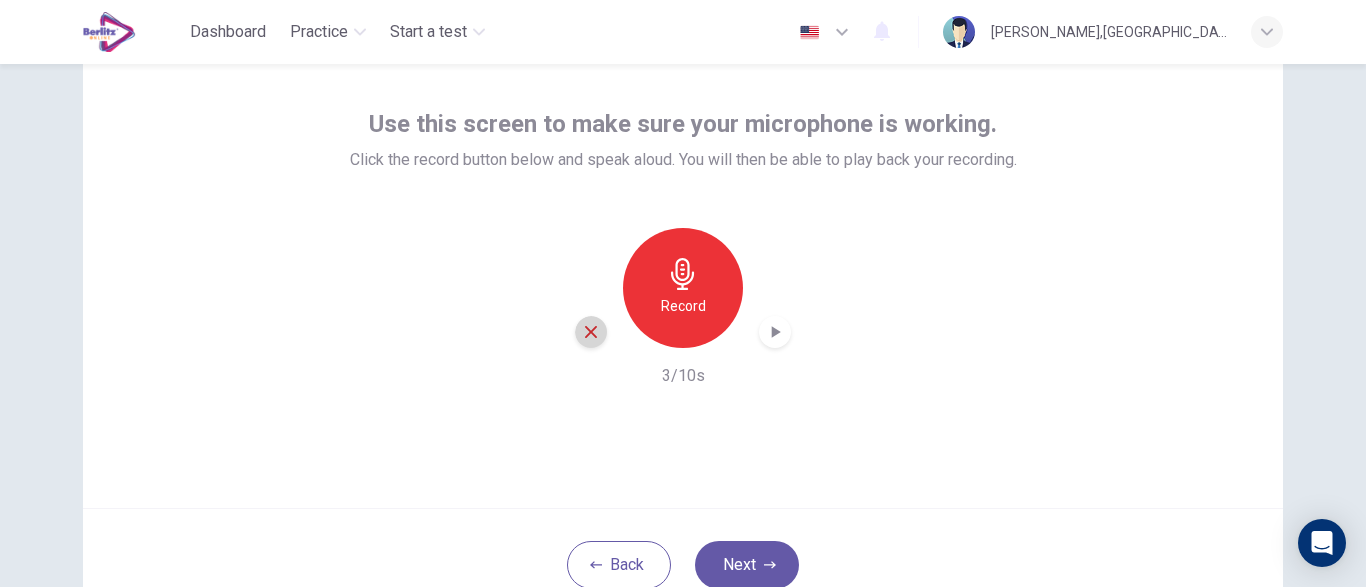 click 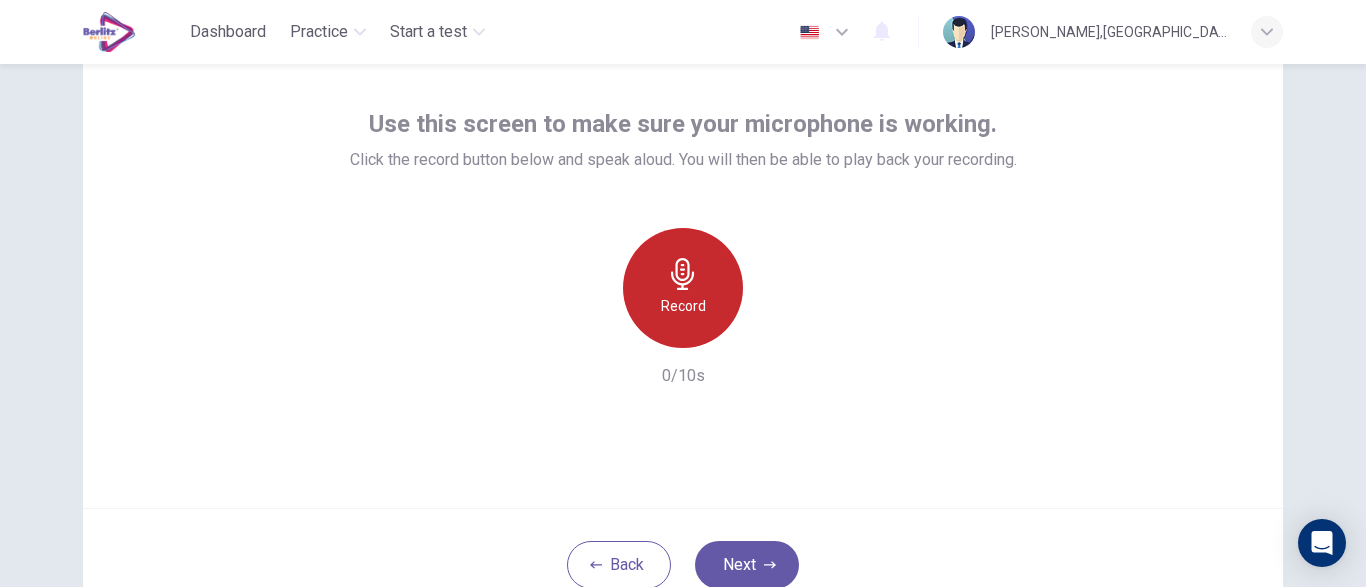 click on "Record" at bounding box center (683, 306) 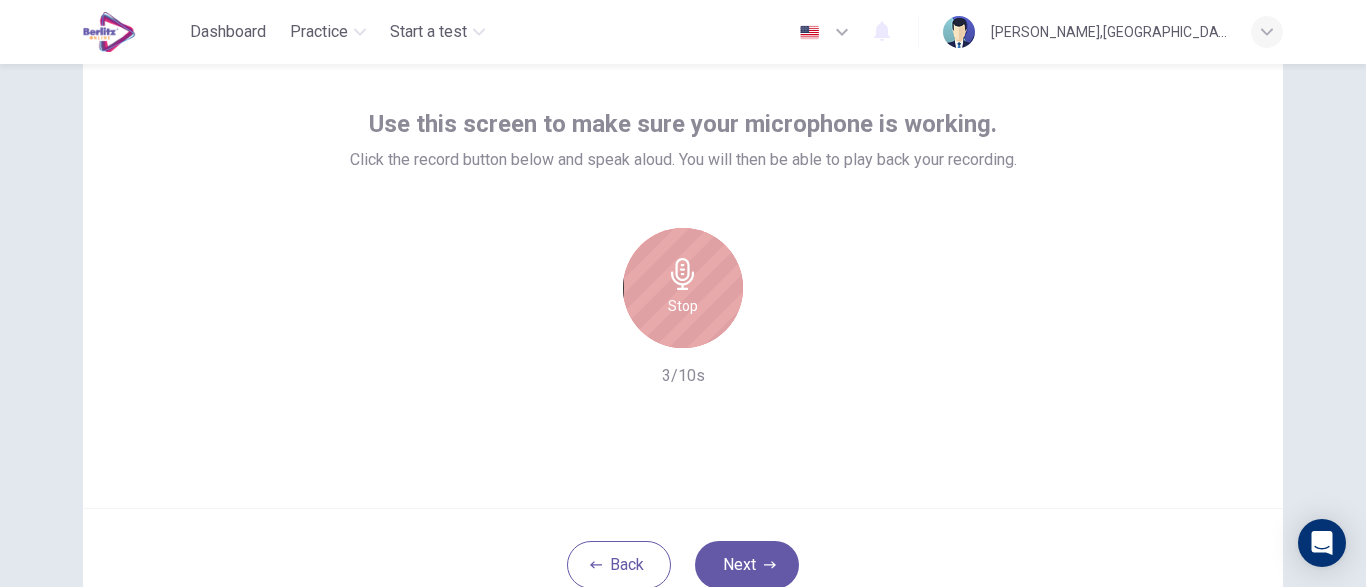 click on "Stop" at bounding box center [683, 306] 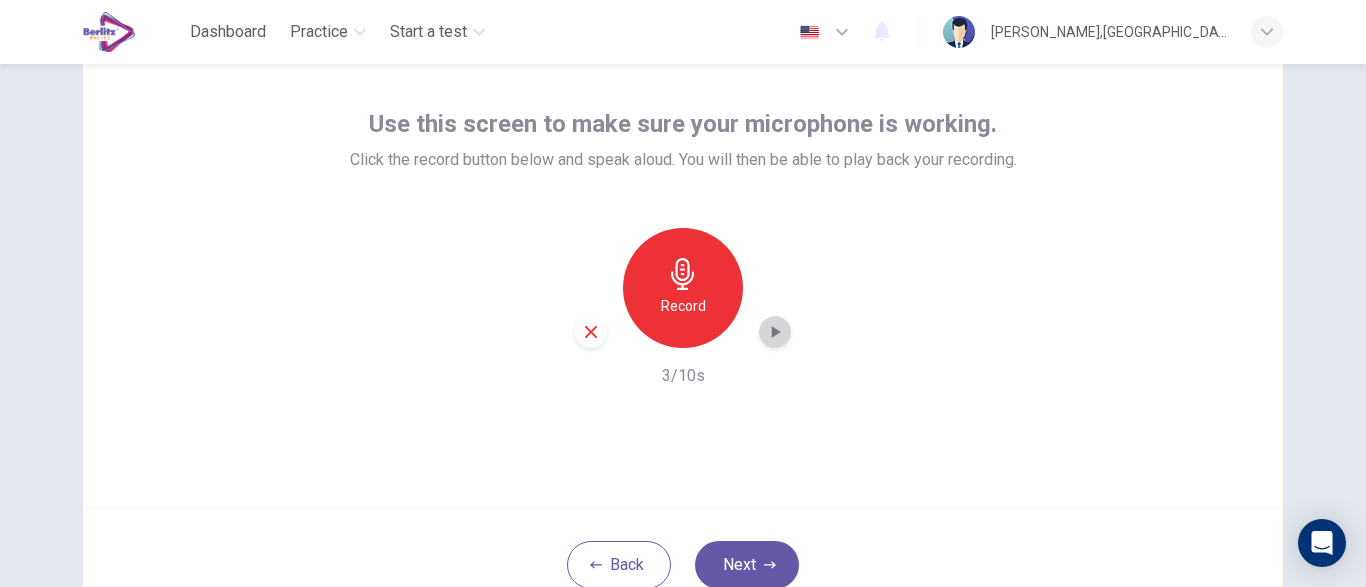 click 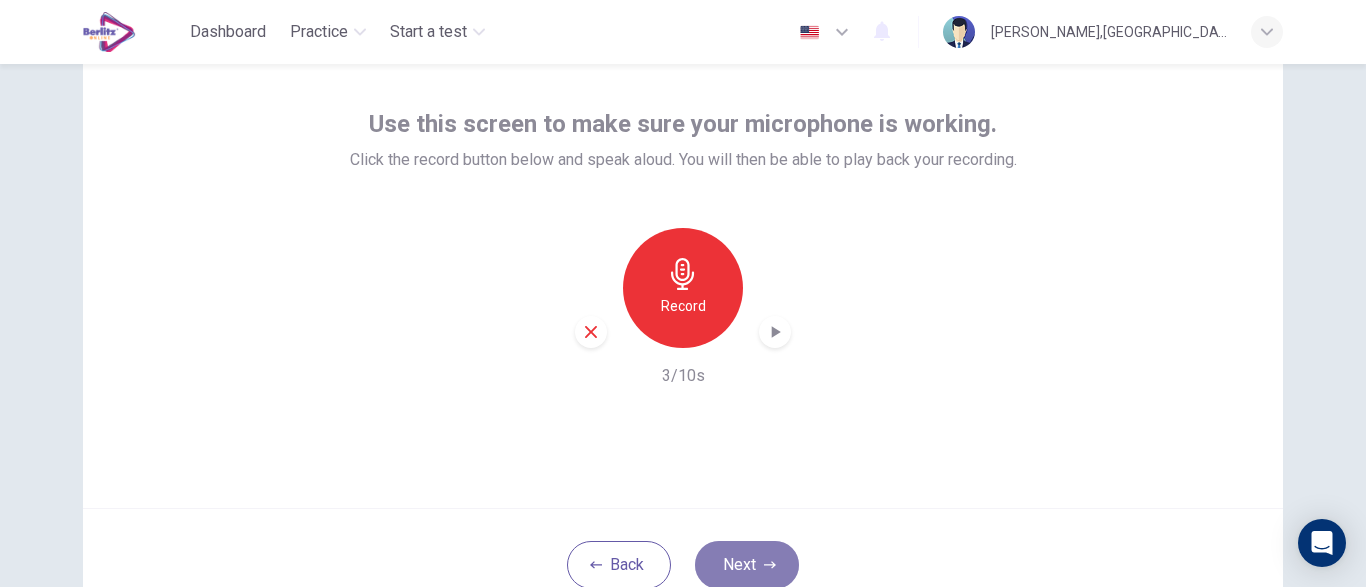 click on "Next" at bounding box center [747, 565] 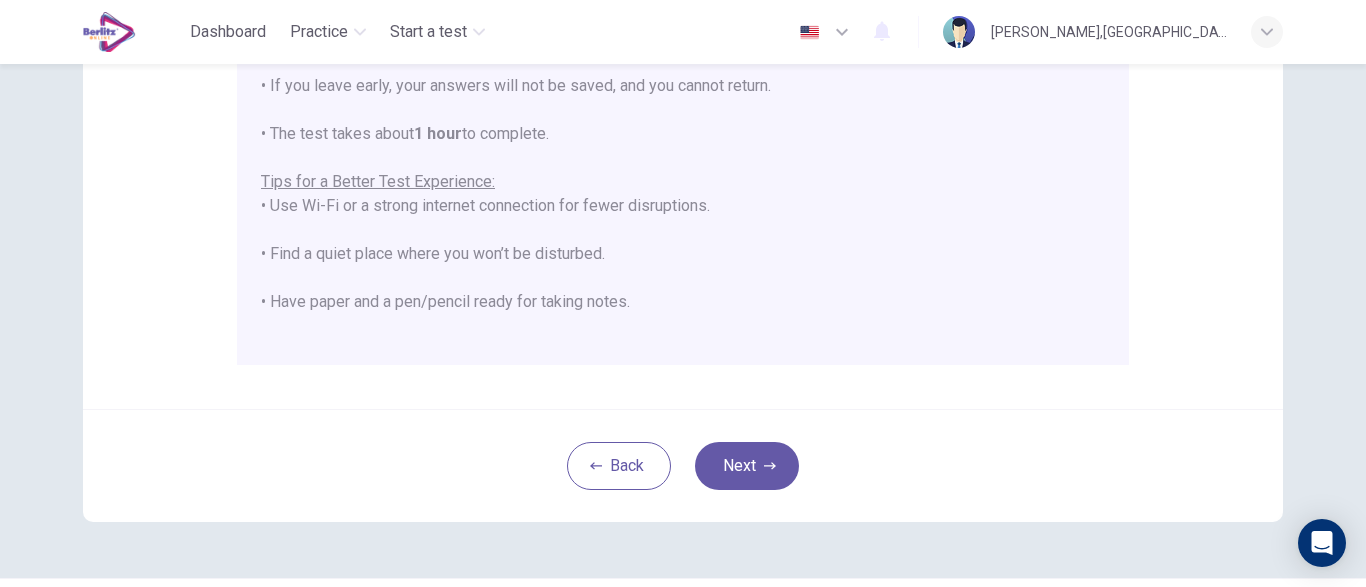 scroll, scrollTop: 478, scrollLeft: 0, axis: vertical 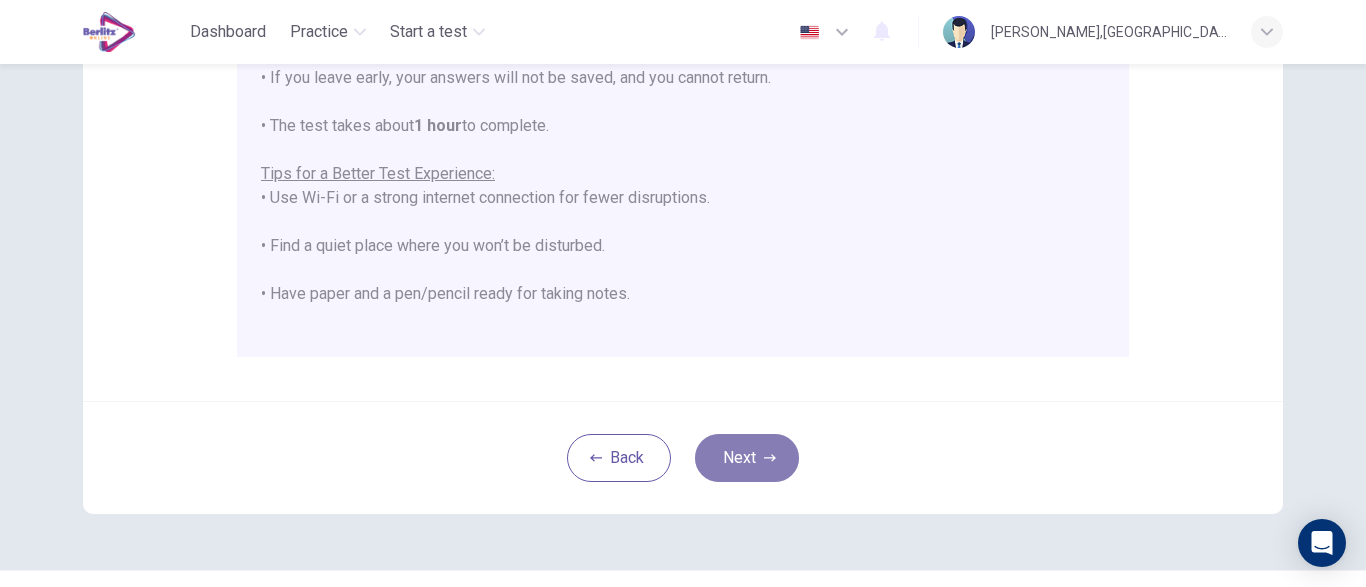 click on "Next" at bounding box center (747, 458) 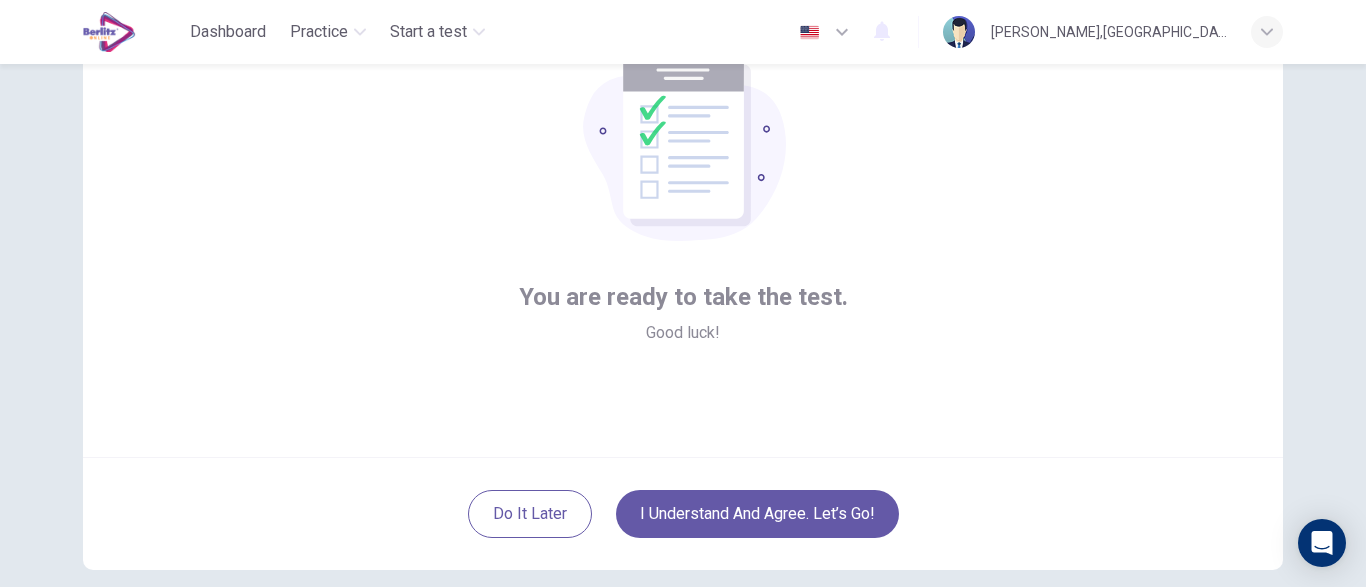 scroll, scrollTop: 148, scrollLeft: 0, axis: vertical 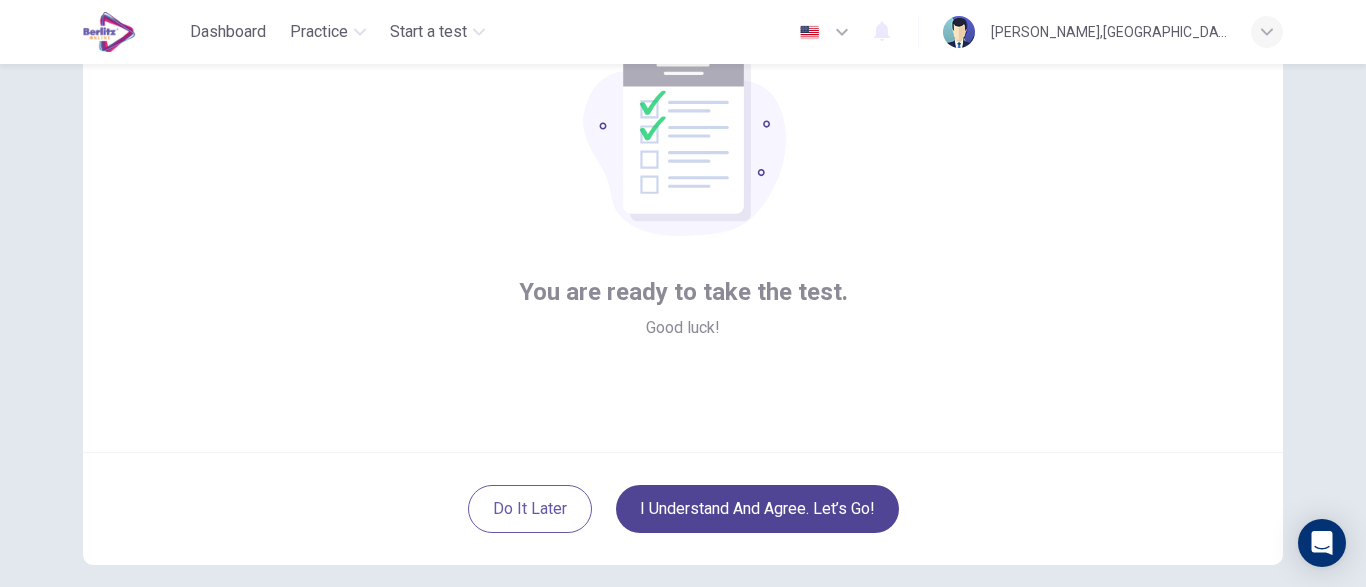 click on "I understand and agree. Let’s go!" at bounding box center [757, 509] 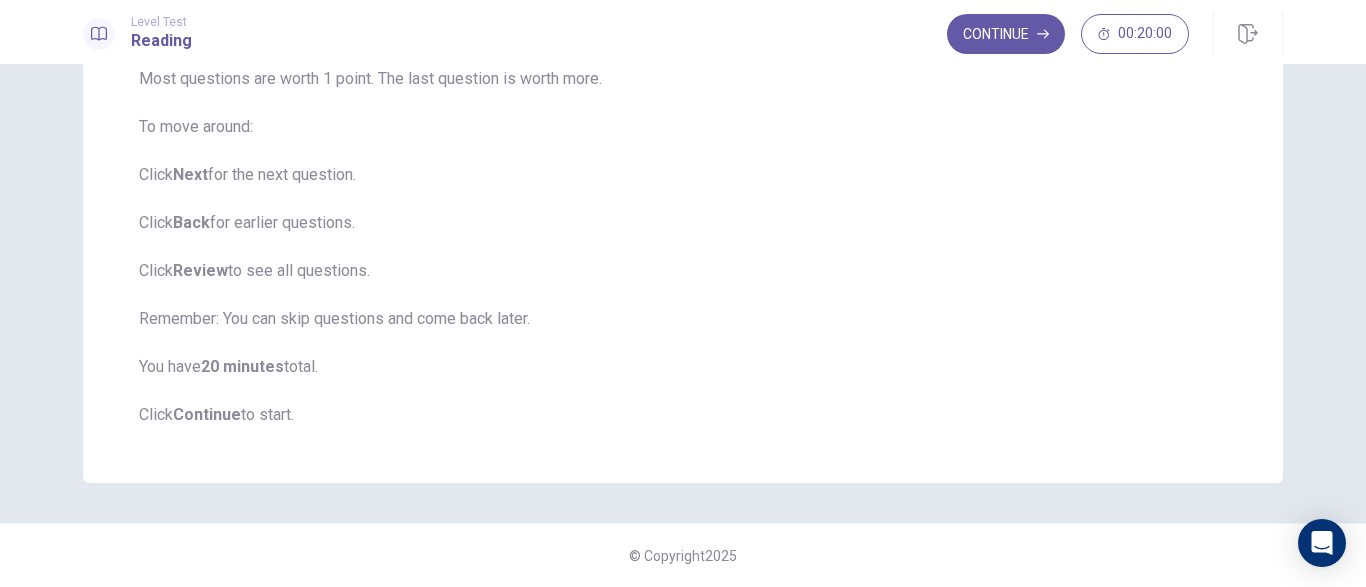 scroll, scrollTop: 0, scrollLeft: 0, axis: both 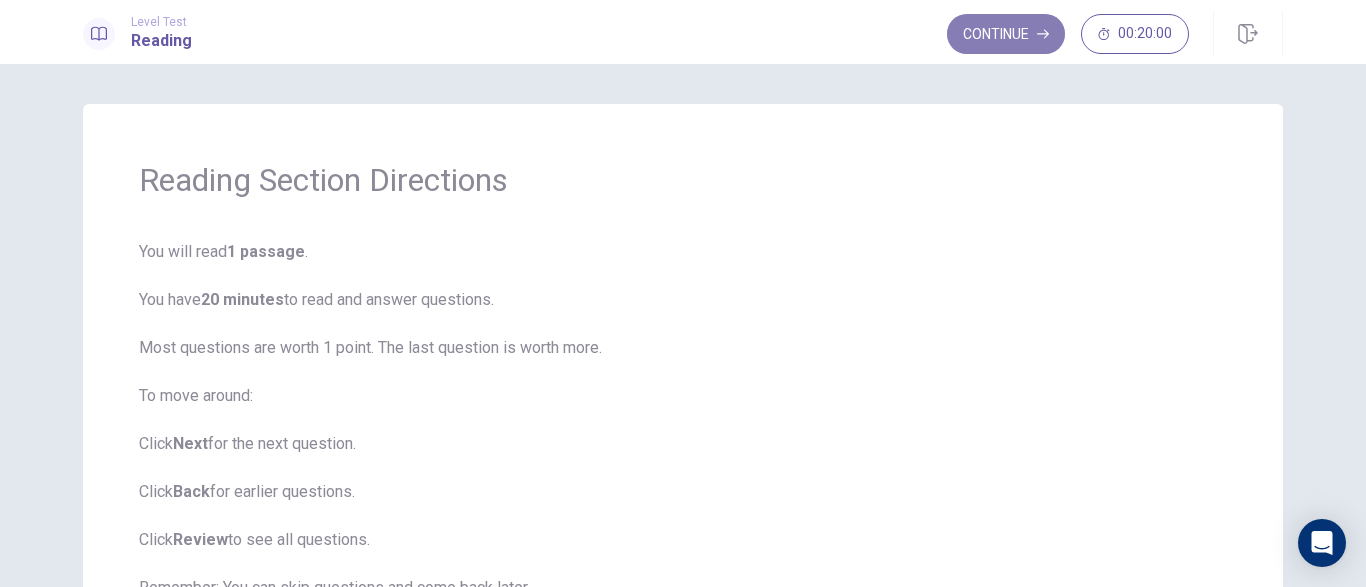 click on "Continue" at bounding box center (1006, 34) 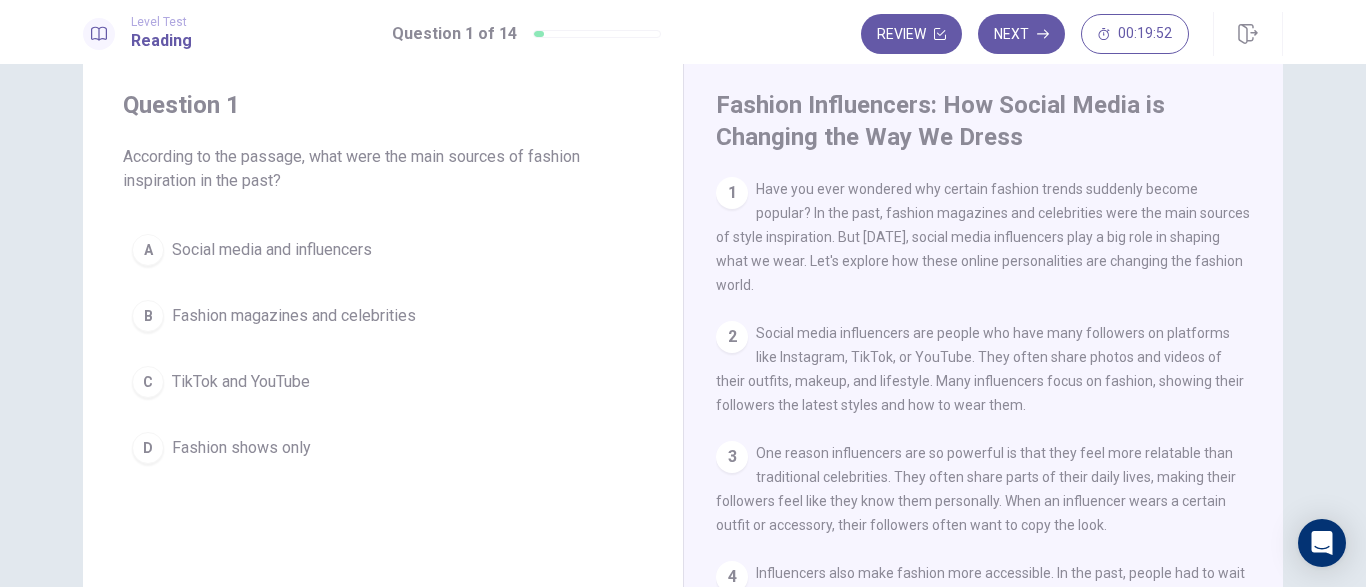 scroll, scrollTop: 50, scrollLeft: 0, axis: vertical 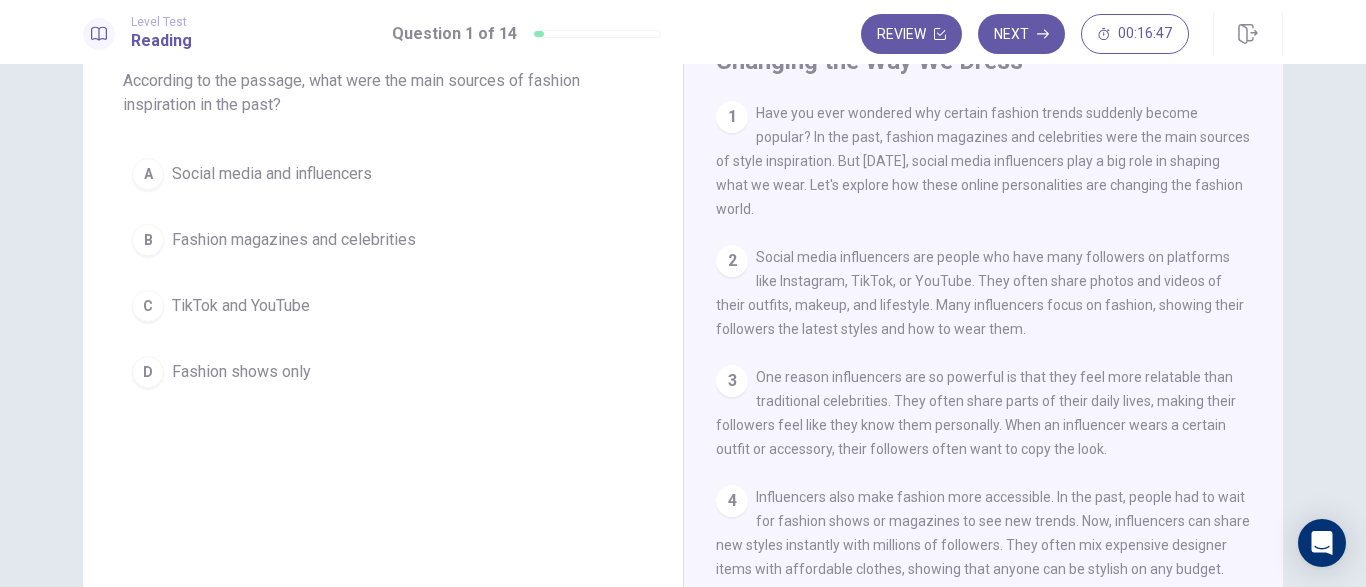 click on "B" at bounding box center (148, 240) 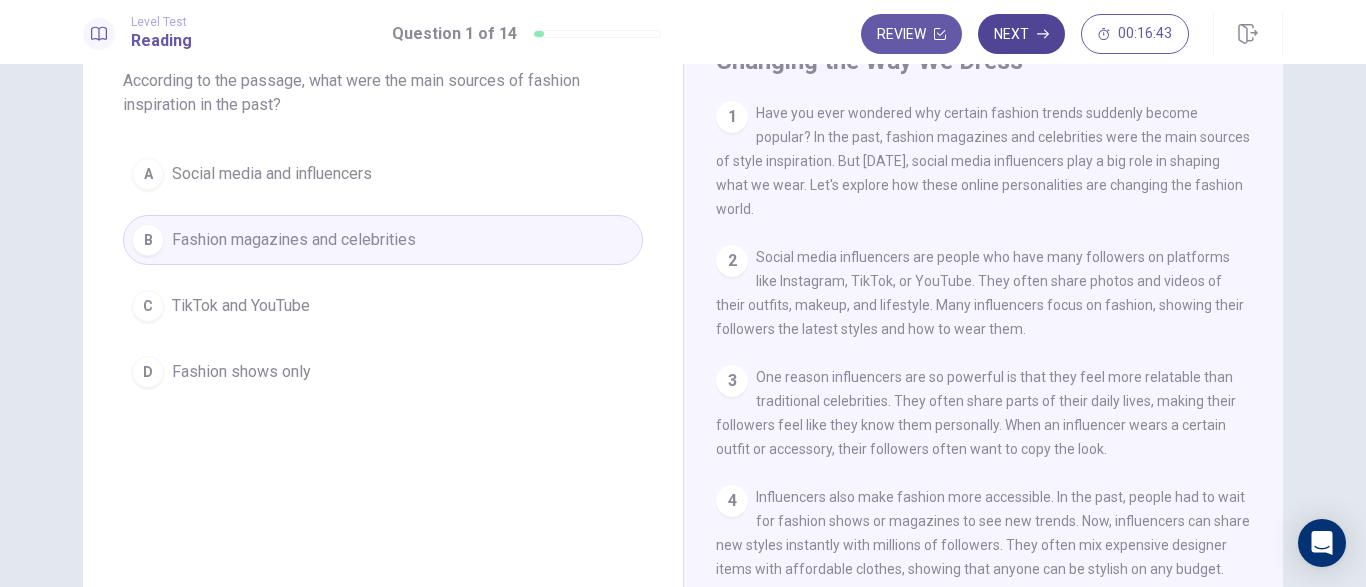 click on "Next" at bounding box center (1021, 34) 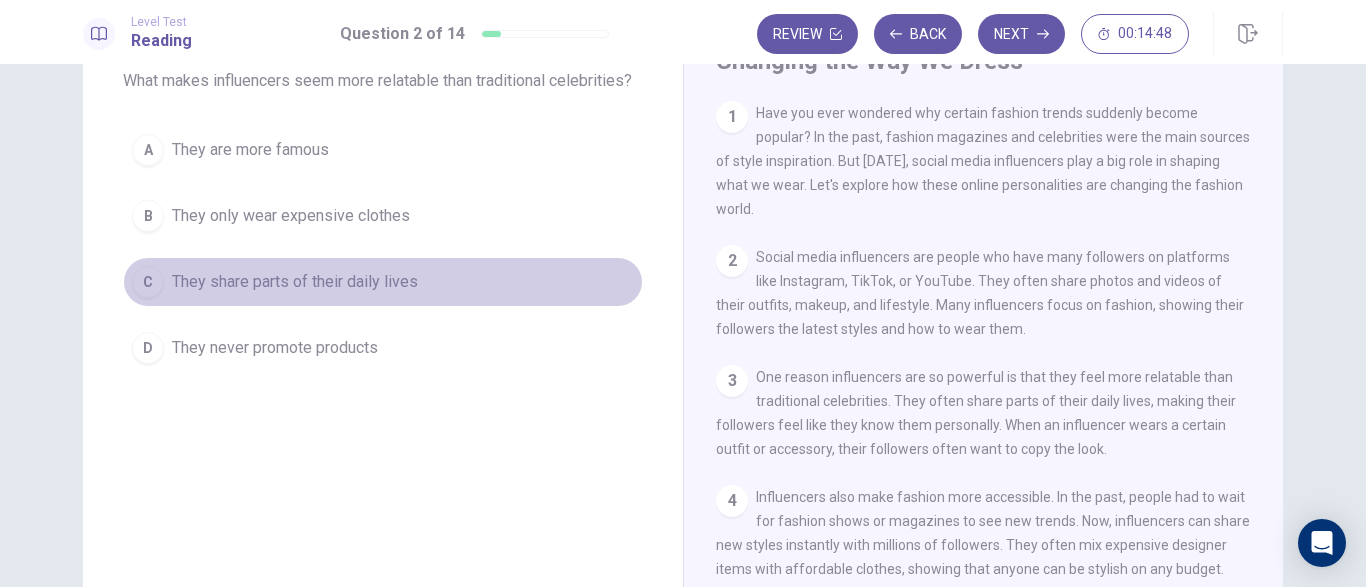 click on "C" at bounding box center (148, 282) 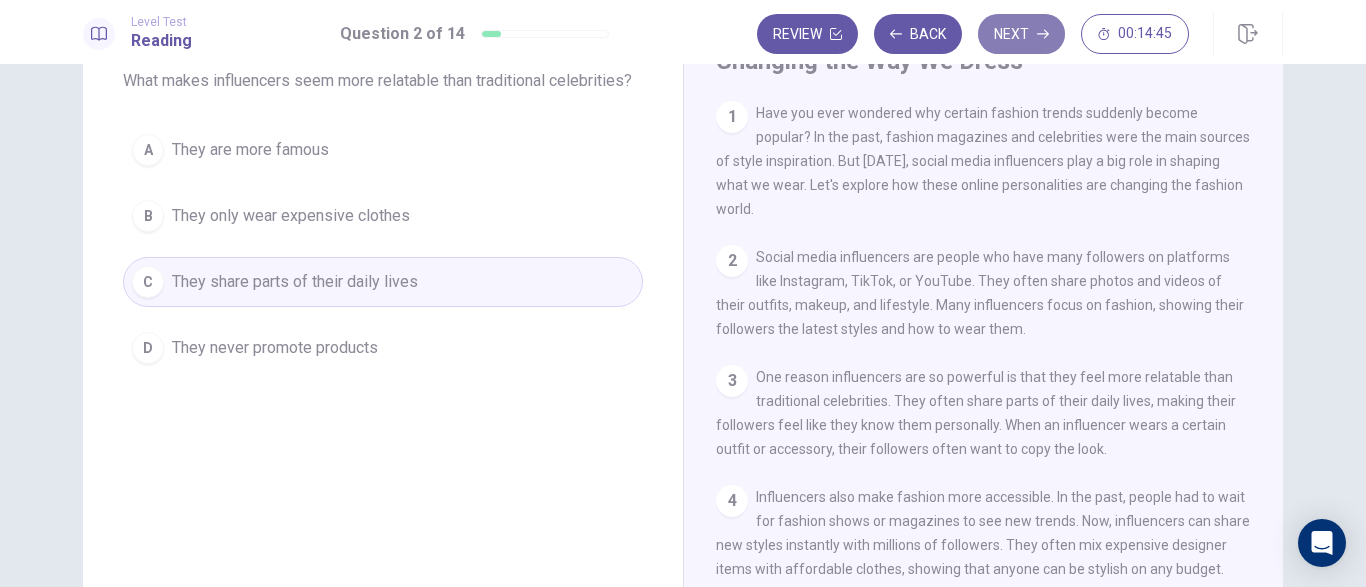 click on "Next" at bounding box center [1021, 34] 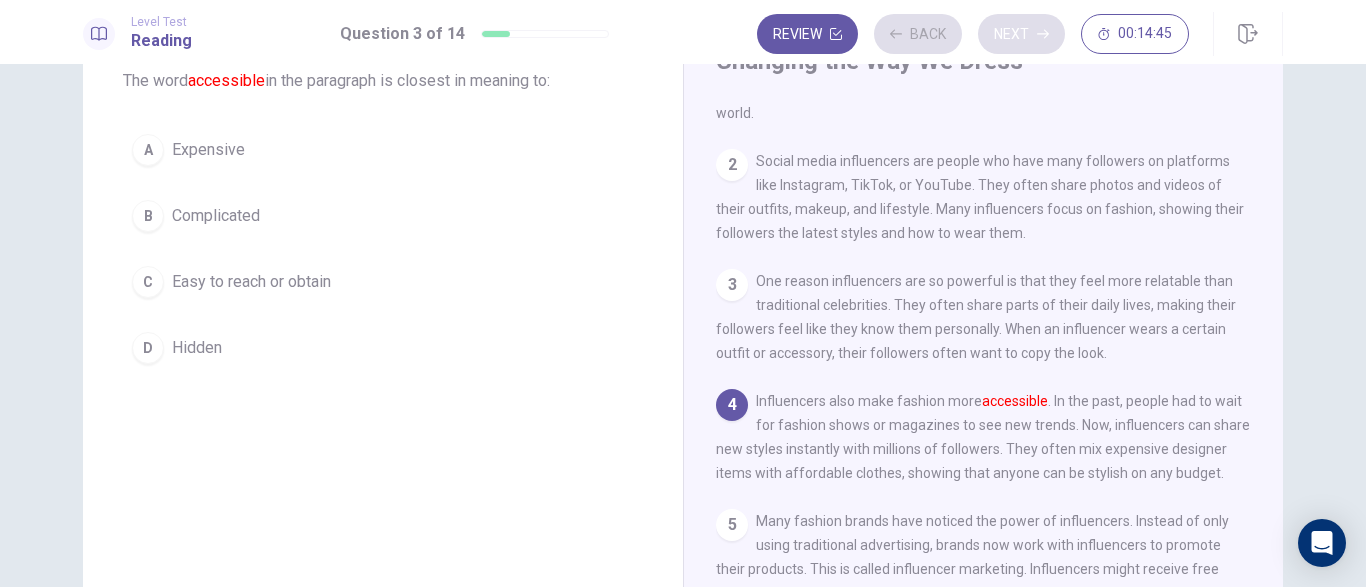 scroll, scrollTop: 97, scrollLeft: 0, axis: vertical 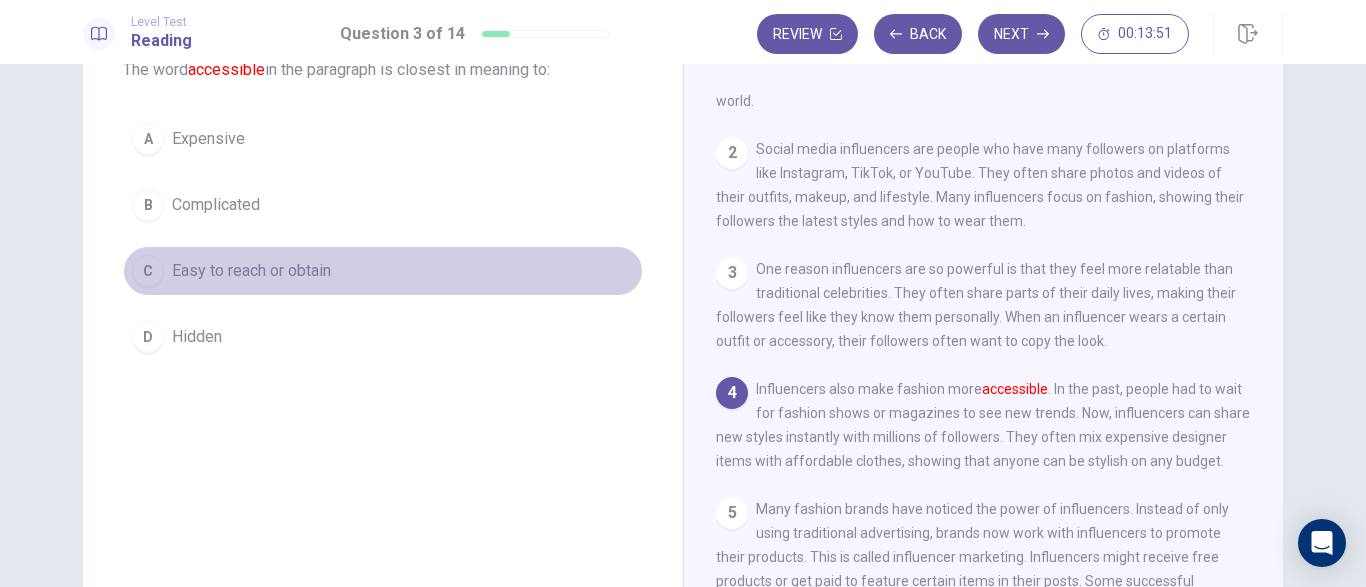 click on "C" at bounding box center (148, 271) 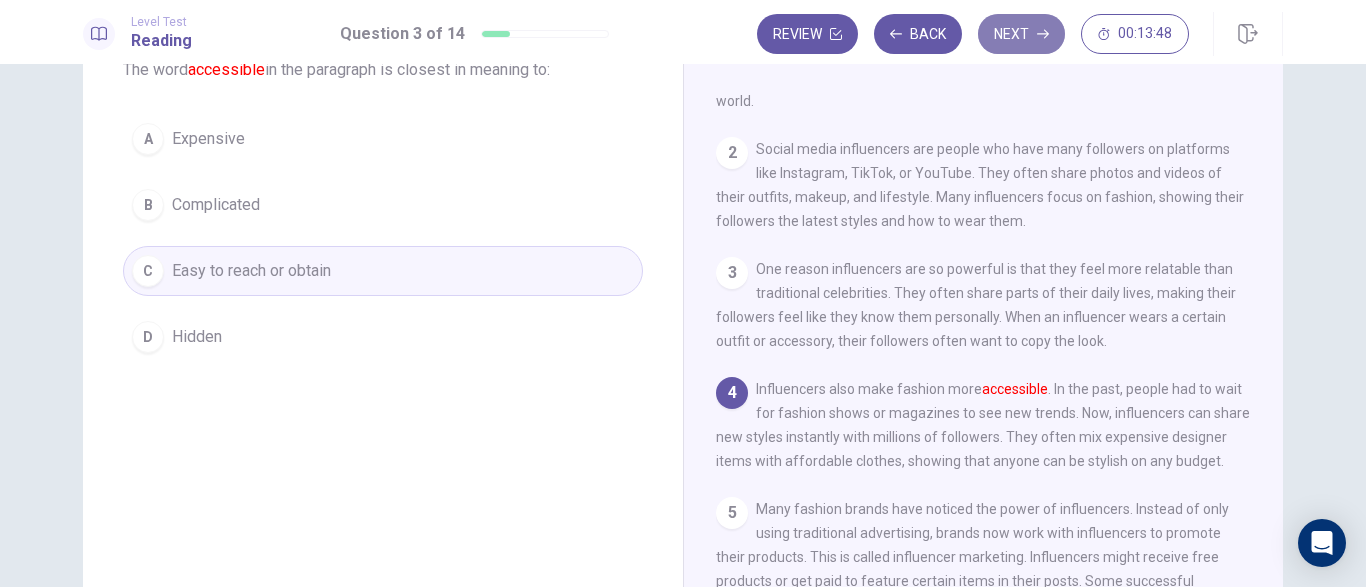 click on "Next" at bounding box center (1021, 34) 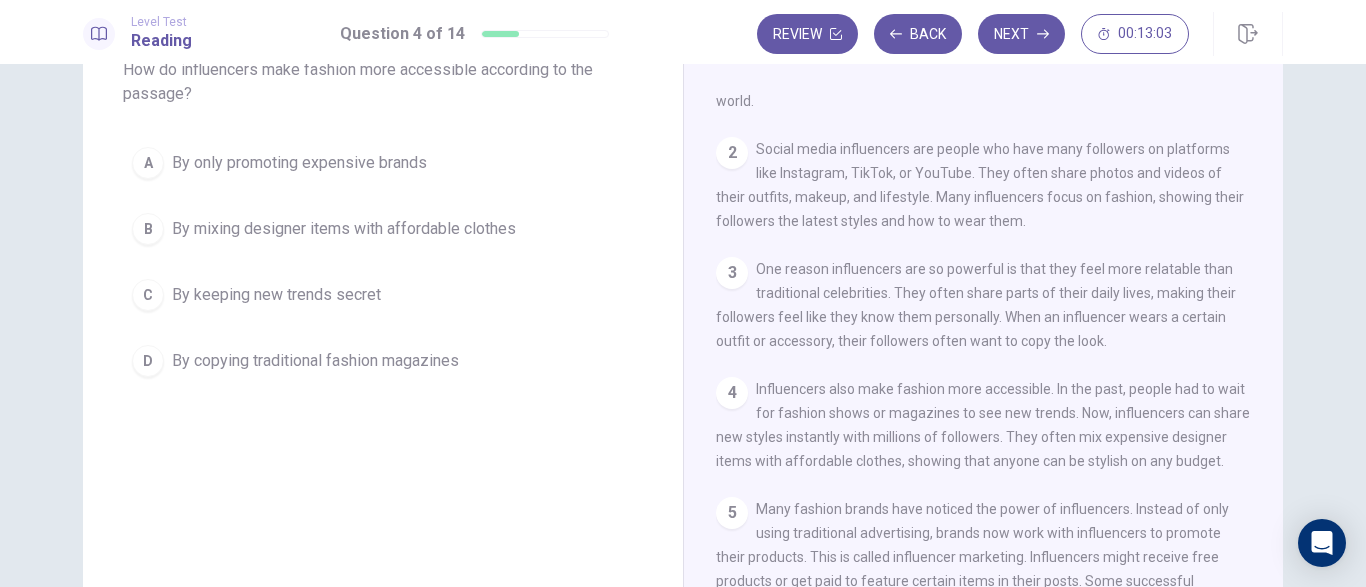 click on "B" at bounding box center (148, 229) 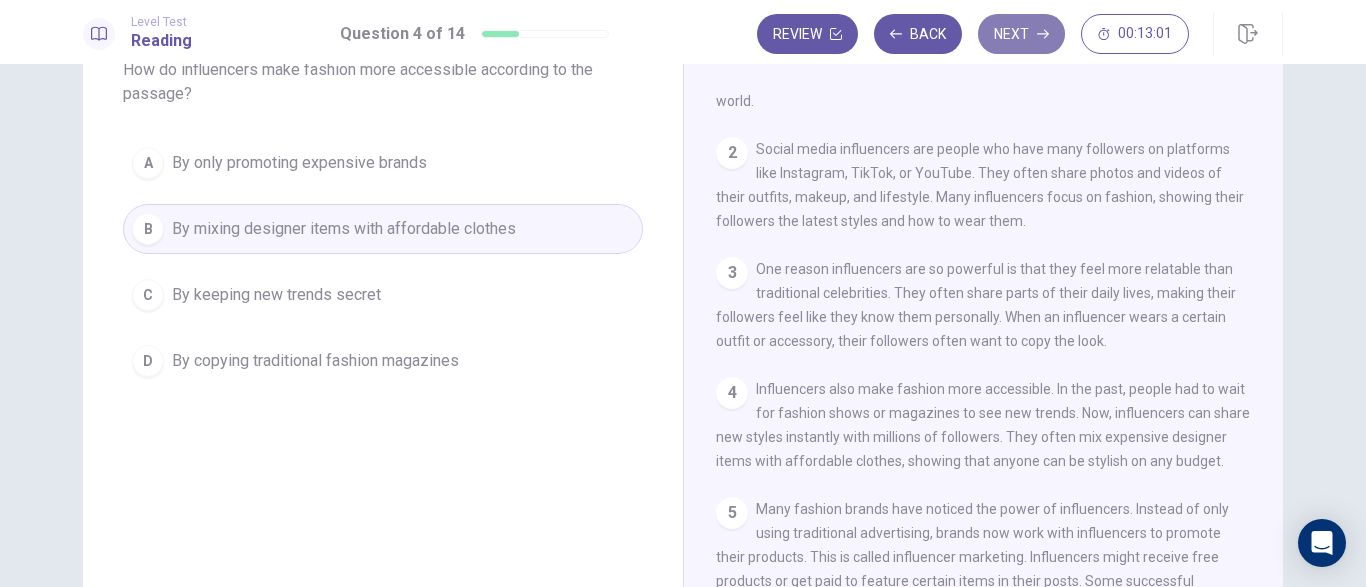 click on "Next" at bounding box center [1021, 34] 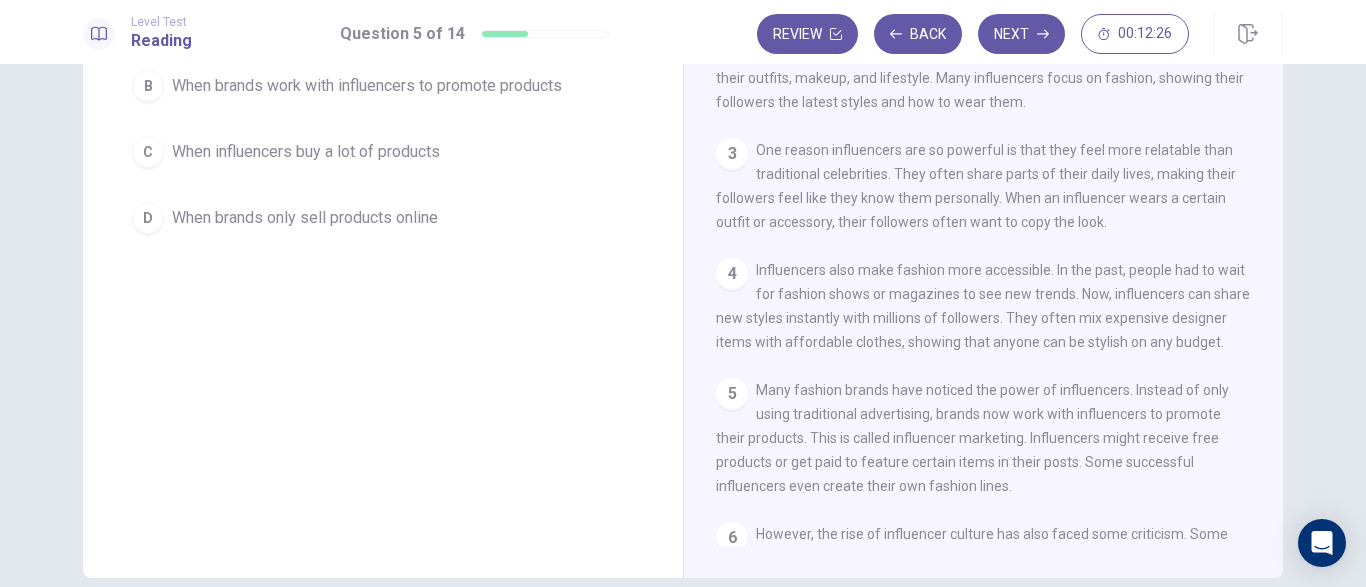 scroll, scrollTop: 259, scrollLeft: 0, axis: vertical 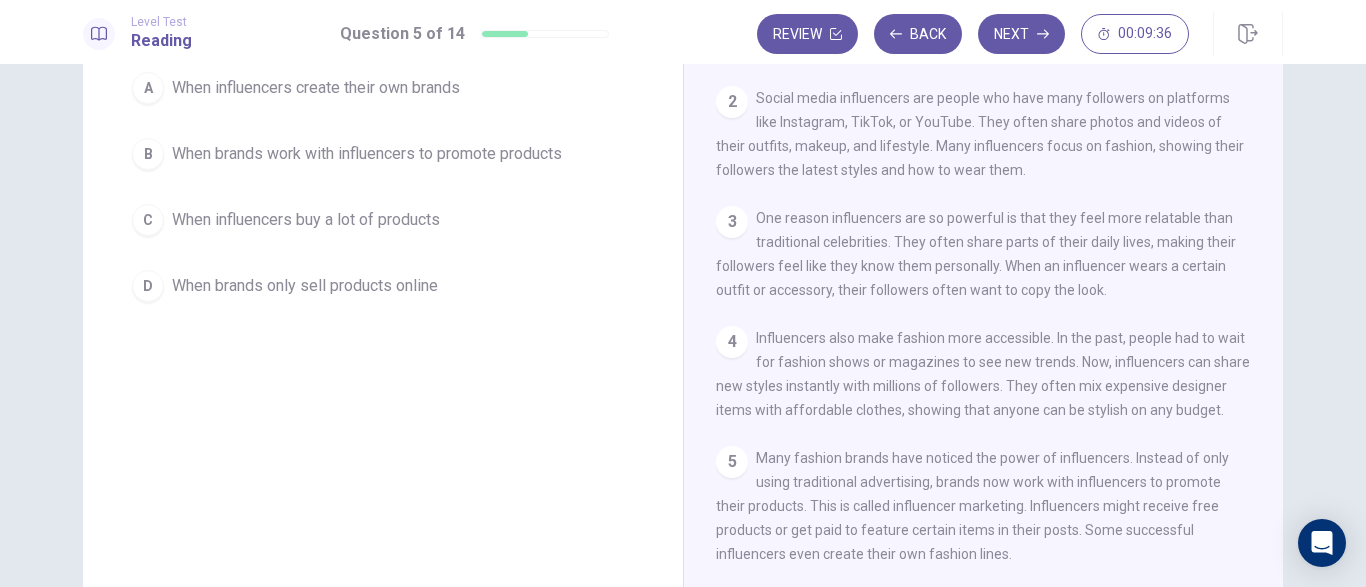 click on "B When brands work with influencers to promote products" at bounding box center [383, 154] 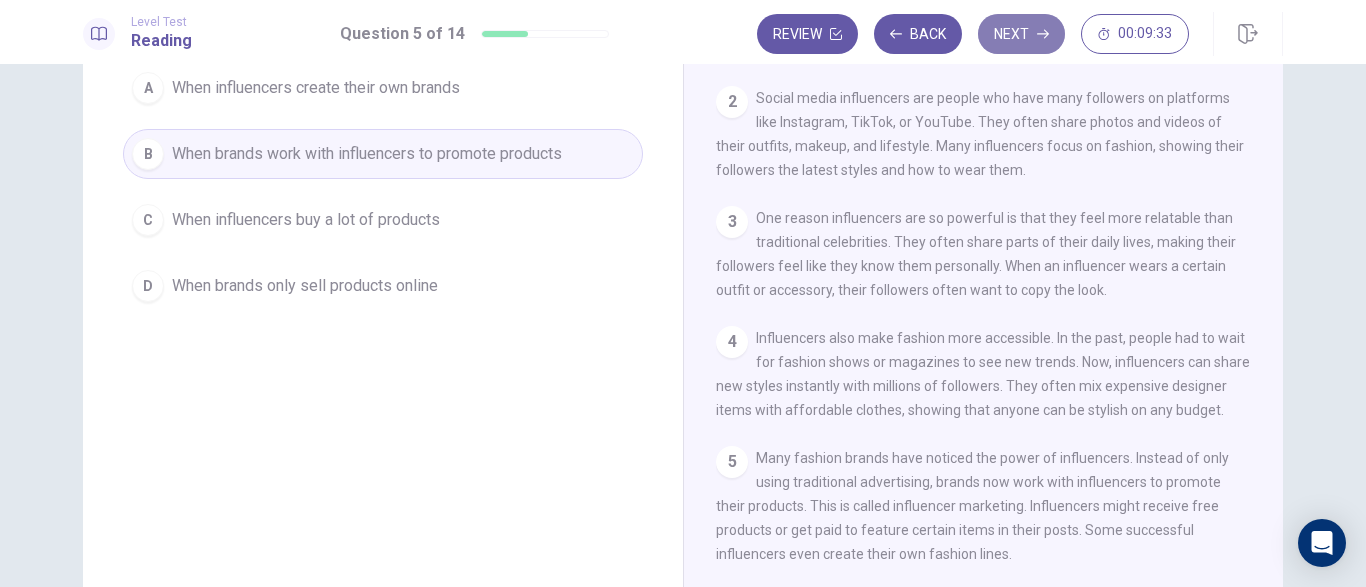 click on "Next" at bounding box center [1021, 34] 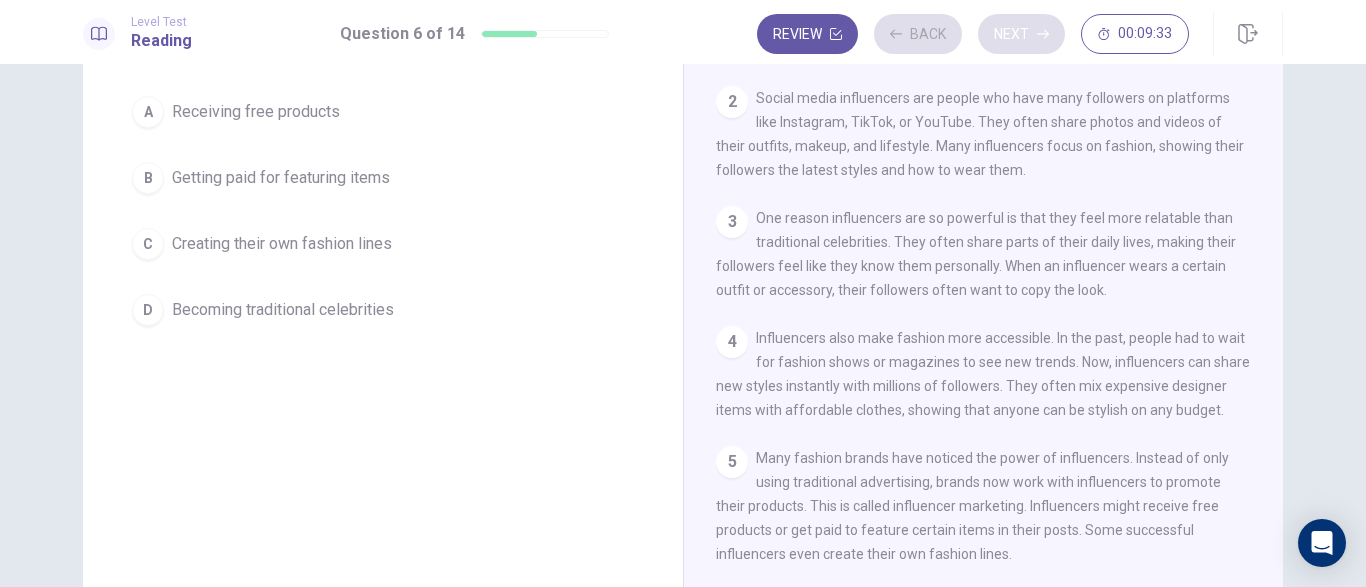 scroll, scrollTop: 209, scrollLeft: 0, axis: vertical 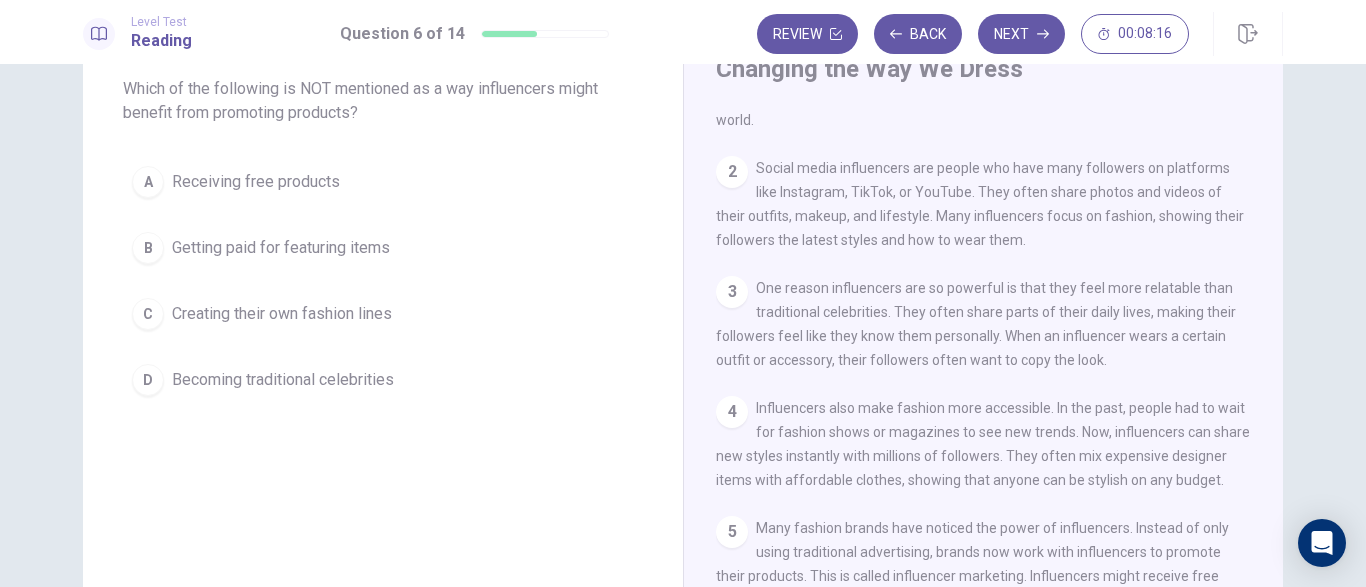 click on "Becoming traditional celebrities" at bounding box center (283, 380) 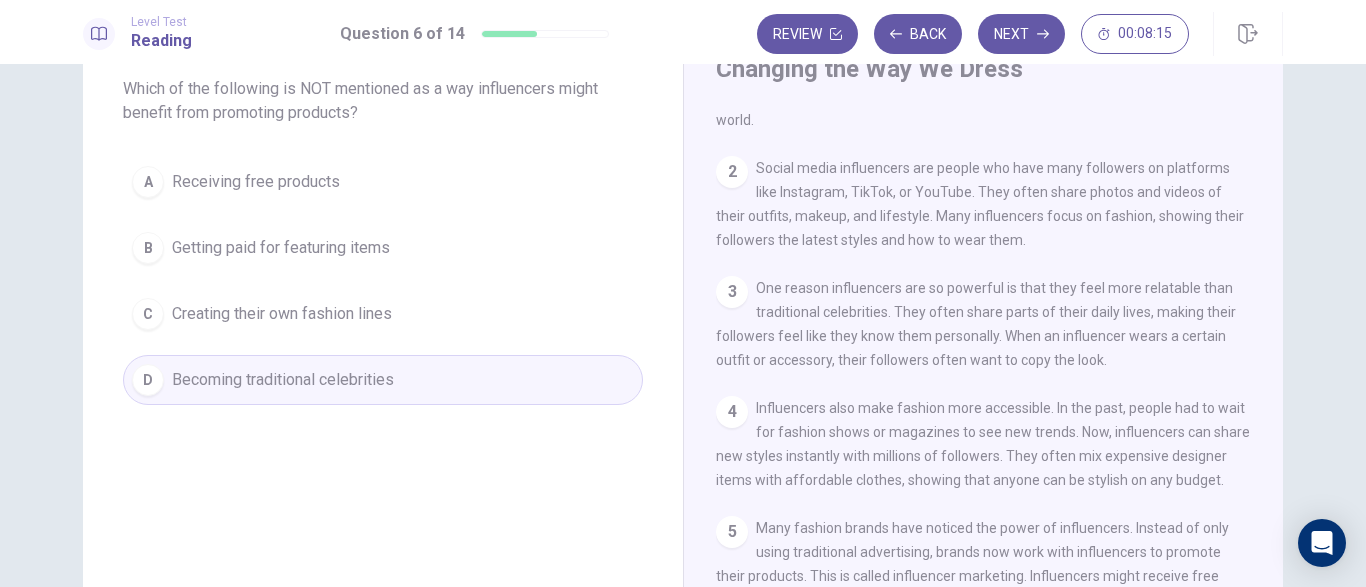 click on "Review Back Next 00:08:15" at bounding box center (1020, 34) 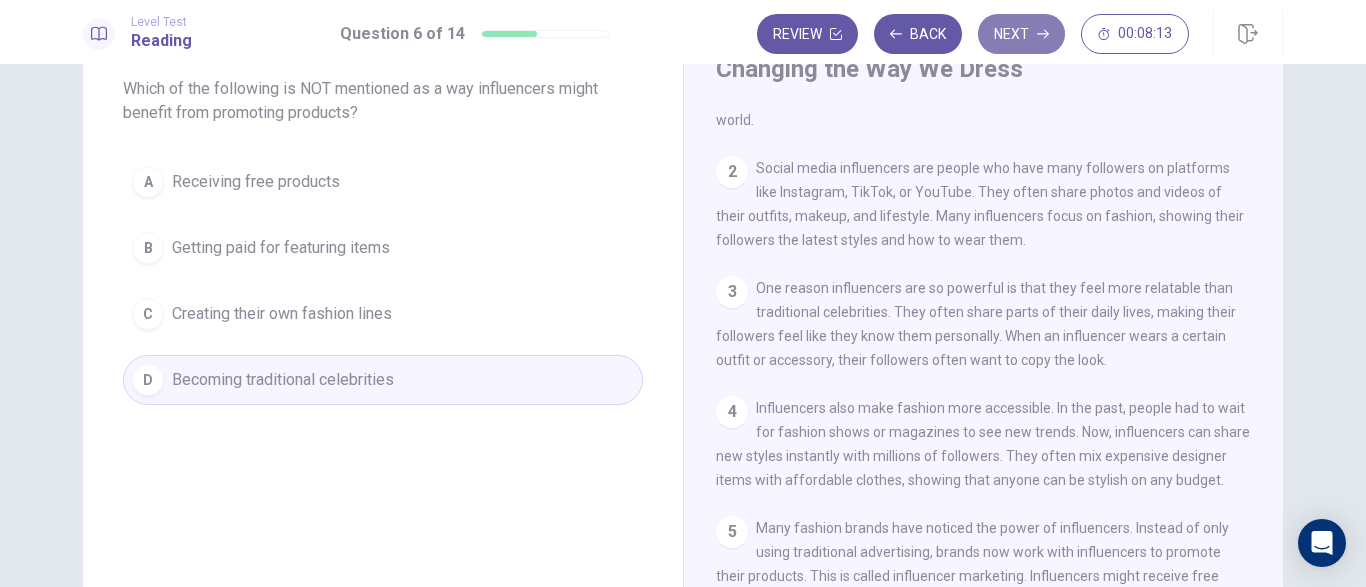 click on "Next" at bounding box center [1021, 34] 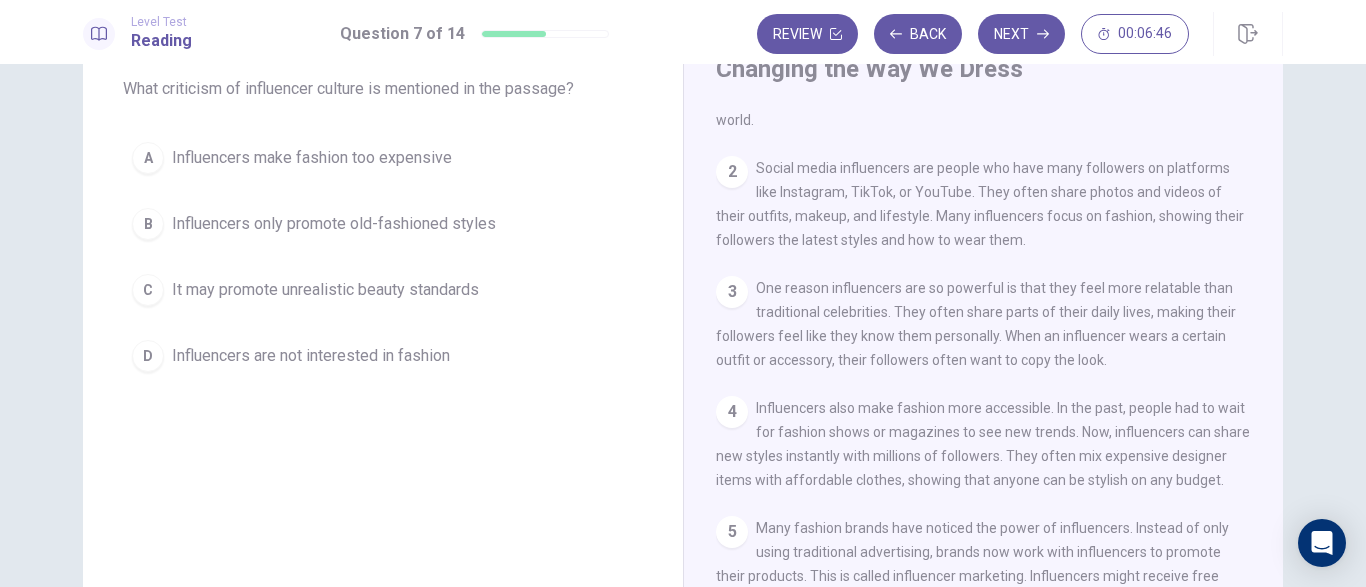 click on "Influencers make fashion too expensive" at bounding box center (312, 158) 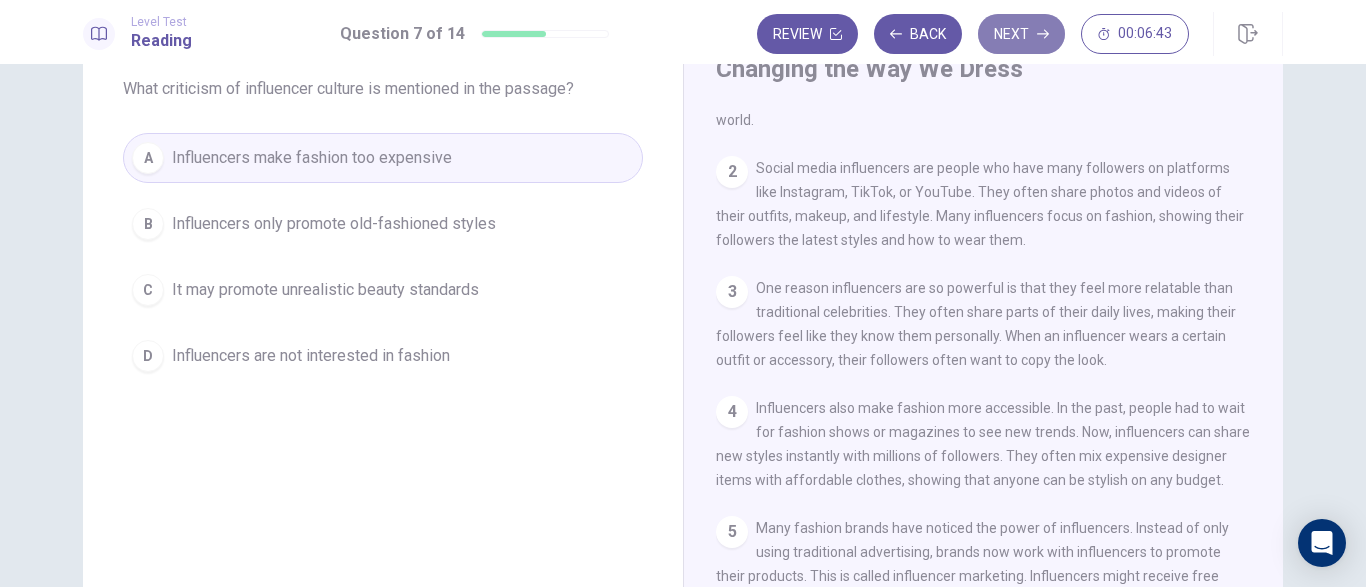 click on "Next" at bounding box center (1021, 34) 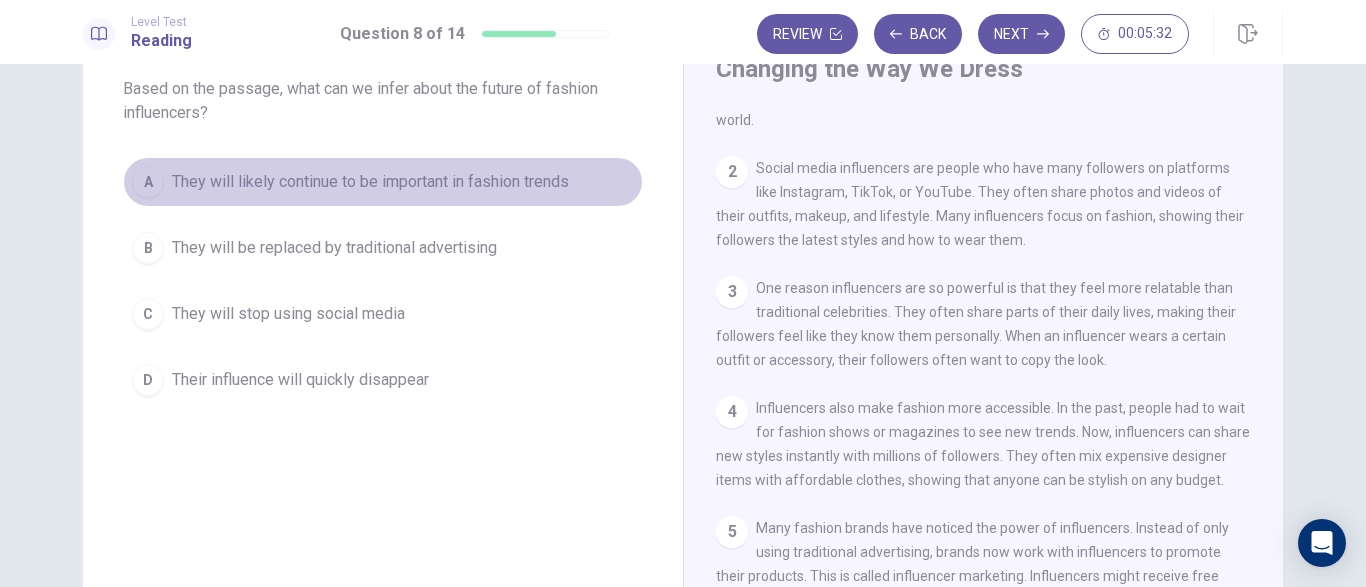 click on "They will likely continue to be important in fashion trends" at bounding box center (370, 182) 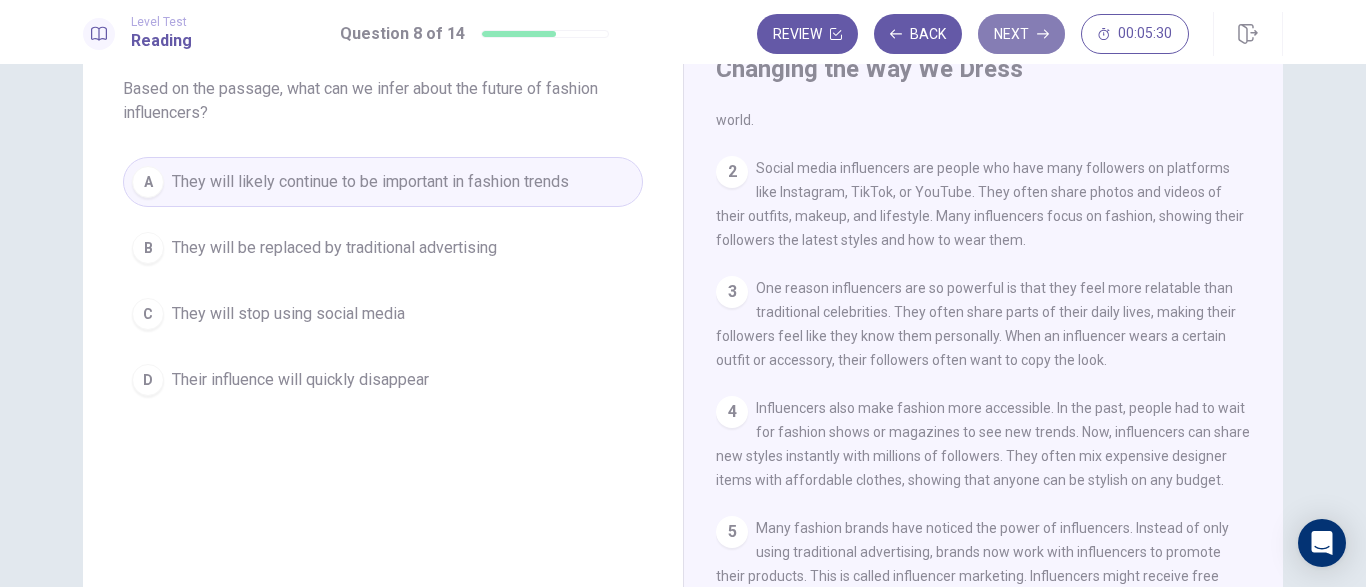 click on "Next" at bounding box center [1021, 34] 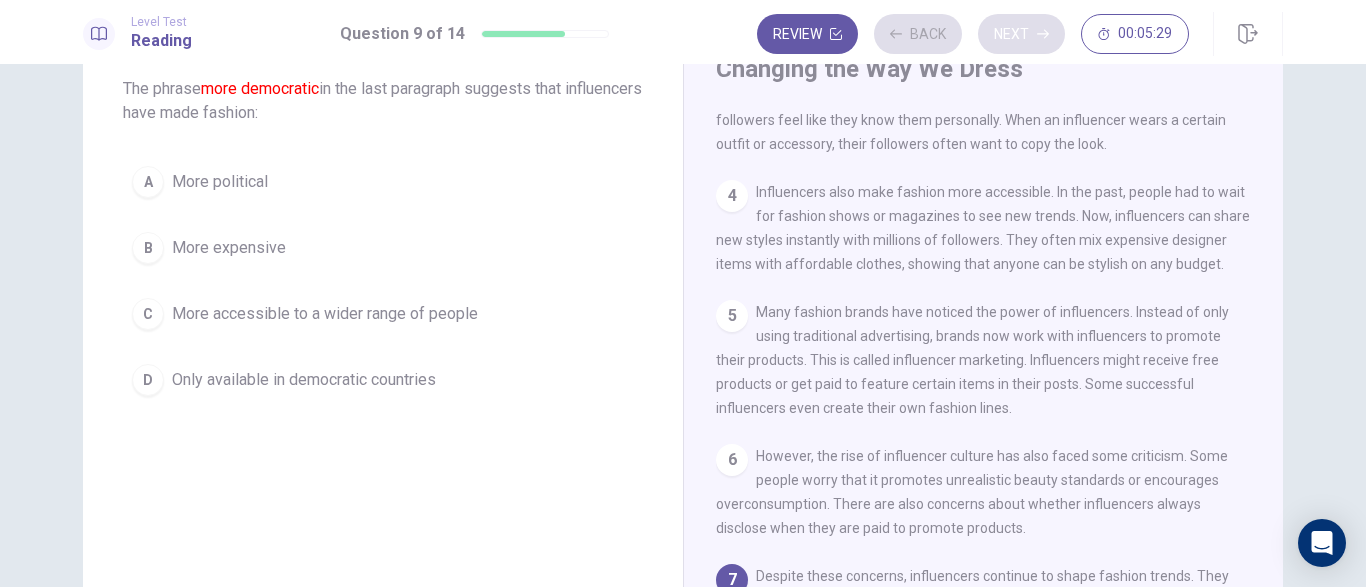 scroll, scrollTop: 318, scrollLeft: 0, axis: vertical 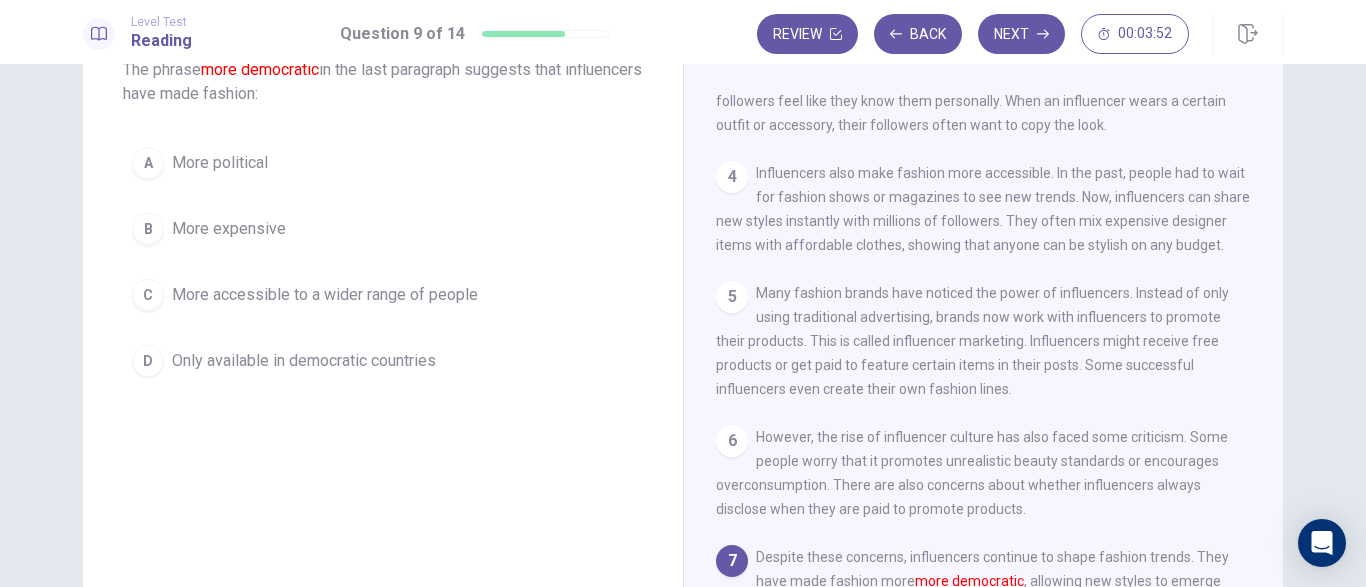 click on "C" at bounding box center (148, 295) 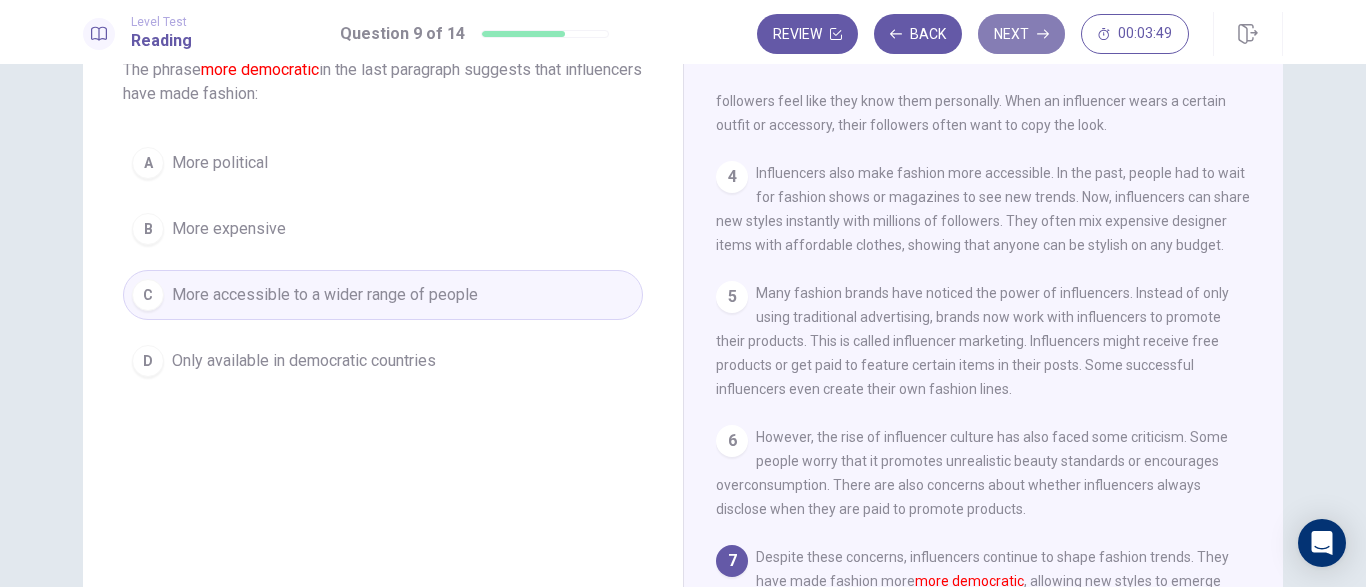 click on "Next" at bounding box center (1021, 34) 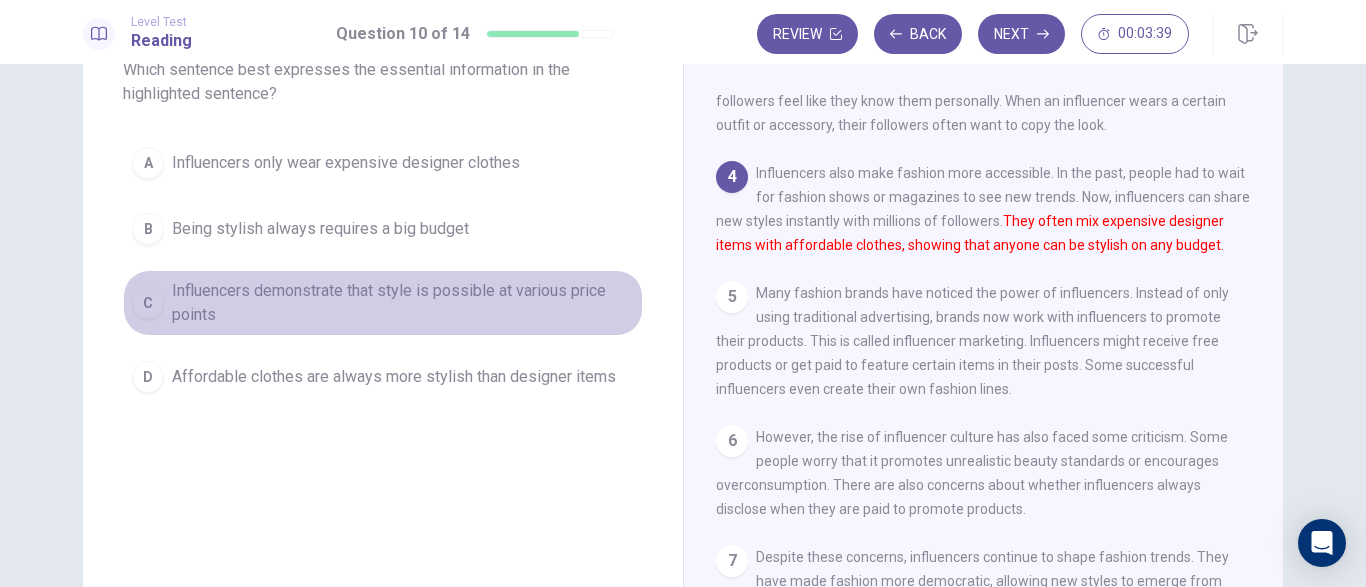 click on "C" at bounding box center (148, 303) 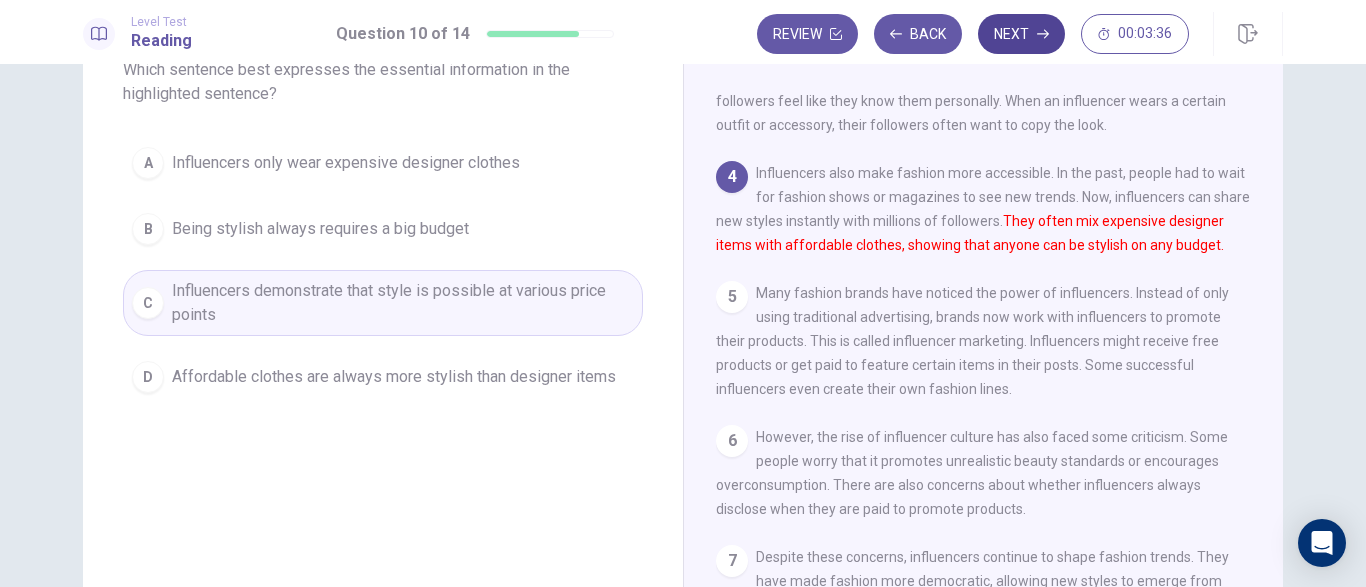 click on "Next" at bounding box center [1021, 34] 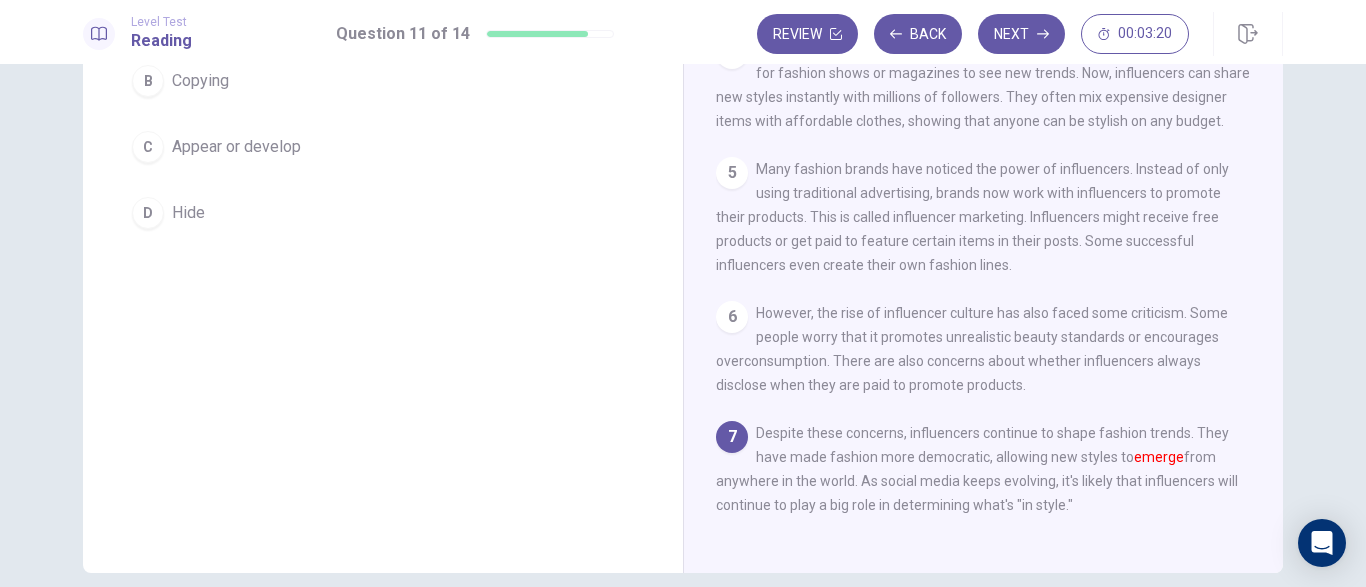 scroll, scrollTop: 261, scrollLeft: 0, axis: vertical 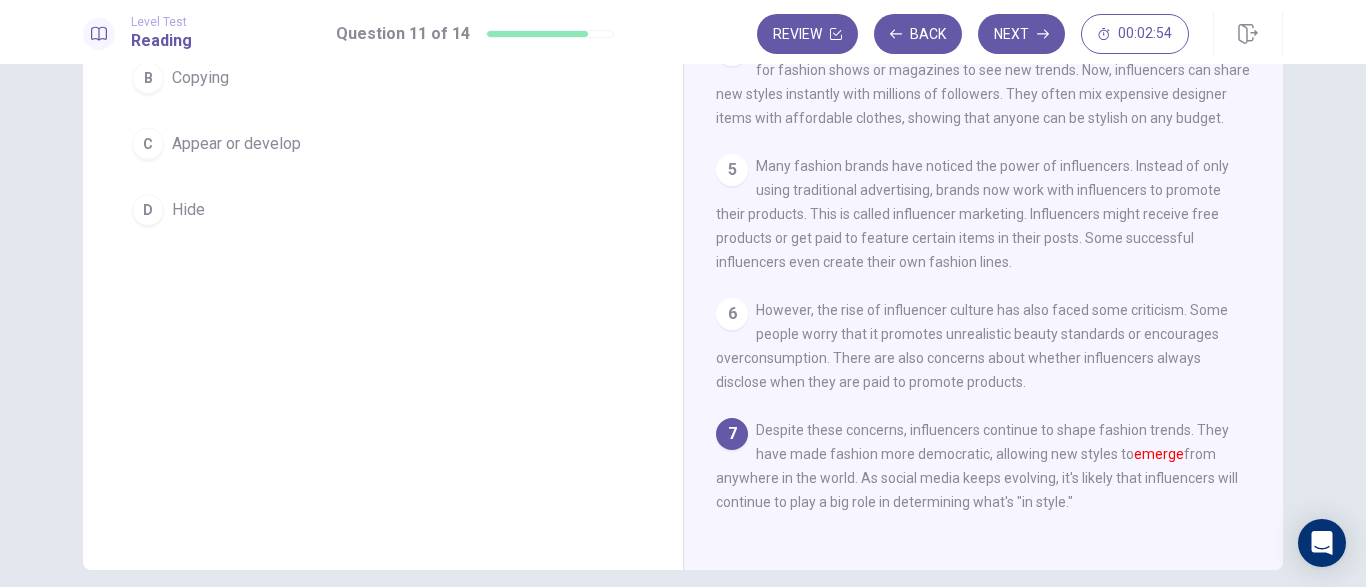 click on "C" at bounding box center (148, 144) 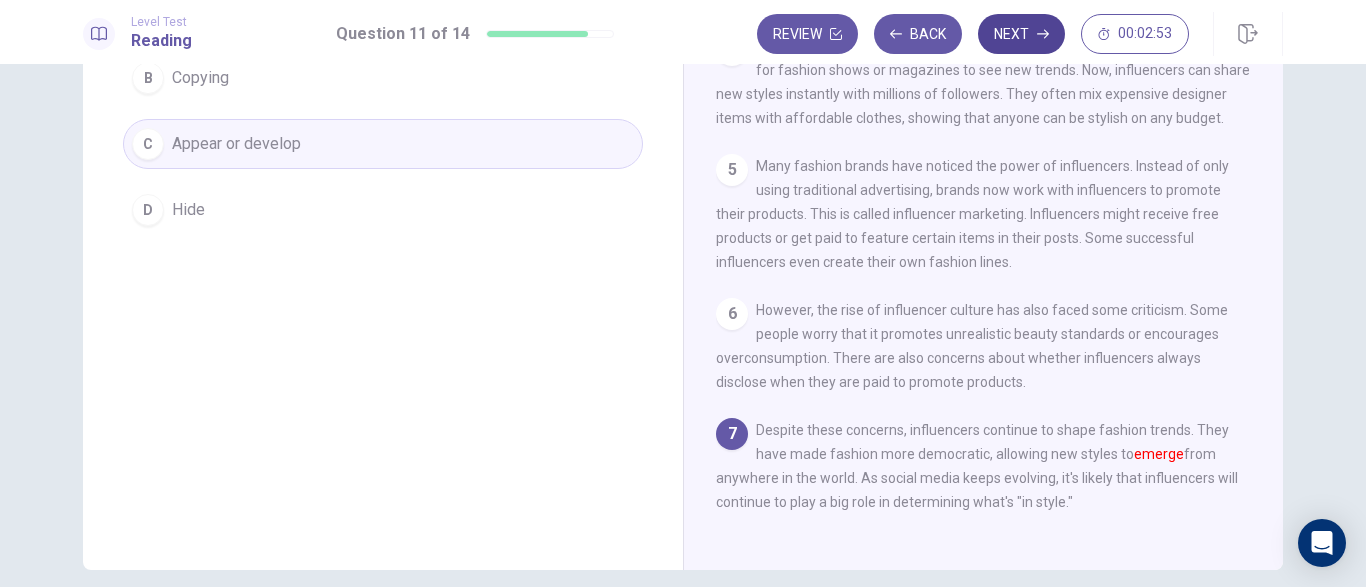 click on "Next" at bounding box center (1021, 34) 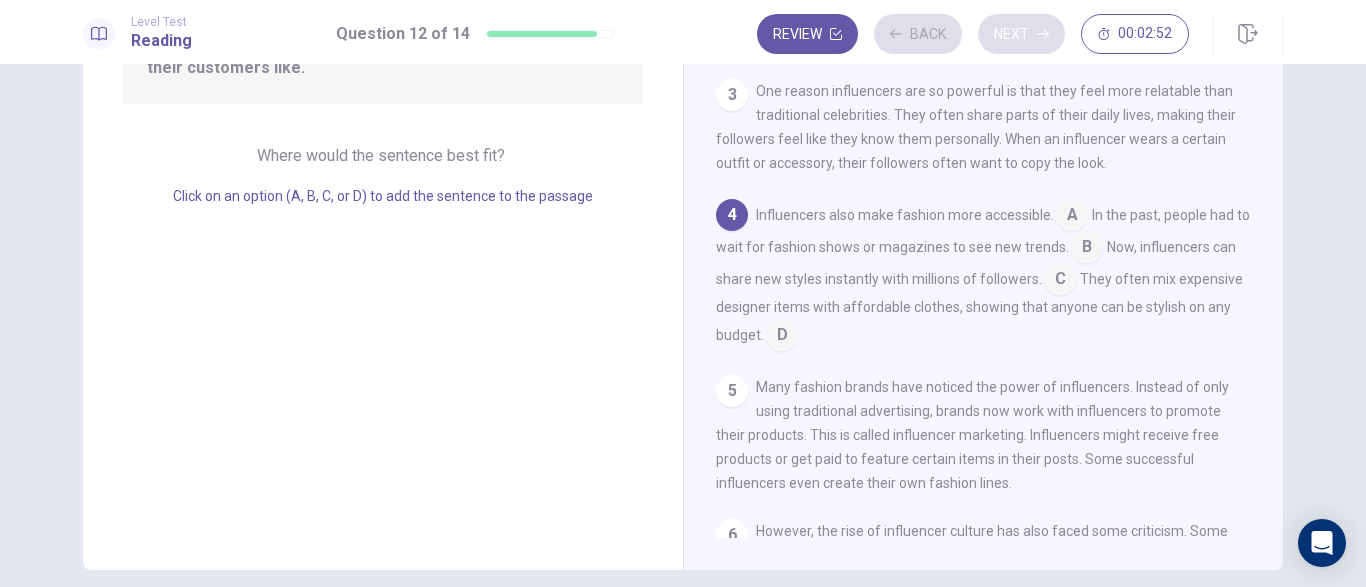 scroll, scrollTop: 149, scrollLeft: 0, axis: vertical 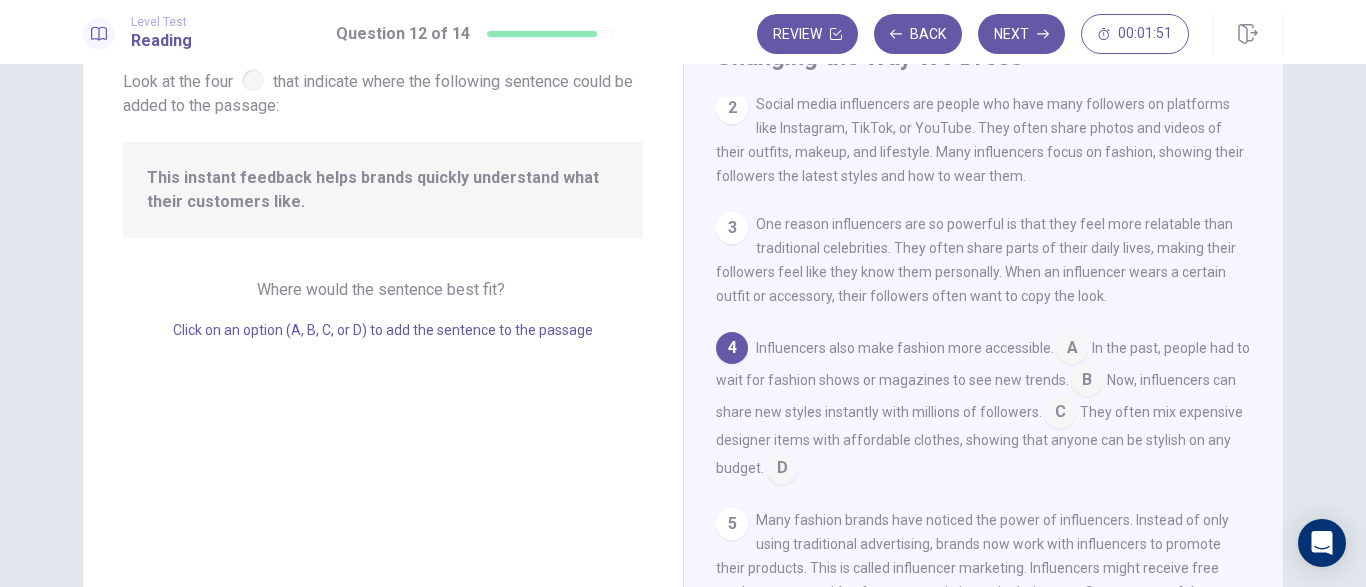 click at bounding box center [1060, 414] 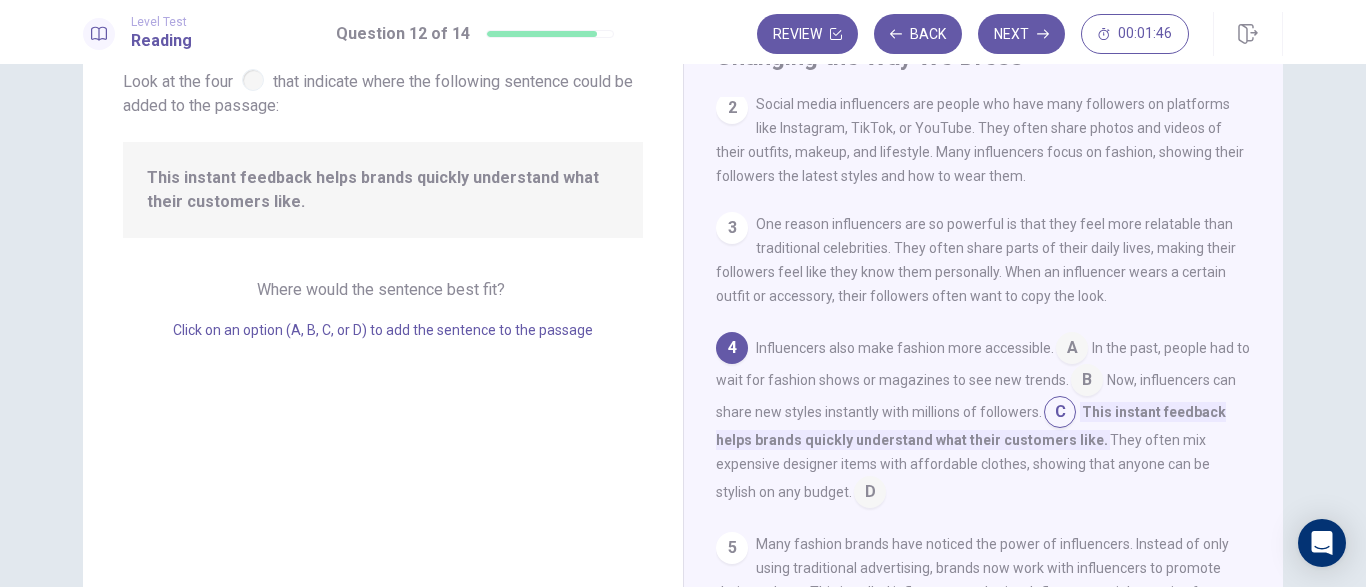 click at bounding box center [1060, 414] 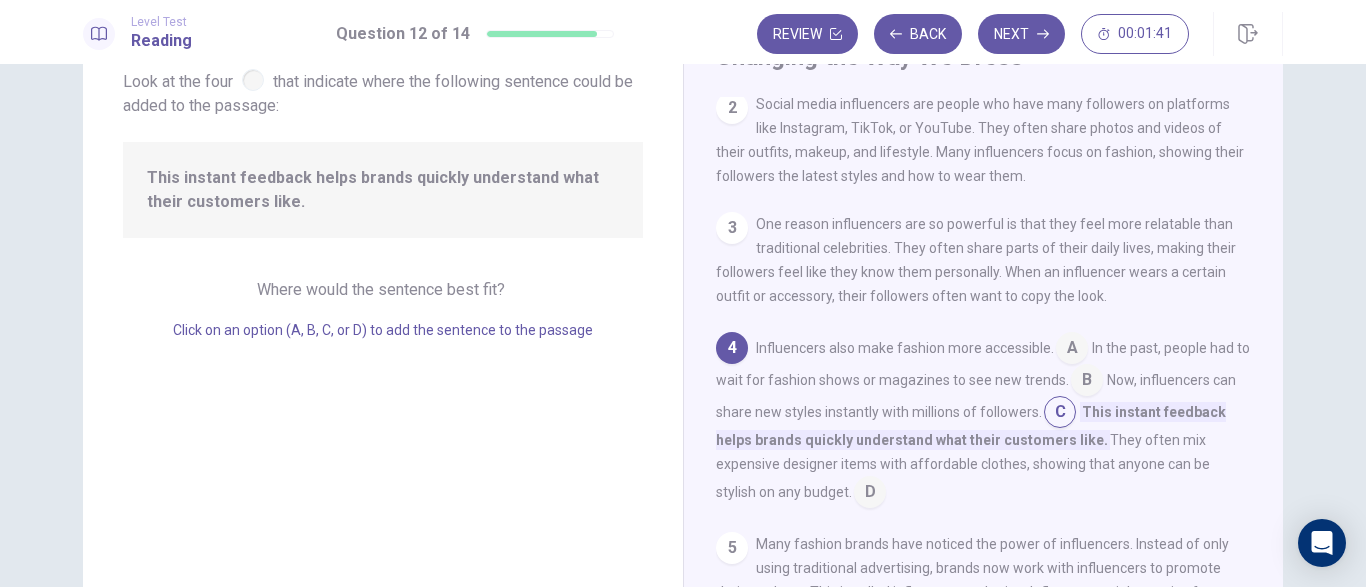 click at bounding box center [253, 80] 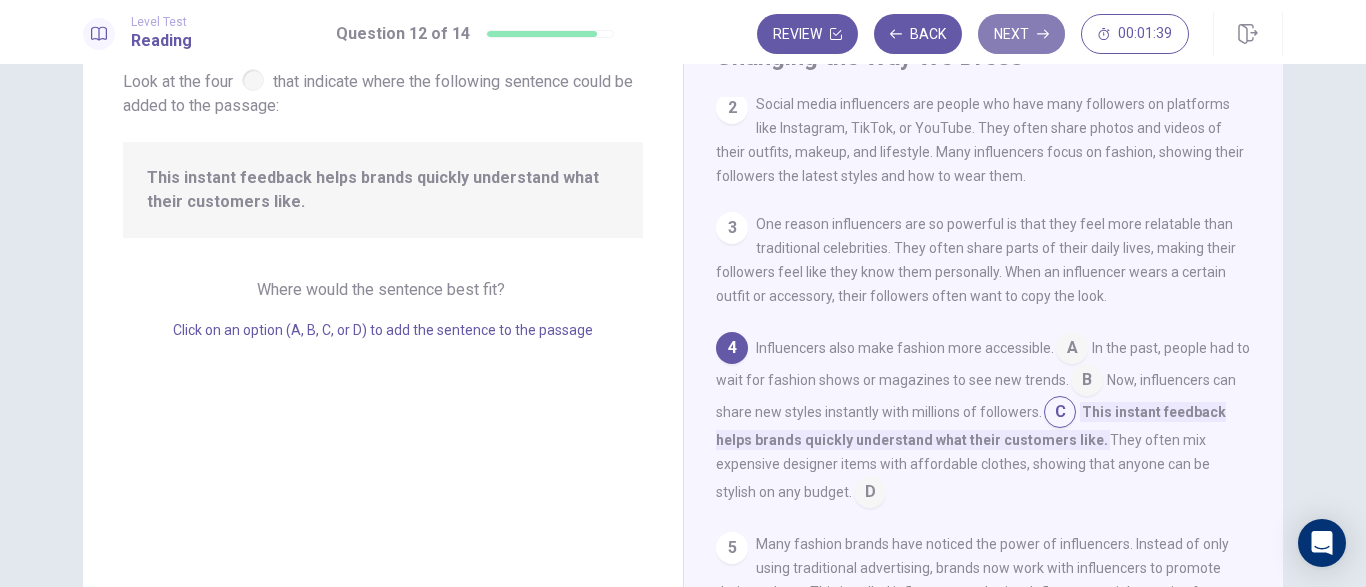 click on "Next" at bounding box center [1021, 34] 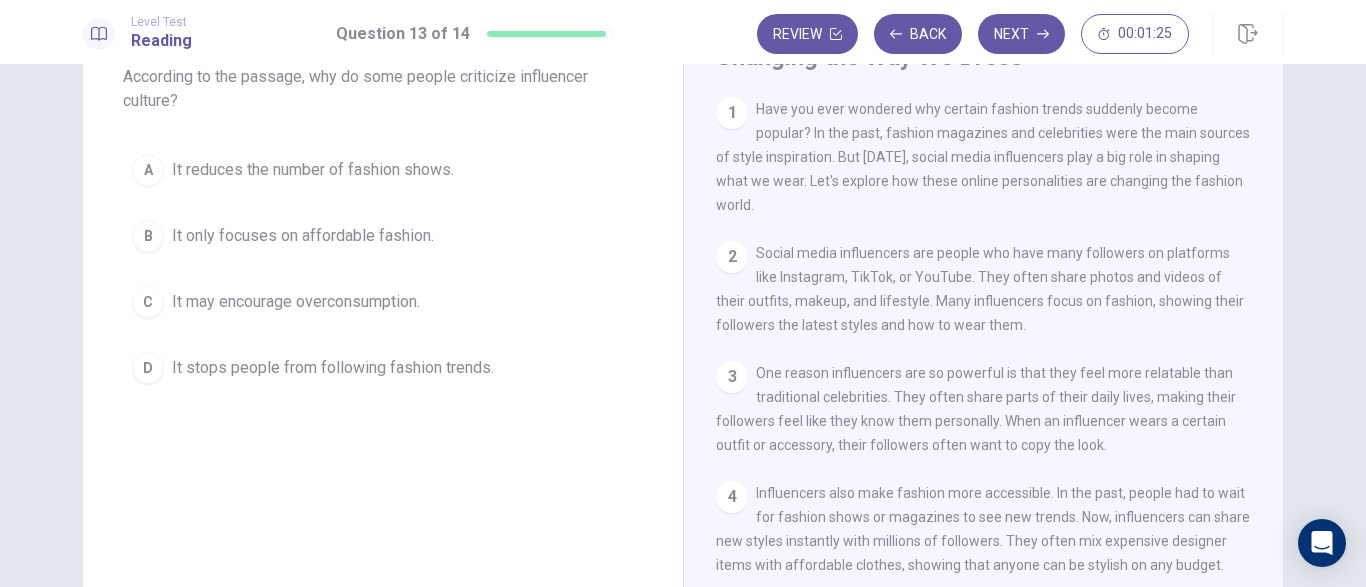click on "C" at bounding box center [148, 302] 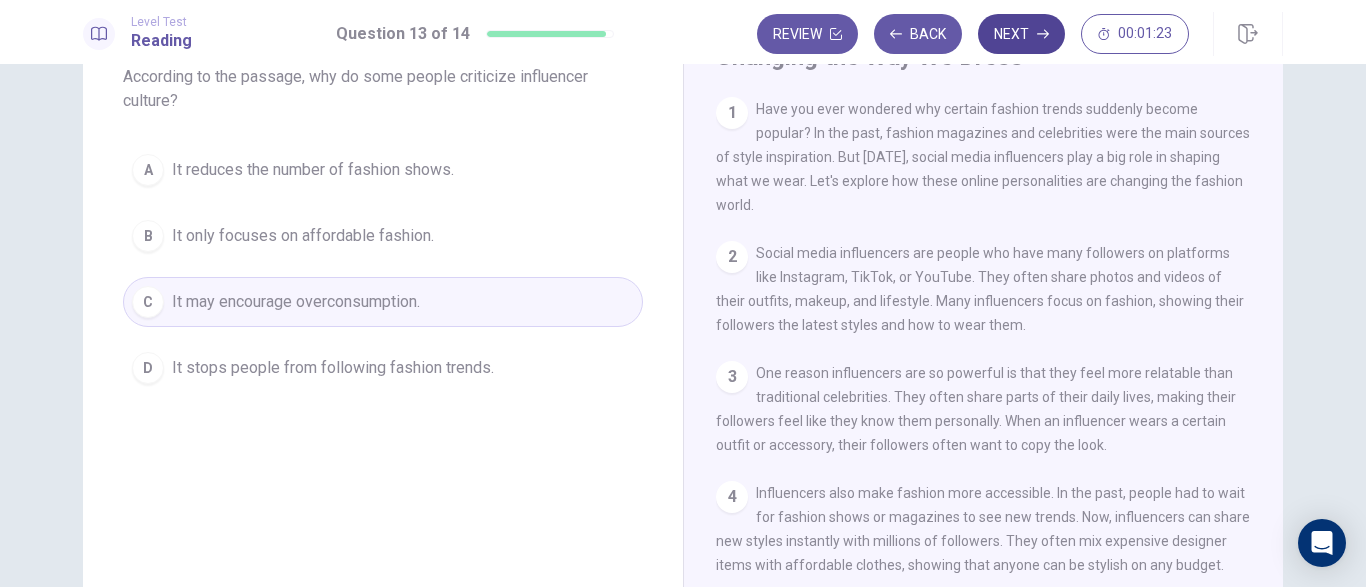 click on "Next" at bounding box center (1021, 34) 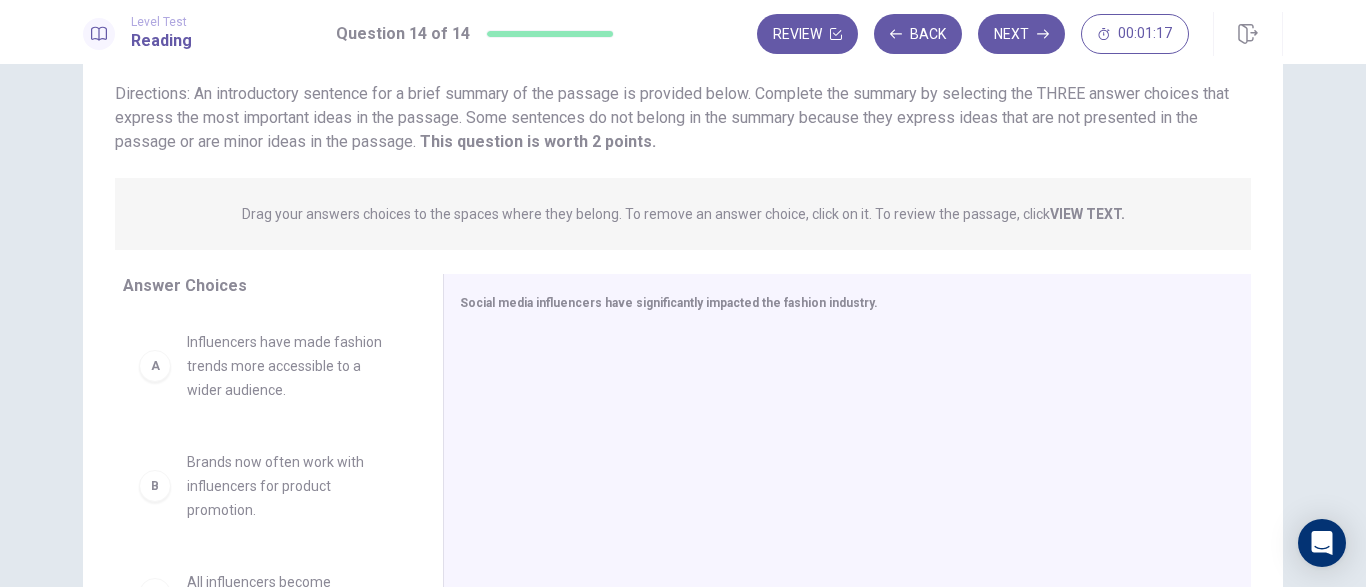 scroll, scrollTop: 141, scrollLeft: 0, axis: vertical 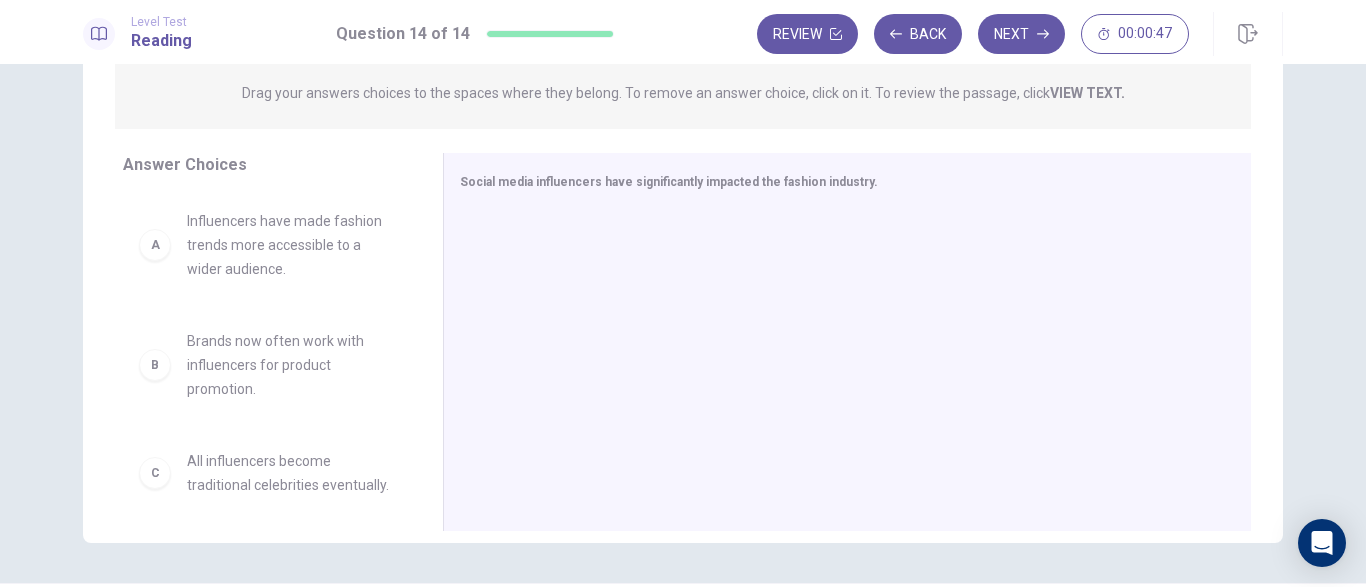 click on "A" at bounding box center [155, 245] 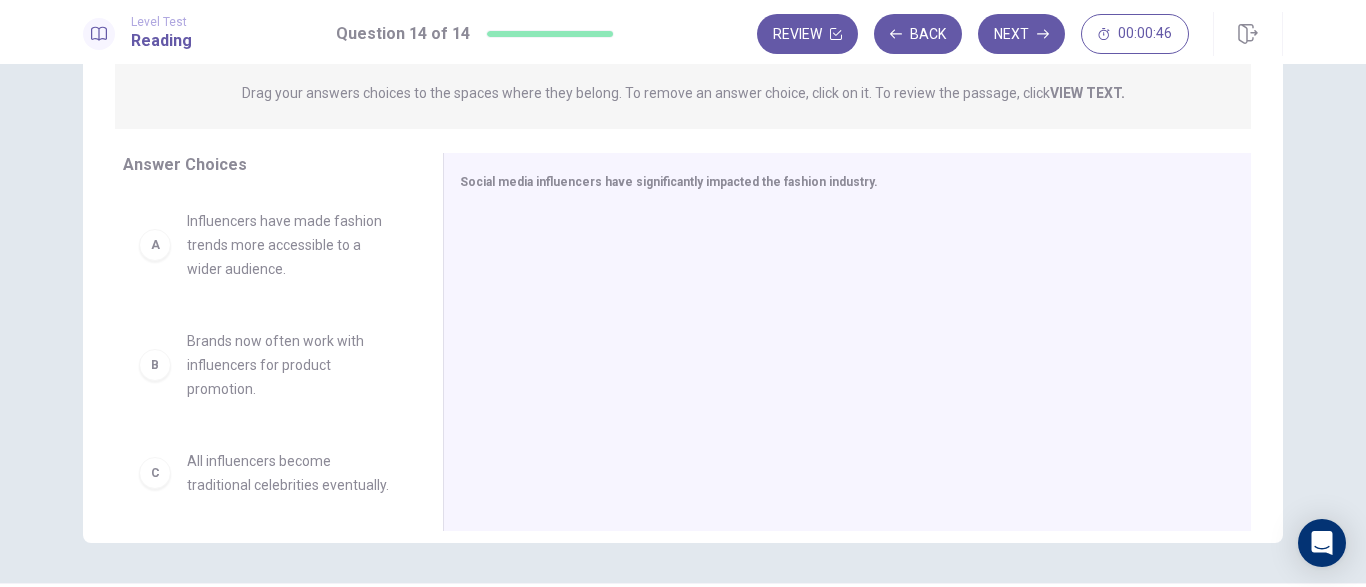 click on "A" at bounding box center (155, 245) 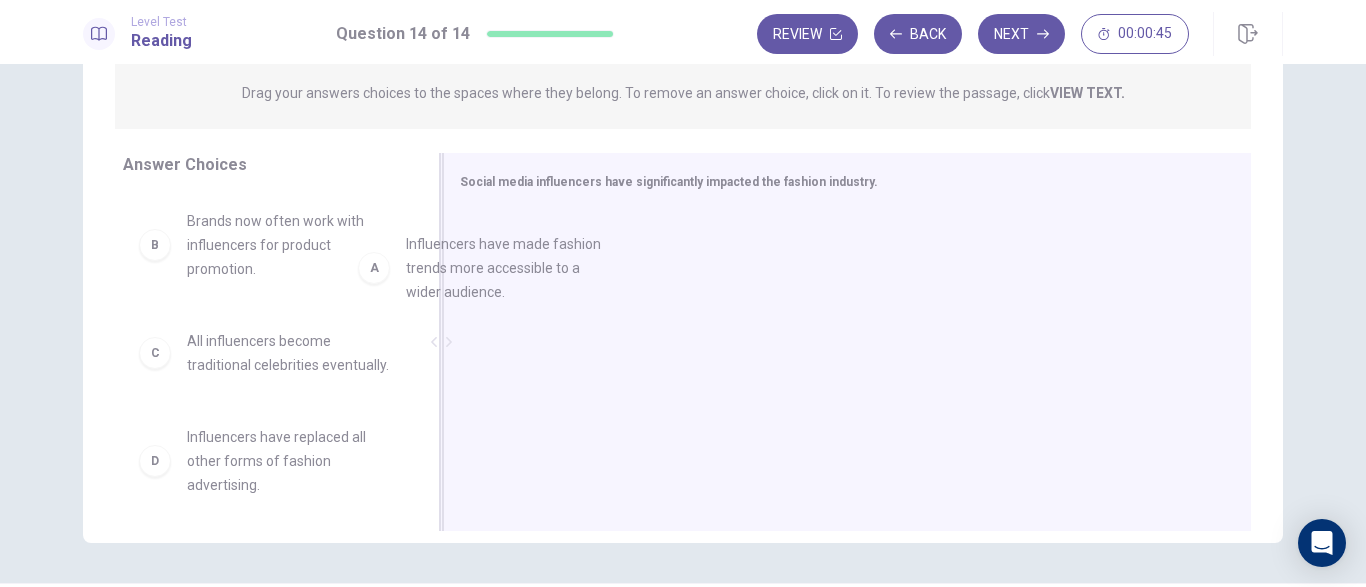 drag, startPoint x: 154, startPoint y: 249, endPoint x: 441, endPoint y: 278, distance: 288.46143 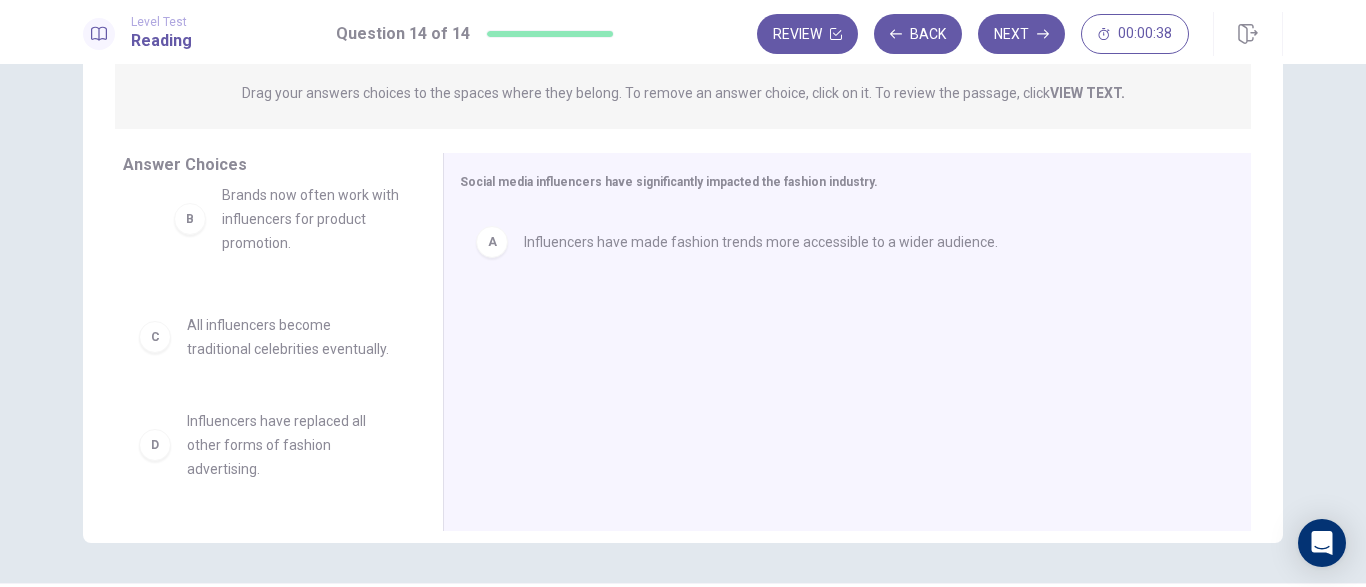 drag, startPoint x: 151, startPoint y: 252, endPoint x: 184, endPoint y: 226, distance: 42.0119 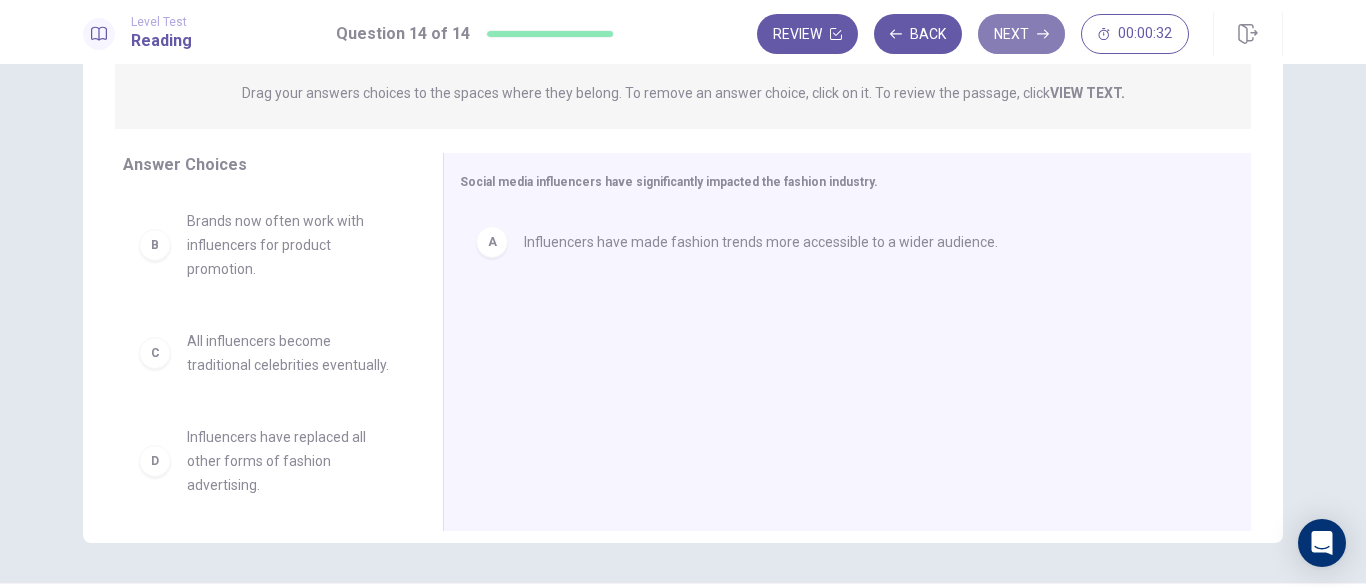click on "Next" at bounding box center (1021, 34) 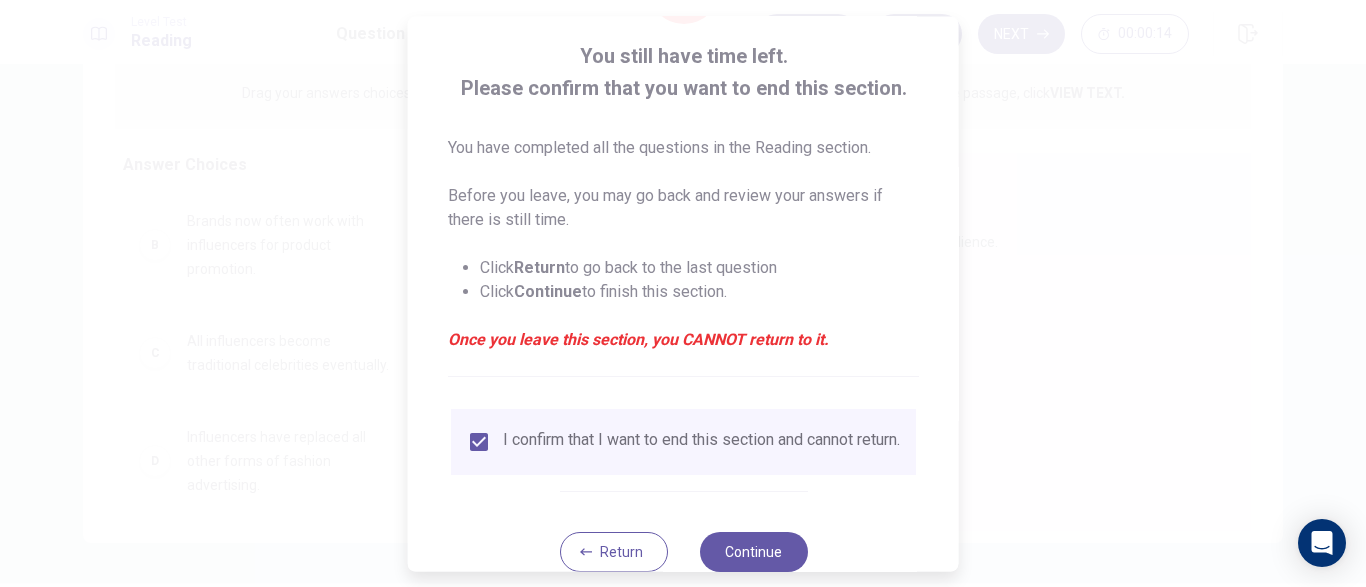 scroll, scrollTop: 160, scrollLeft: 0, axis: vertical 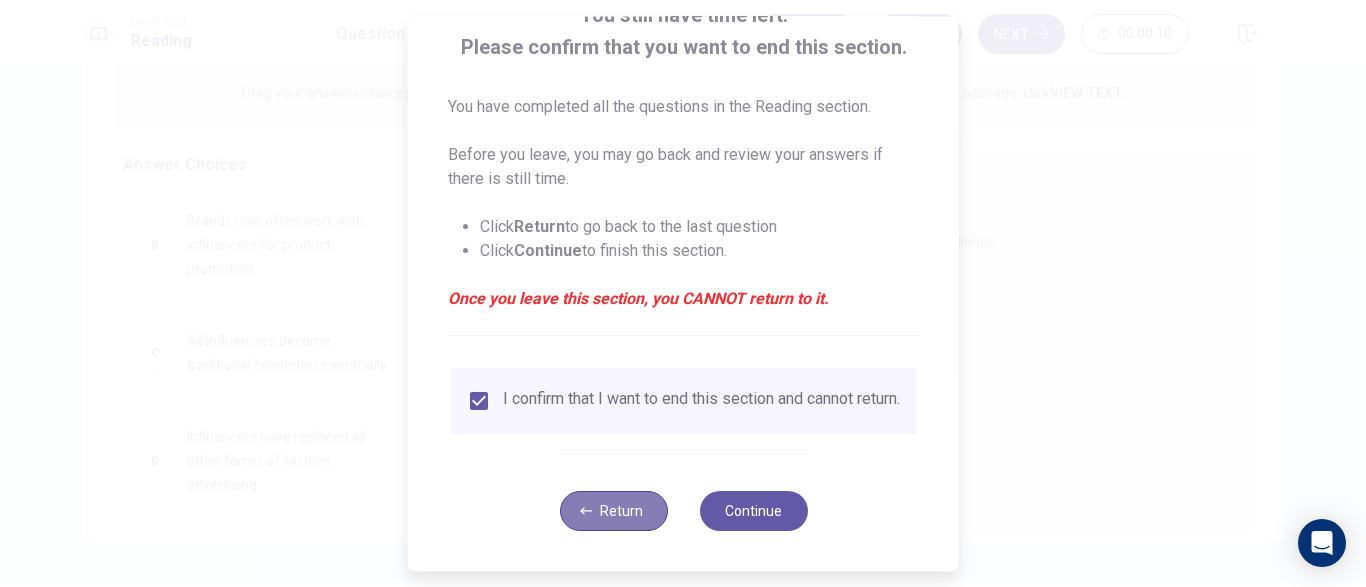 click on "Return" at bounding box center (613, 511) 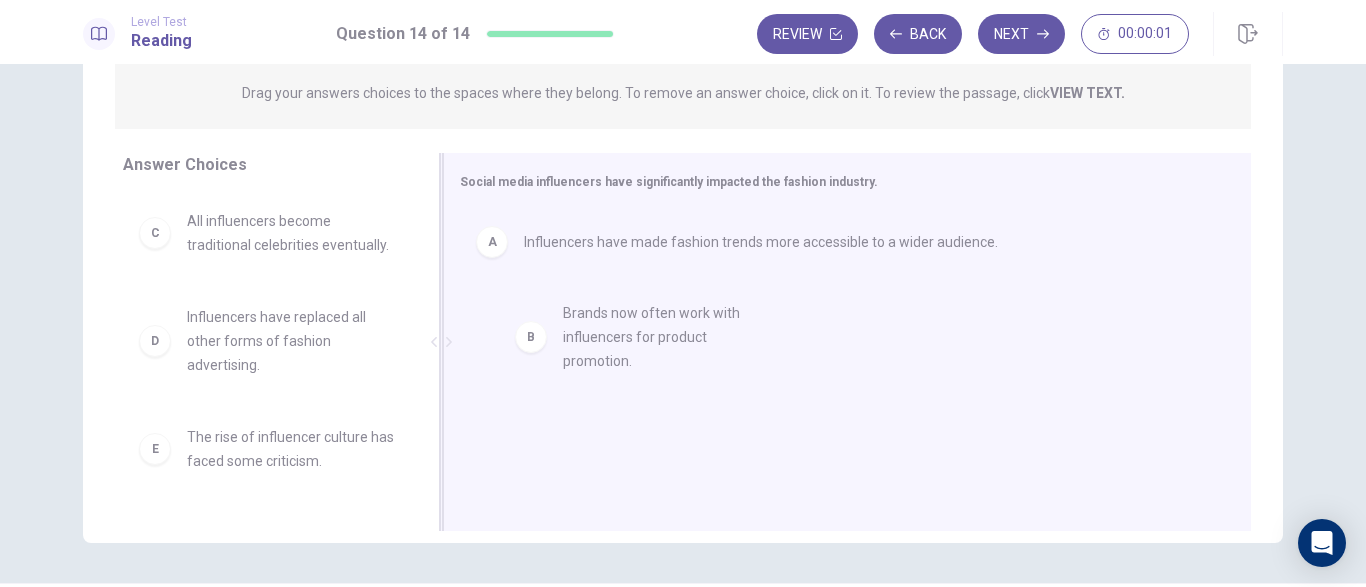 drag, startPoint x: 258, startPoint y: 249, endPoint x: 658, endPoint y: 344, distance: 411.1265 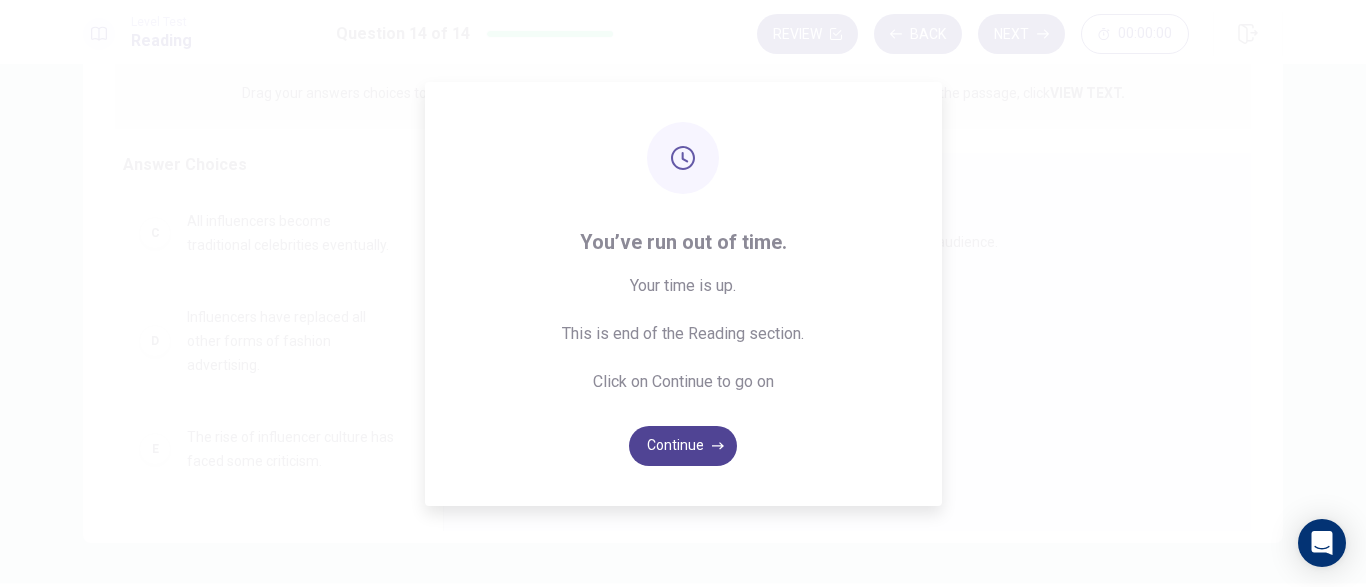 click on "Continue" at bounding box center [683, 446] 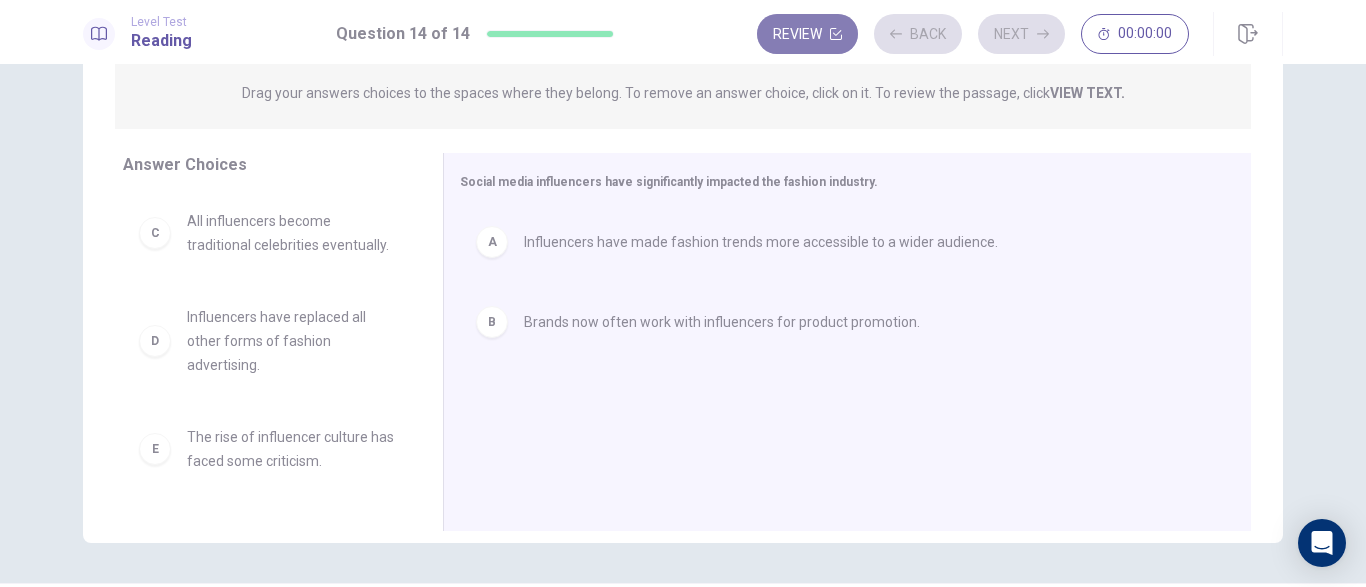 click on "Review" at bounding box center [807, 34] 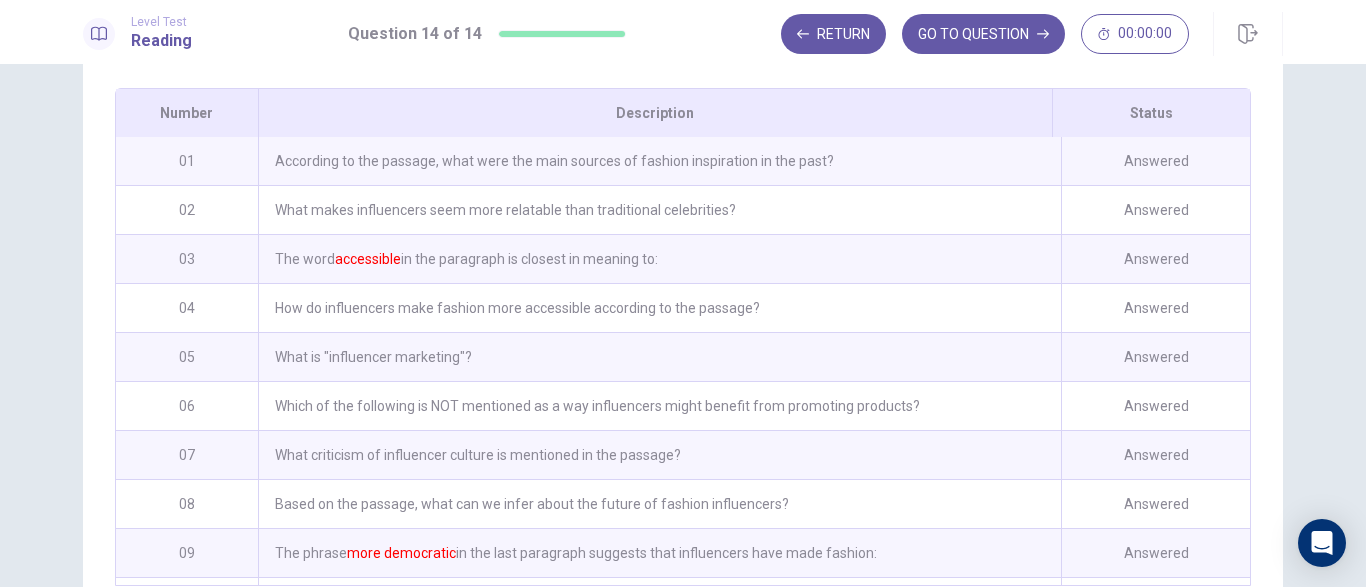 scroll, scrollTop: 423, scrollLeft: 0, axis: vertical 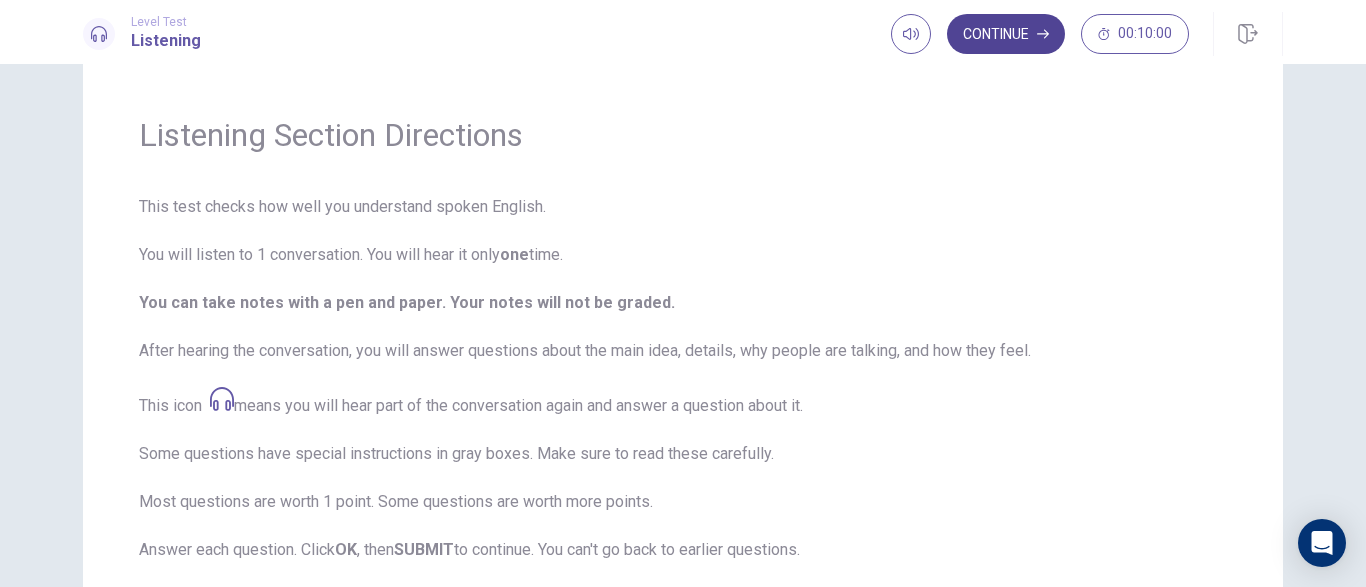 click on "Continue" at bounding box center (1006, 34) 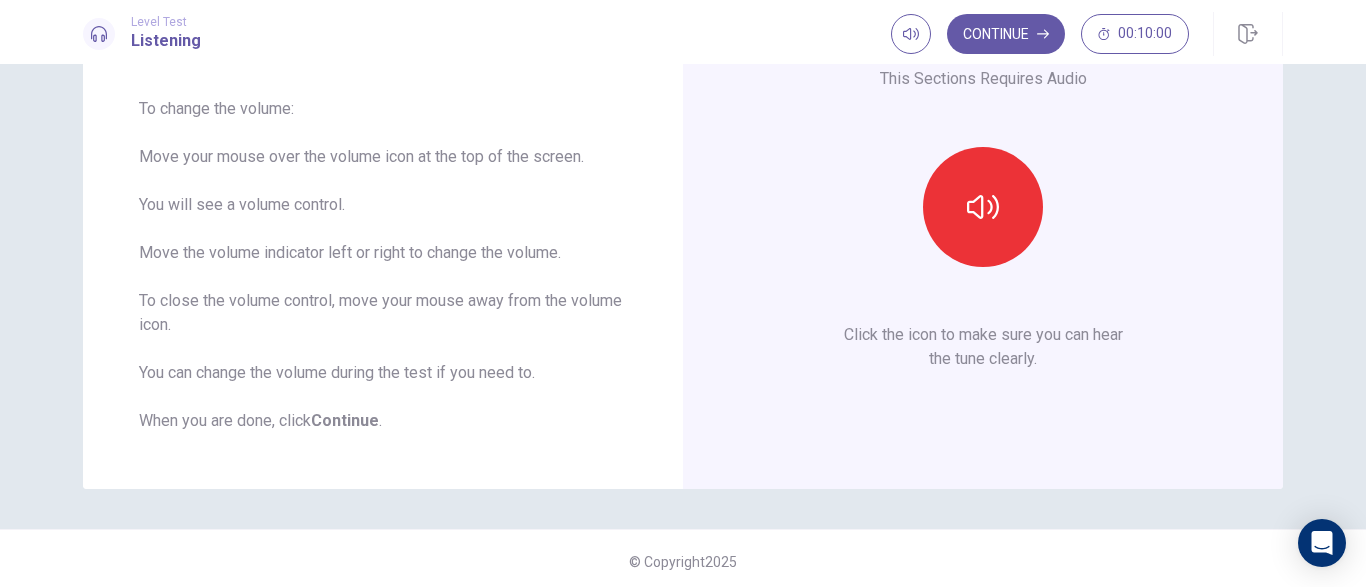 scroll, scrollTop: 157, scrollLeft: 0, axis: vertical 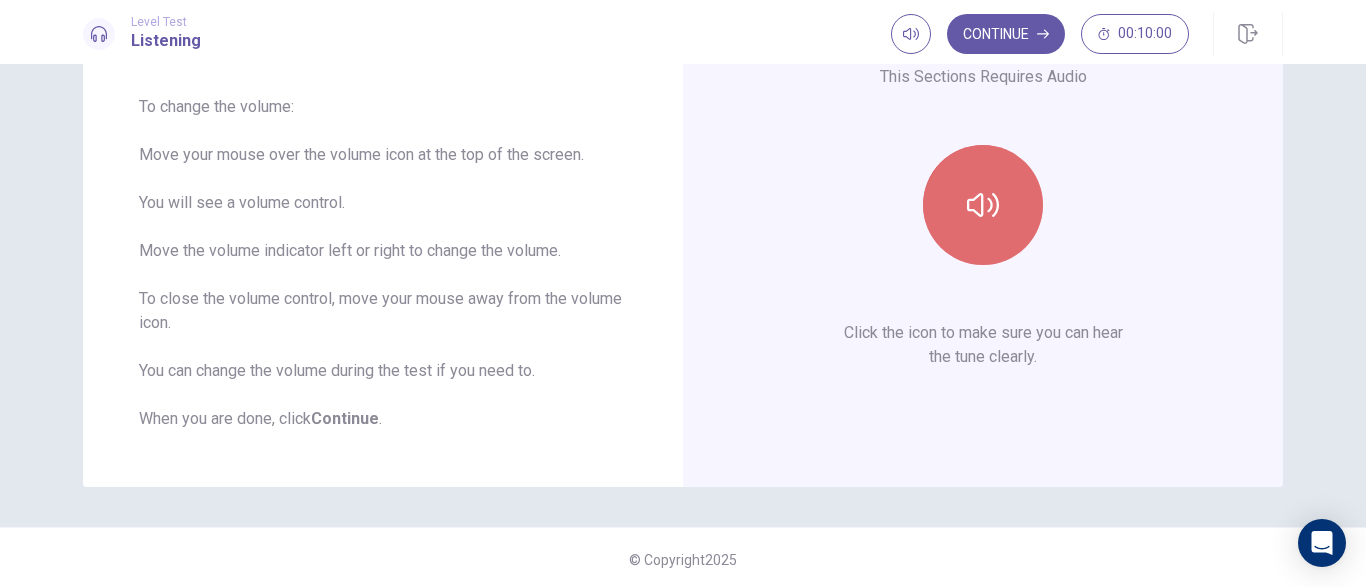 click at bounding box center (983, 205) 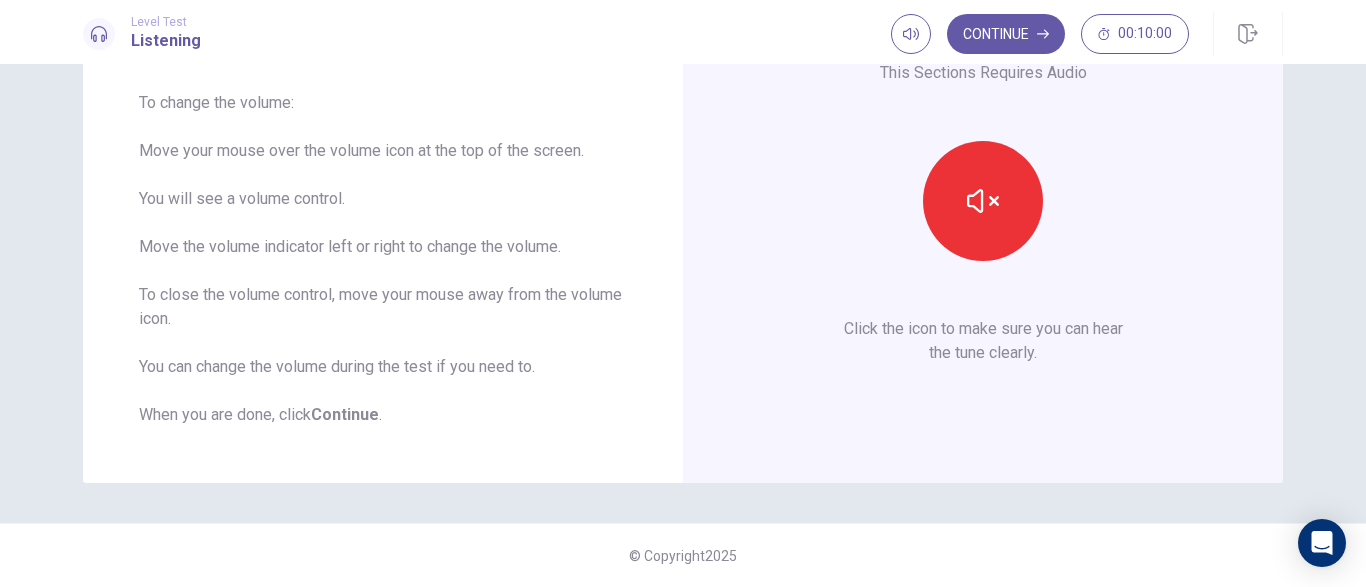 scroll, scrollTop: 322, scrollLeft: 0, axis: vertical 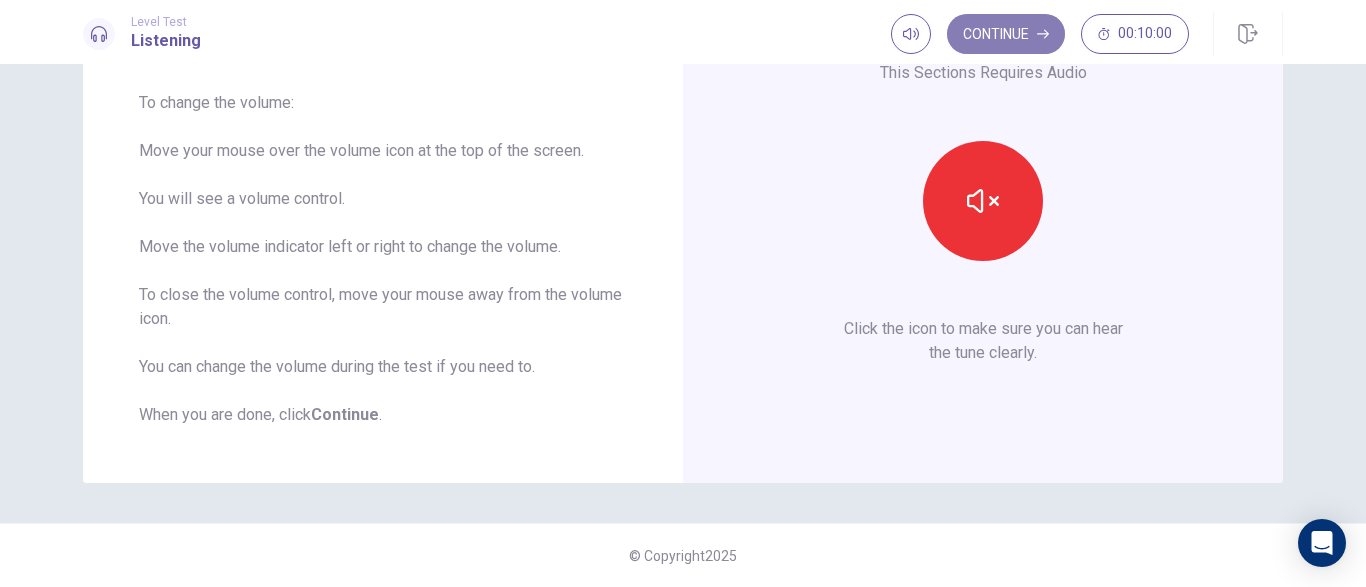 click on "Continue" at bounding box center (1006, 34) 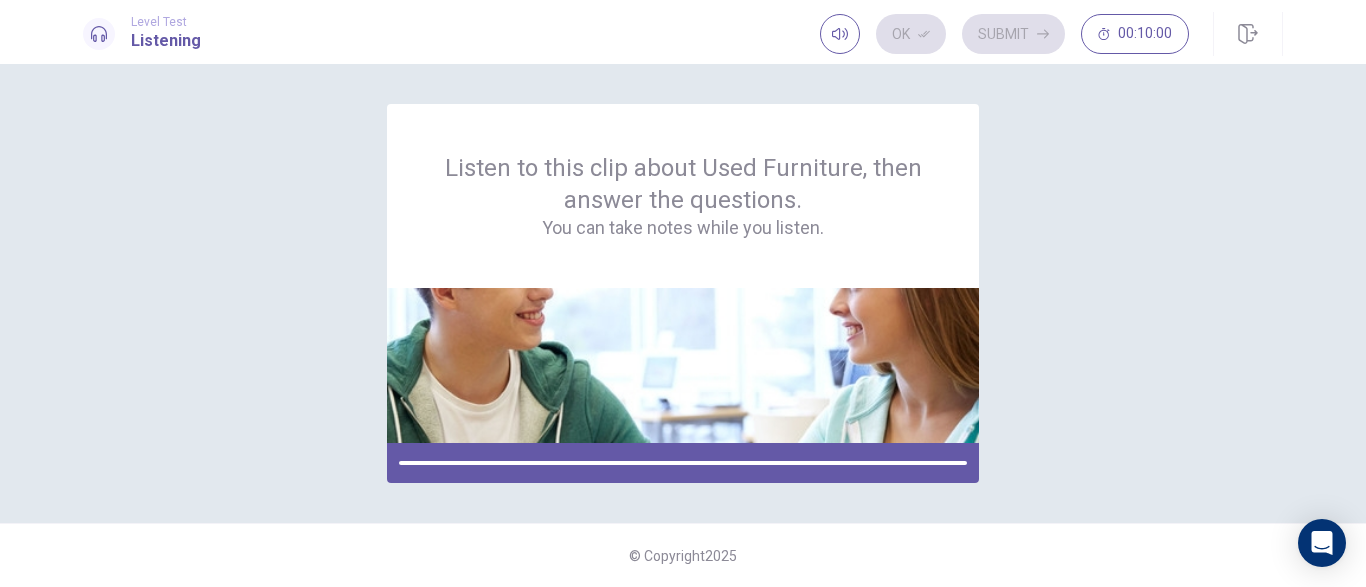 scroll, scrollTop: 0, scrollLeft: 0, axis: both 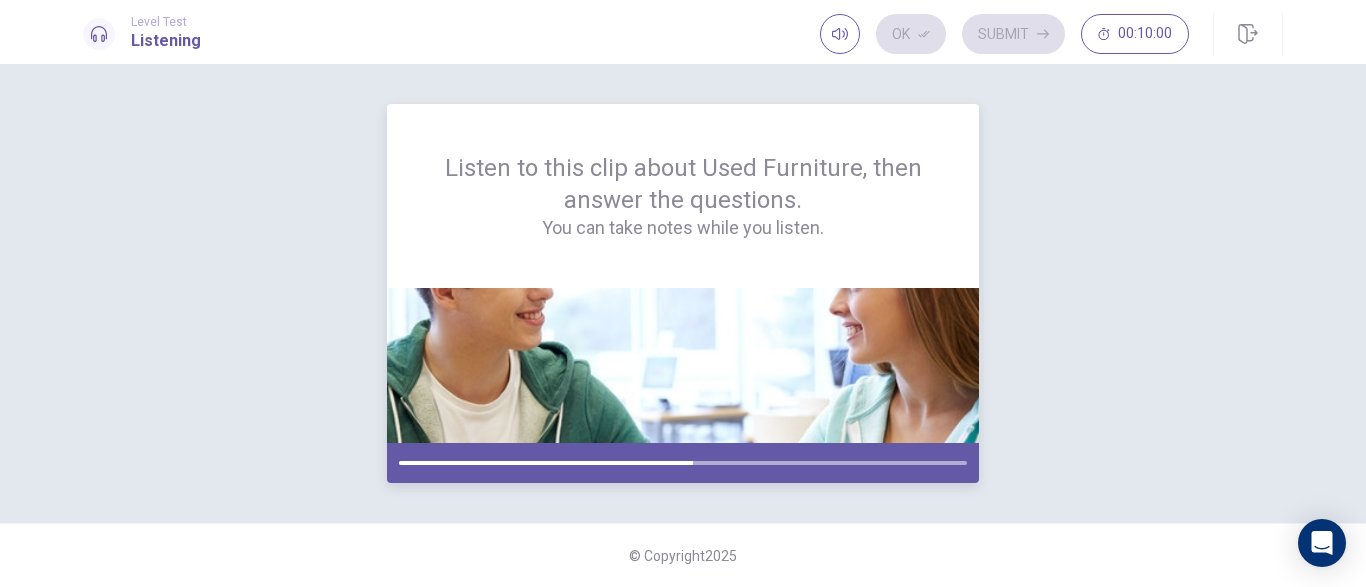 click at bounding box center (546, 463) 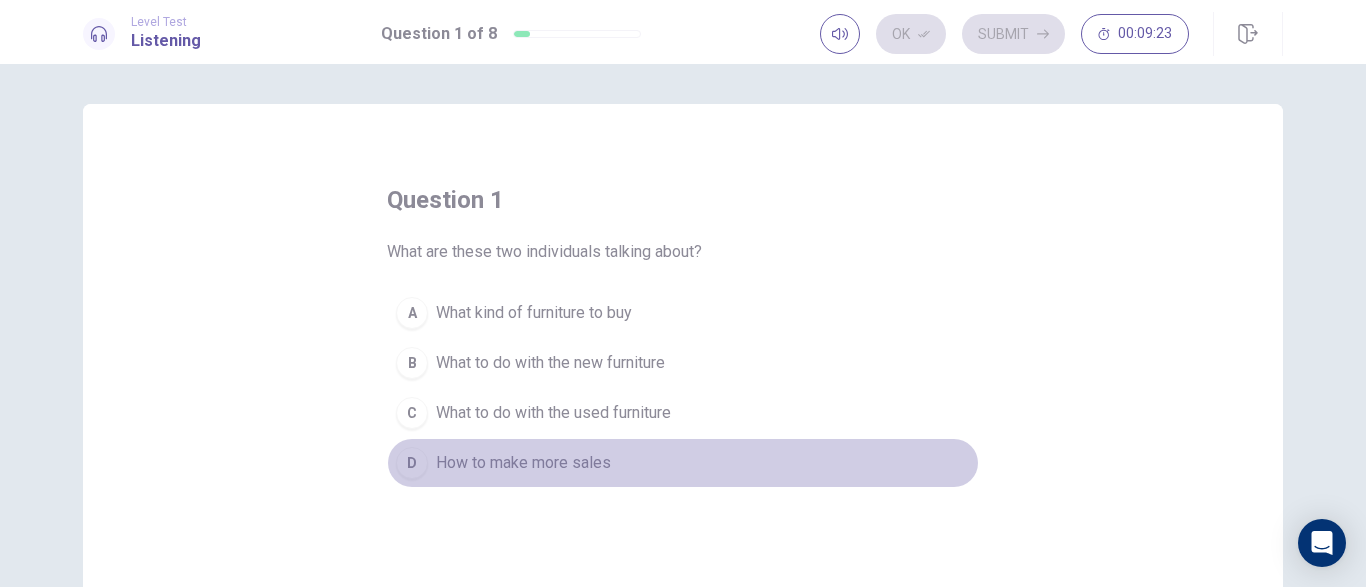 click on "D" at bounding box center (412, 463) 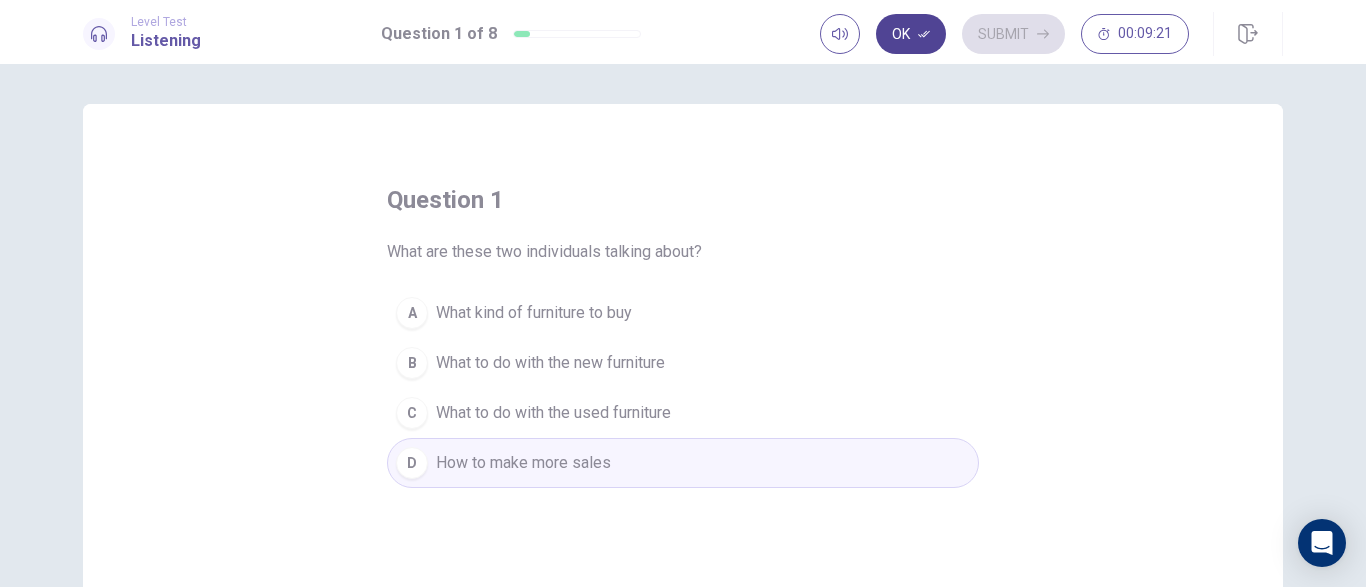 click on "Ok" at bounding box center [911, 34] 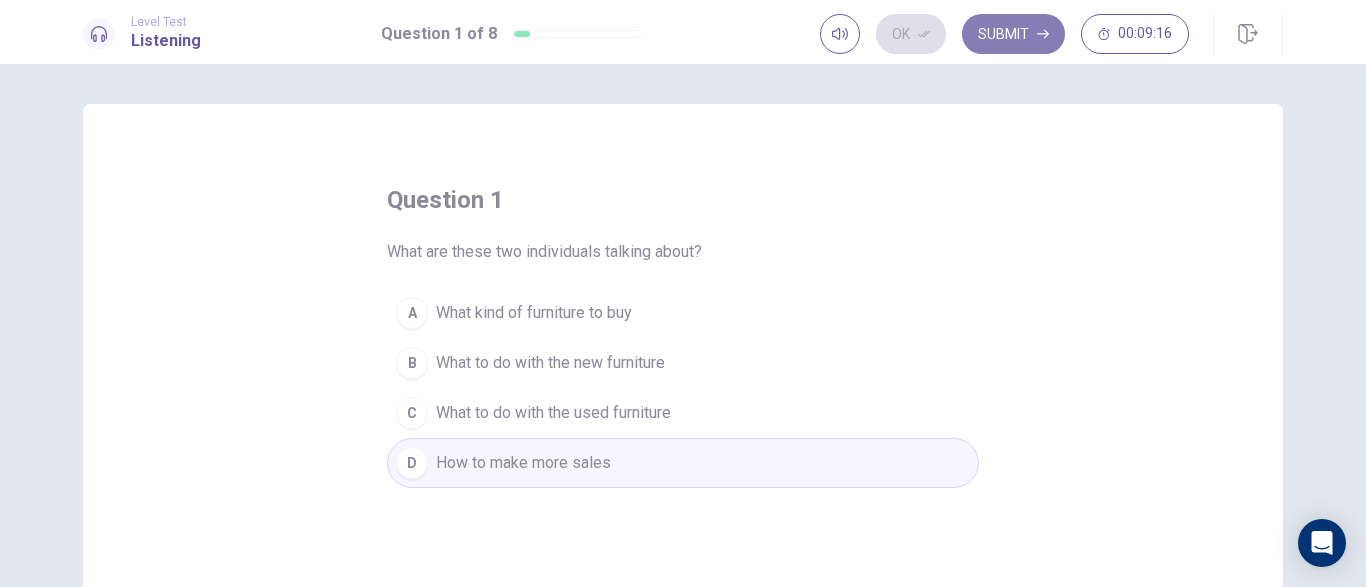 click on "Submit" at bounding box center [1013, 34] 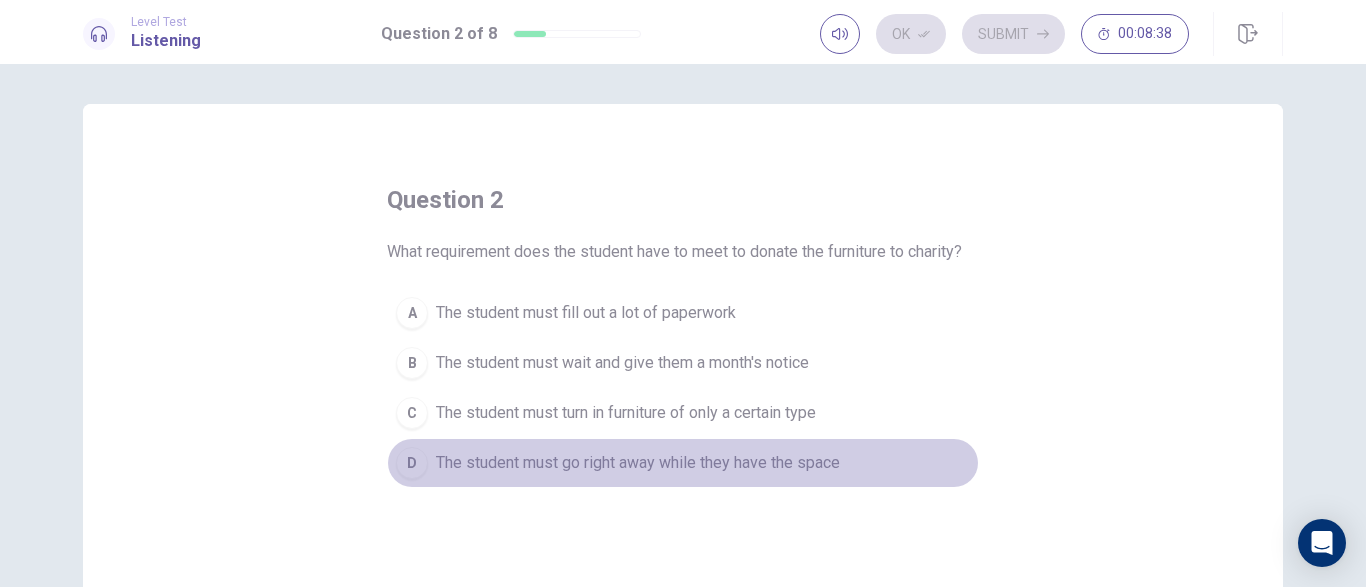 click on "D" at bounding box center [412, 463] 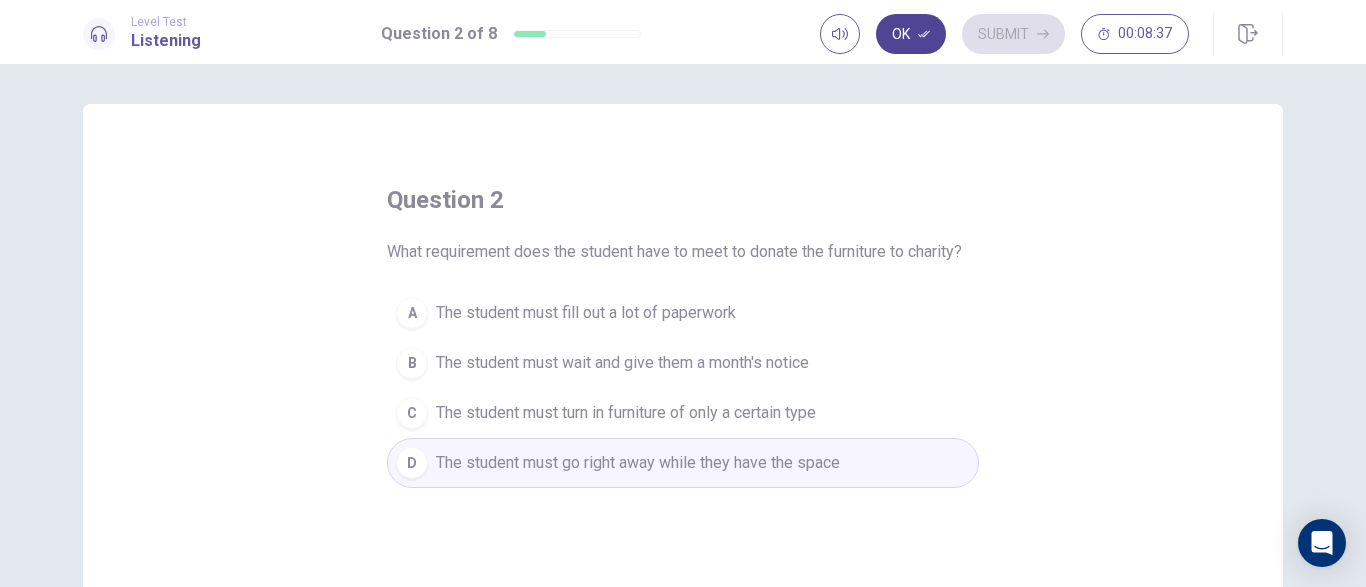 click on "Ok" at bounding box center (911, 34) 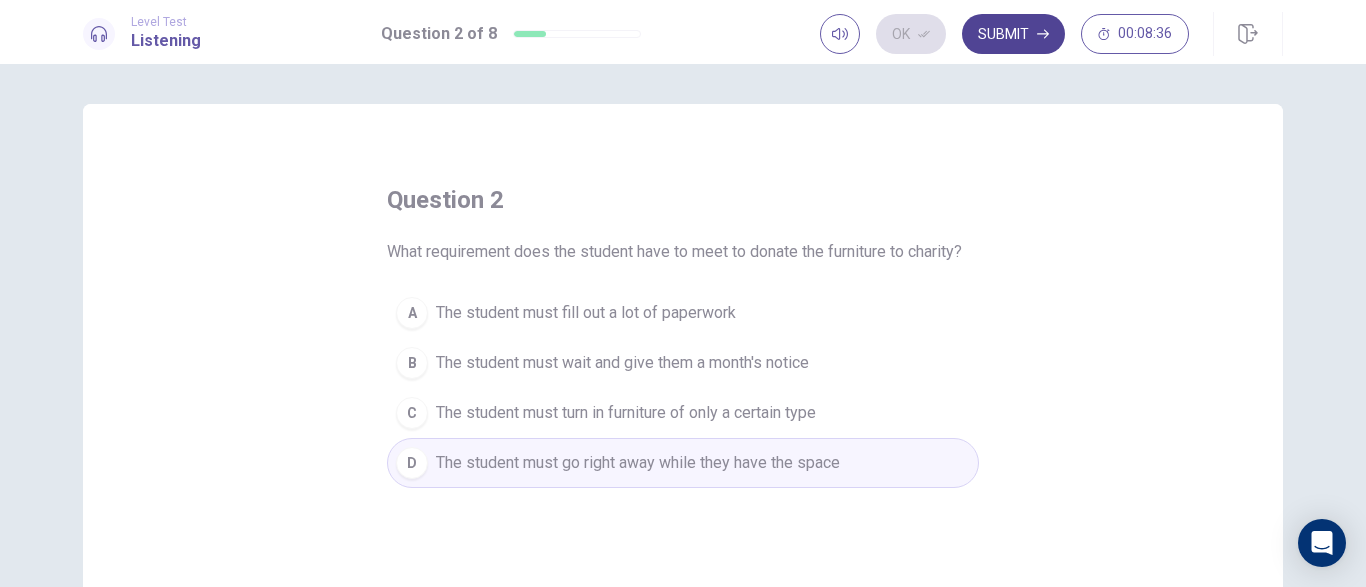 click on "Submit" at bounding box center [1013, 34] 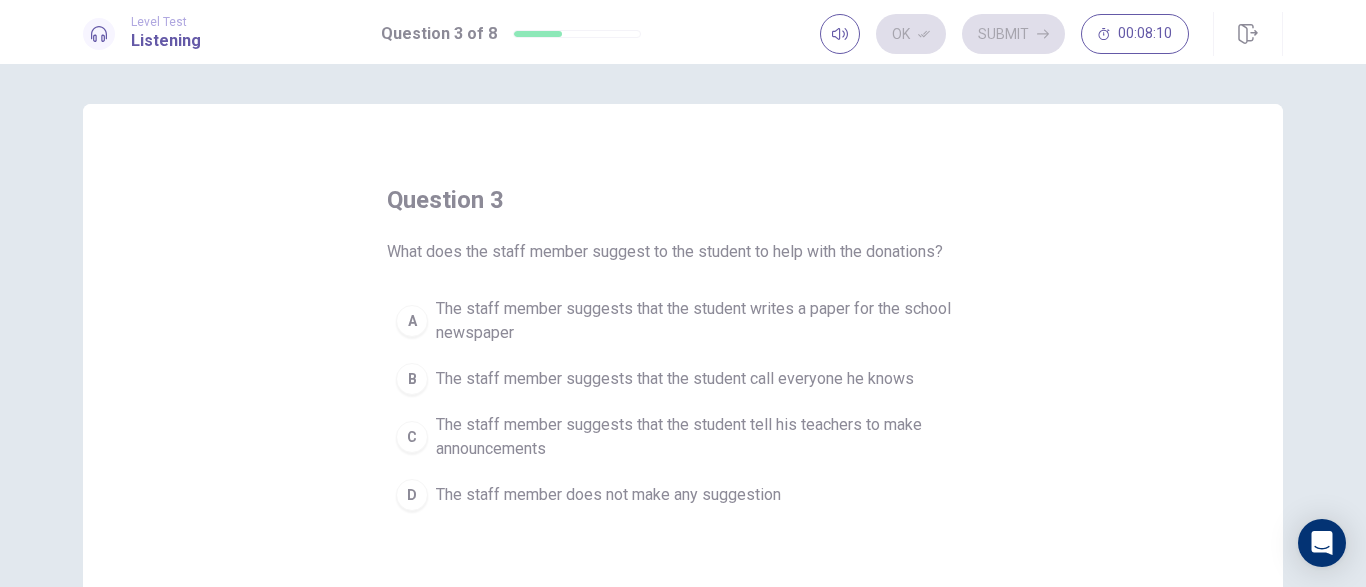 click on "The staff member suggests that the student writes a paper for the school newspaper" at bounding box center (703, 321) 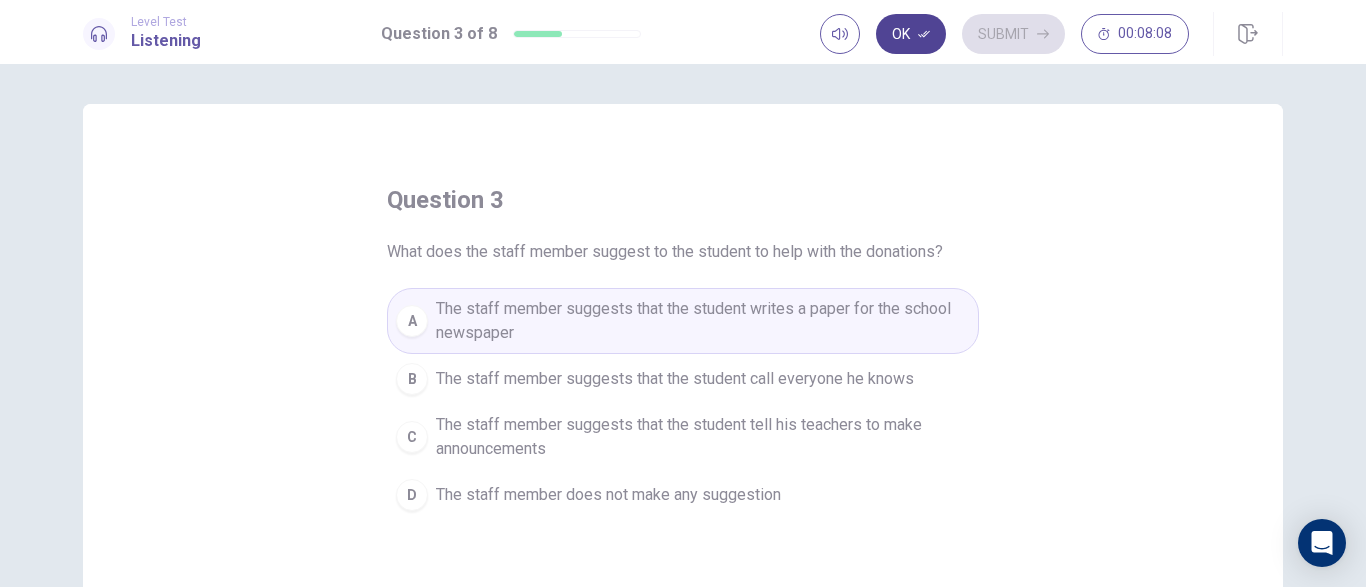 click on "Ok" at bounding box center (911, 34) 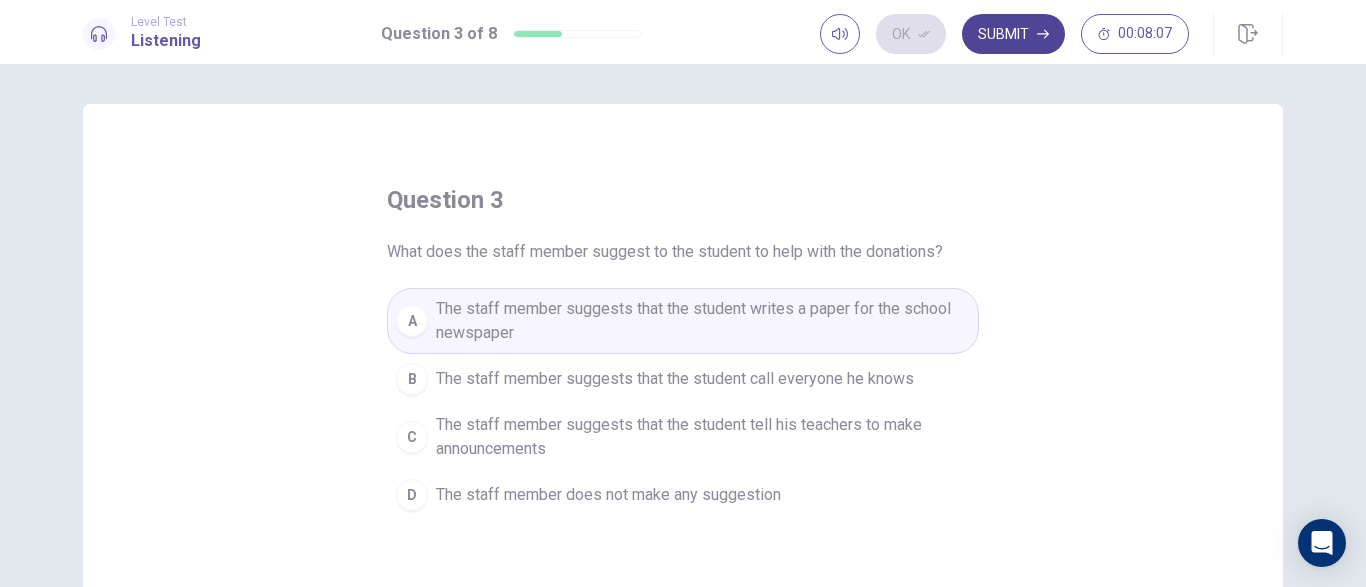 click on "Submit" at bounding box center (1013, 34) 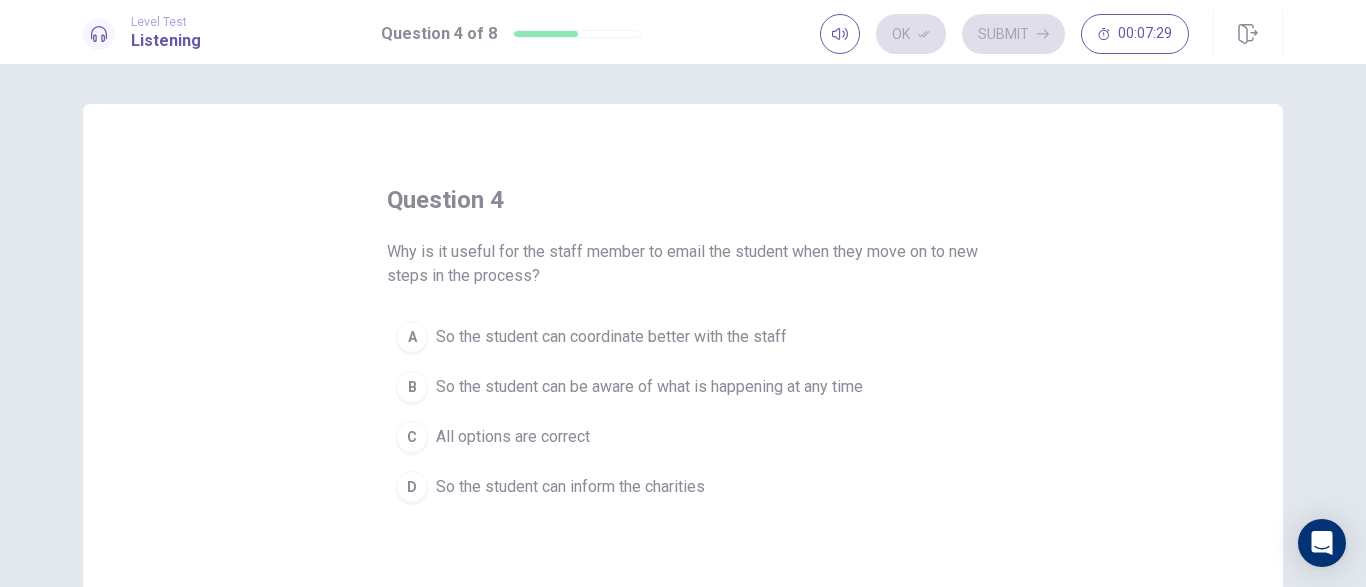 click on "So the student can be aware of what is happening at any time" at bounding box center (649, 387) 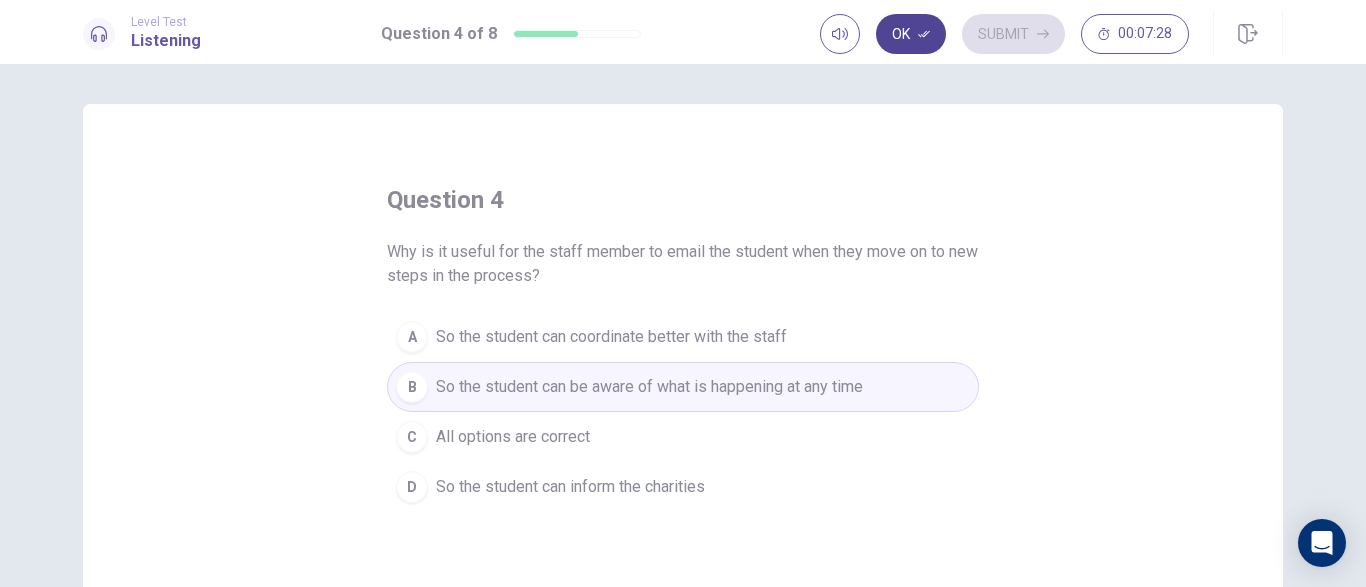 click on "Ok" at bounding box center (911, 34) 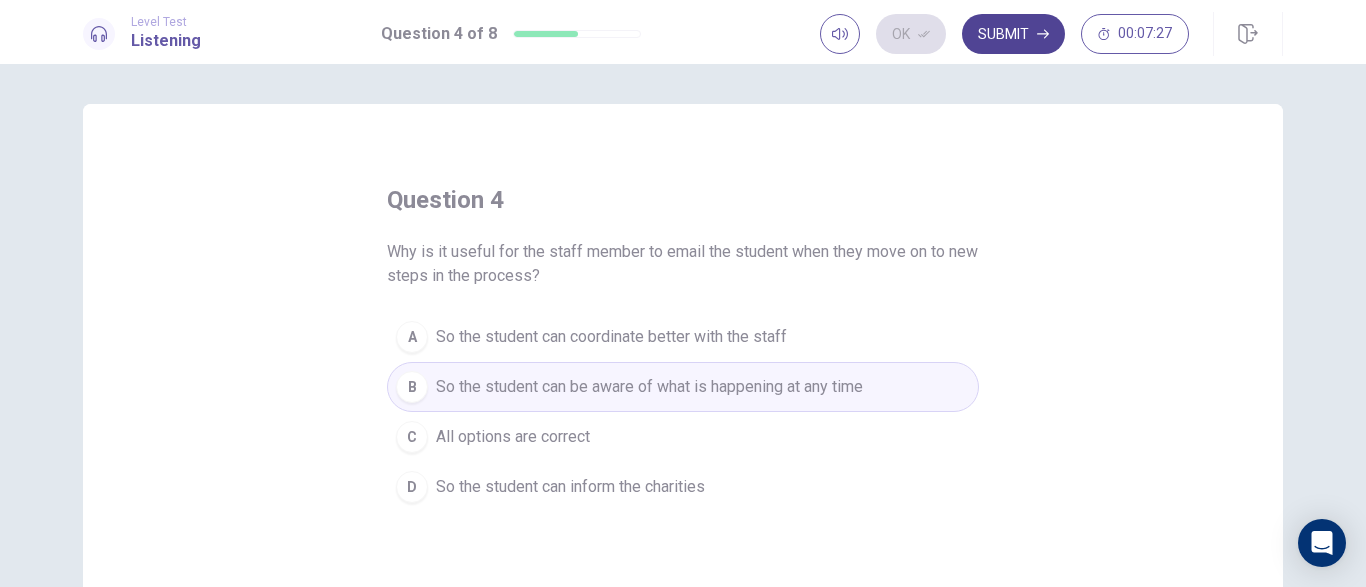 click on "Submit" at bounding box center [1013, 34] 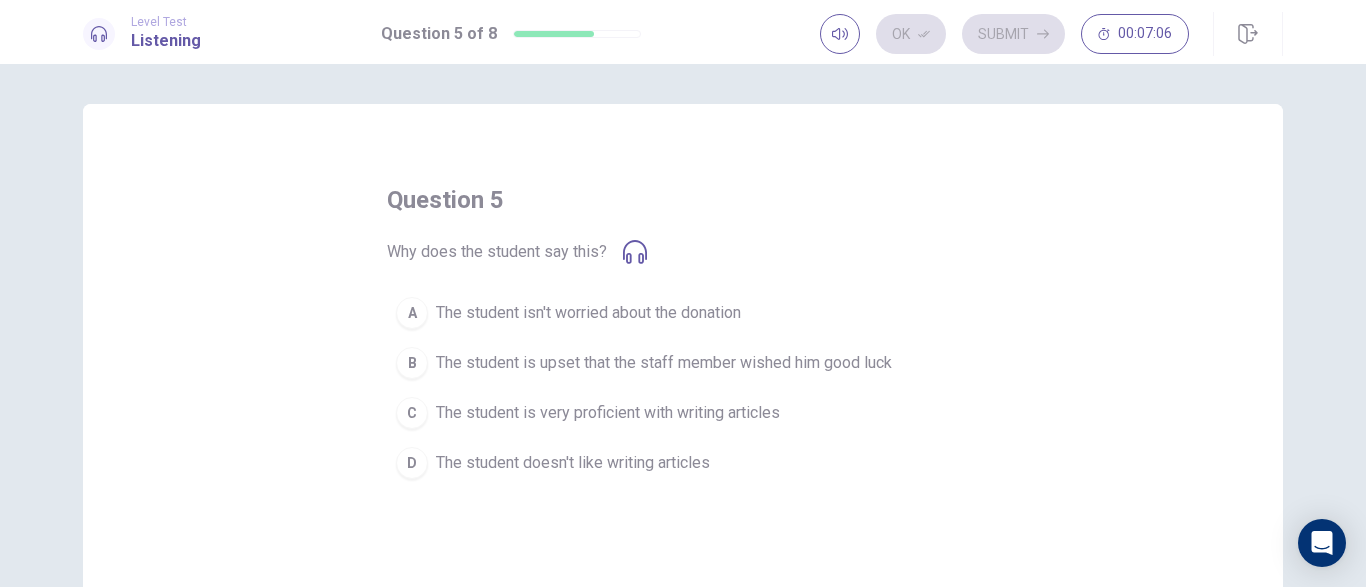 click on "The student doesn't like writing articles" at bounding box center [573, 463] 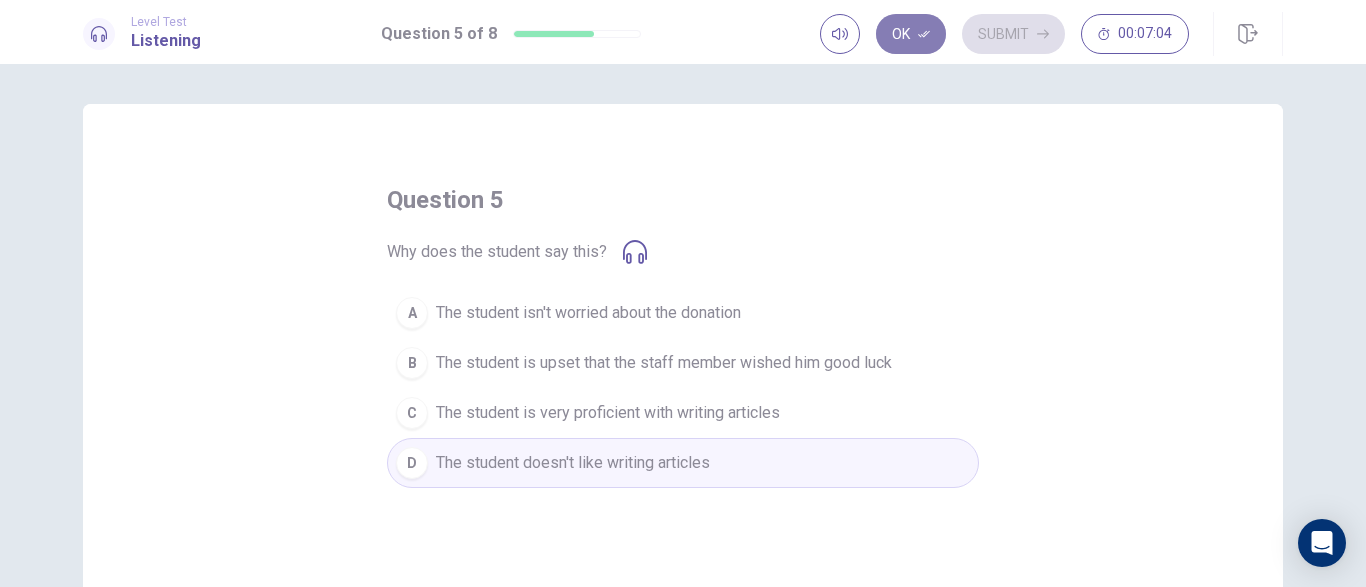 click on "Ok" at bounding box center (911, 34) 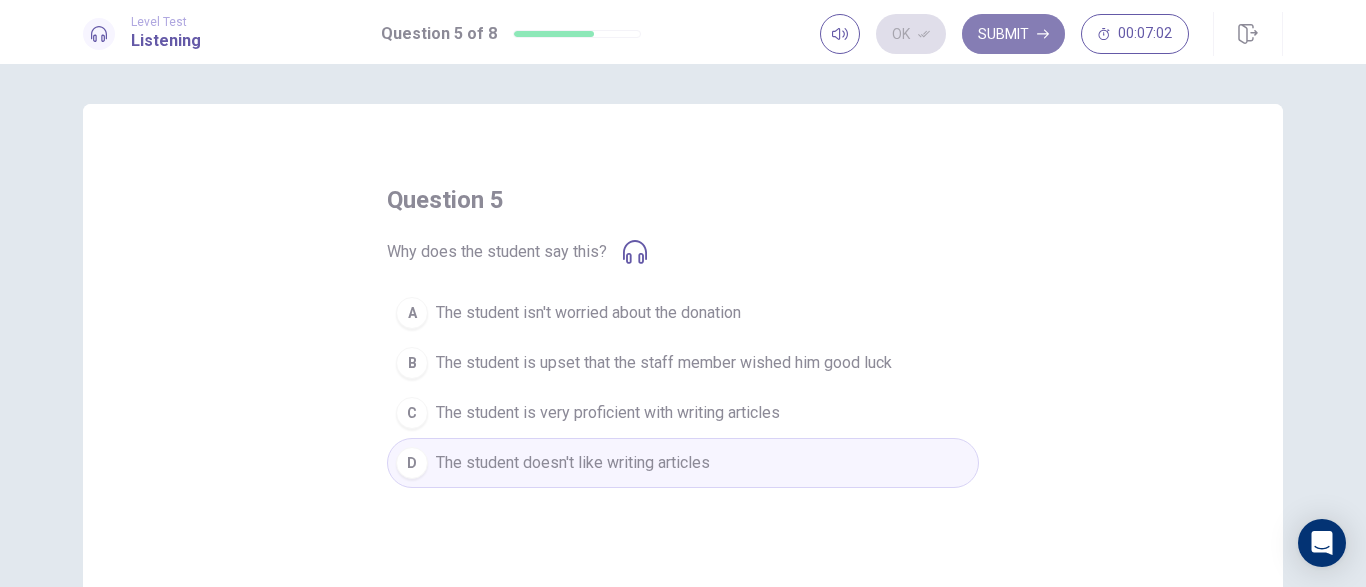 click on "Submit" at bounding box center [1013, 34] 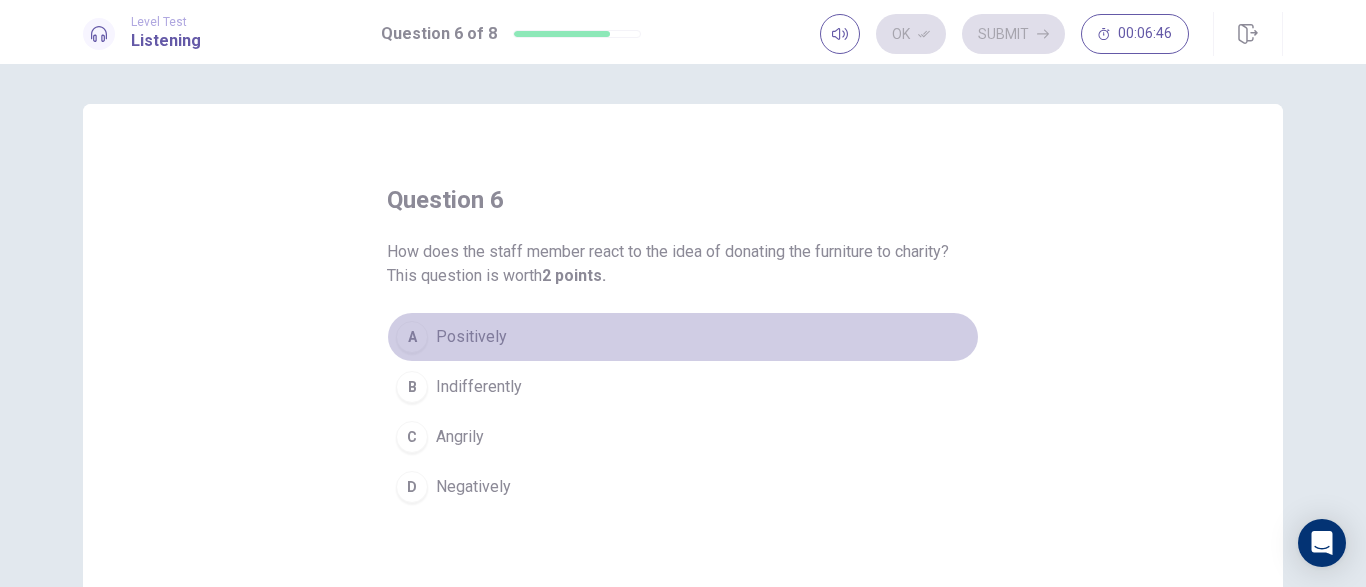 click on "Positively" at bounding box center (471, 337) 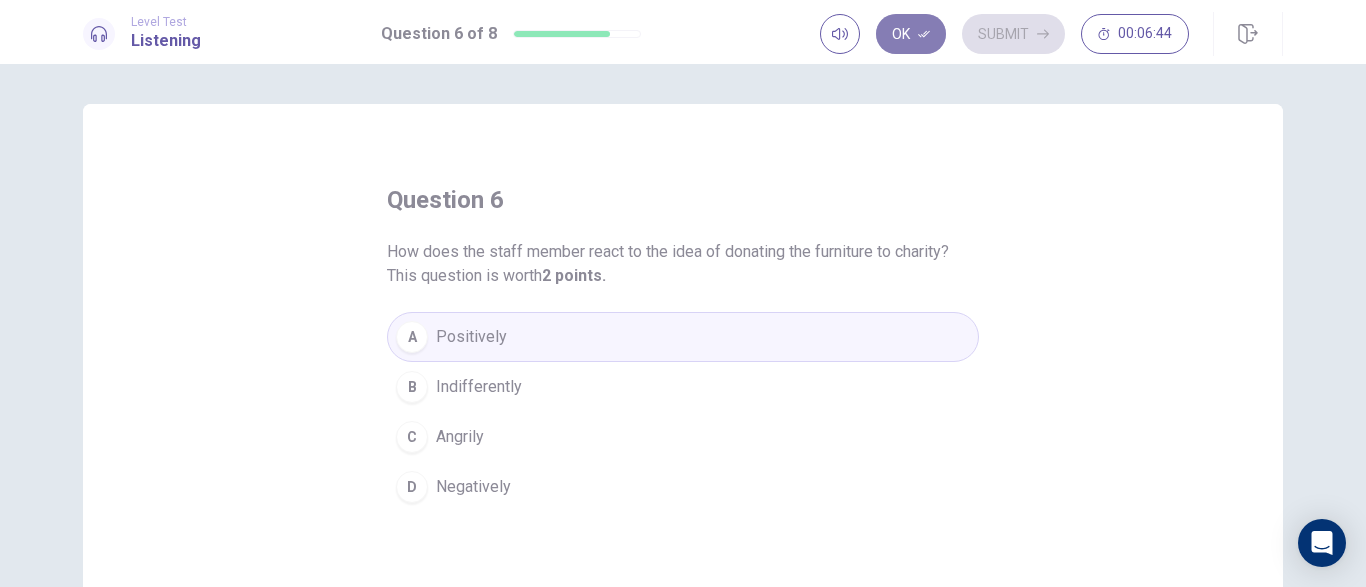 click on "Ok" at bounding box center [911, 34] 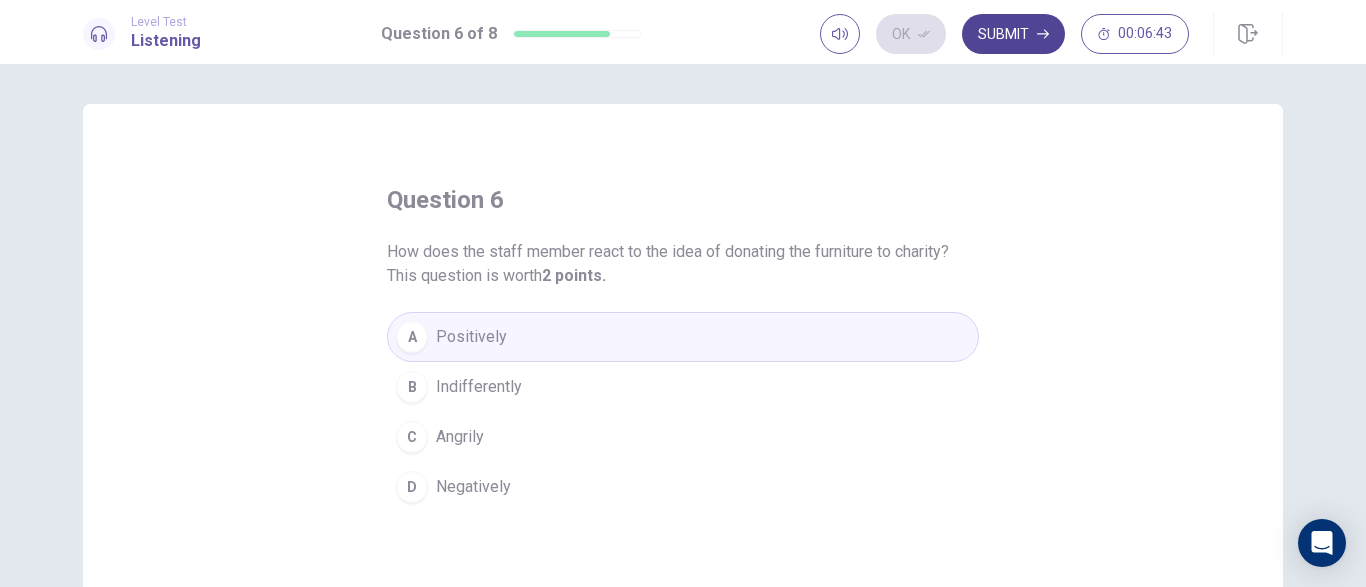 click on "Submit" at bounding box center (1013, 34) 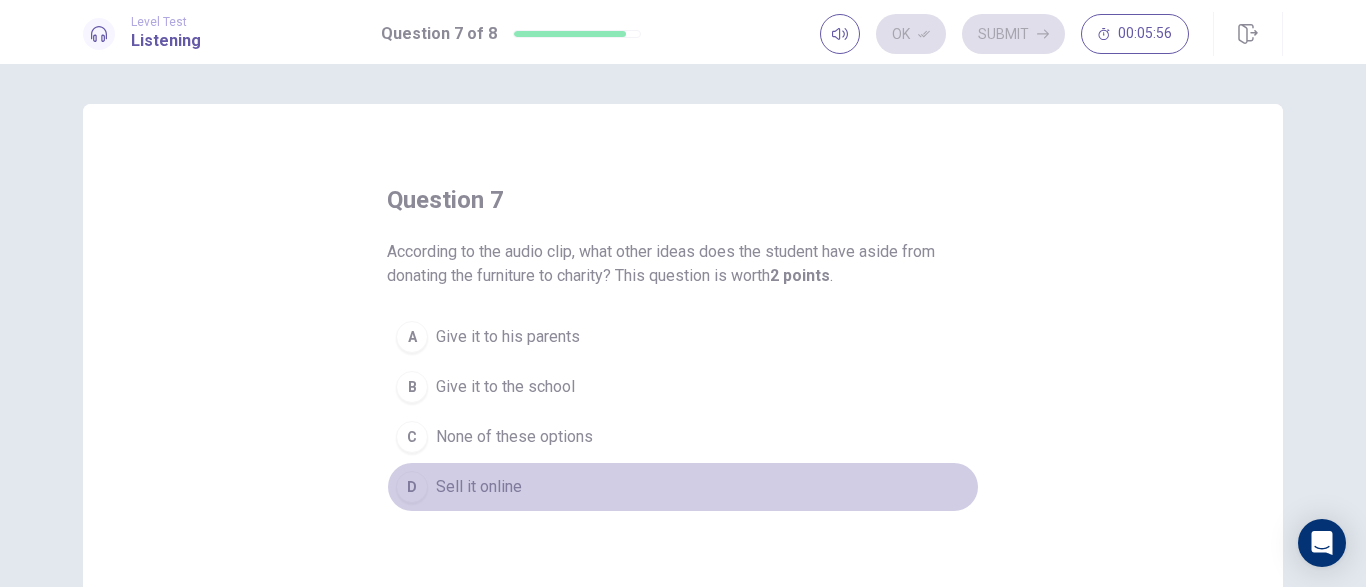 click on "D" at bounding box center (412, 487) 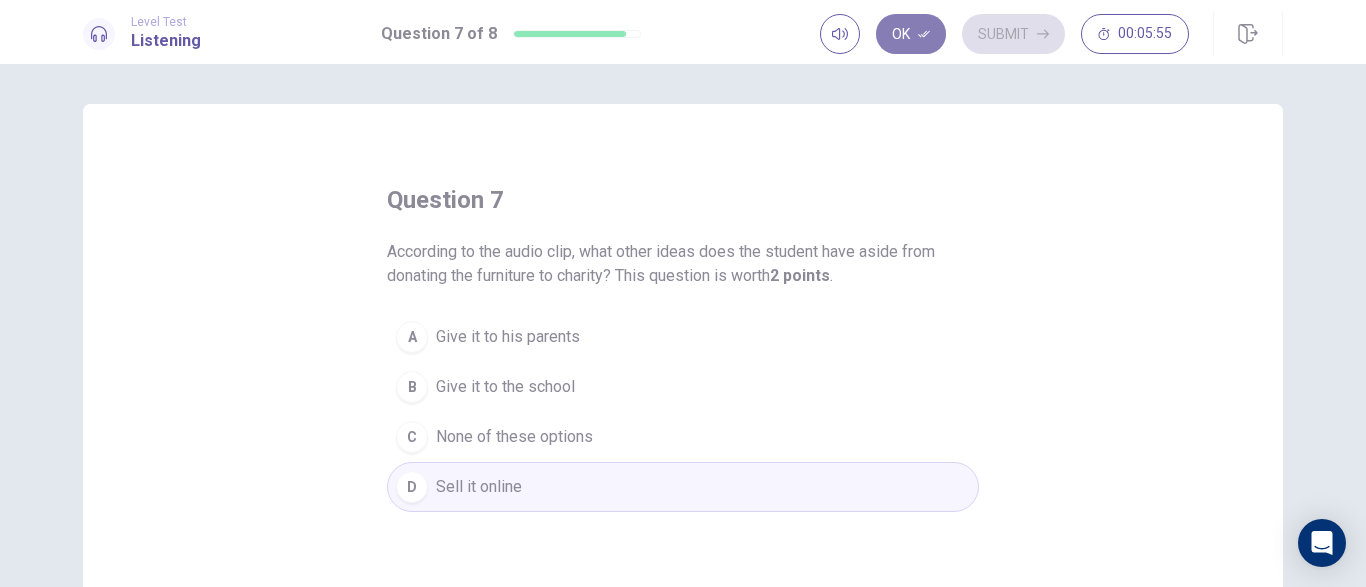 click 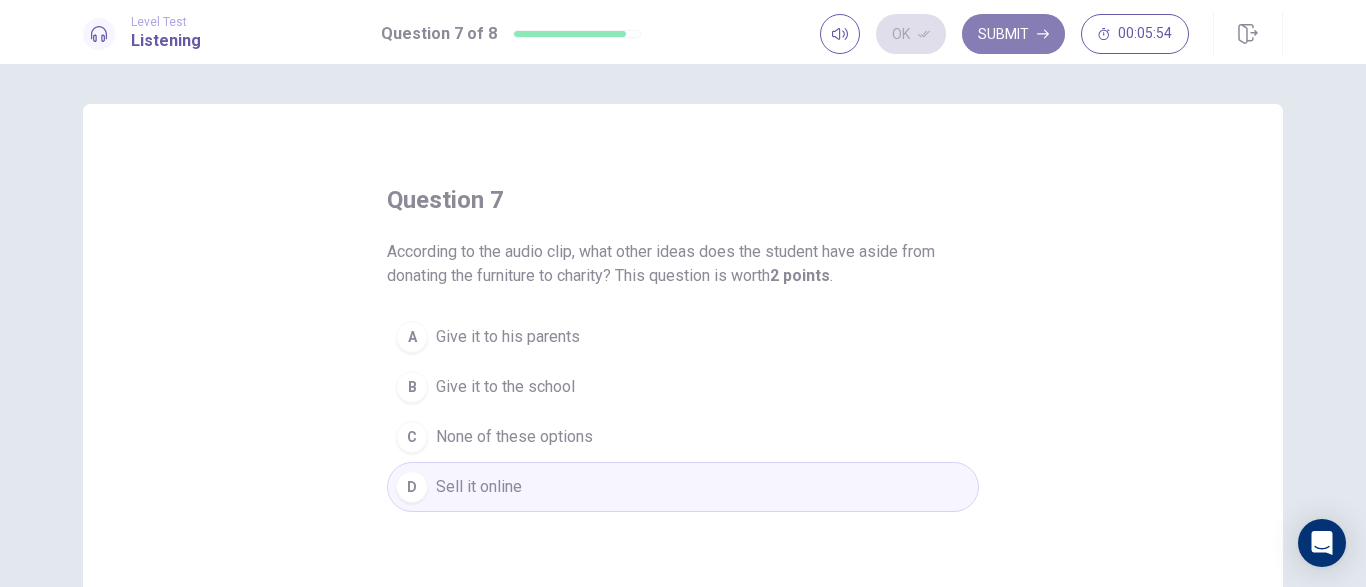 click on "Submit" at bounding box center (1013, 34) 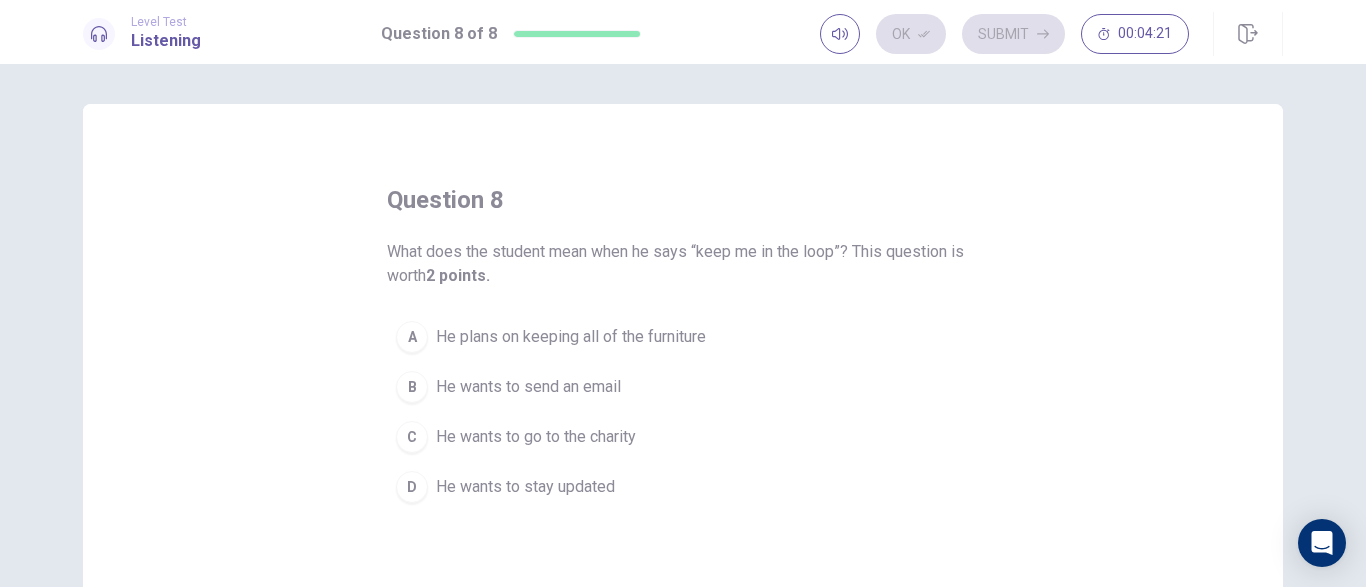 click on "C" at bounding box center (412, 437) 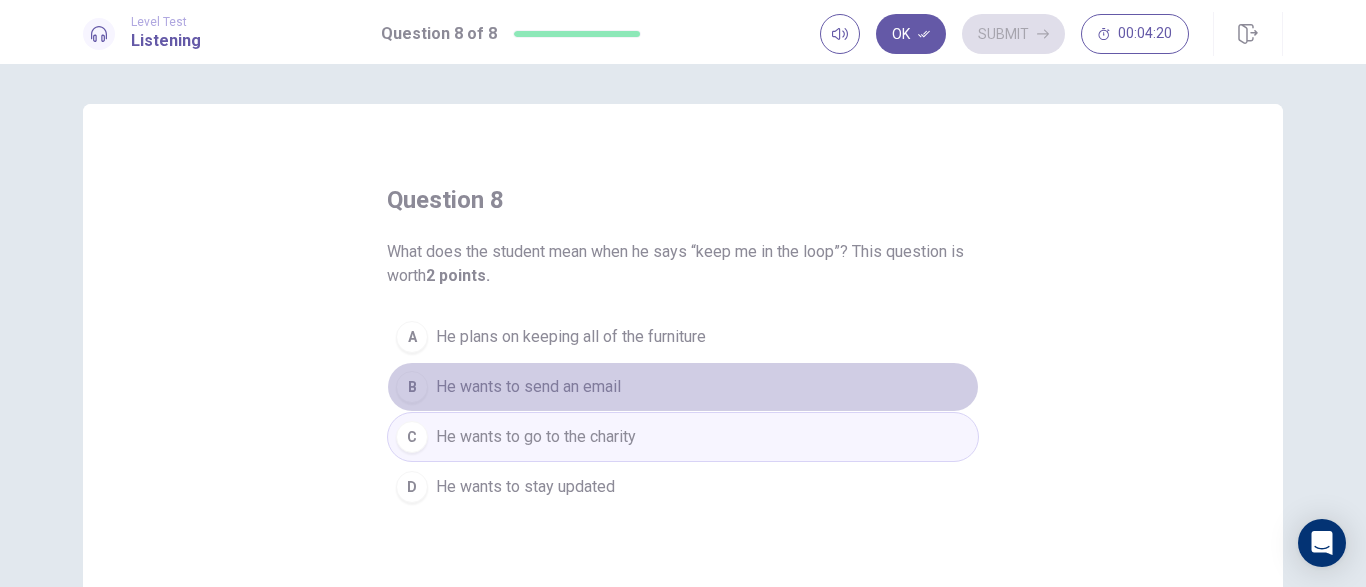 click on "B" at bounding box center (412, 387) 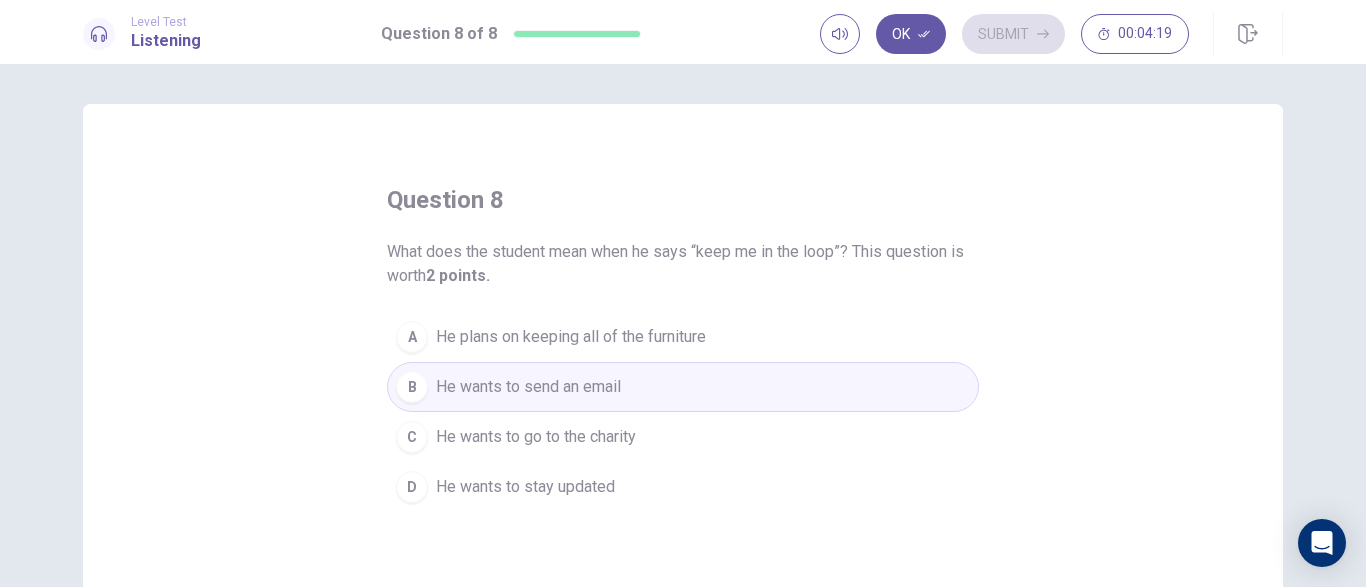 click on "C" at bounding box center [412, 437] 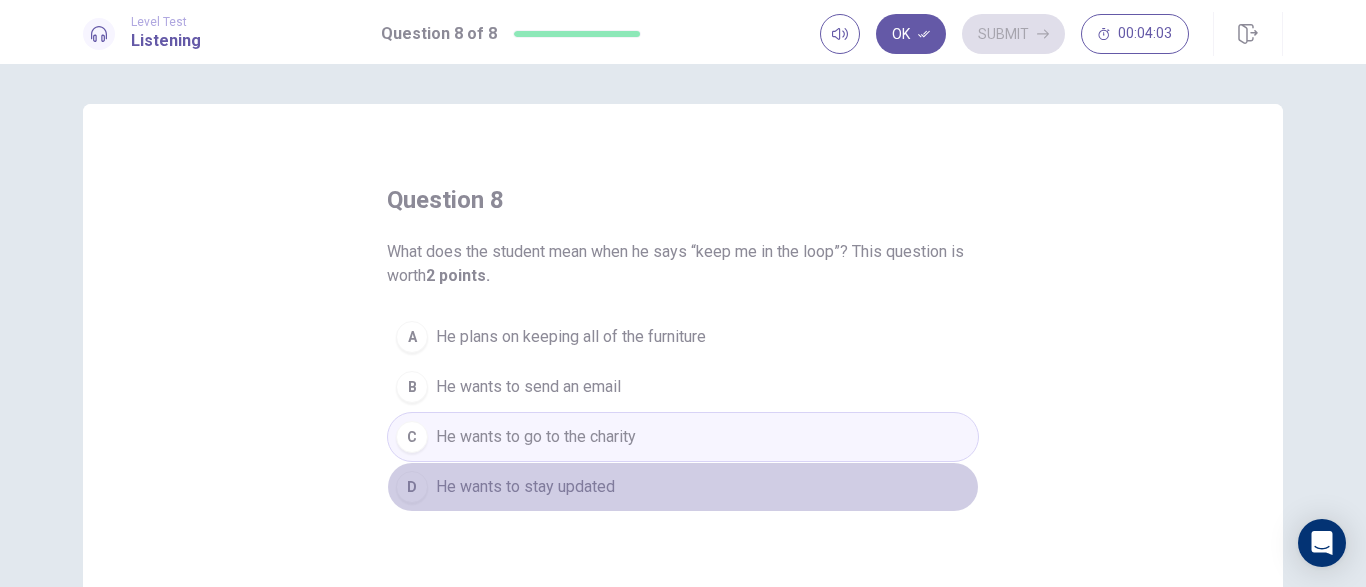 click on "He wants to stay updated" at bounding box center (525, 487) 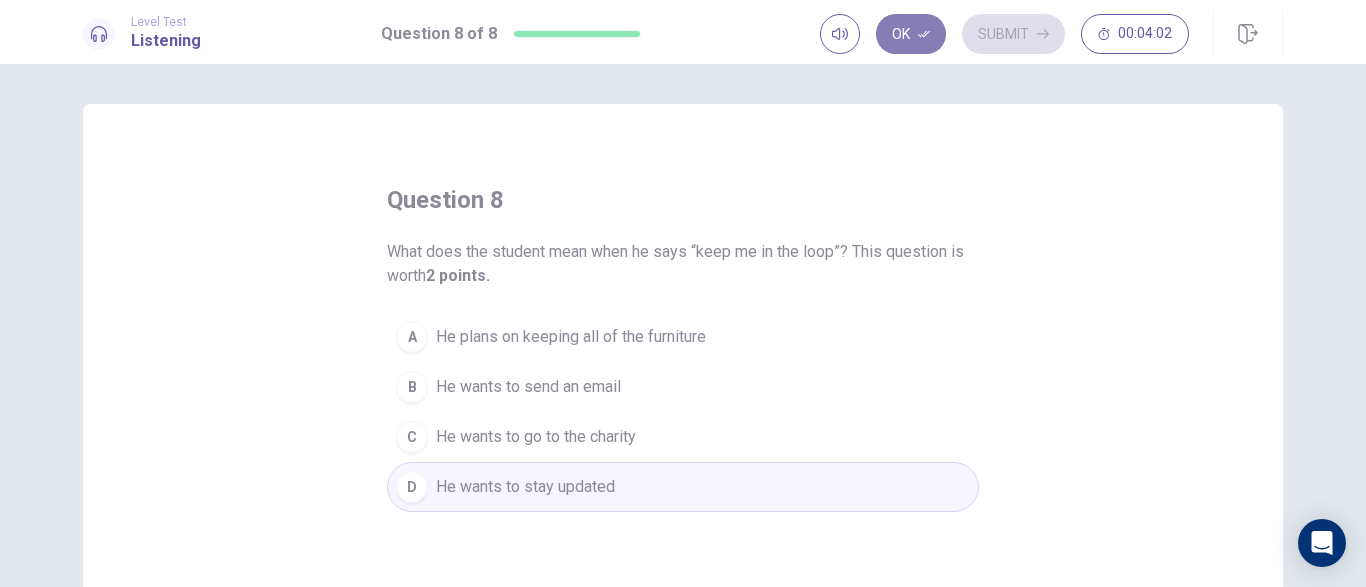 click on "Ok" at bounding box center [911, 34] 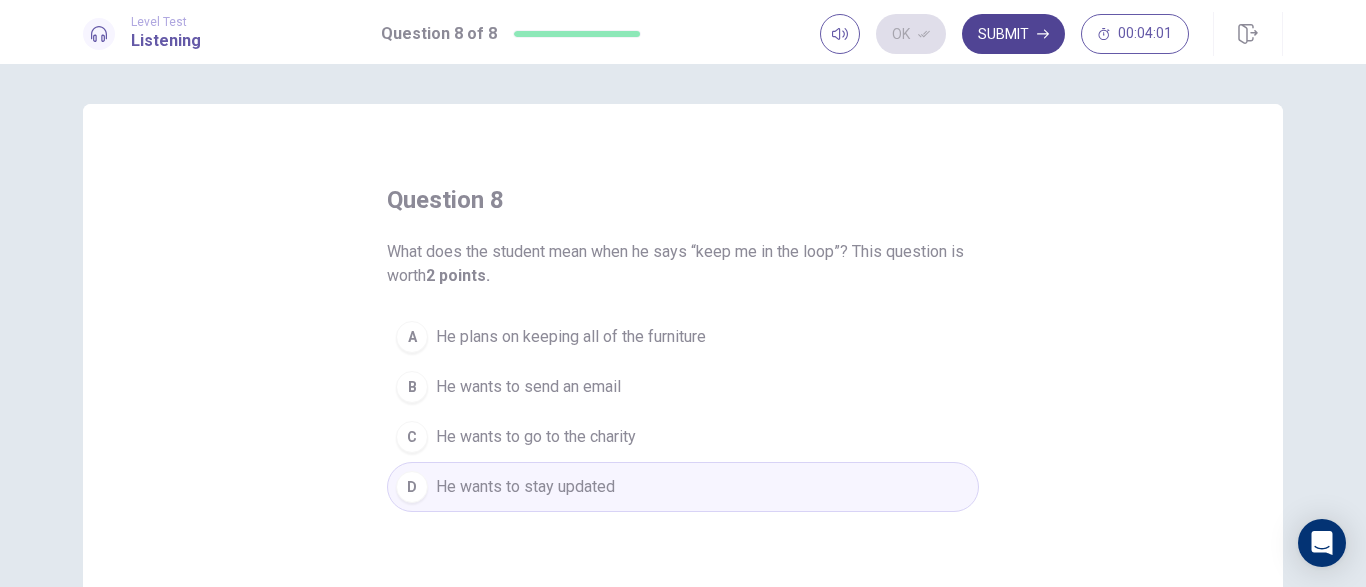 click on "Submit" at bounding box center (1013, 34) 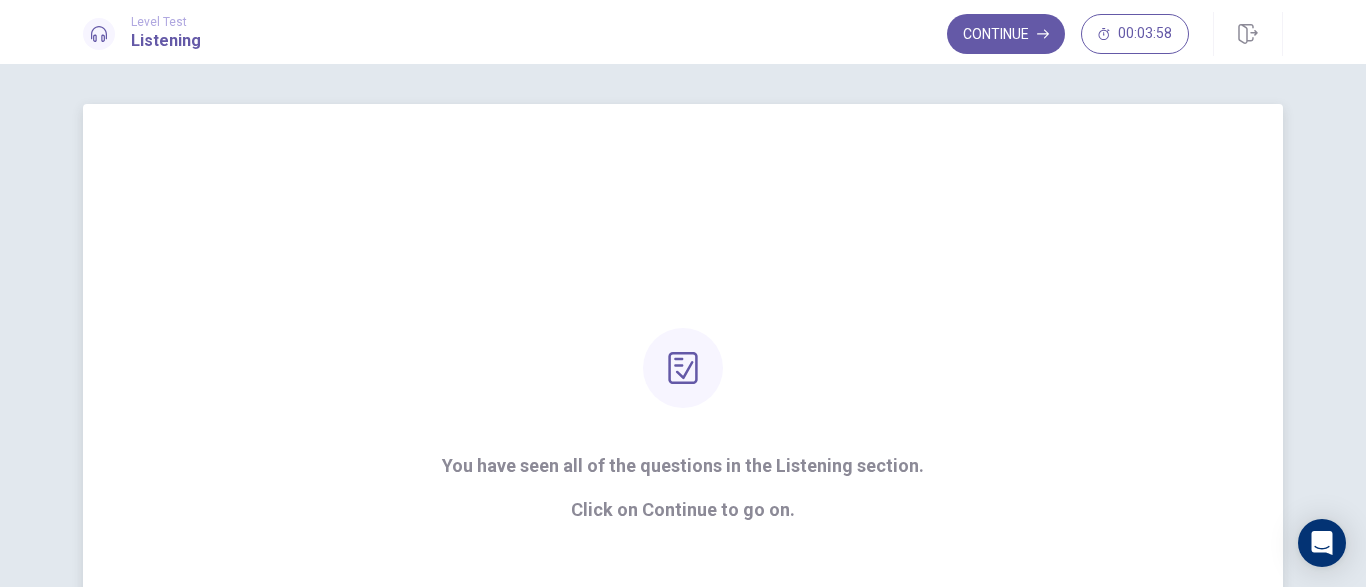 click 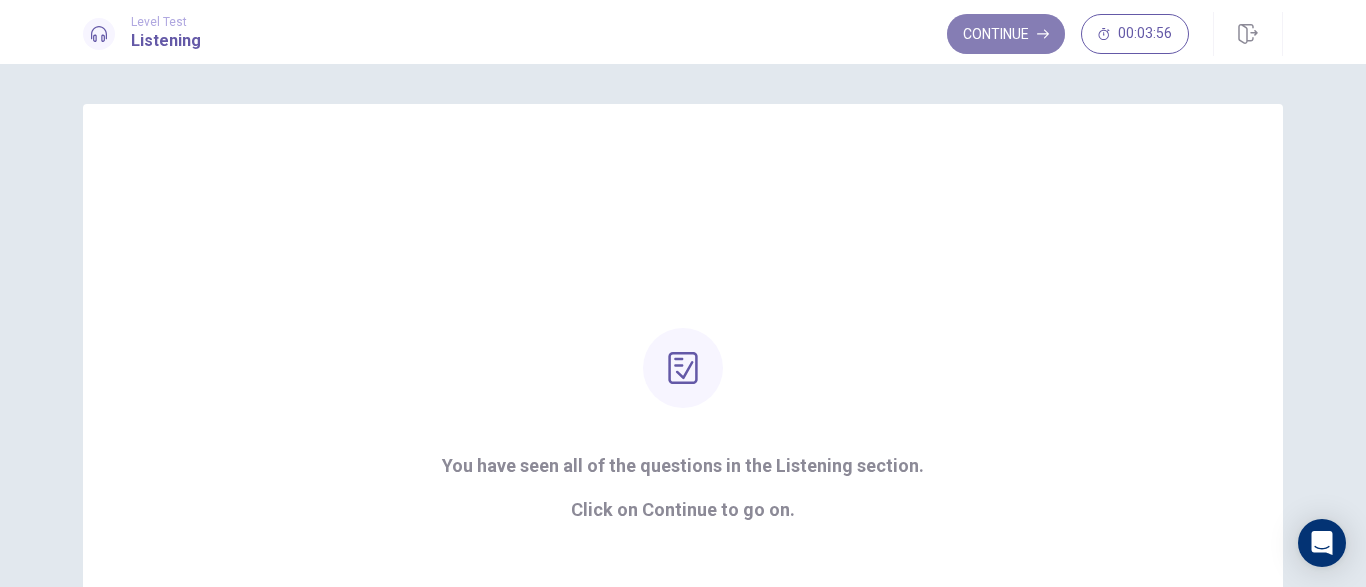 click on "Continue" at bounding box center [1006, 34] 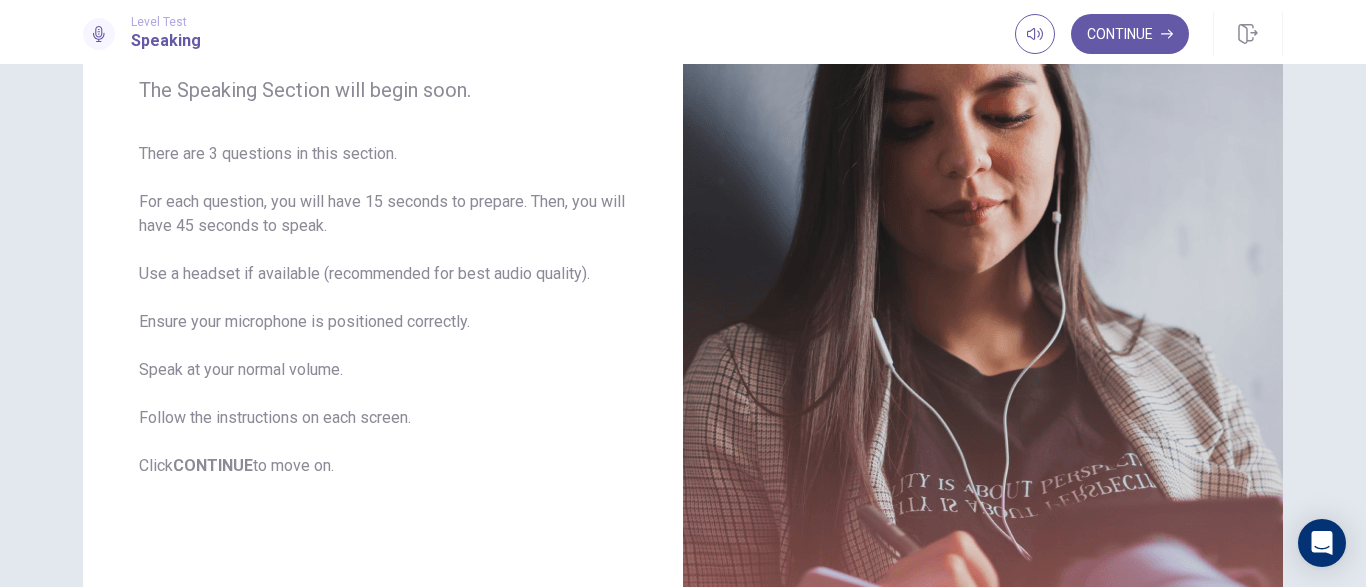 scroll, scrollTop: 264, scrollLeft: 0, axis: vertical 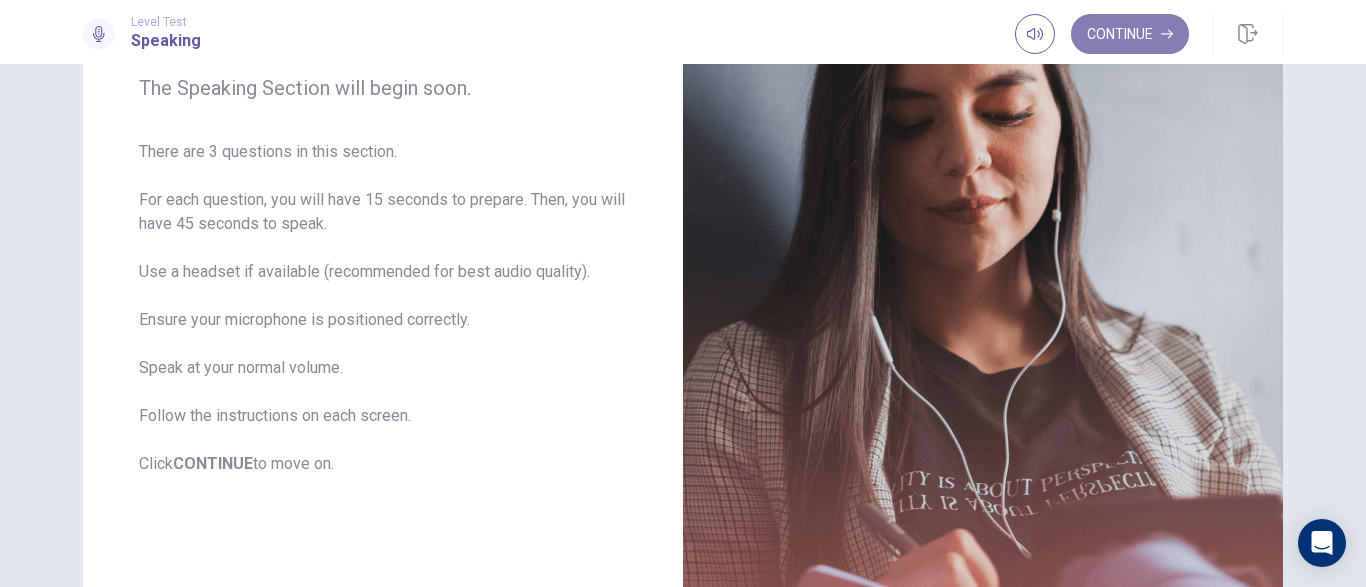 click on "Continue" at bounding box center (1130, 34) 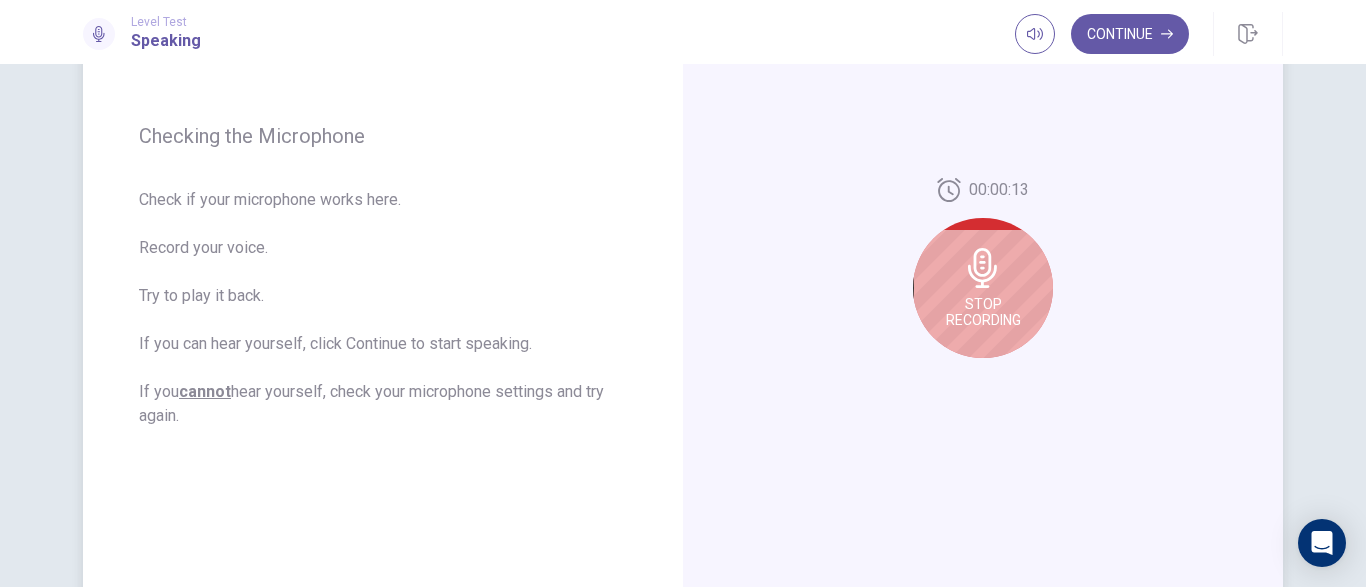 click on "Stop   Recording" at bounding box center (983, 312) 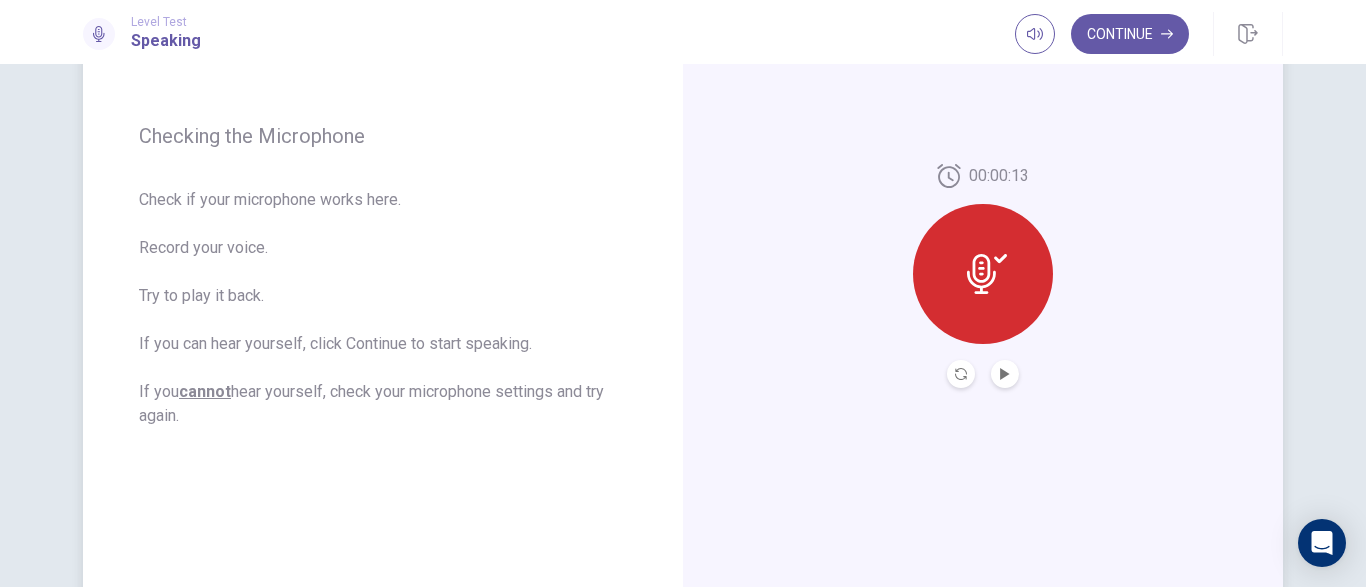 click at bounding box center (983, 274) 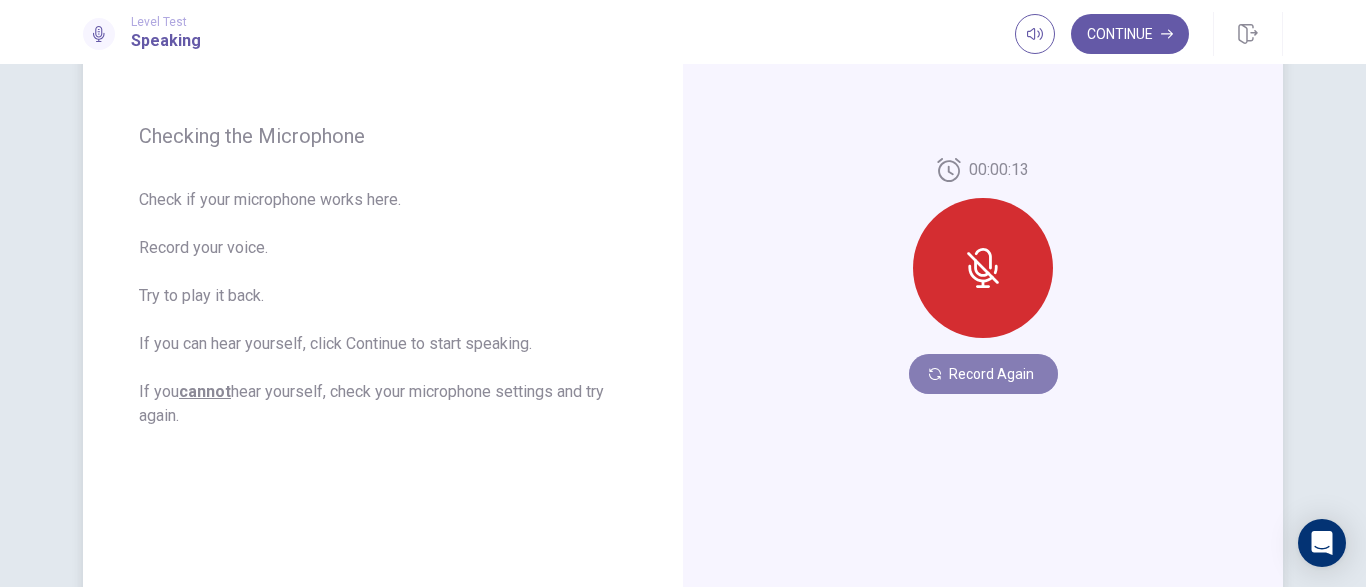 click on "Record Again" at bounding box center [983, 374] 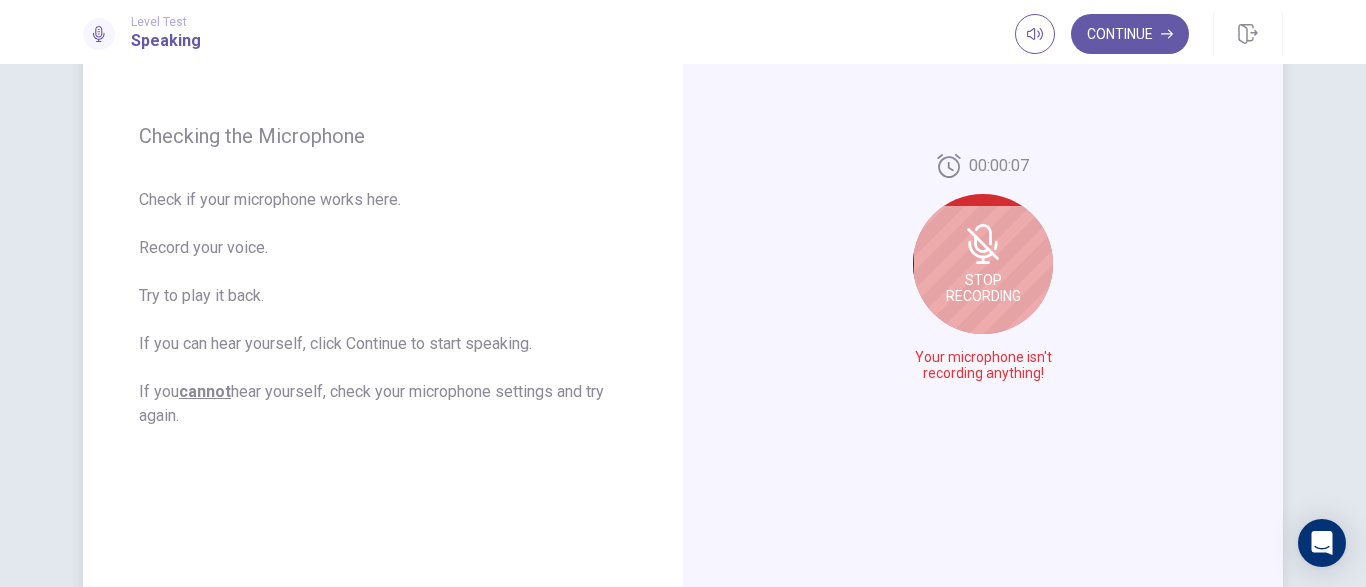click on "Stop   Recording" at bounding box center (983, 288) 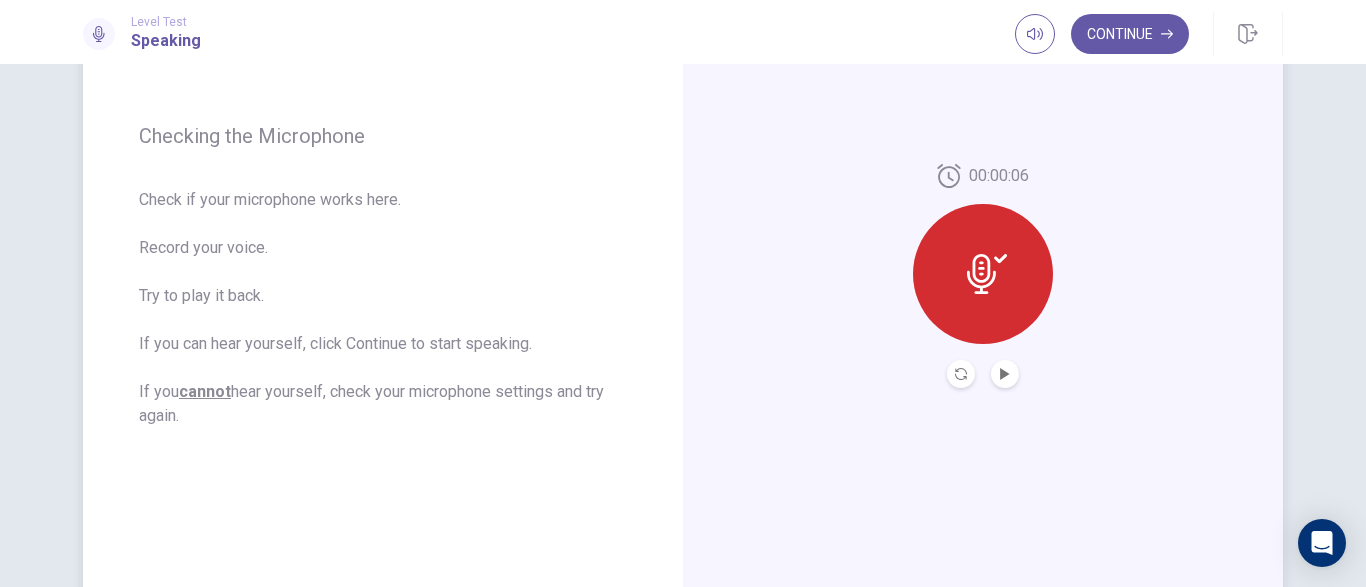 click 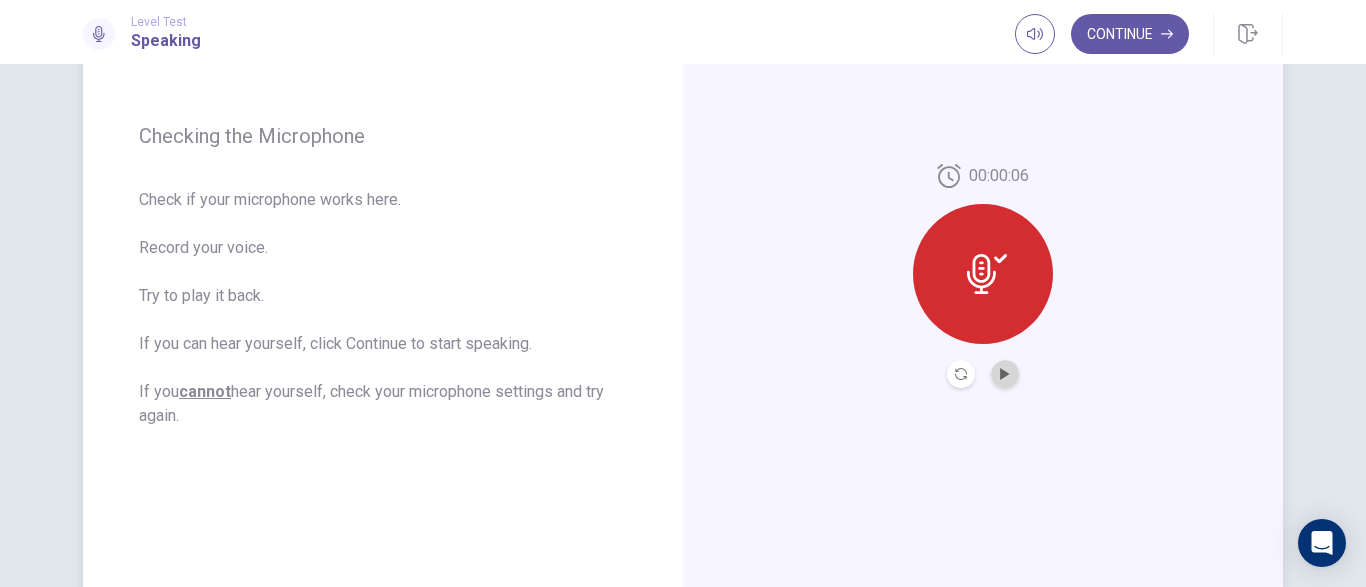 click at bounding box center (1005, 374) 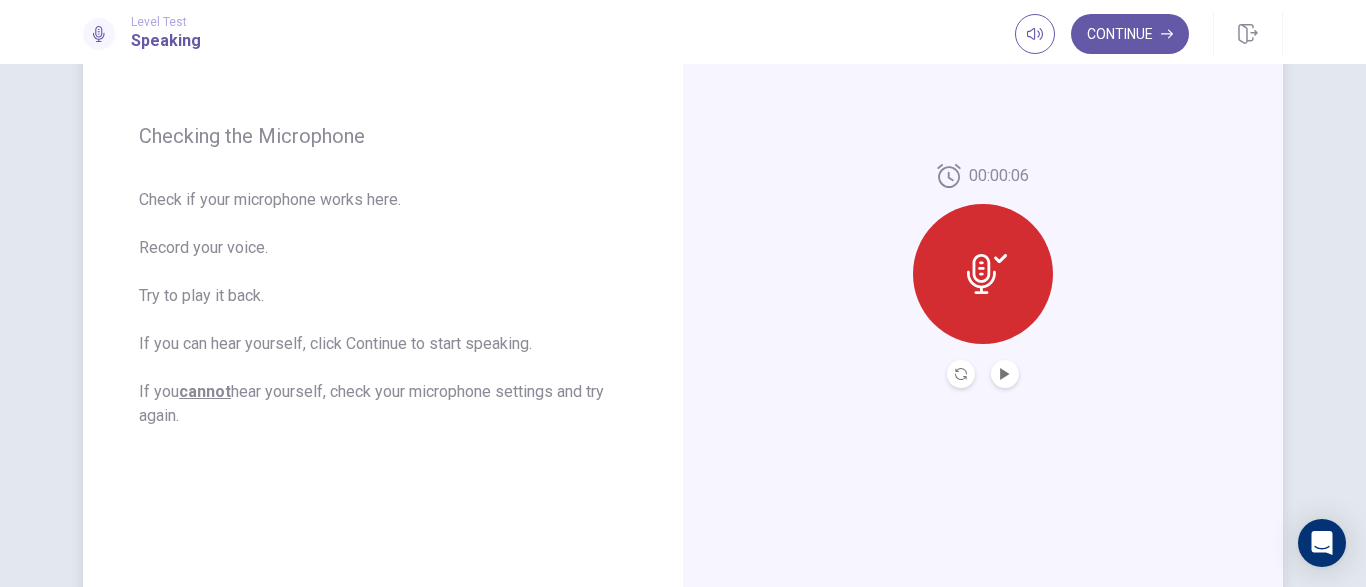 click on "00:00:06" at bounding box center [983, 276] 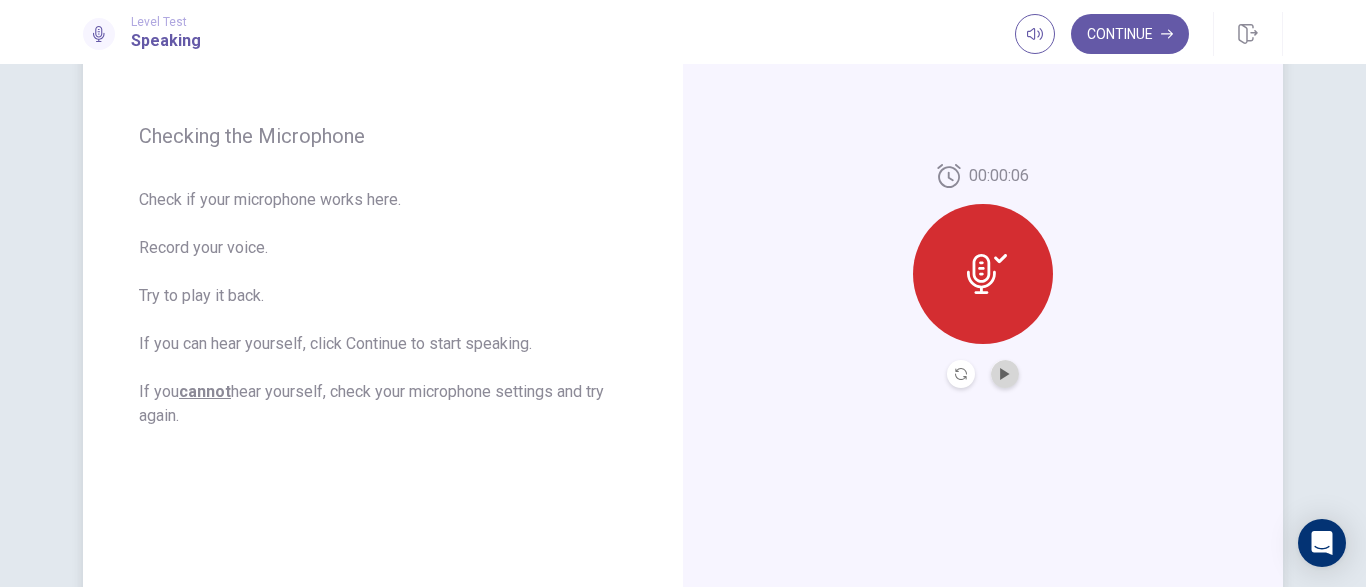 click at bounding box center [1005, 374] 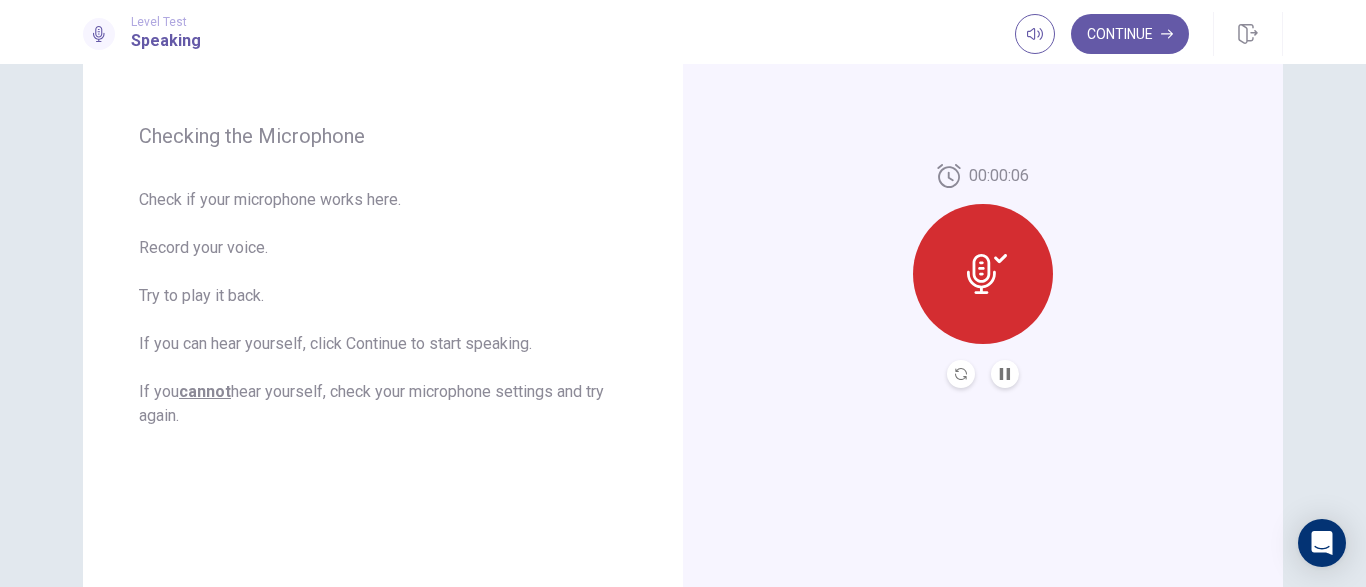 click 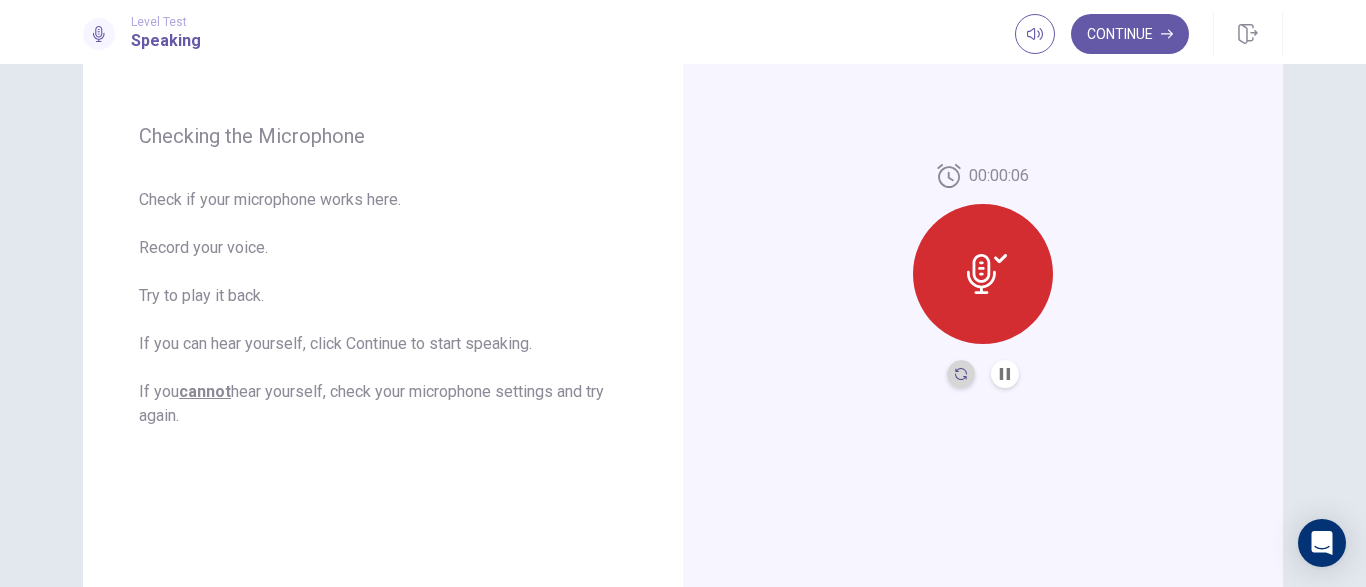 click 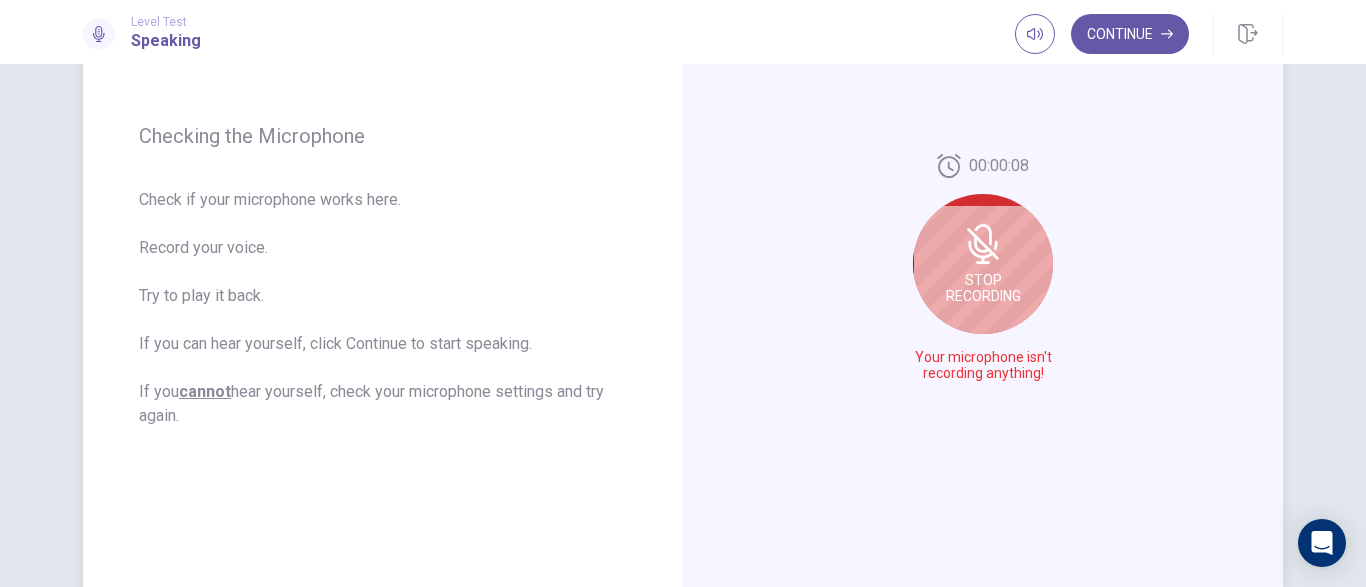 click on "Stop   Recording" at bounding box center [983, 288] 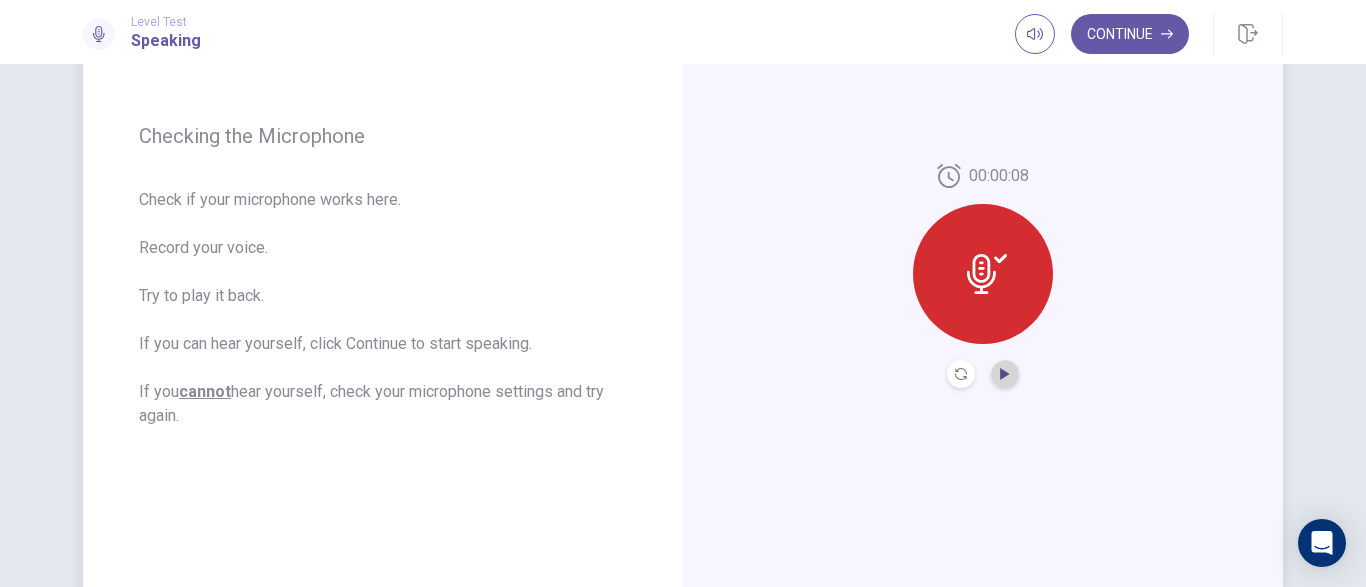click 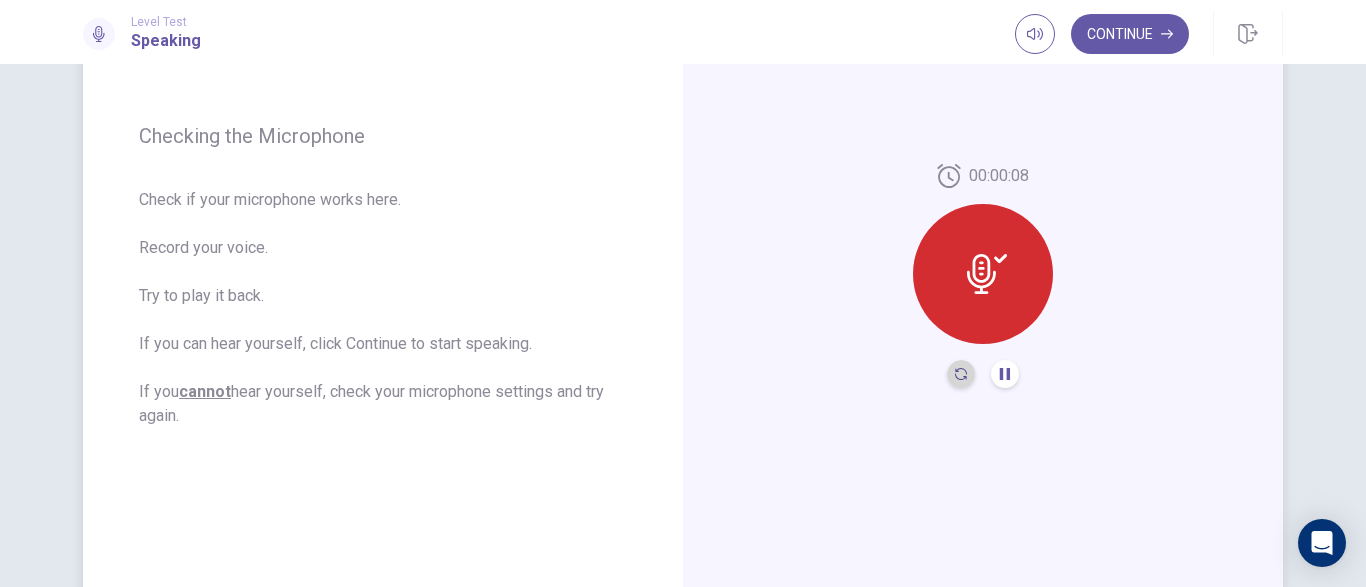 click 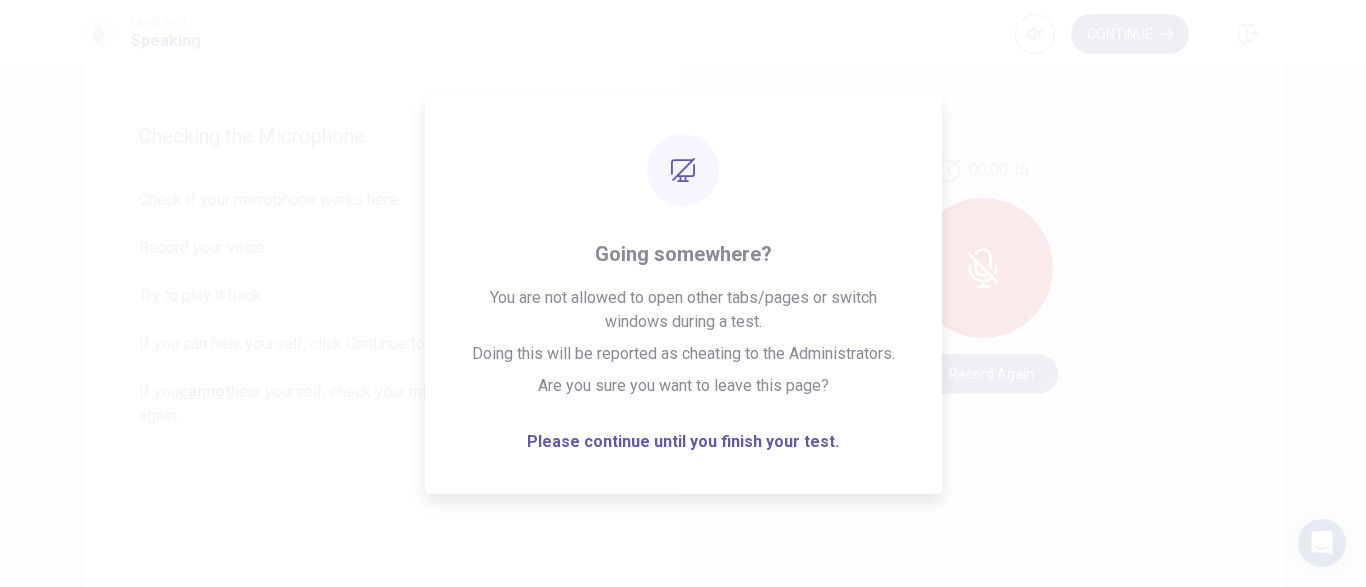 click on "00:00:15 Record Again" at bounding box center [983, 276] 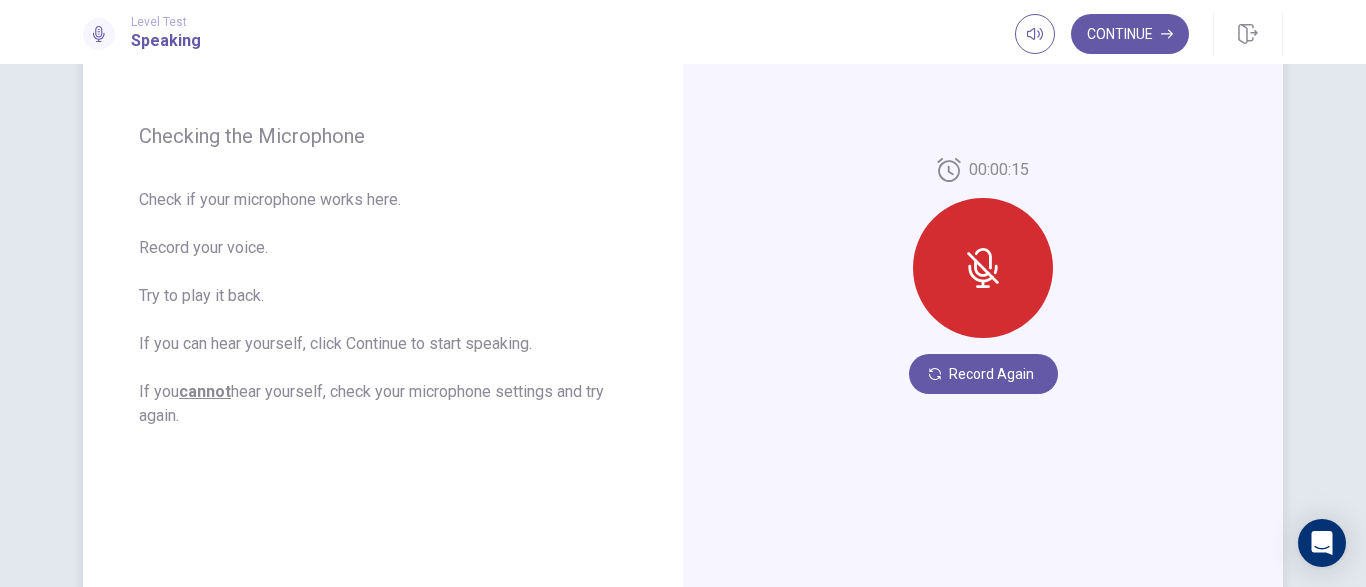 click on "00:00:15 Record Again" at bounding box center [983, 276] 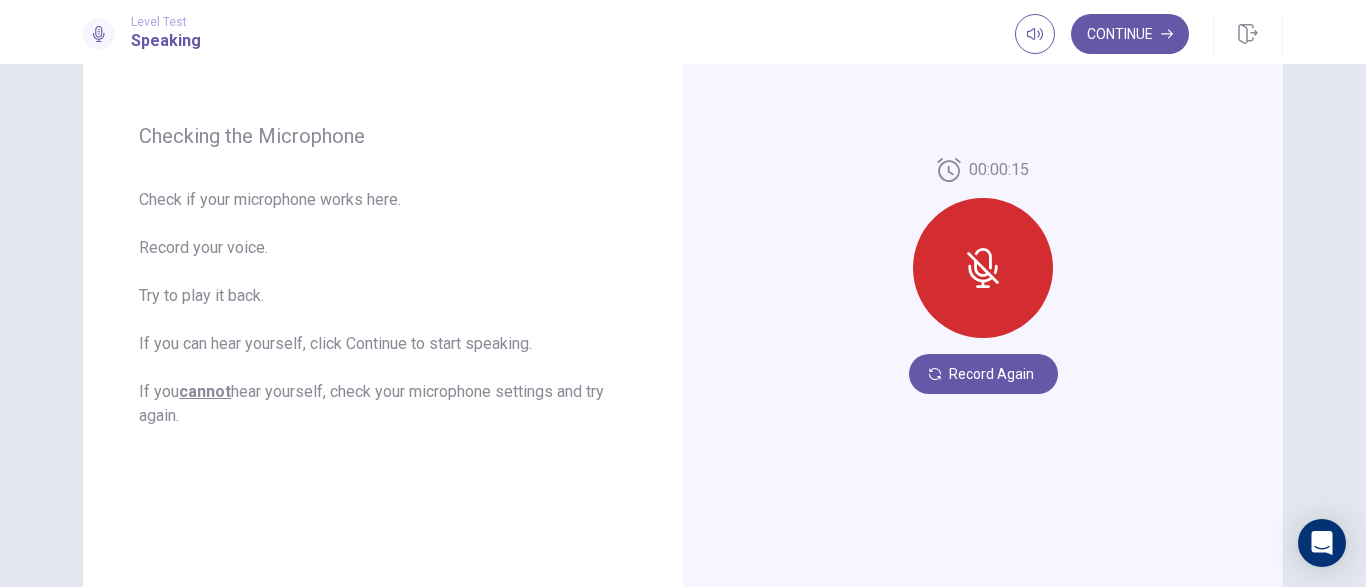 click on "00:00:15" at bounding box center [983, 256] 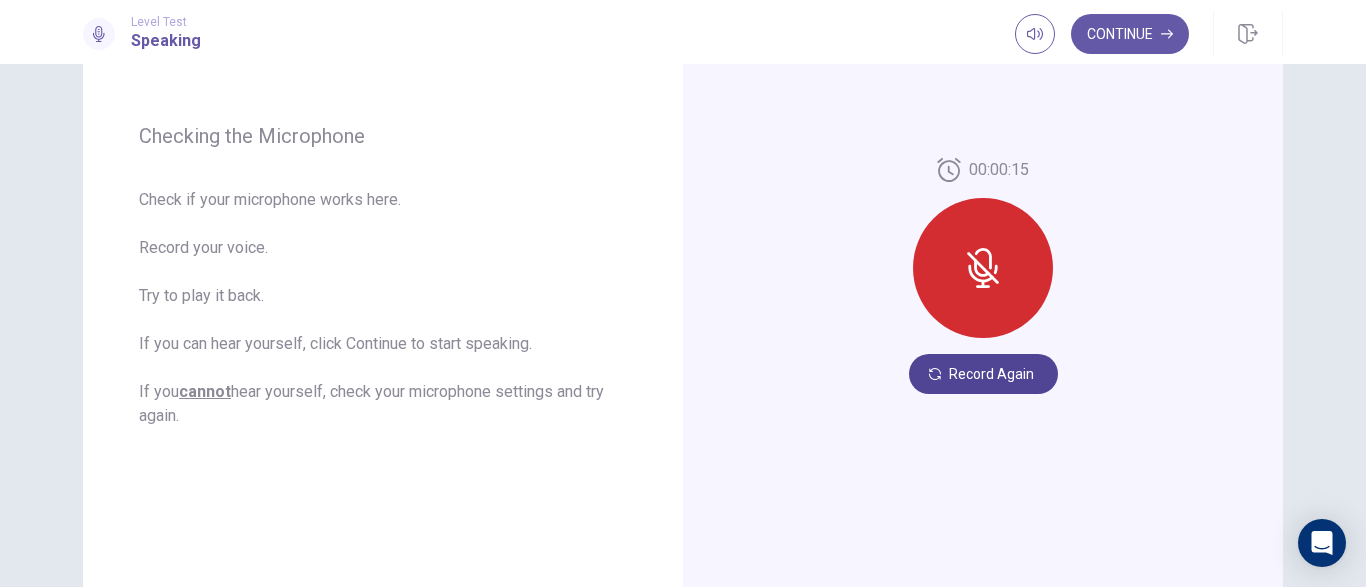 click on "Record Again" at bounding box center (983, 374) 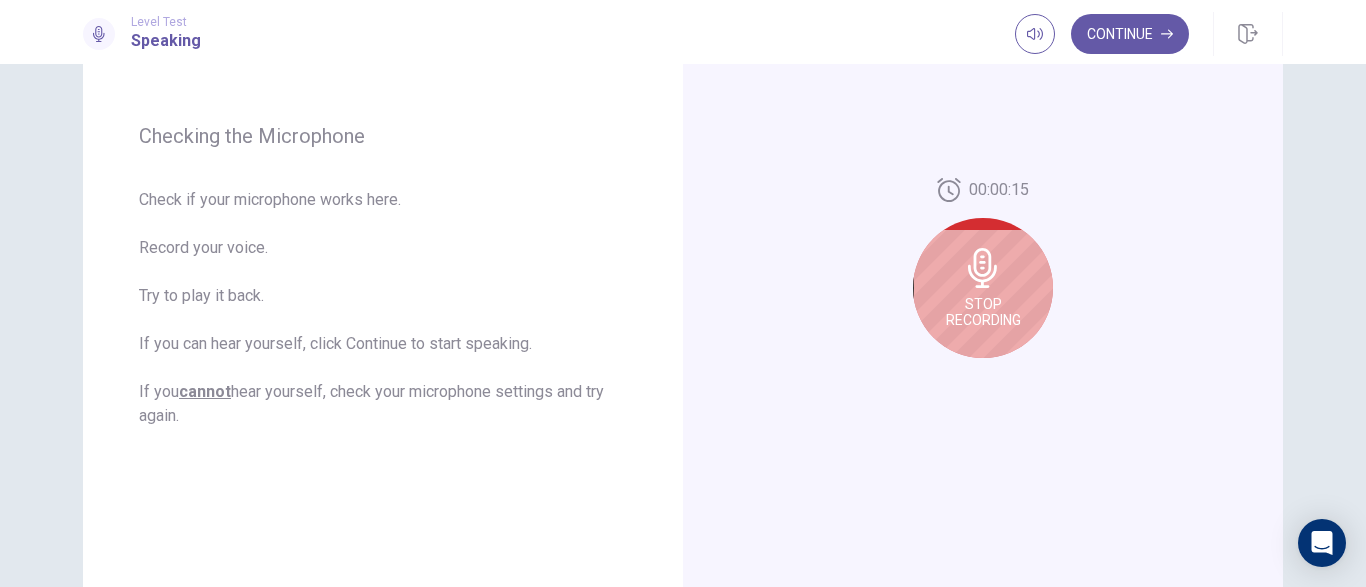 click on "Stop   Recording" at bounding box center (983, 288) 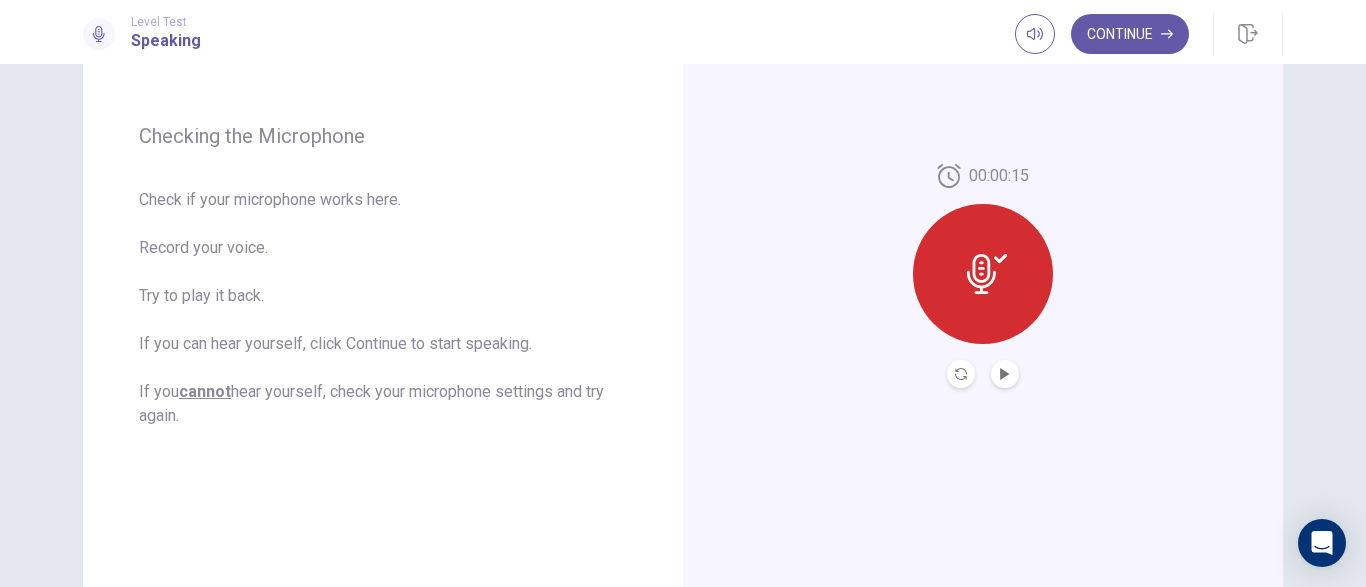 click at bounding box center (983, 274) 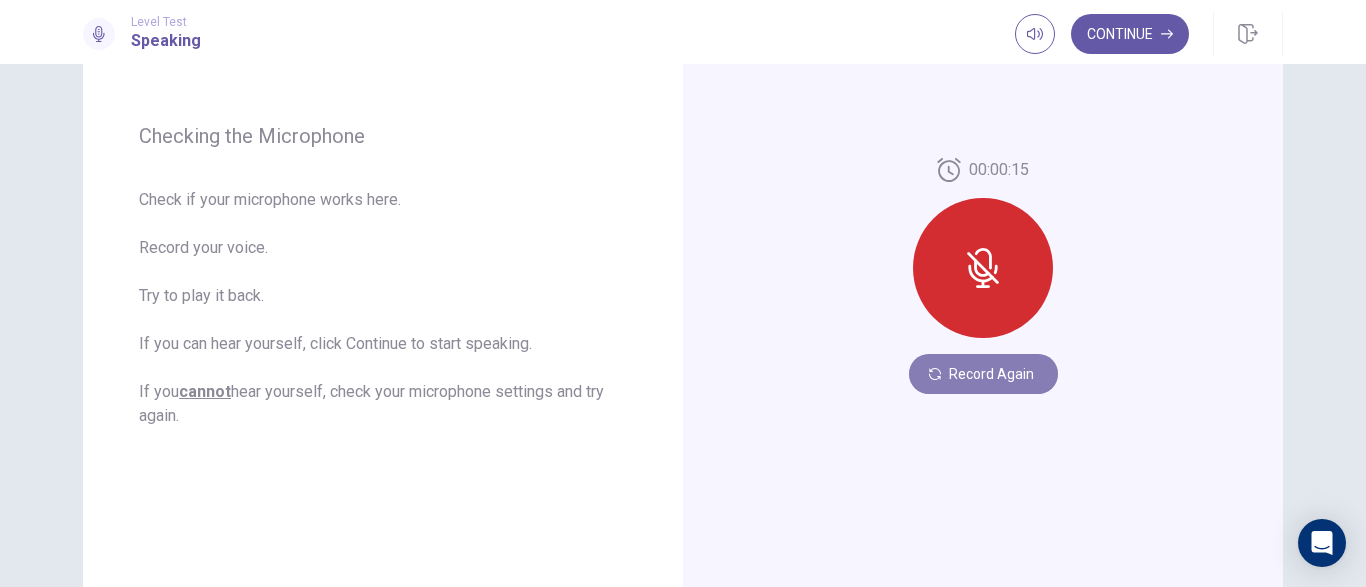 click on "Record Again" at bounding box center (983, 374) 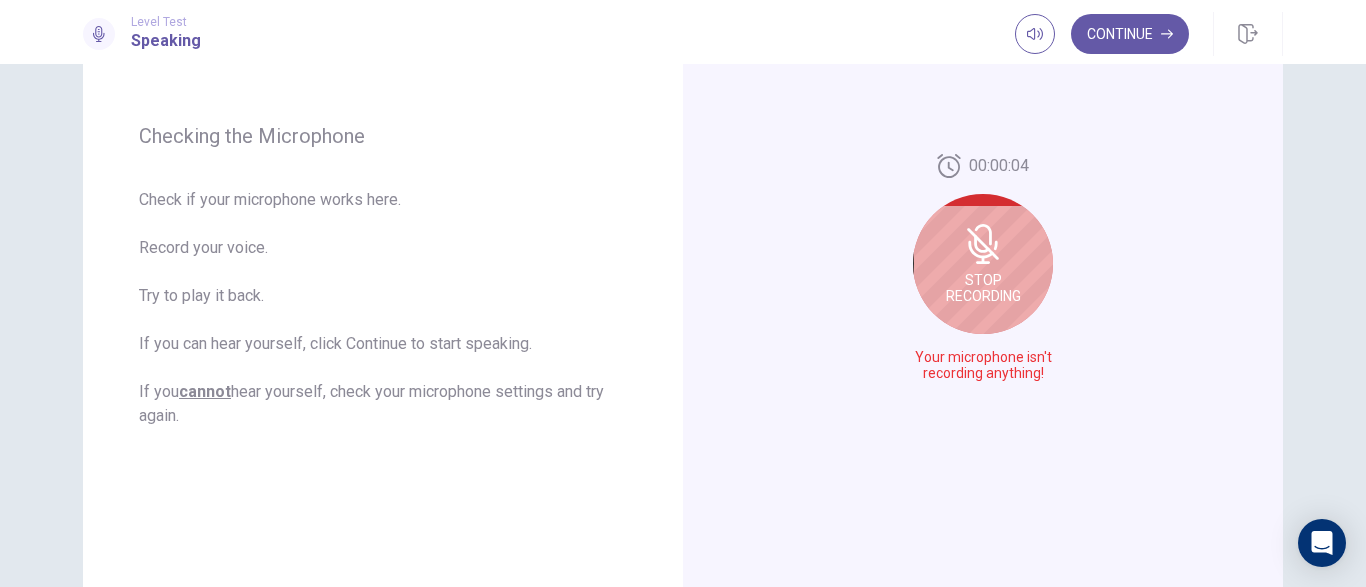 click on "Stop   Recording" at bounding box center (983, 288) 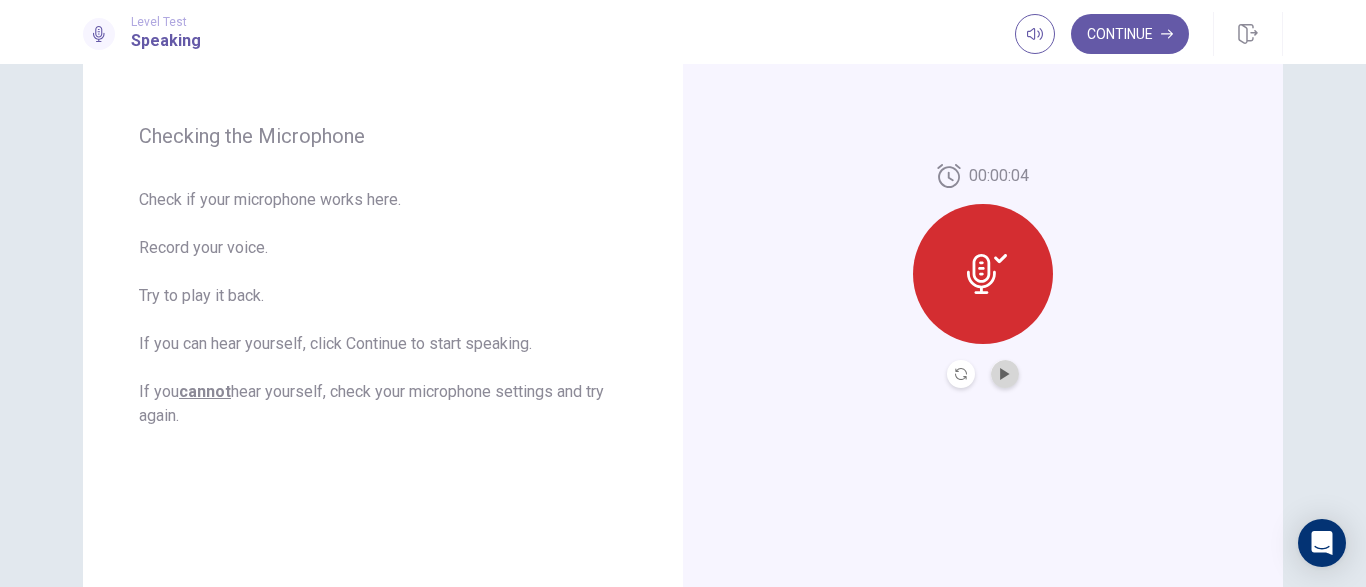 click at bounding box center [1005, 374] 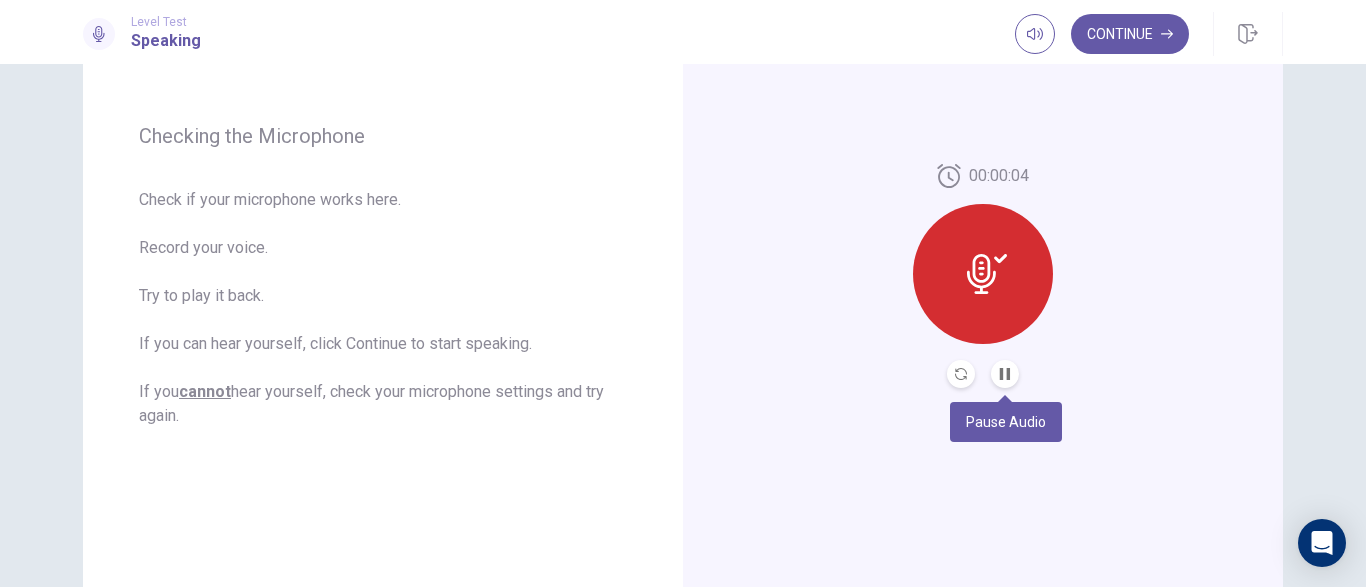 type 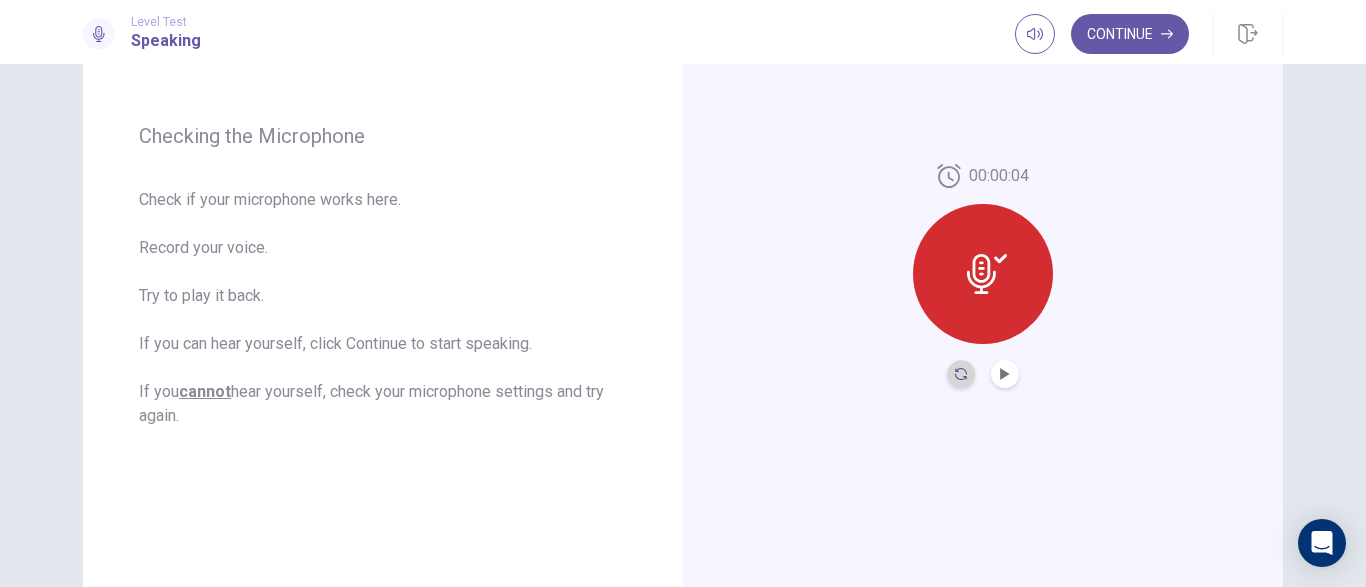 click 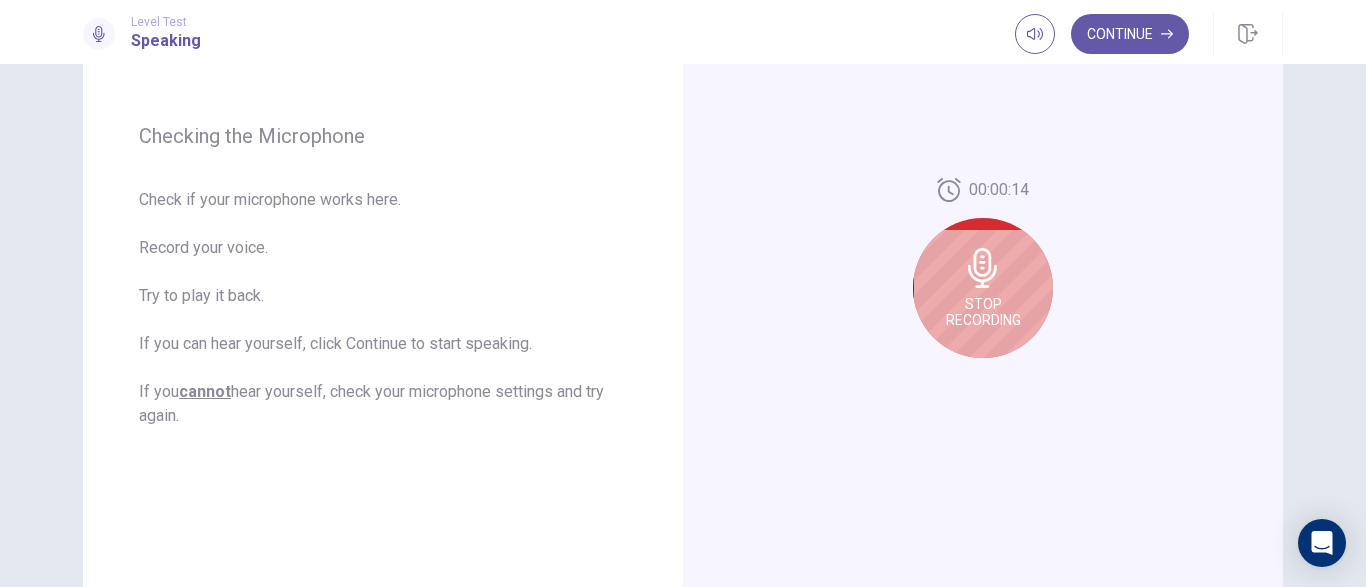 click on "Stop   Recording" at bounding box center (983, 312) 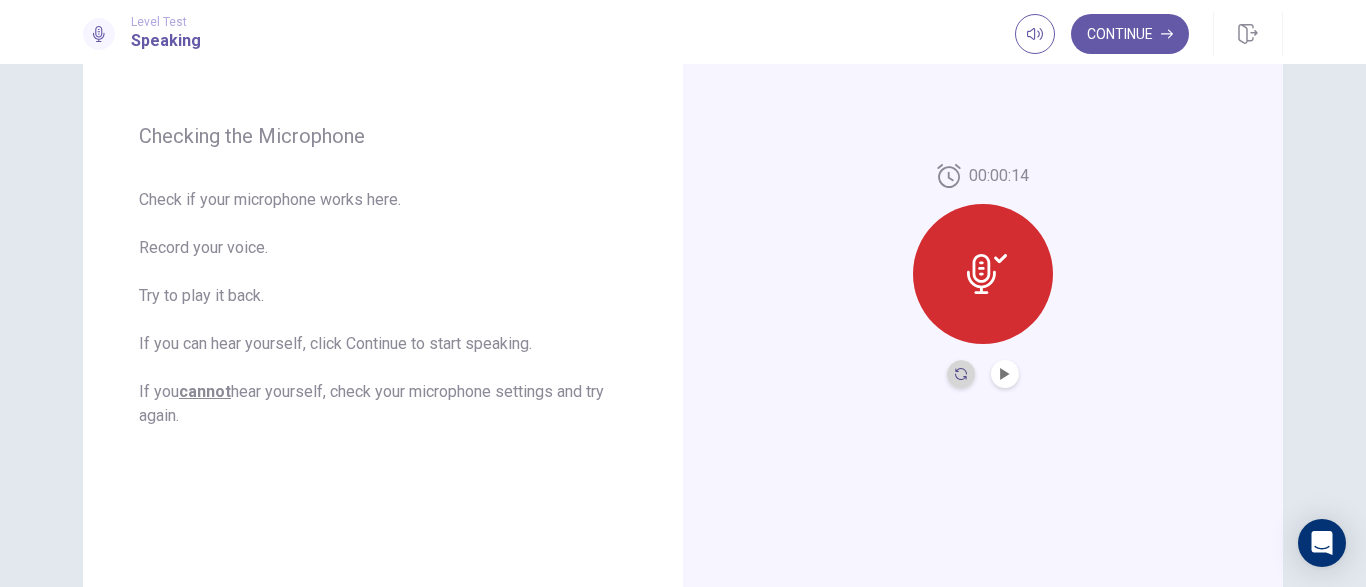 click 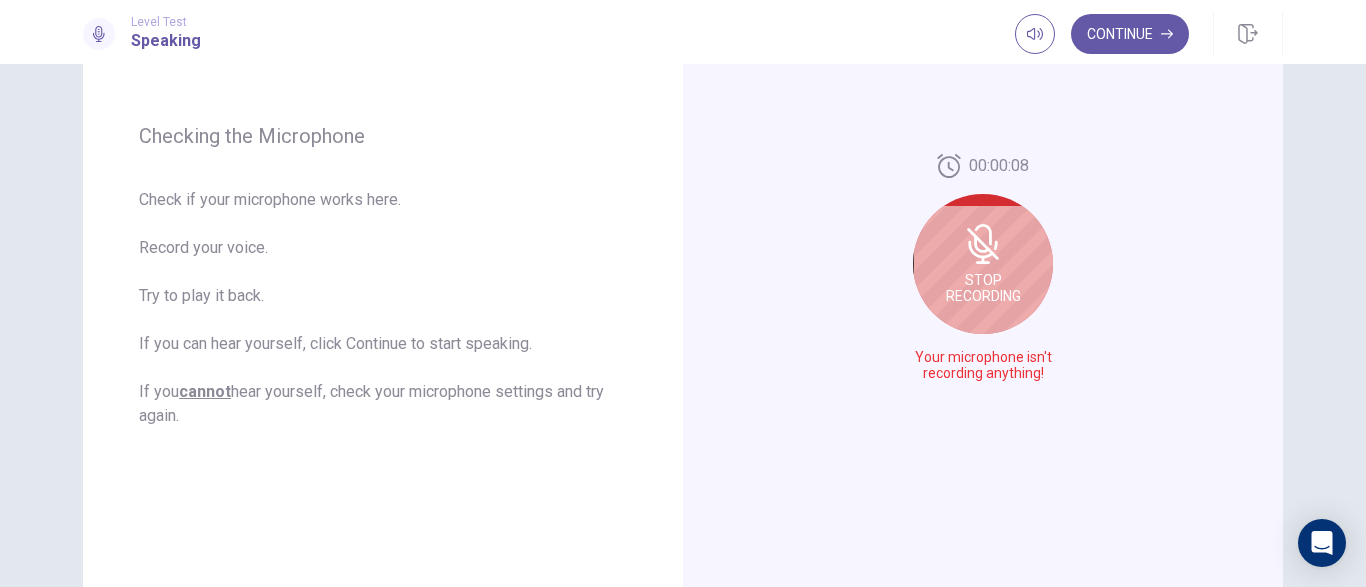 click on "Stop   Recording" at bounding box center (983, 264) 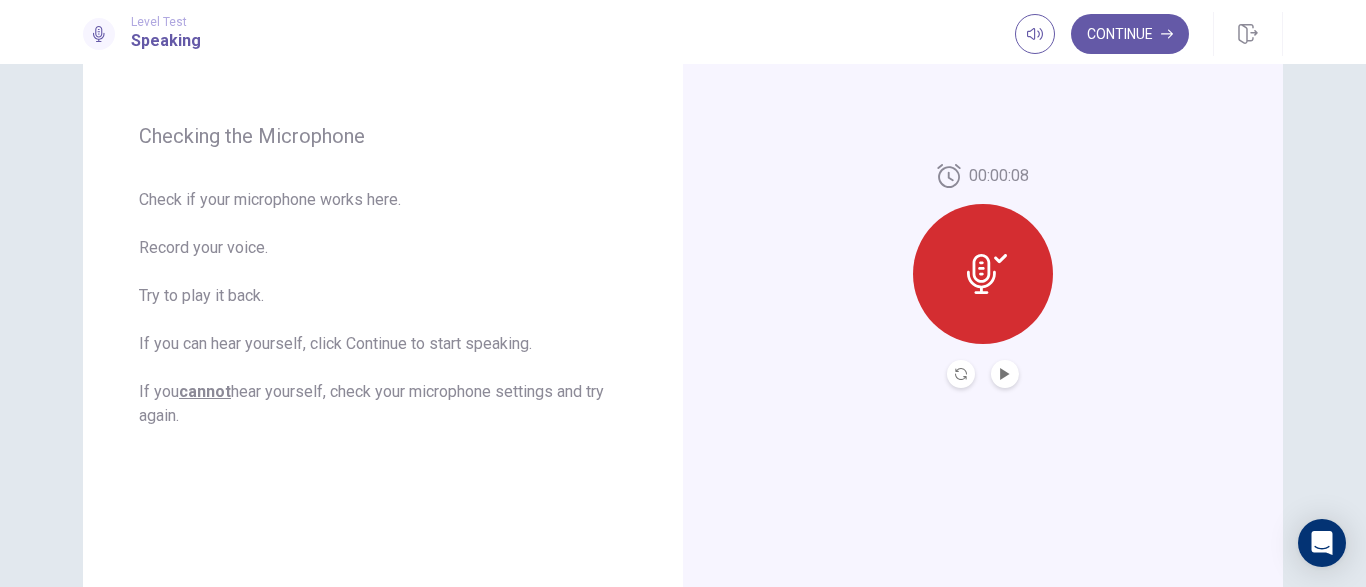 click at bounding box center (1005, 374) 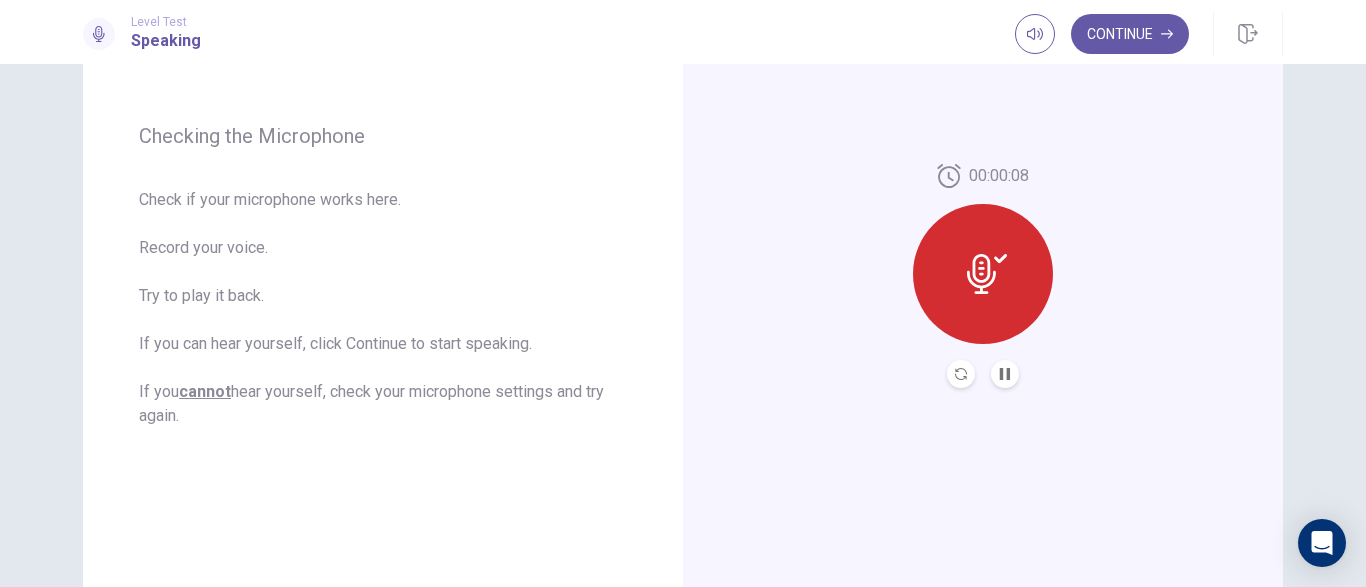 type 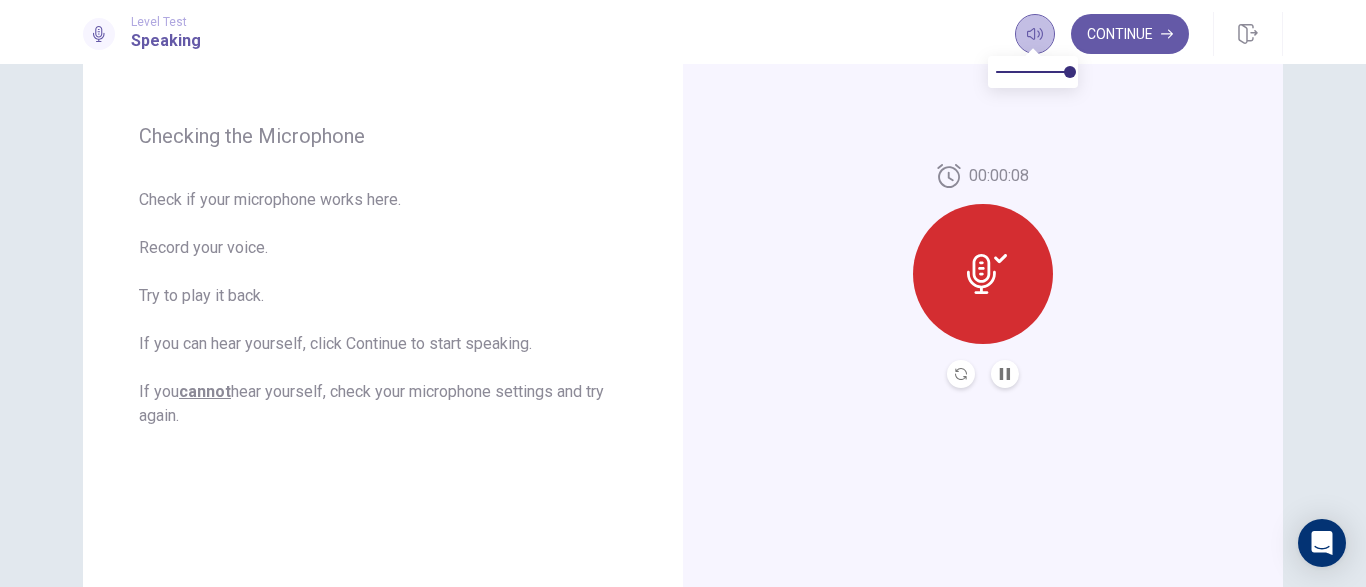 click at bounding box center [1035, 34] 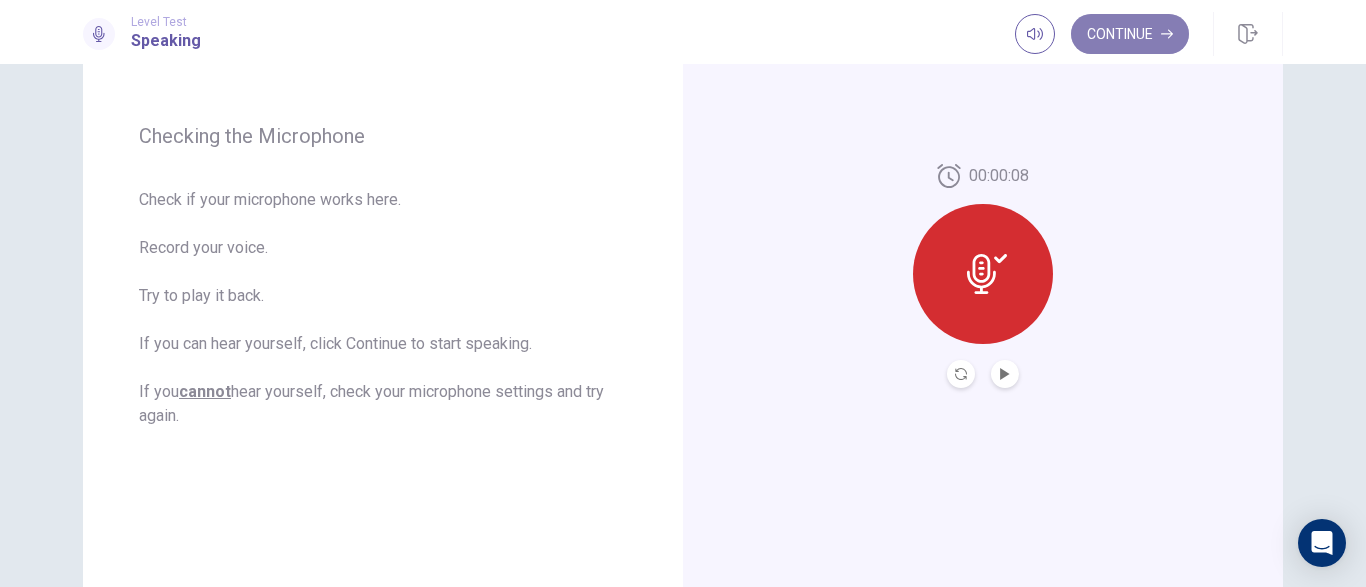 click on "Continue" at bounding box center [1130, 34] 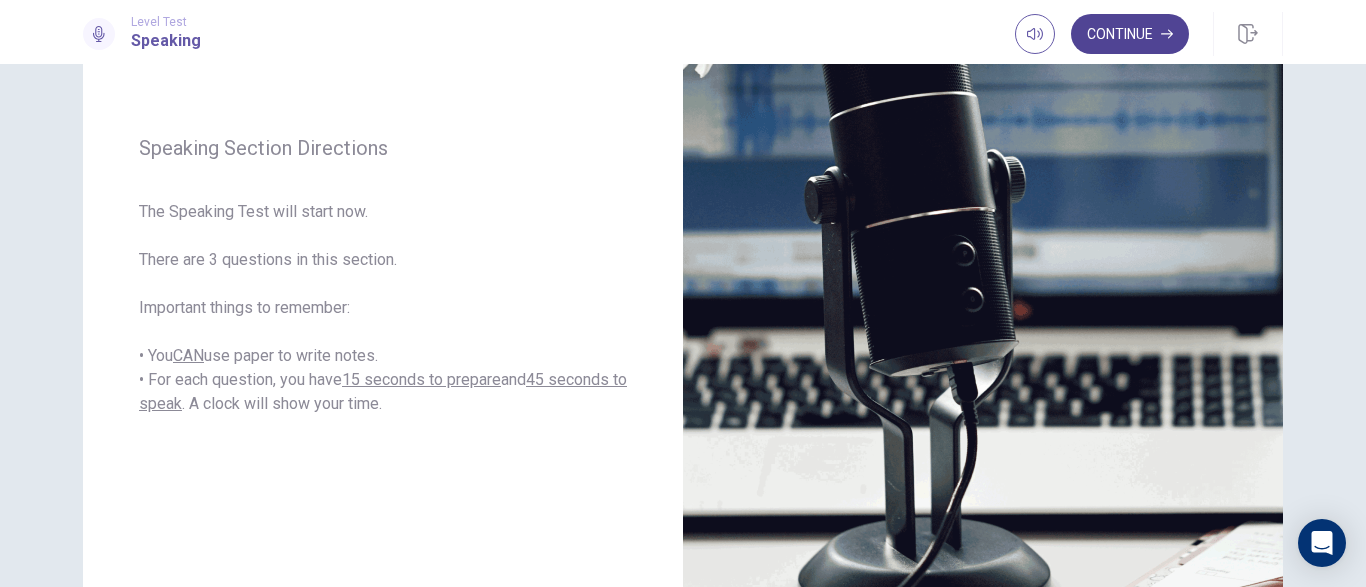 click on "Continue" at bounding box center [1130, 34] 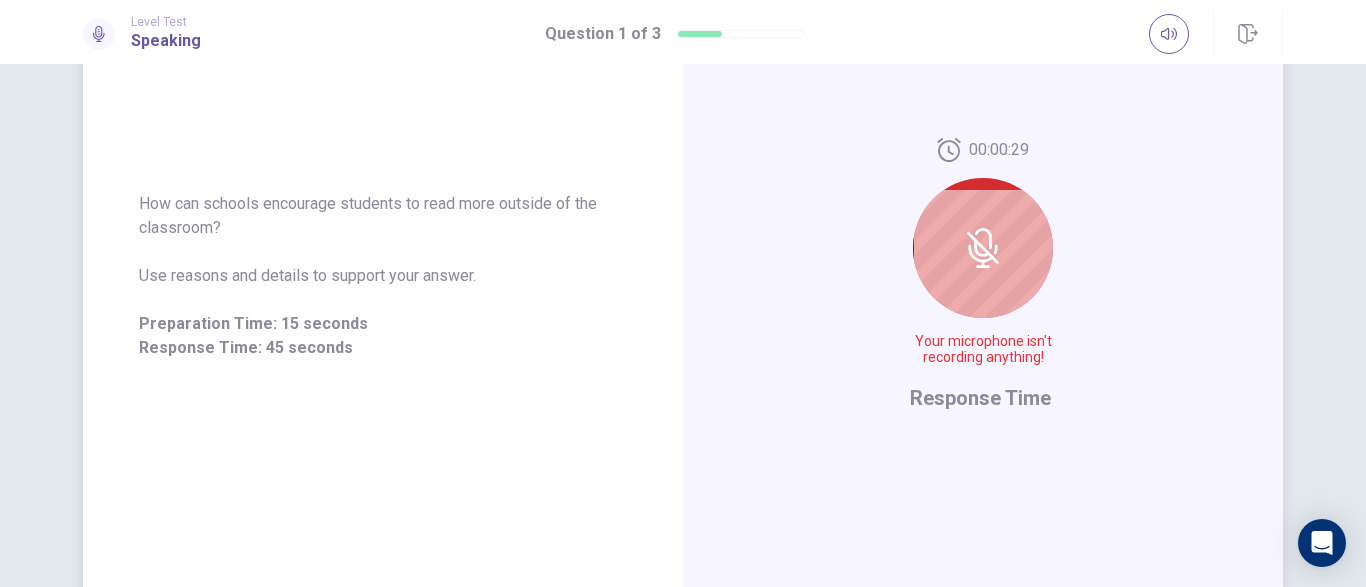 click 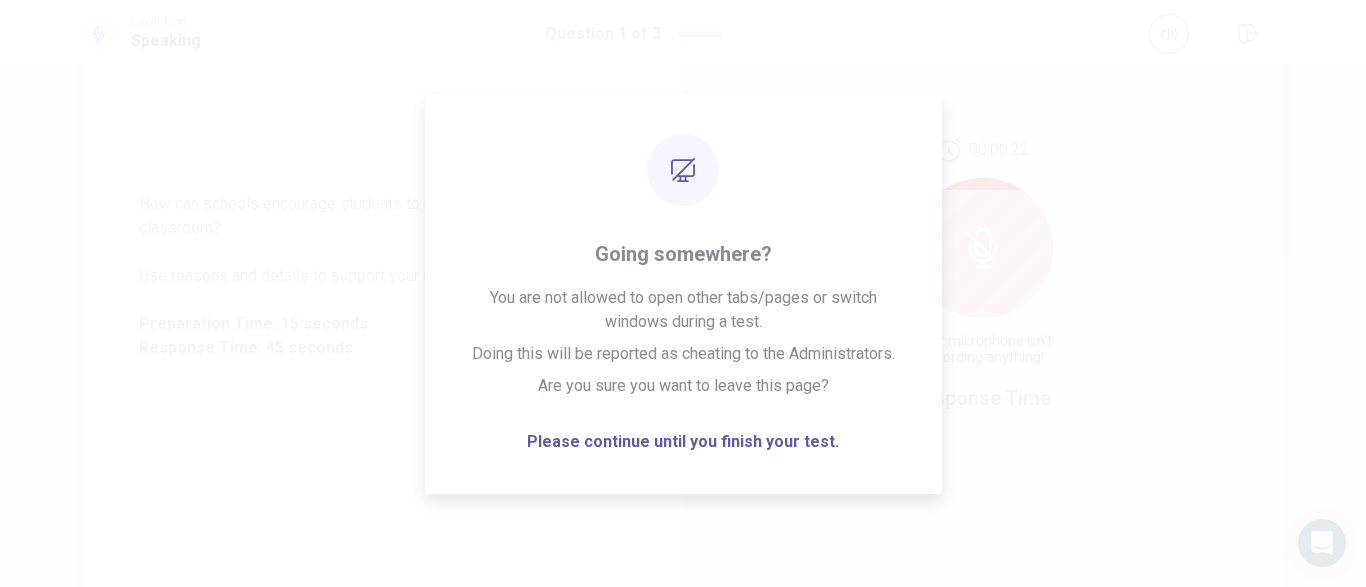 click on "00:00:22 Your microphone isn't recording anything! Response Time" at bounding box center [983, 276] 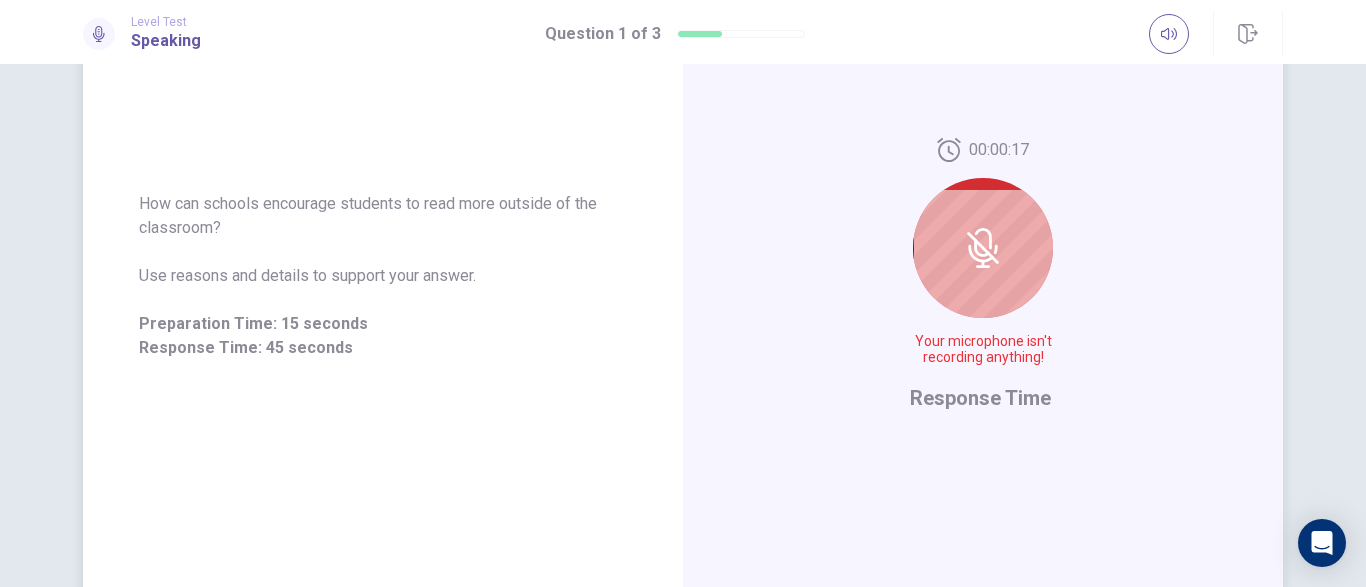 click at bounding box center (983, 248) 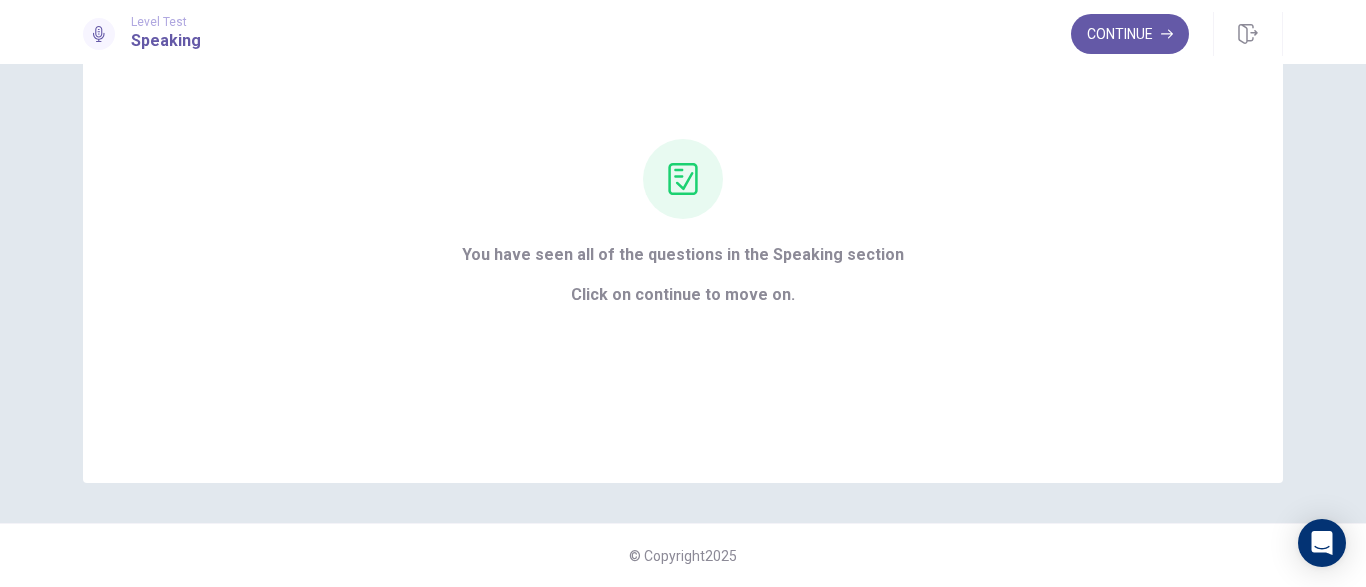scroll, scrollTop: 141, scrollLeft: 0, axis: vertical 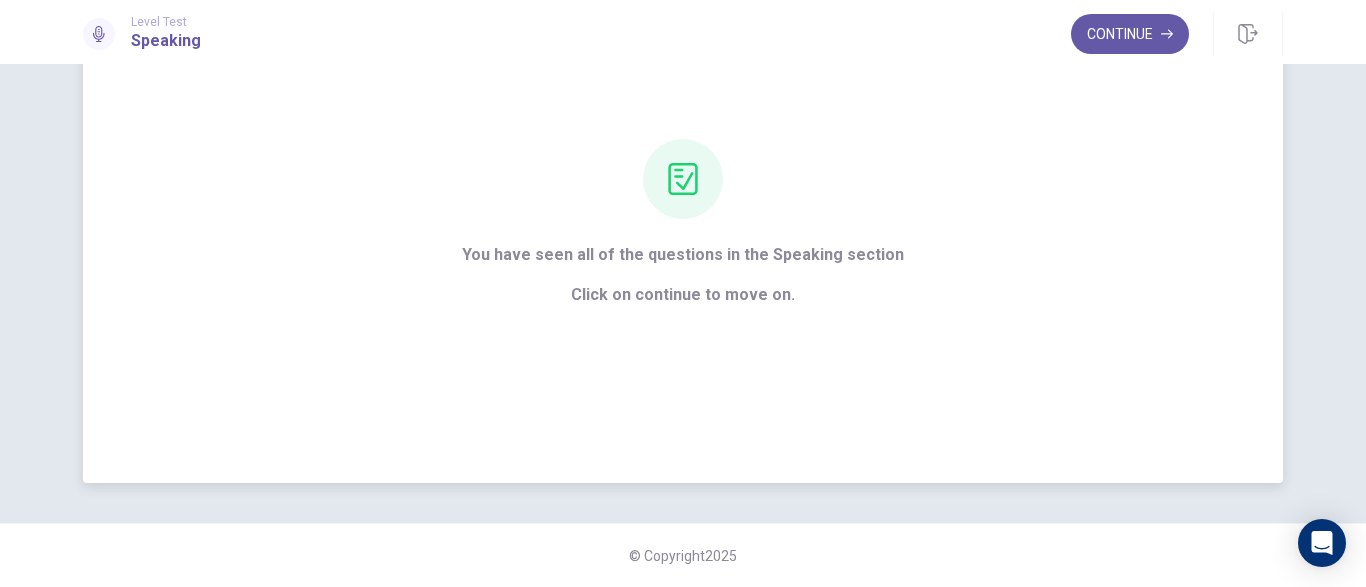 click on "You have seen all of the questions in the Speaking section Click on continue to move on." at bounding box center [683, 223] 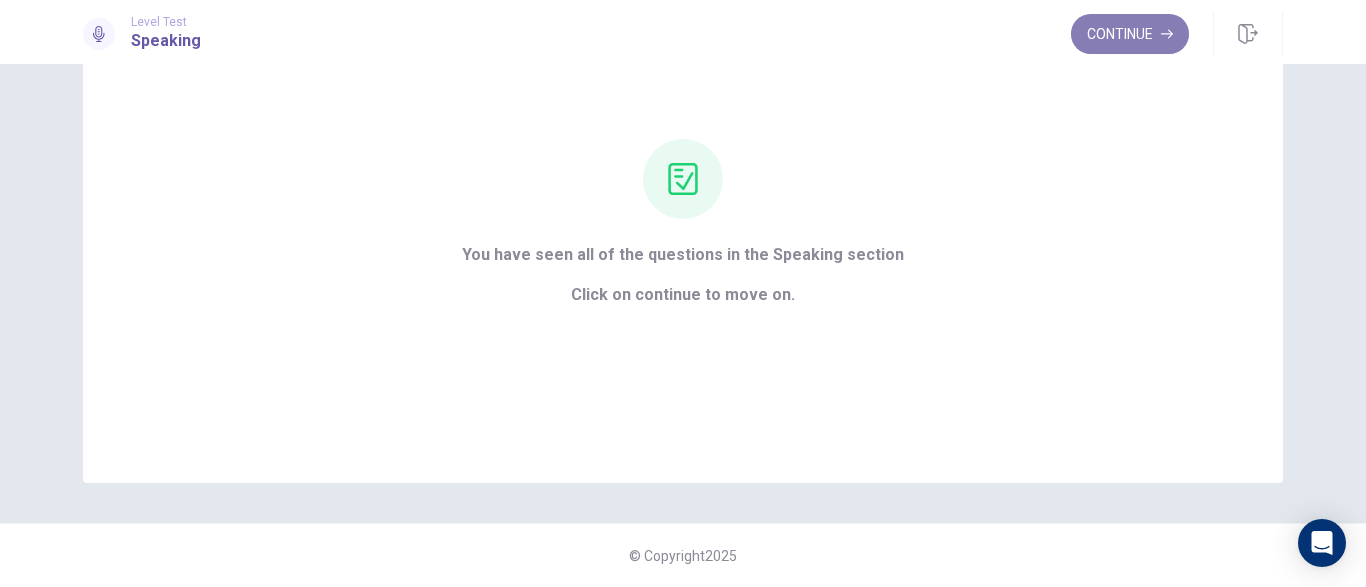 click on "Continue" at bounding box center (1130, 34) 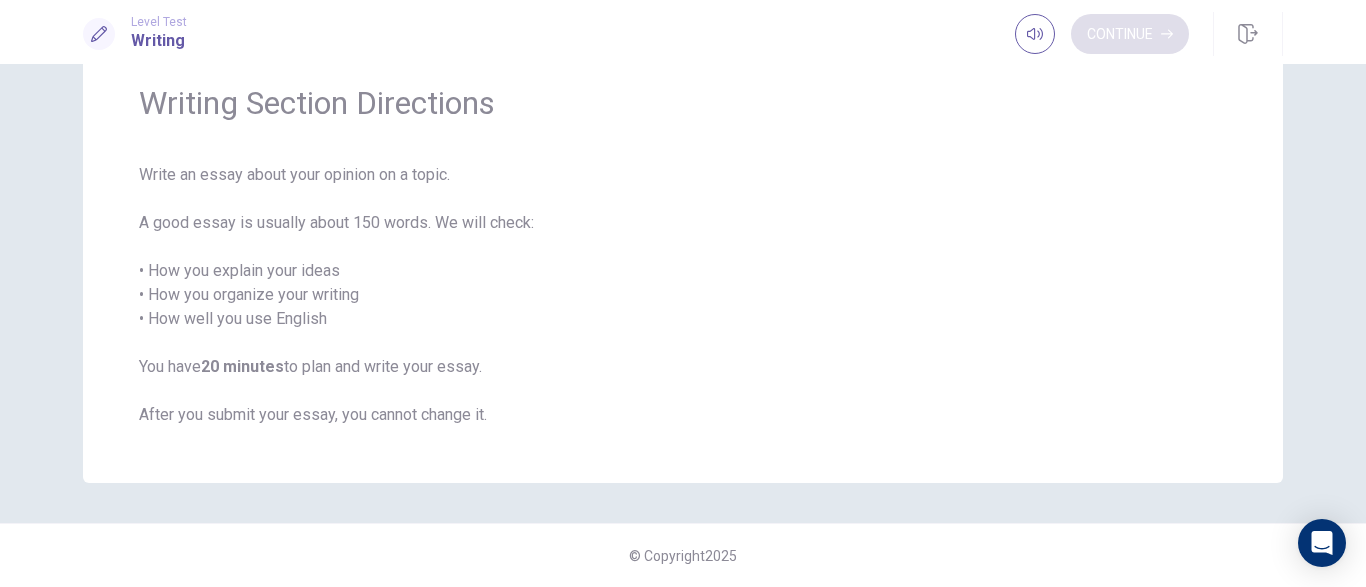 scroll, scrollTop: 77, scrollLeft: 0, axis: vertical 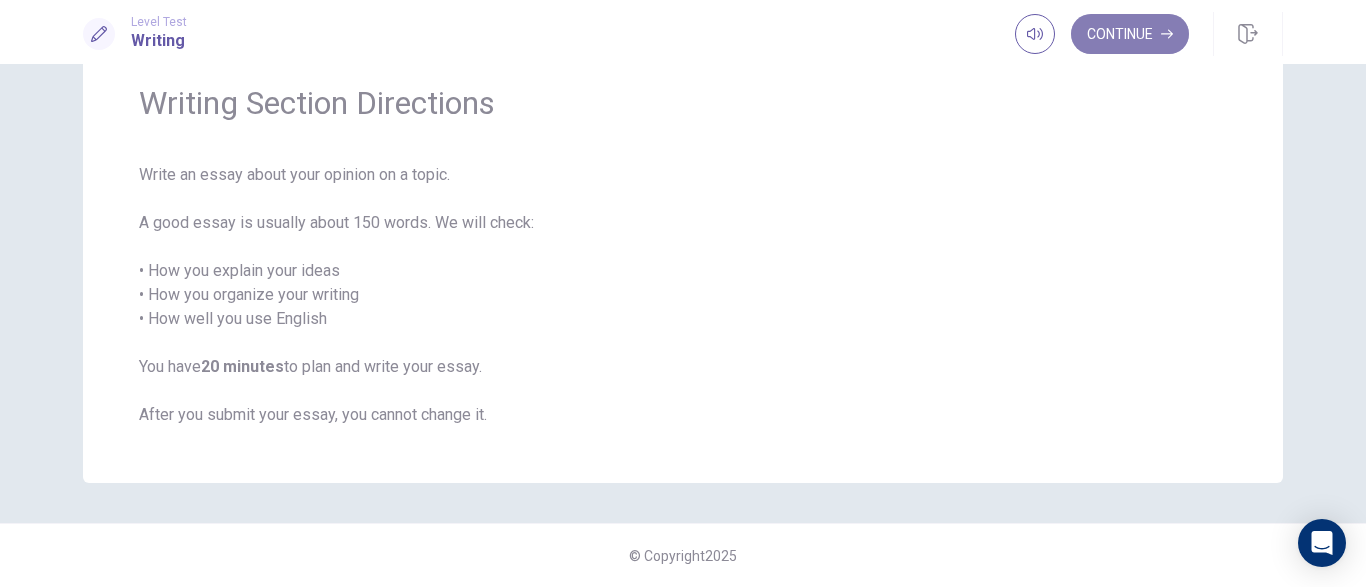 click on "Continue" at bounding box center (1130, 34) 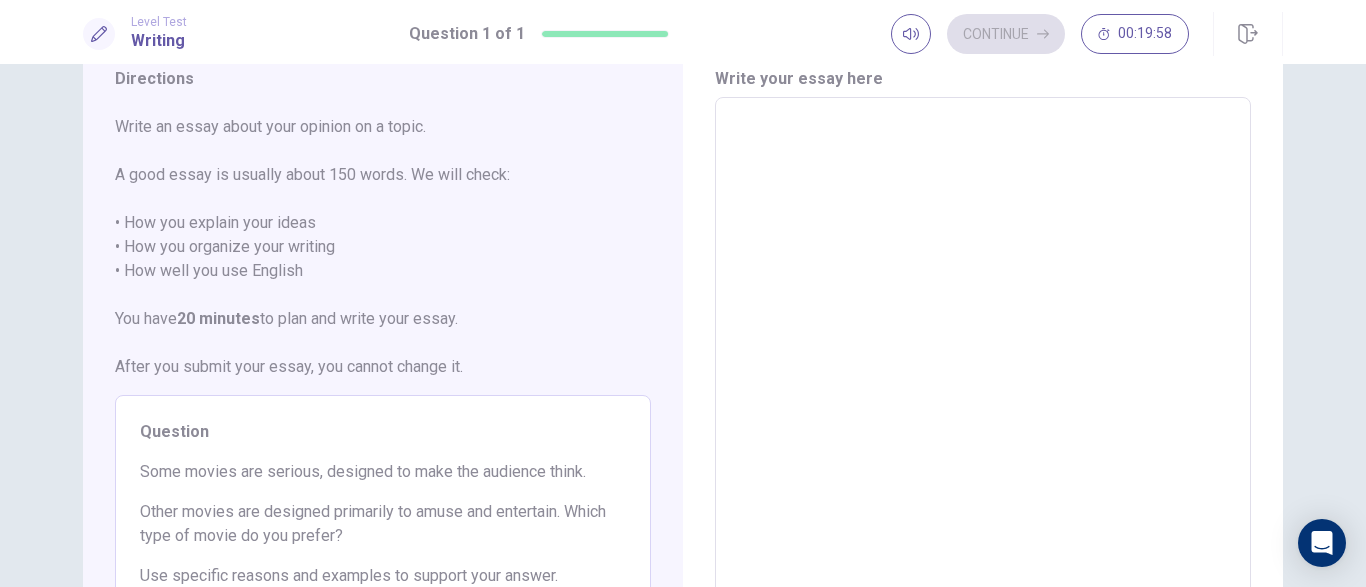 scroll, scrollTop: 0, scrollLeft: 0, axis: both 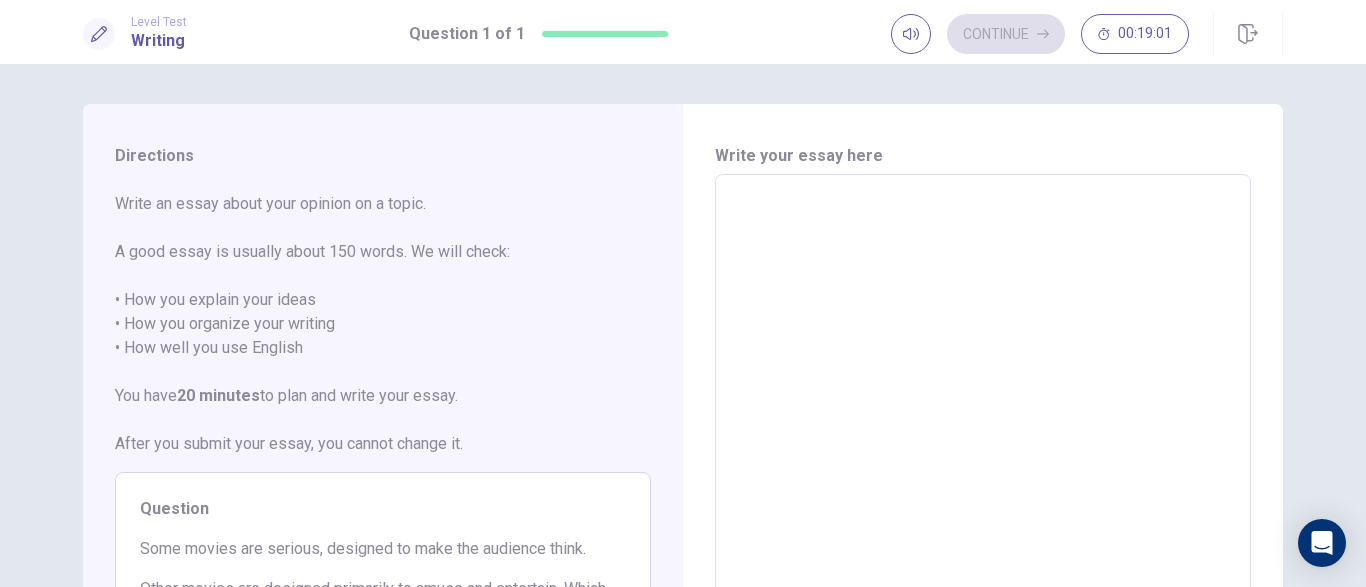 click at bounding box center [983, 451] 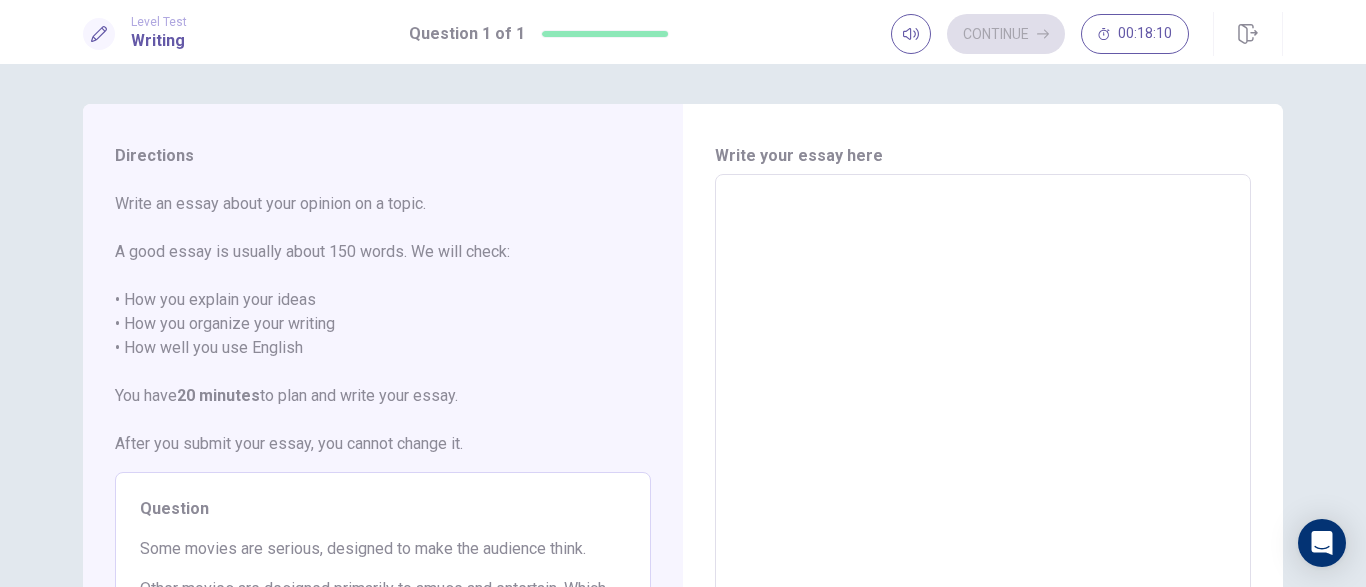 type on "*" 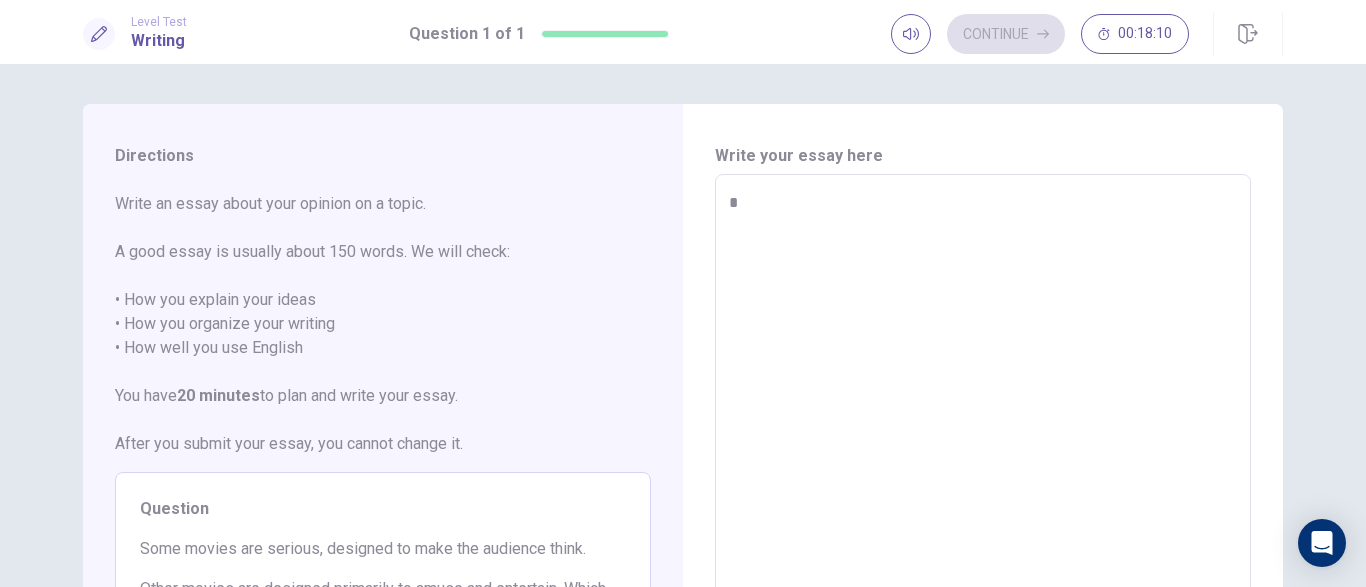 type on "*" 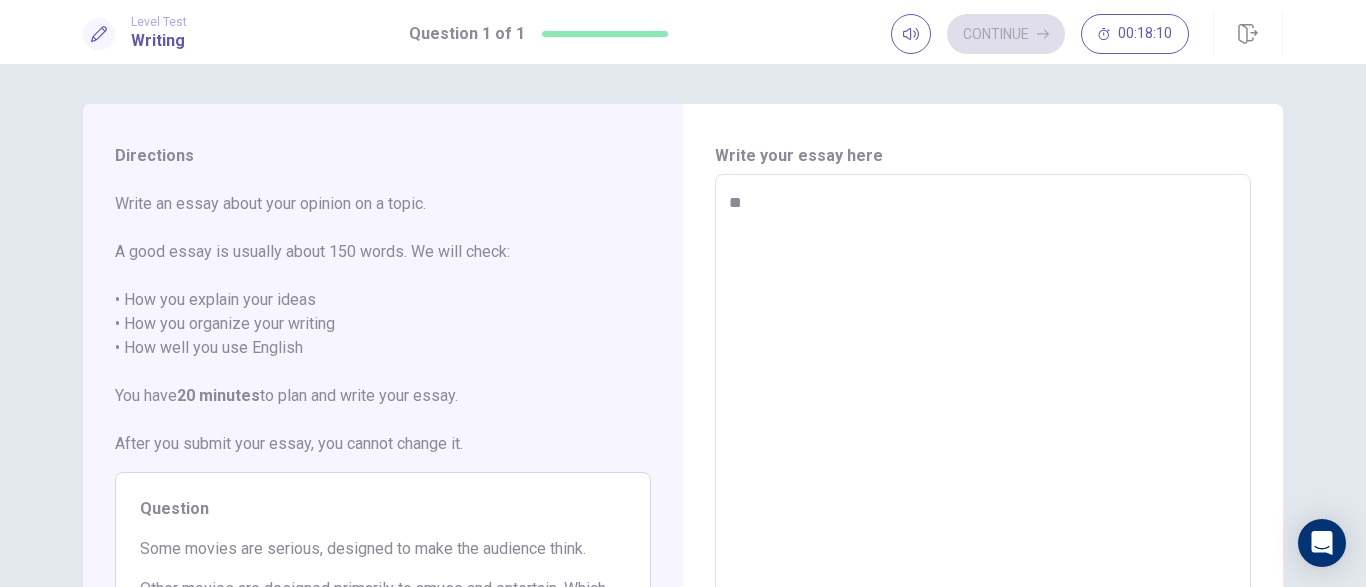 type on "**" 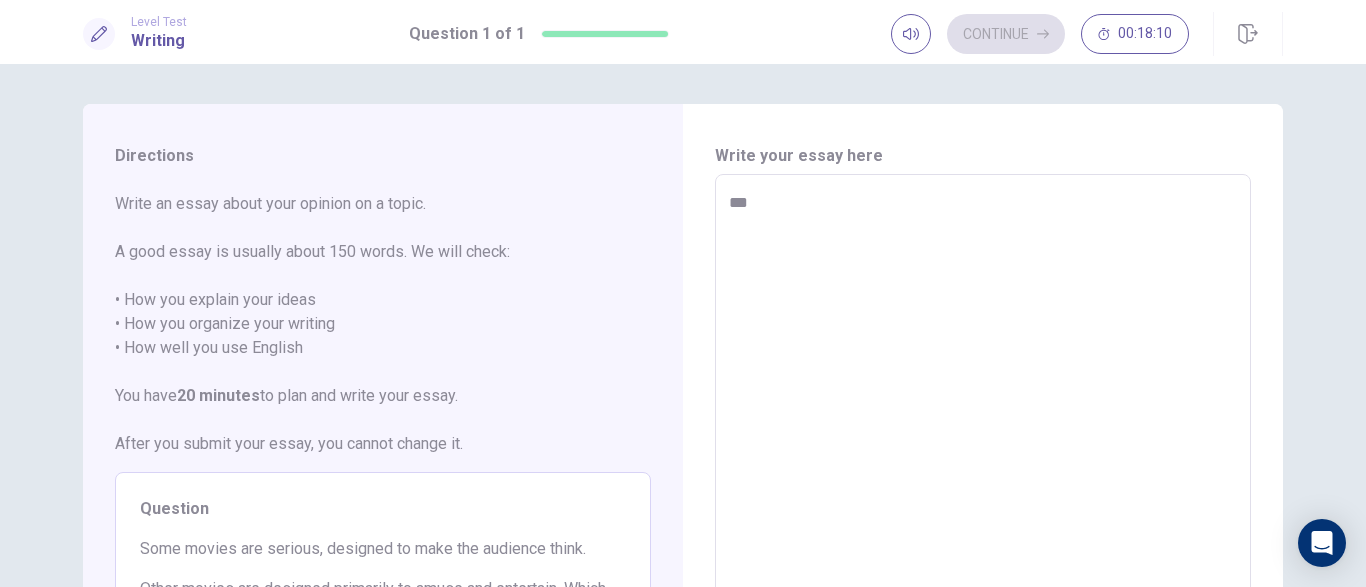 type on "*" 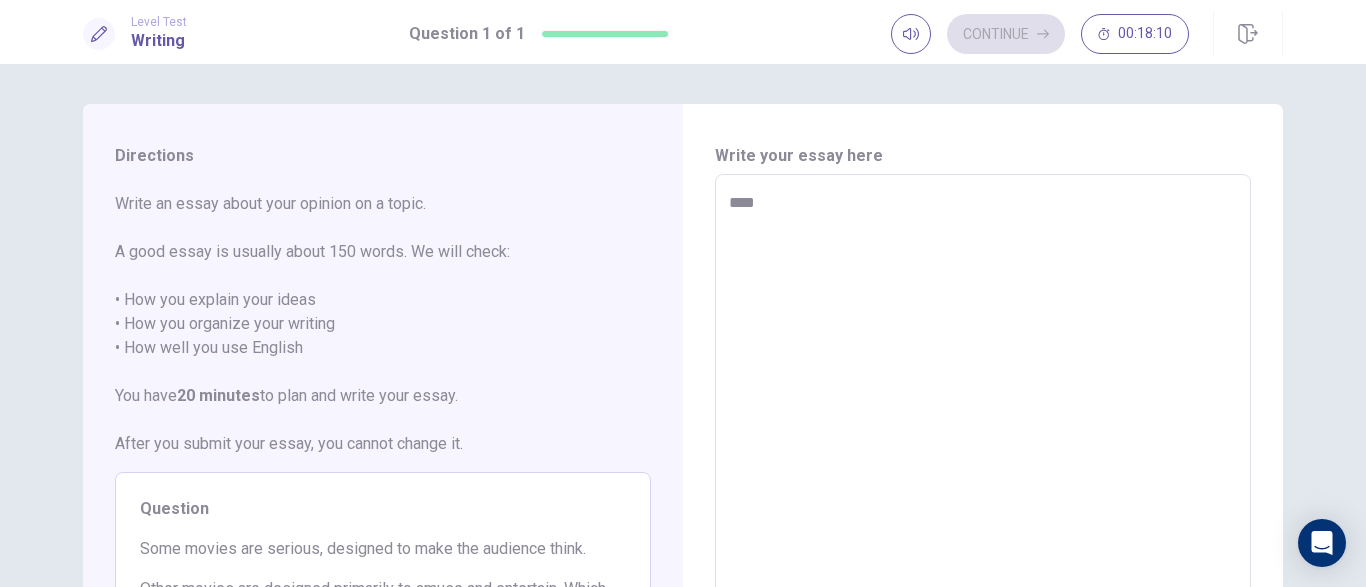 type on "*" 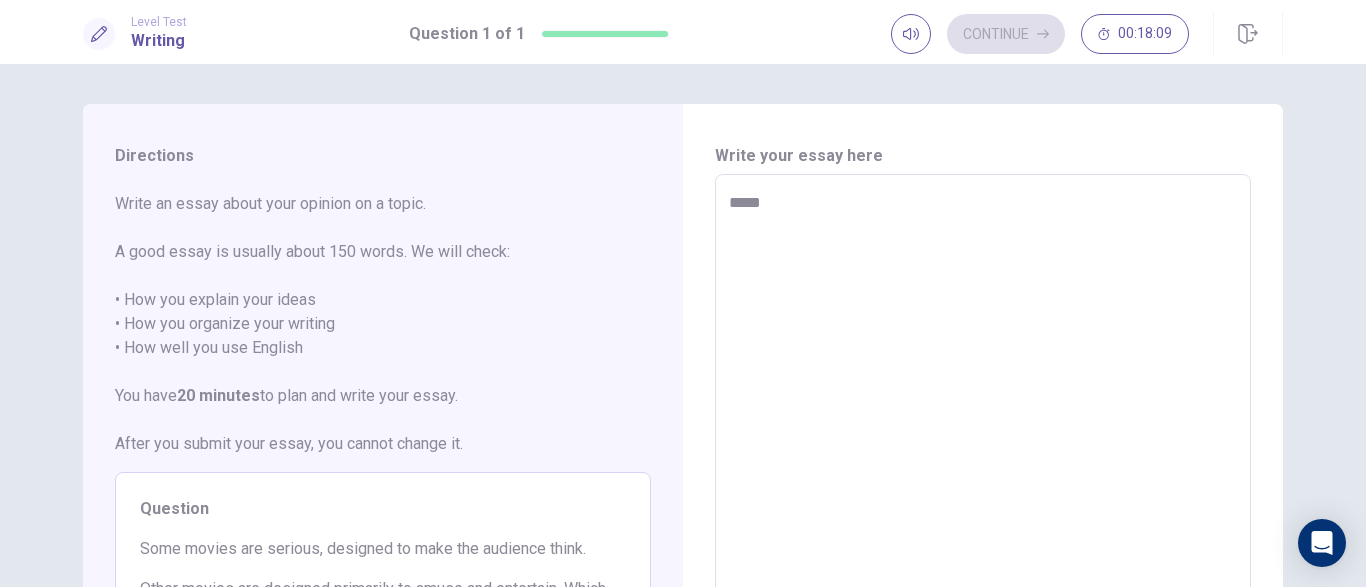 type on "******" 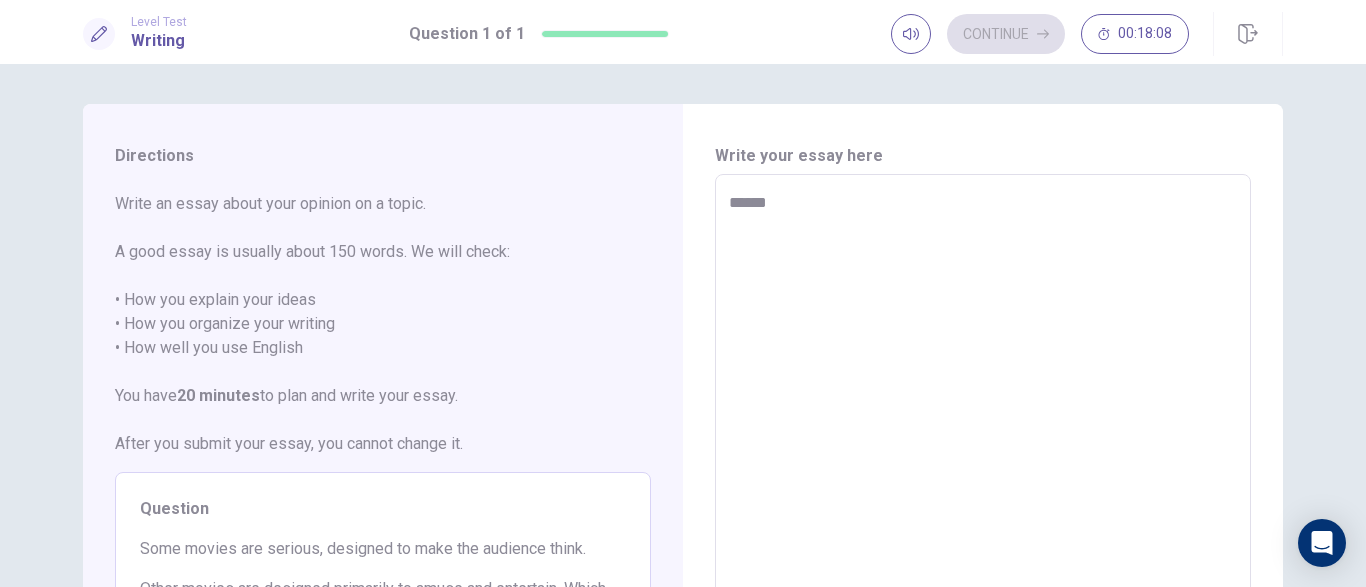 type on "*" 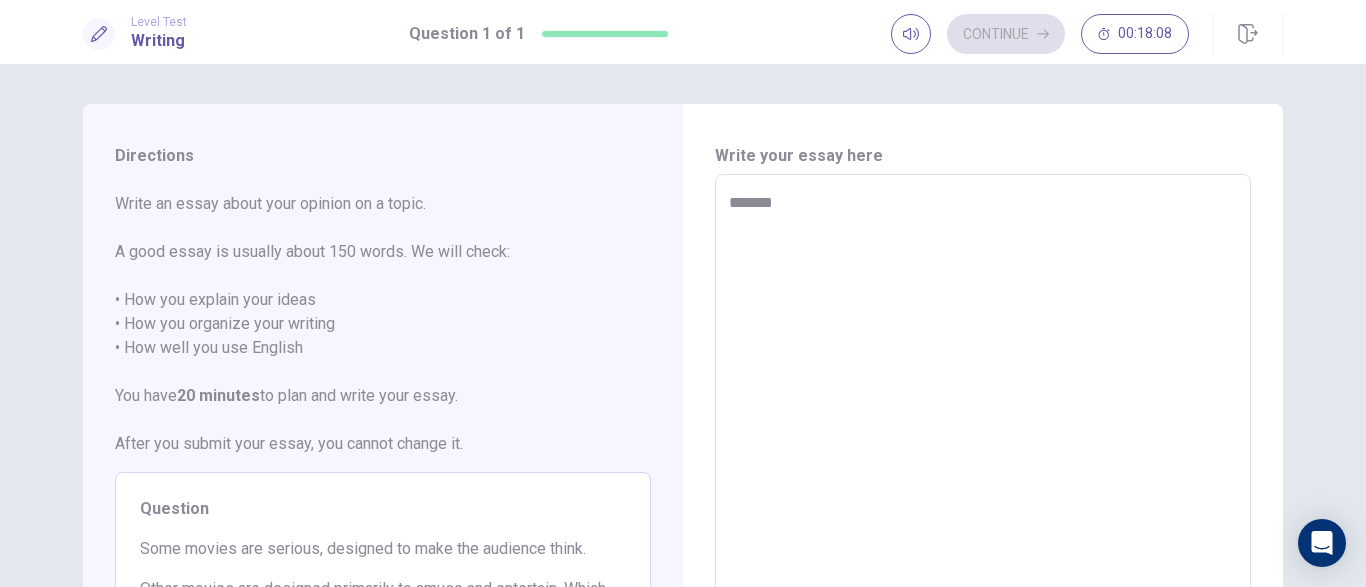 type on "*" 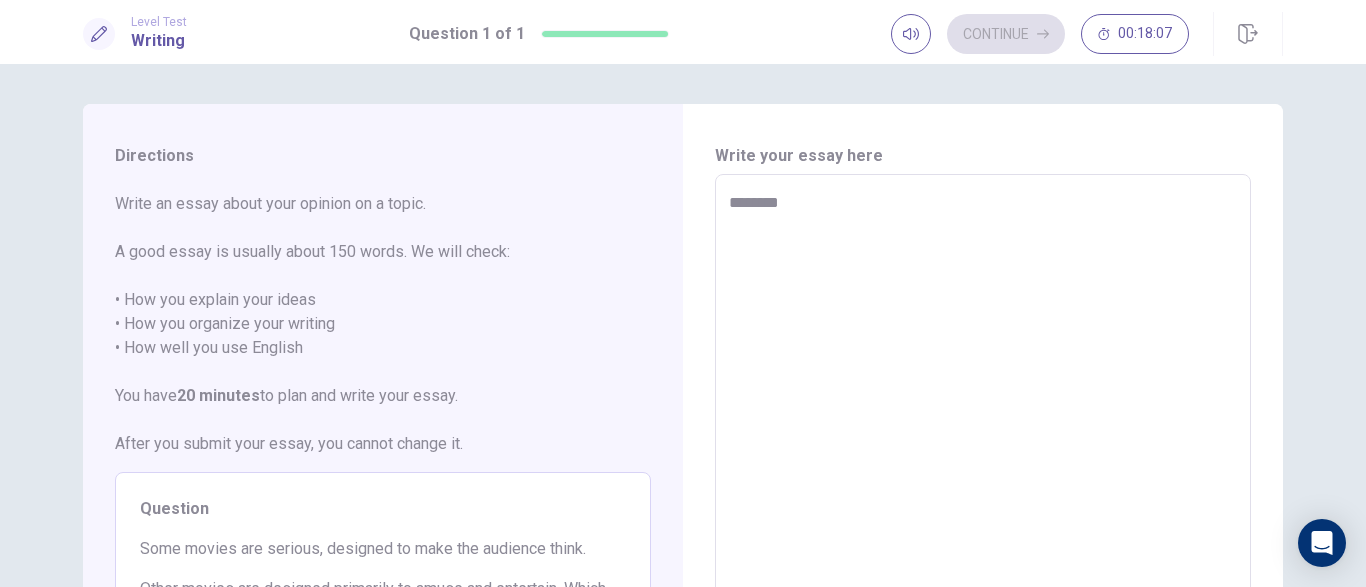 type on "*" 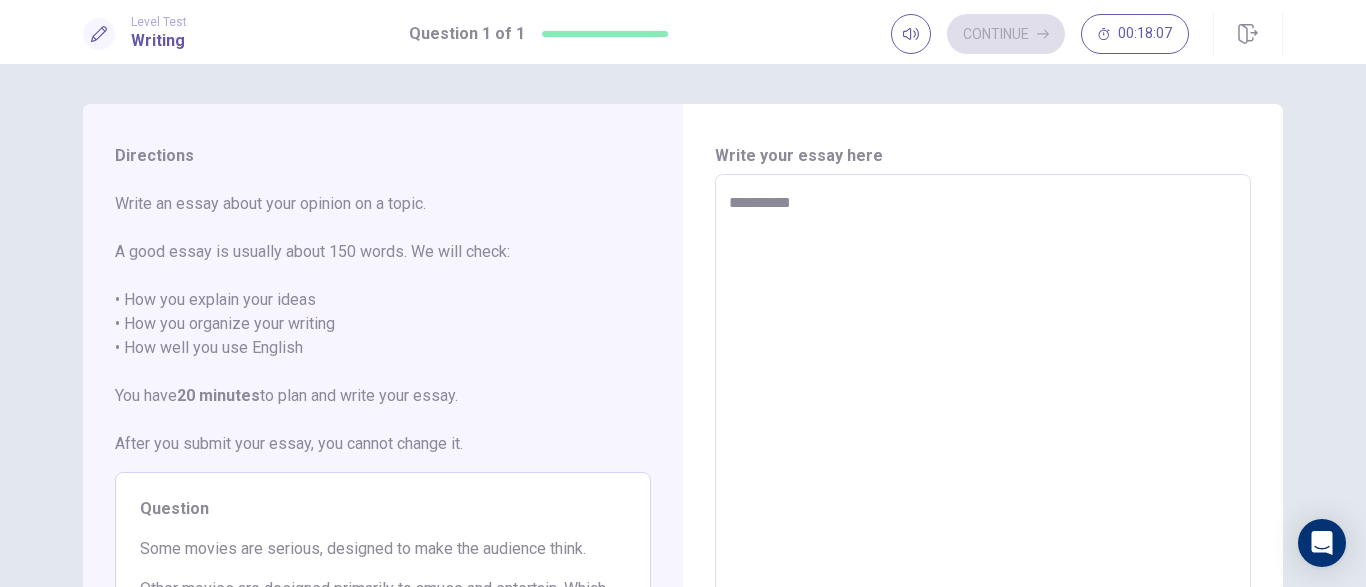 type on "**********" 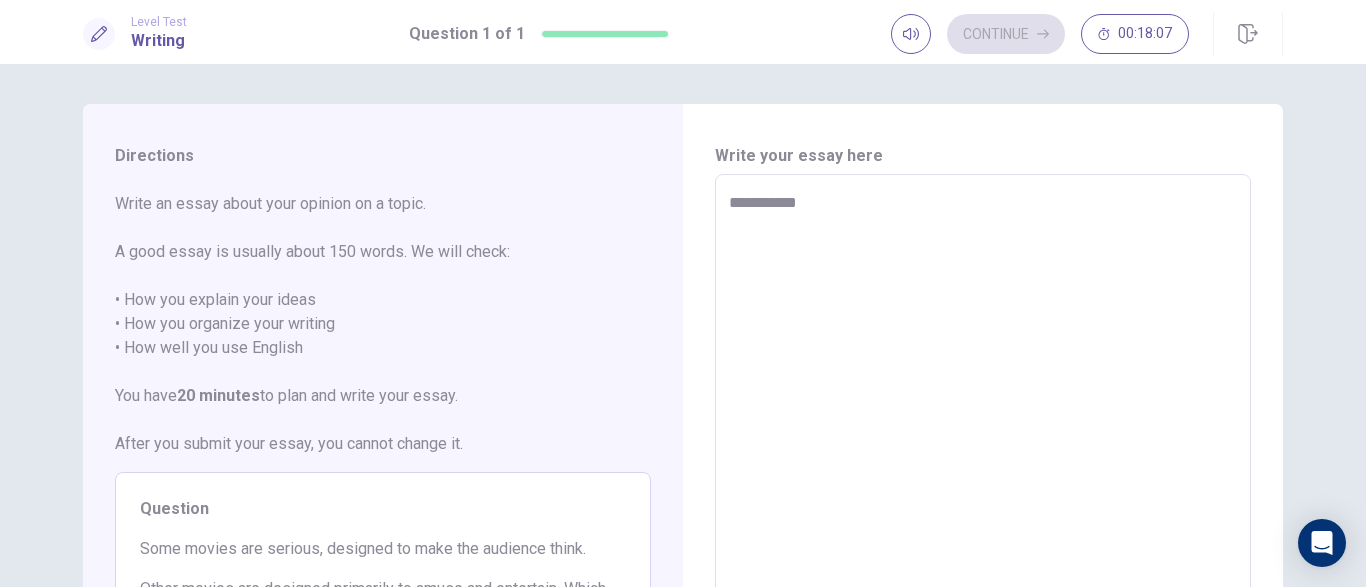 type on "*" 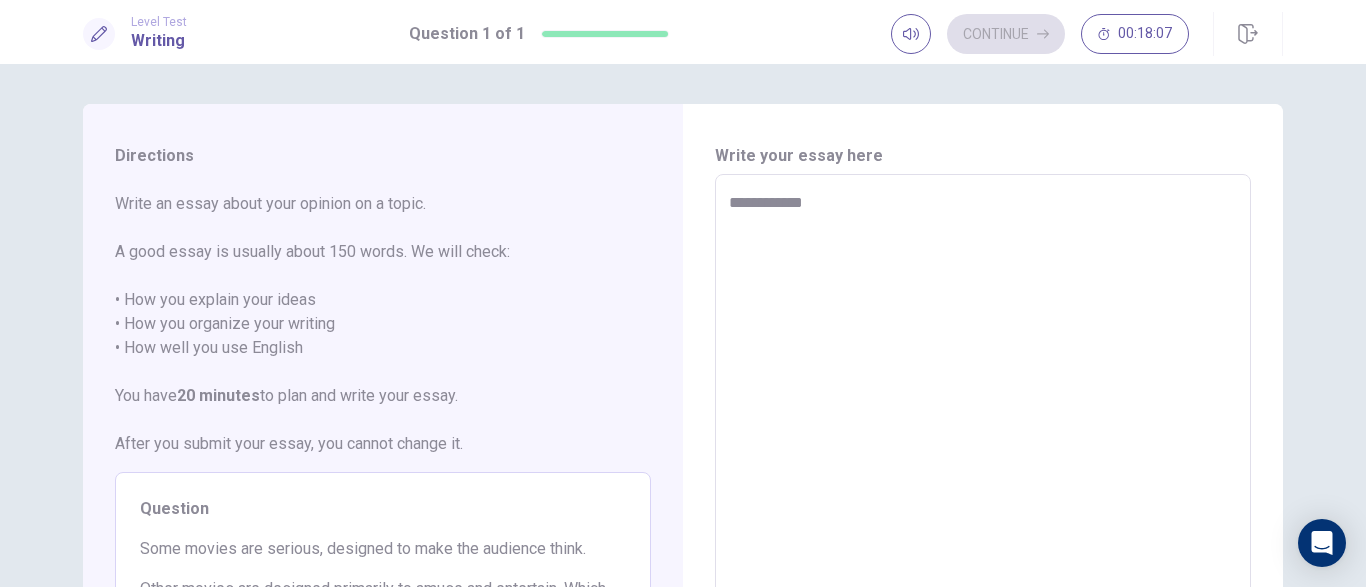 type on "**********" 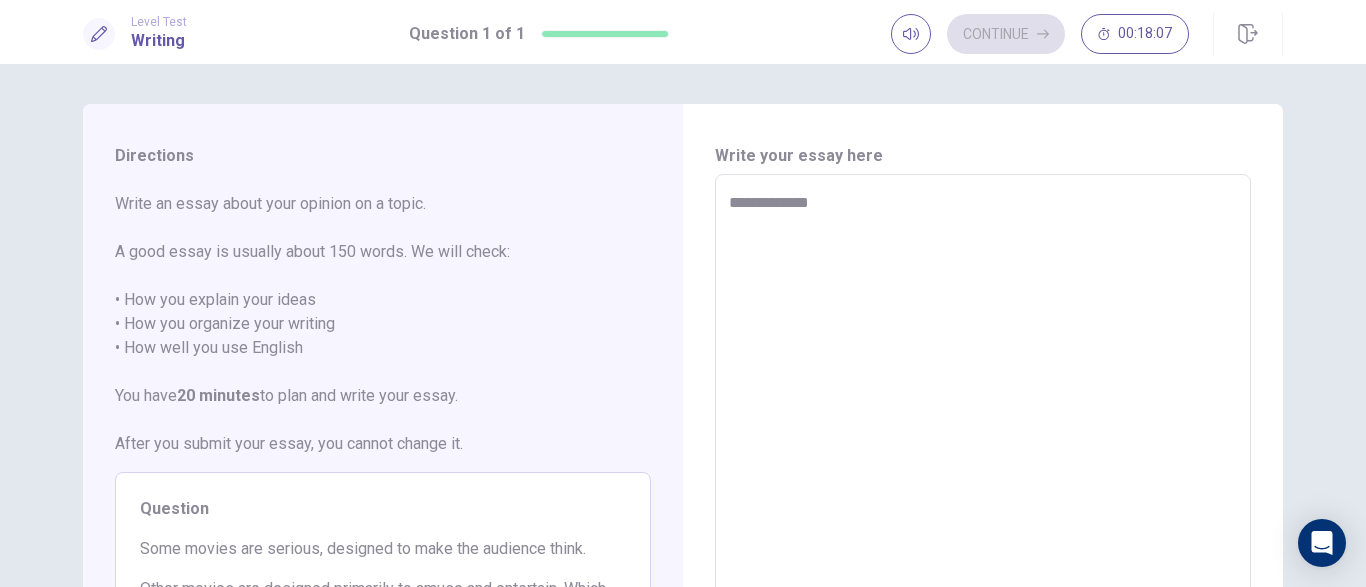 type on "*" 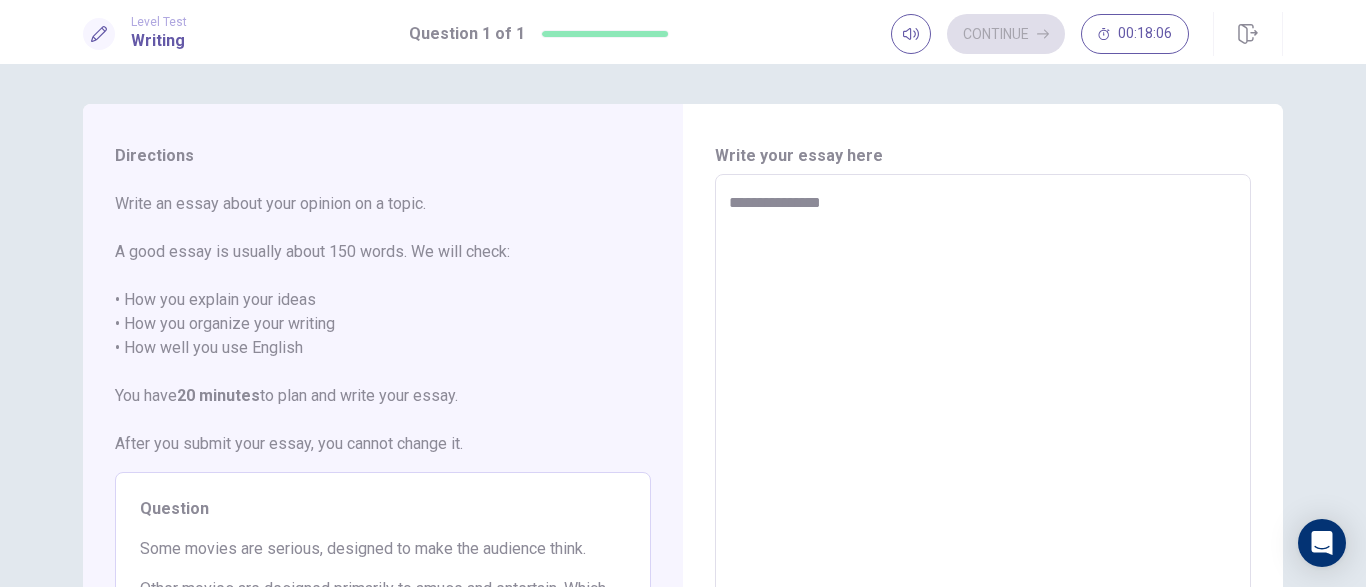 type on "**********" 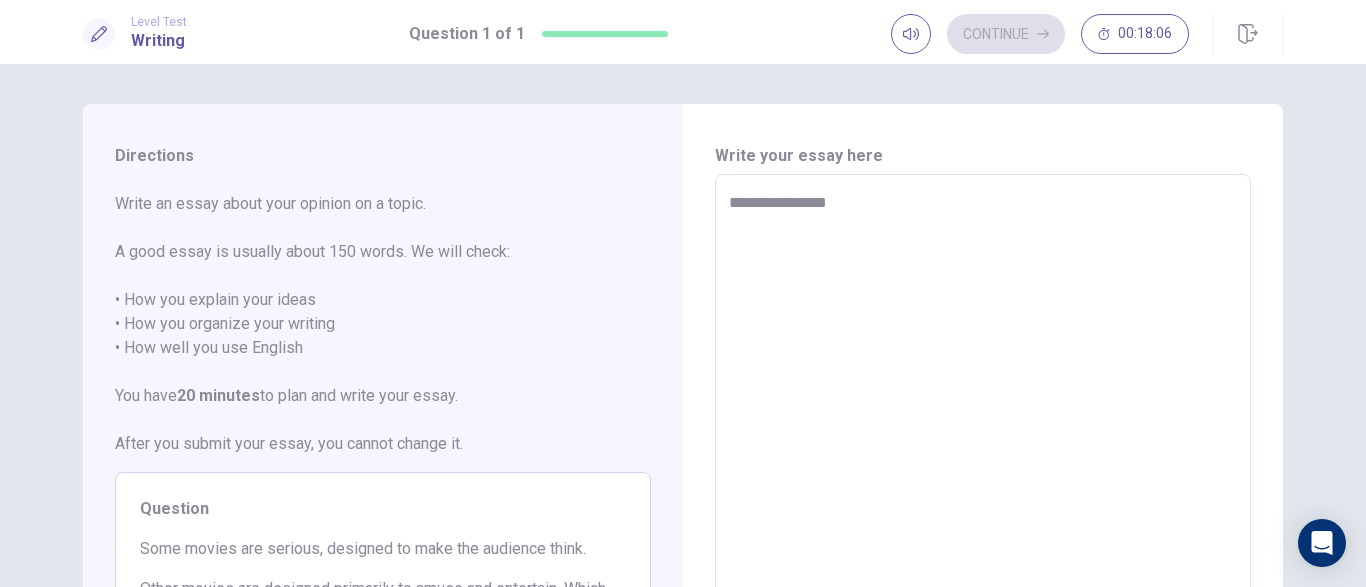 type on "*" 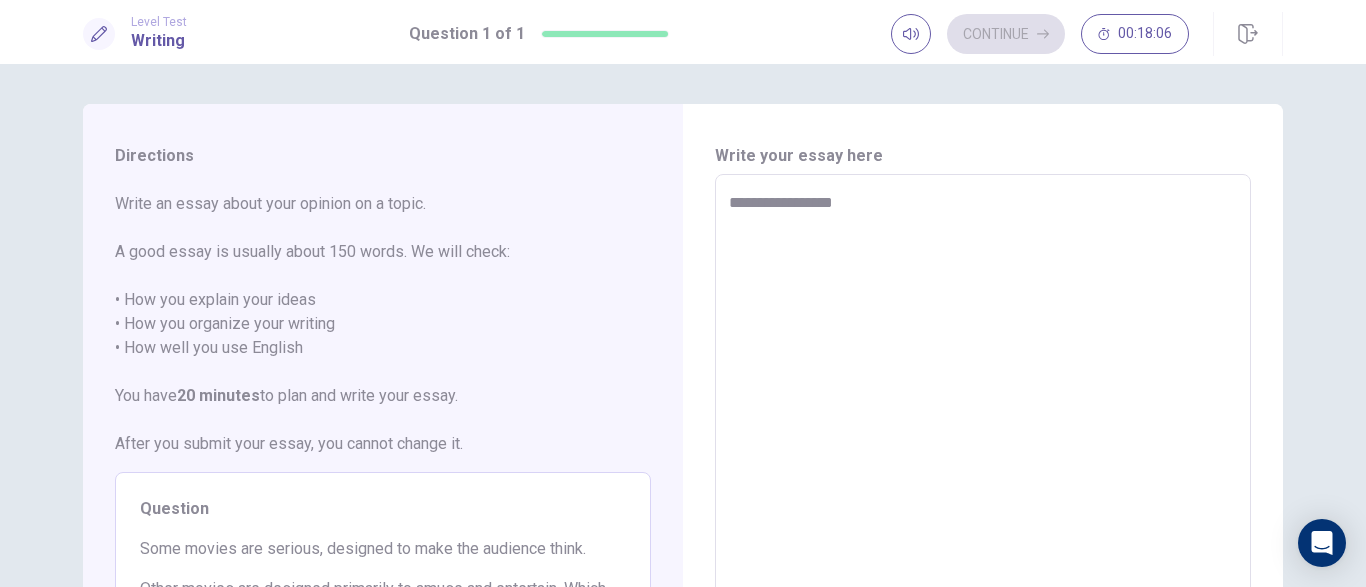 type on "**********" 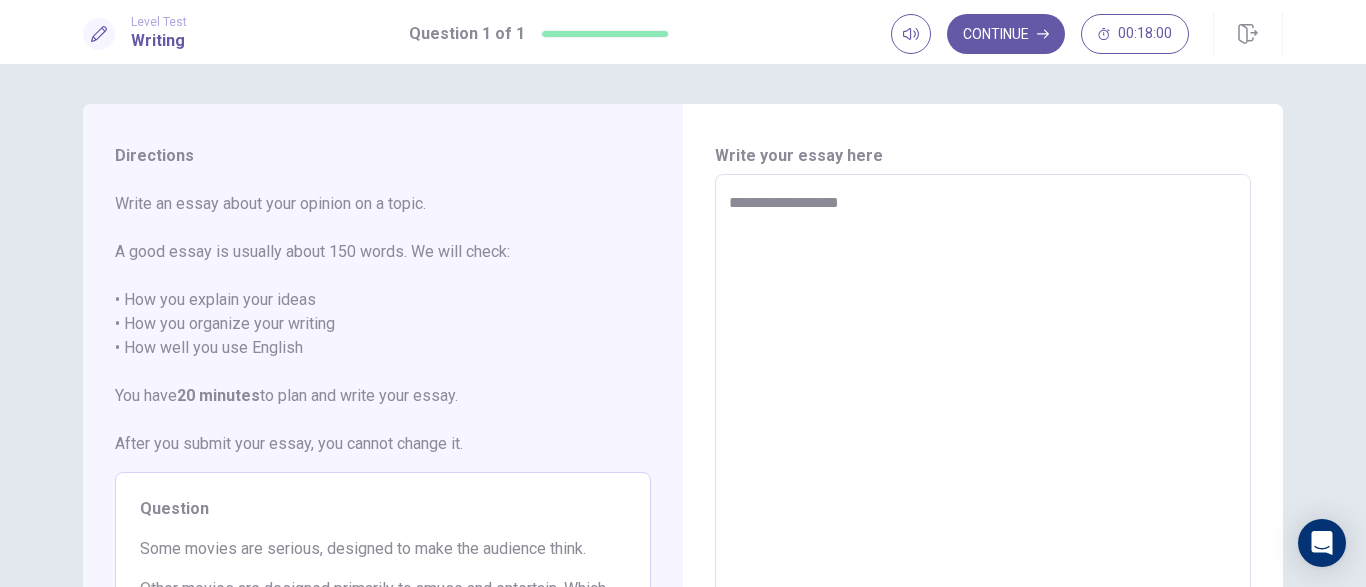 type on "*" 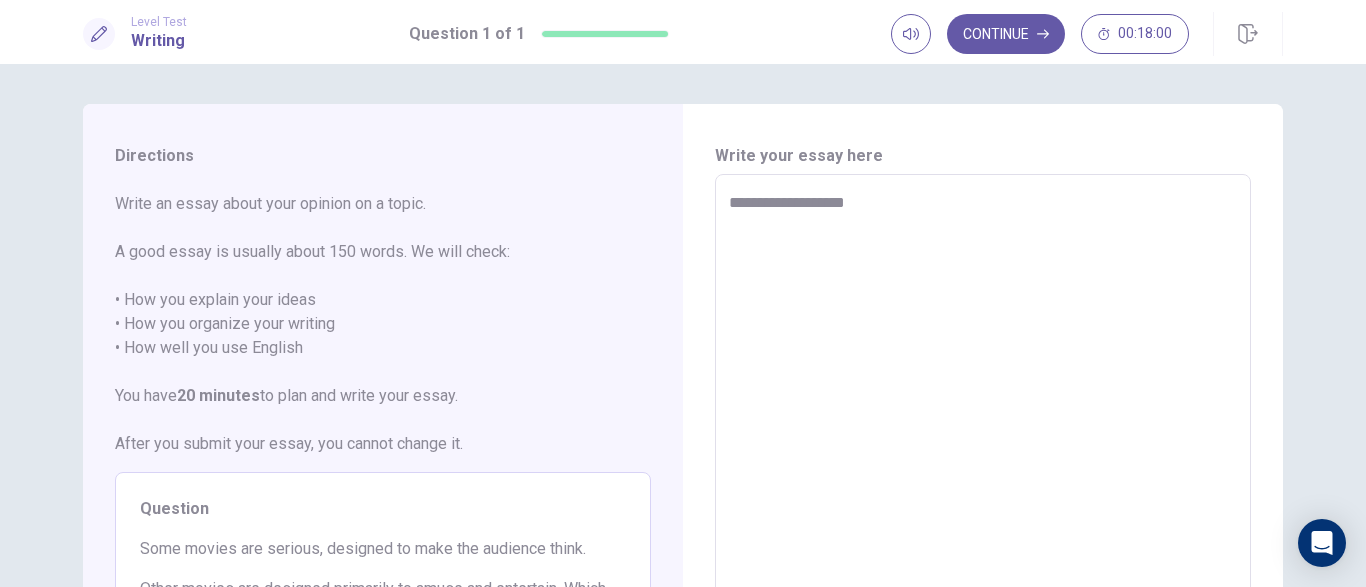 type on "*" 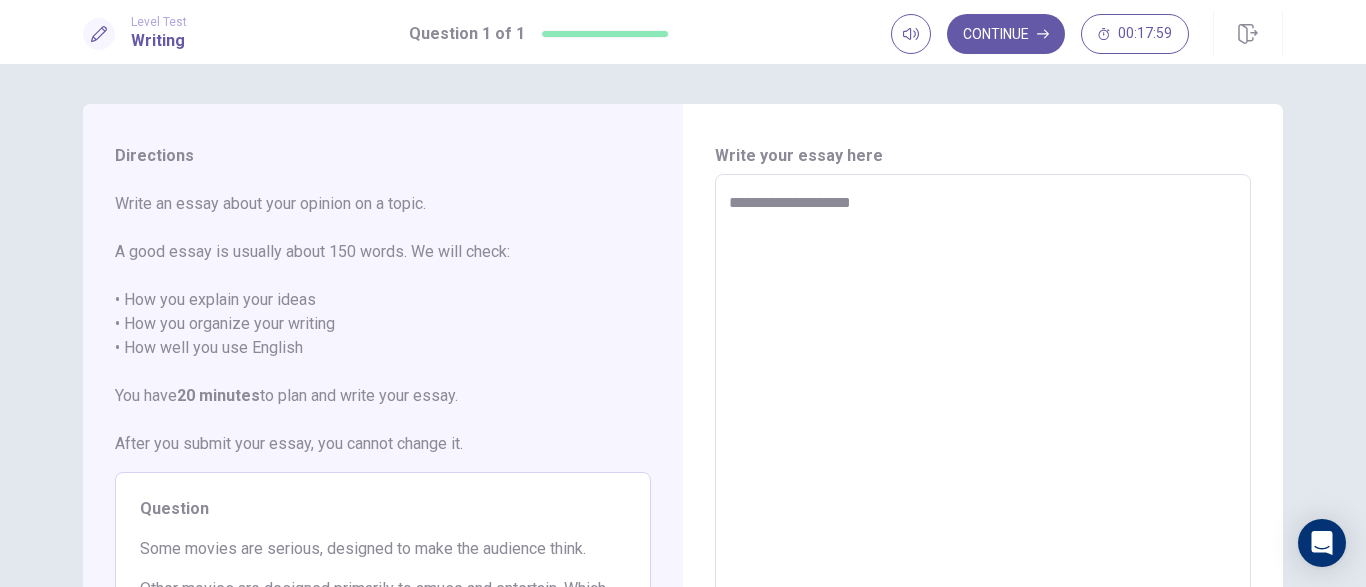 type on "*" 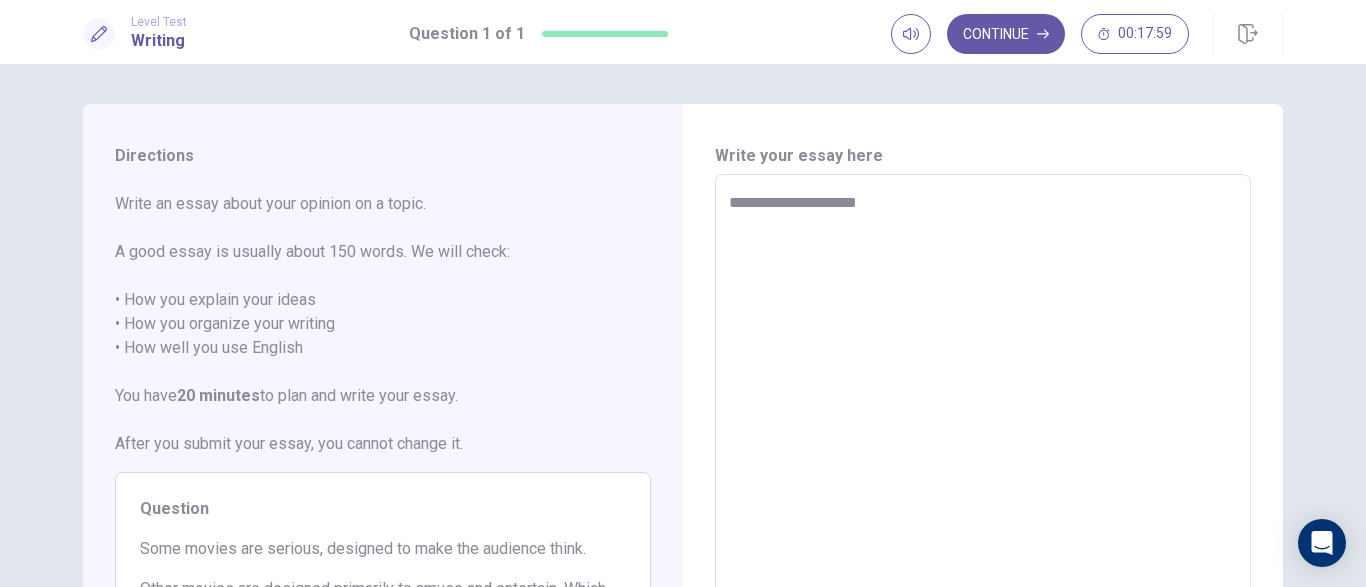 type on "*" 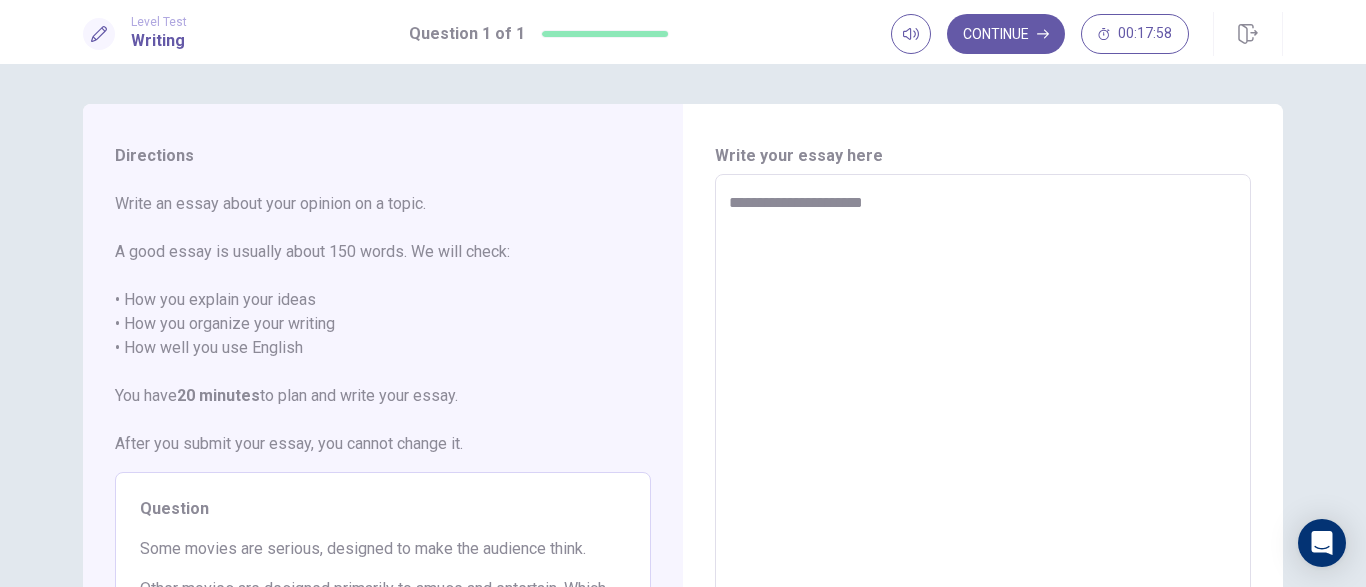 type on "*" 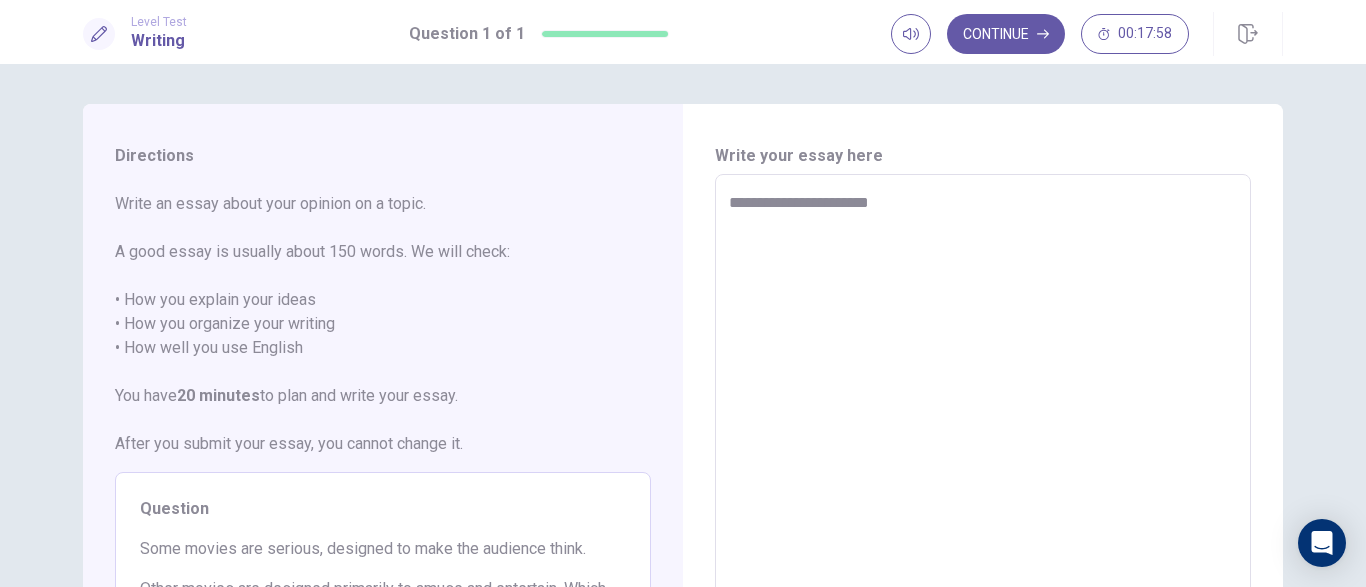type on "**********" 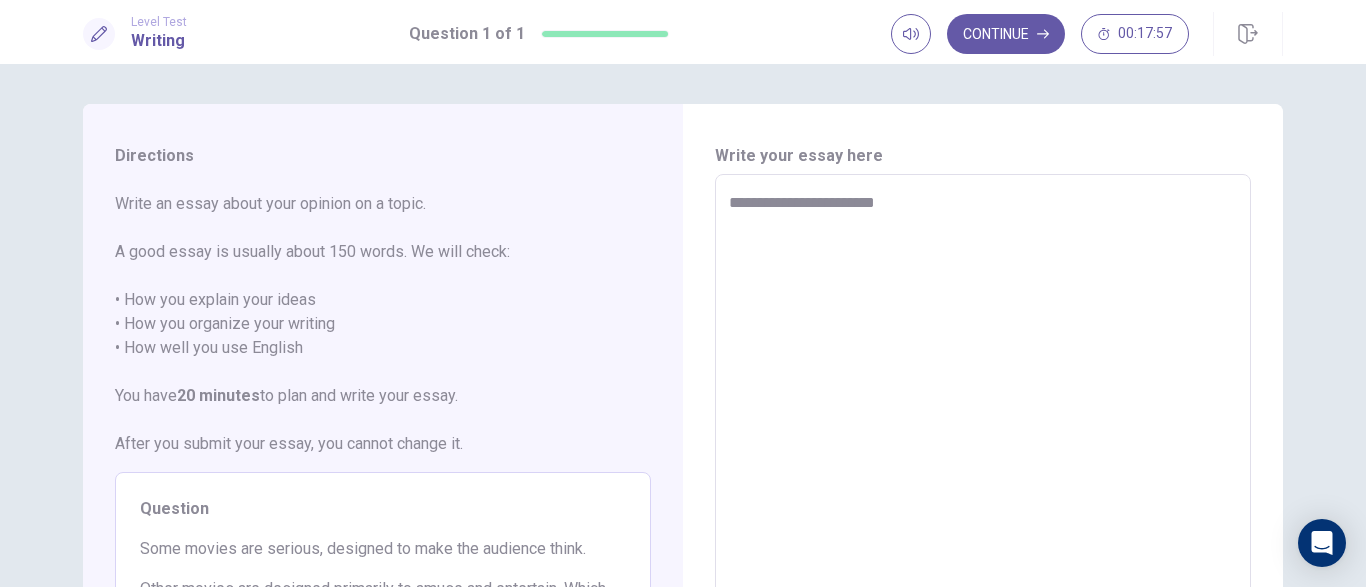 type on "*" 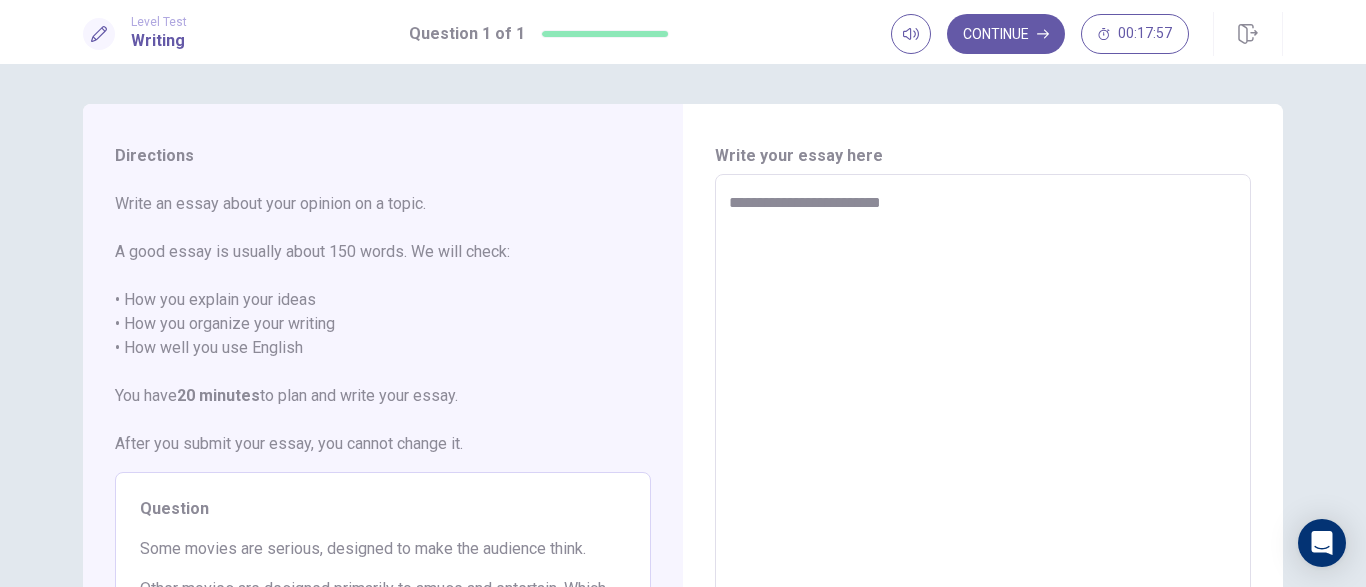 type on "*" 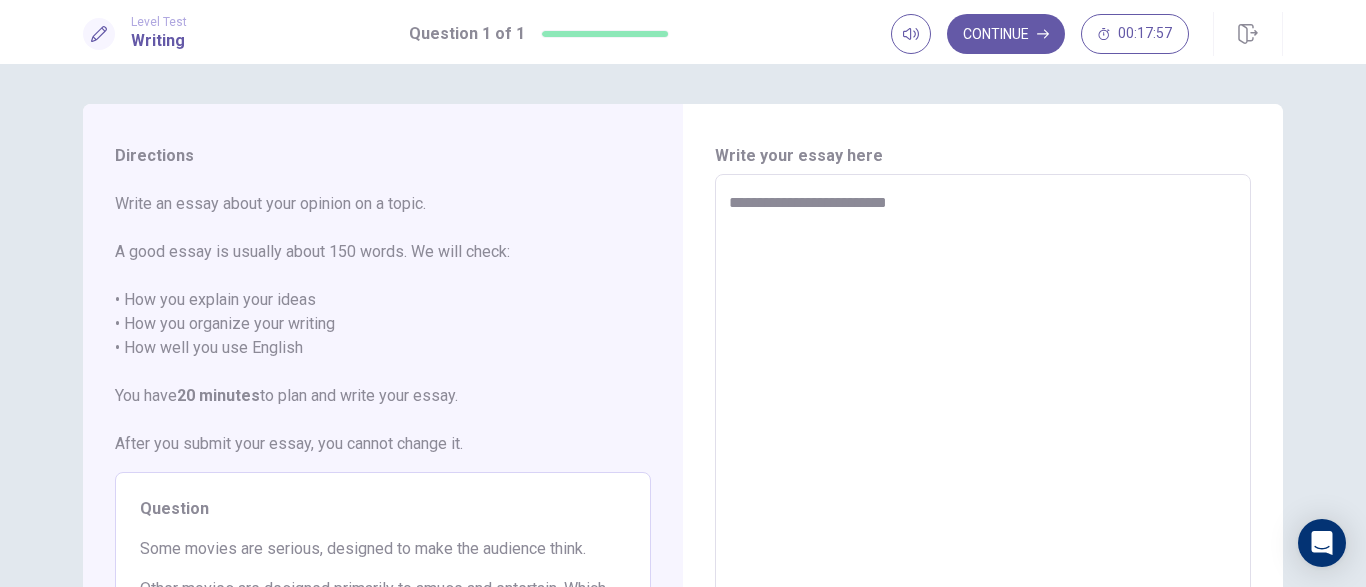 type on "*" 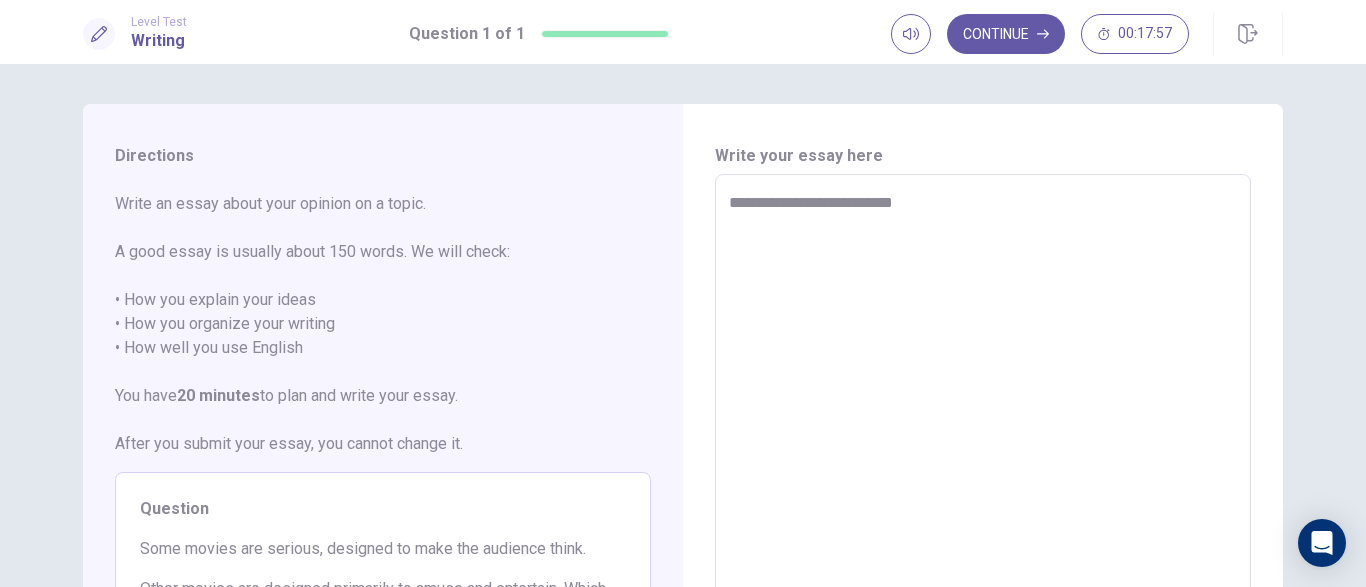 type on "*" 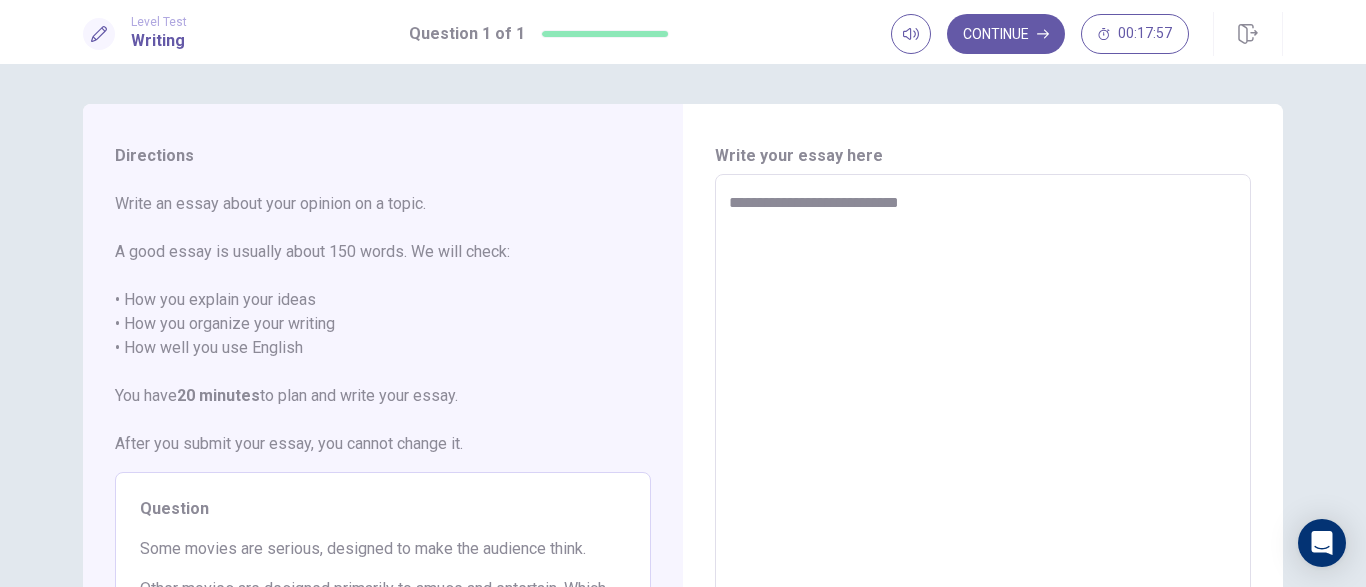 type on "*" 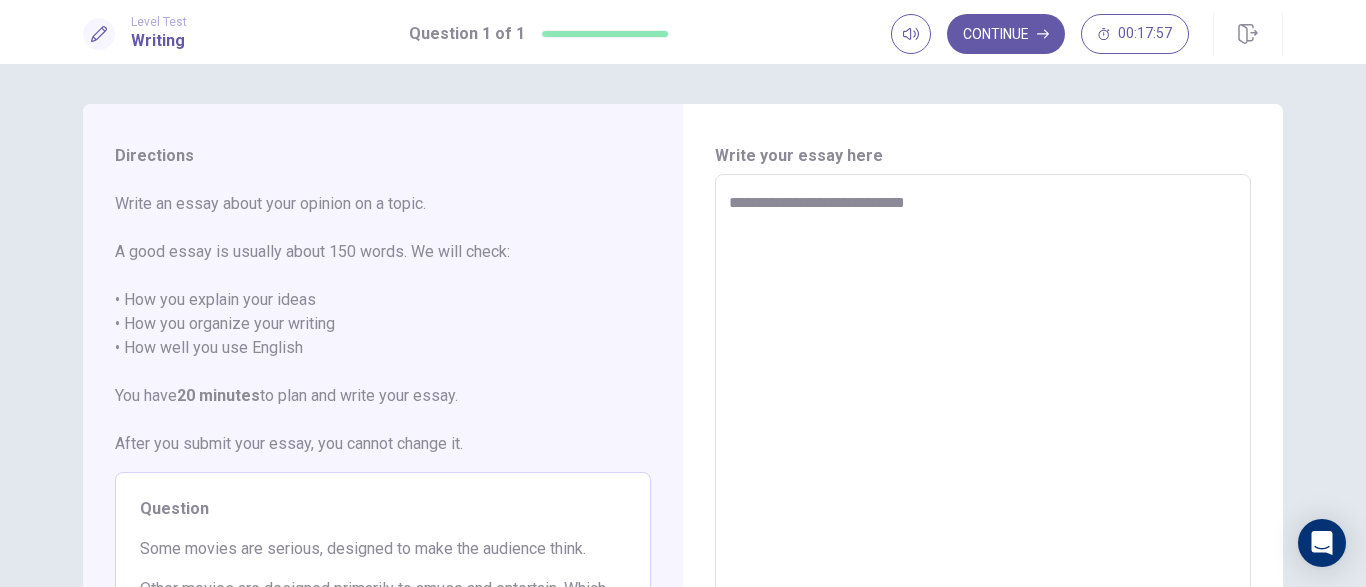 type on "**********" 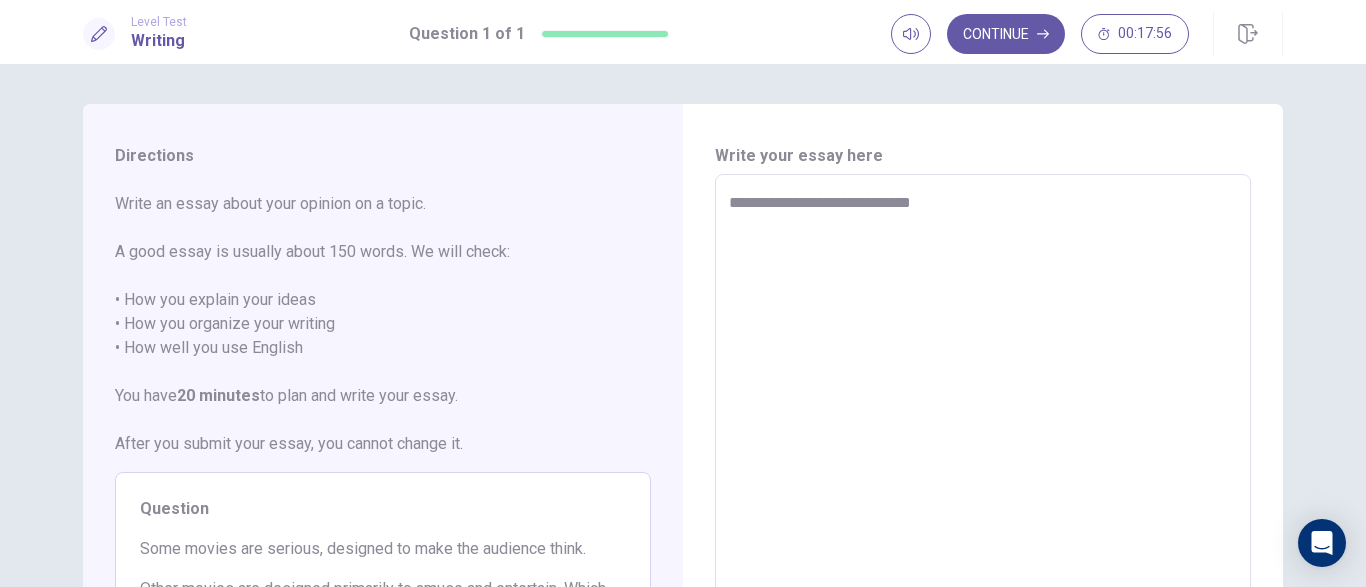 type on "**********" 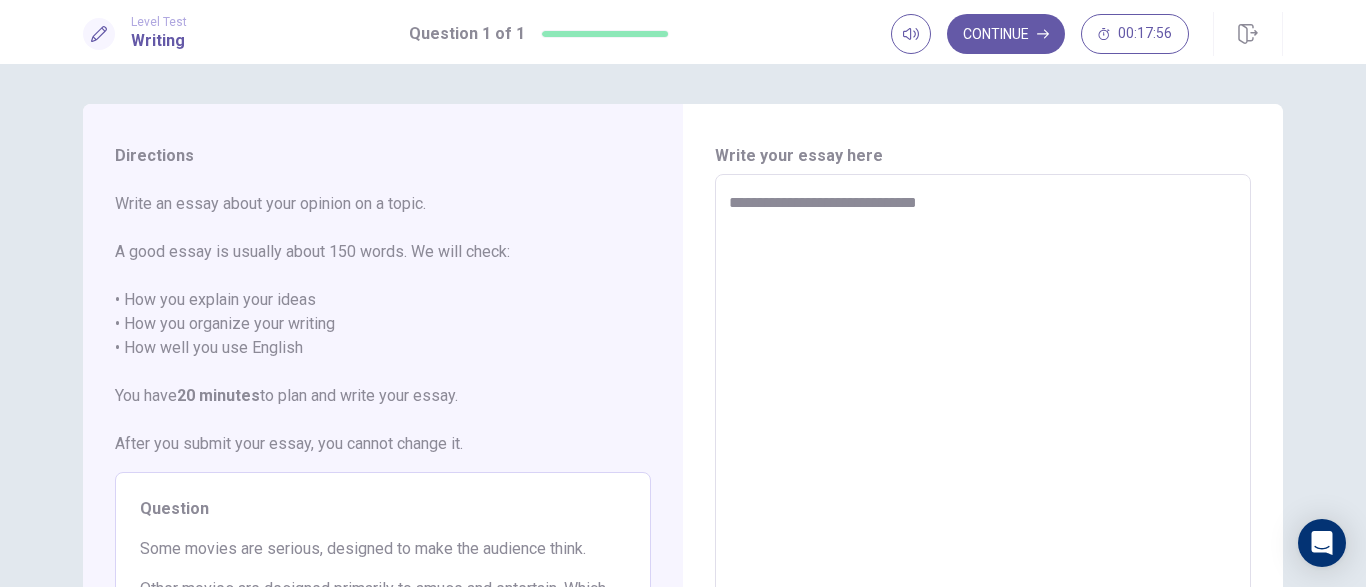 type on "*" 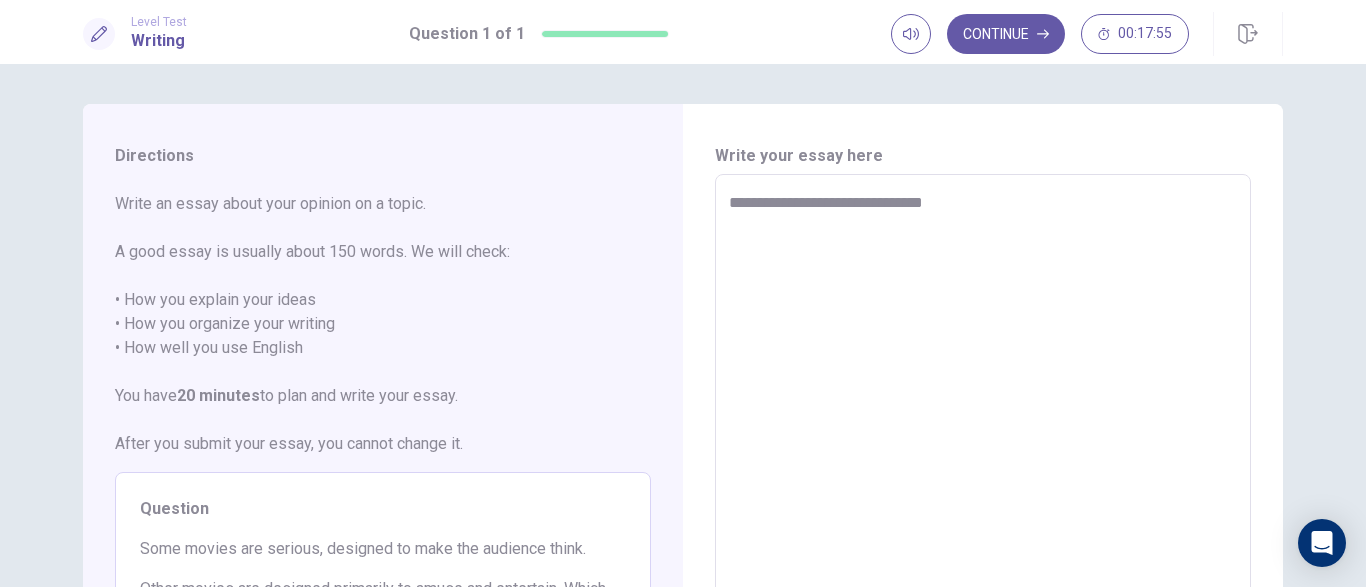 type on "*" 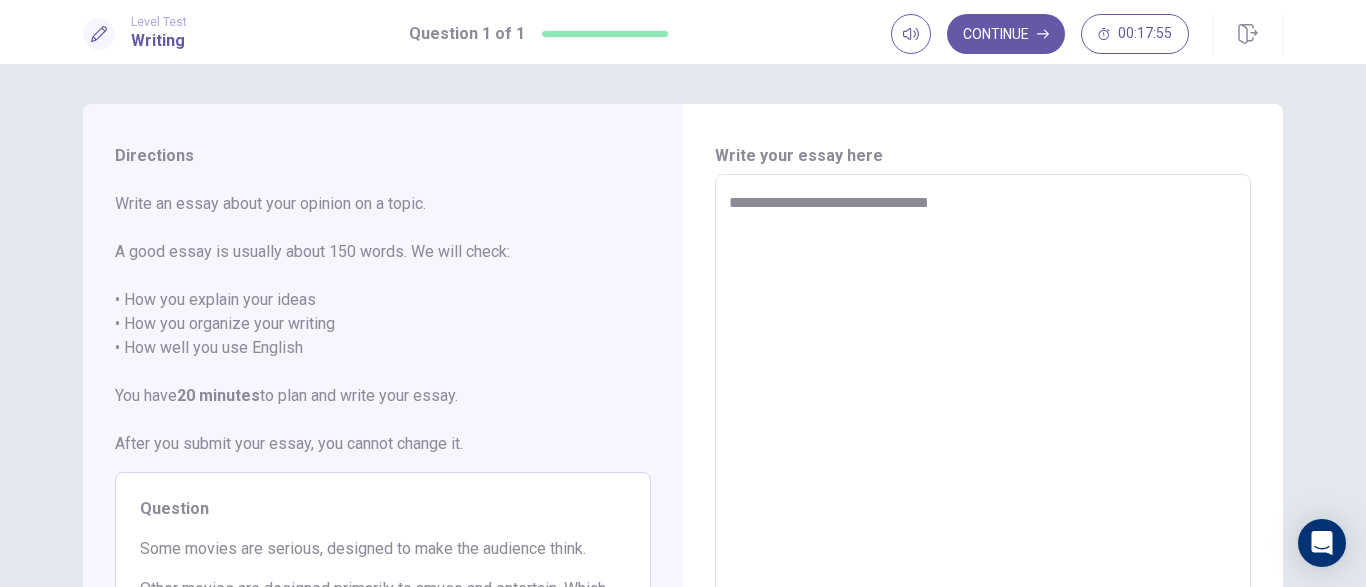 type on "*" 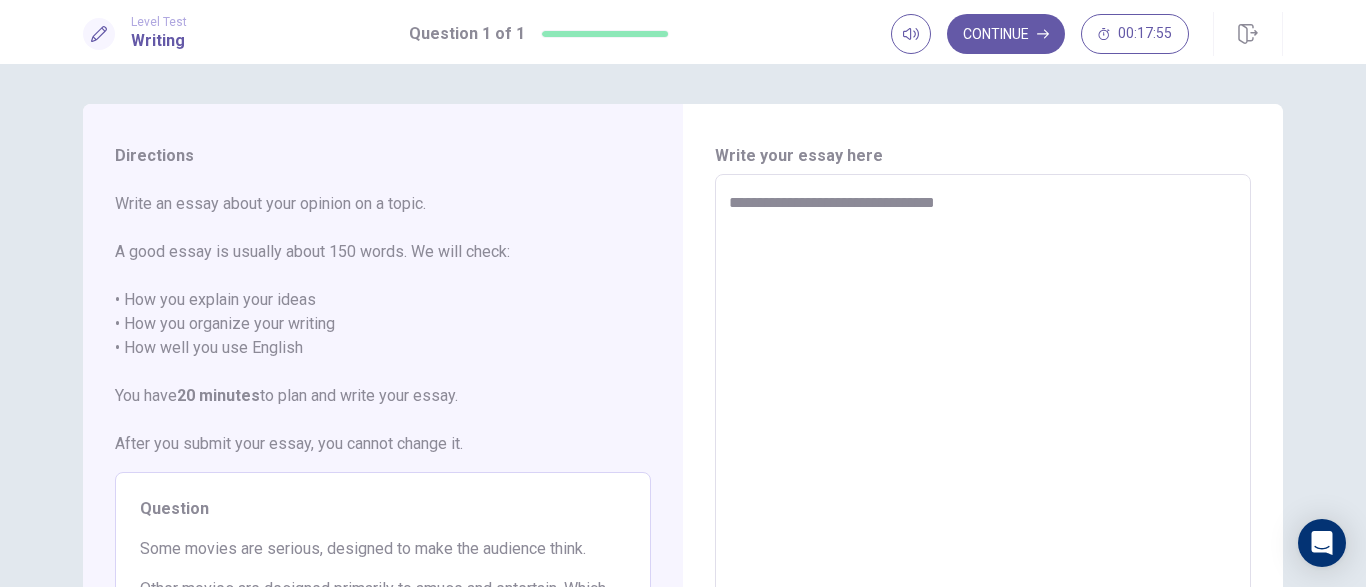 type on "*" 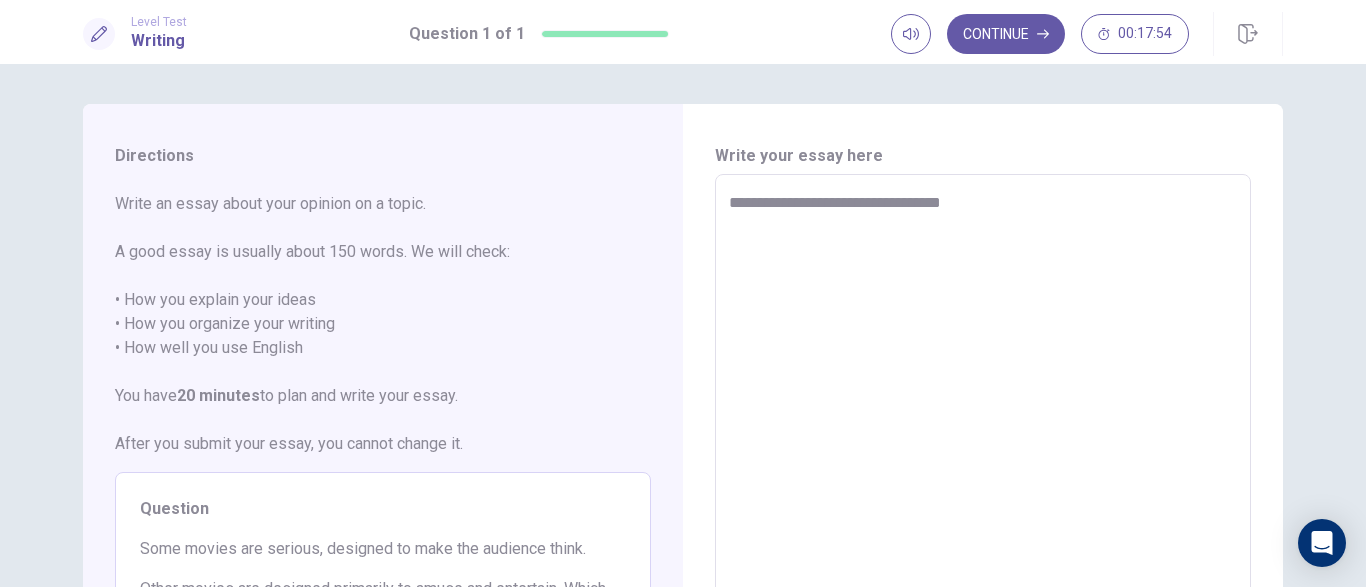 type on "*" 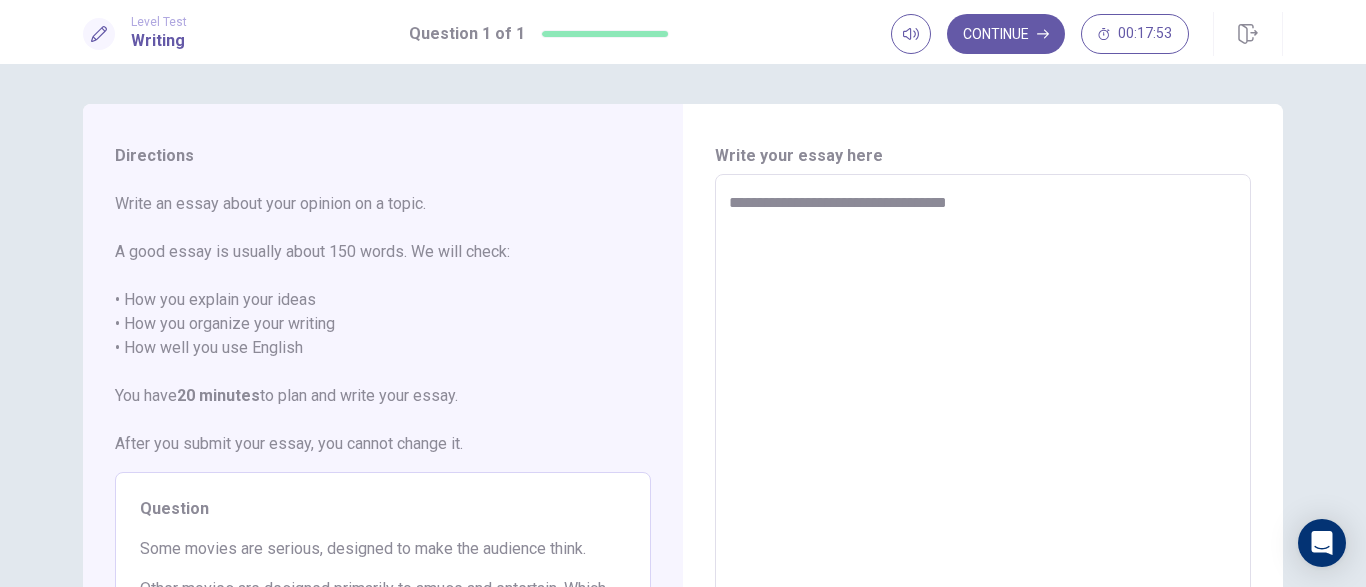 type on "**********" 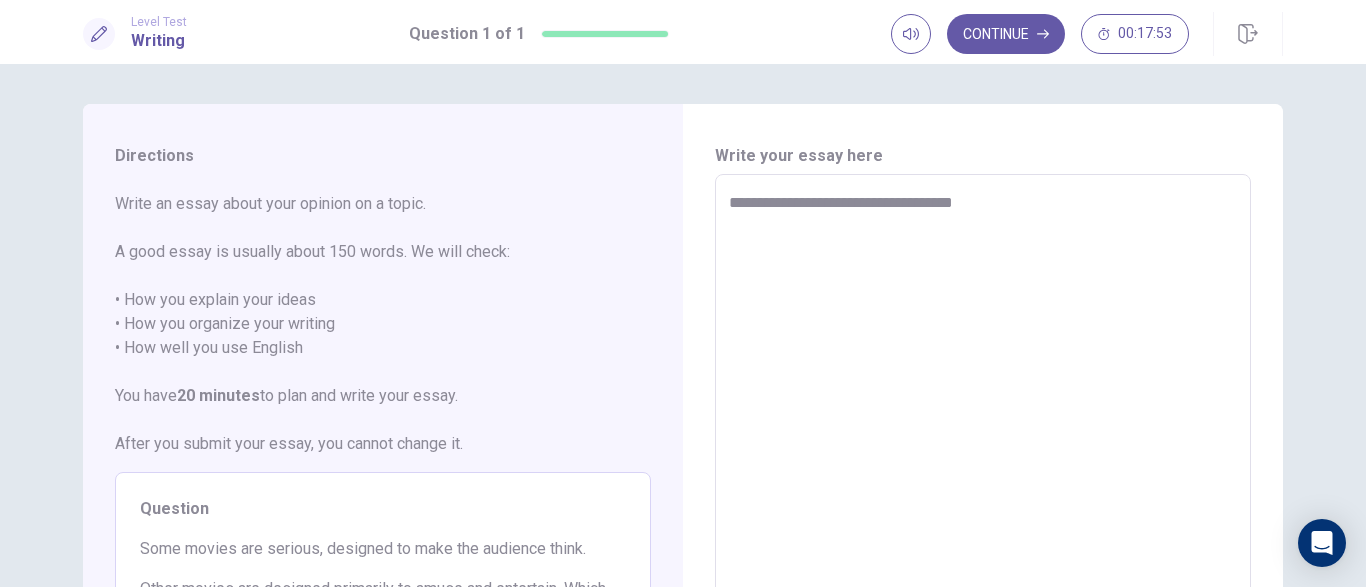 type on "**********" 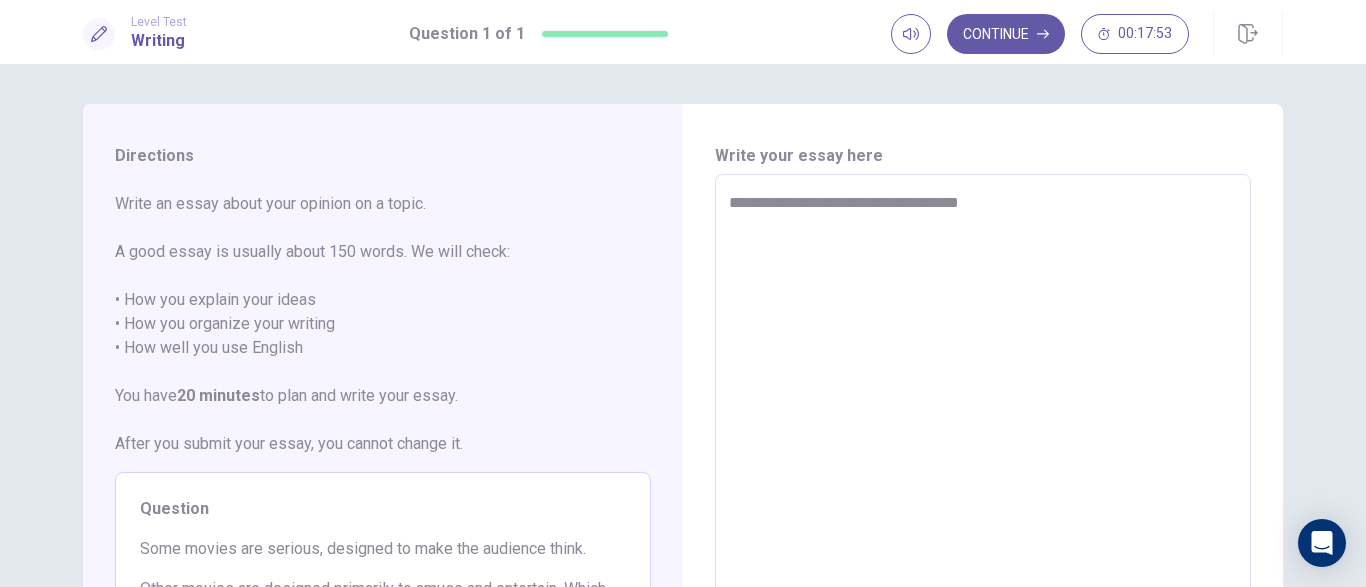 type on "*" 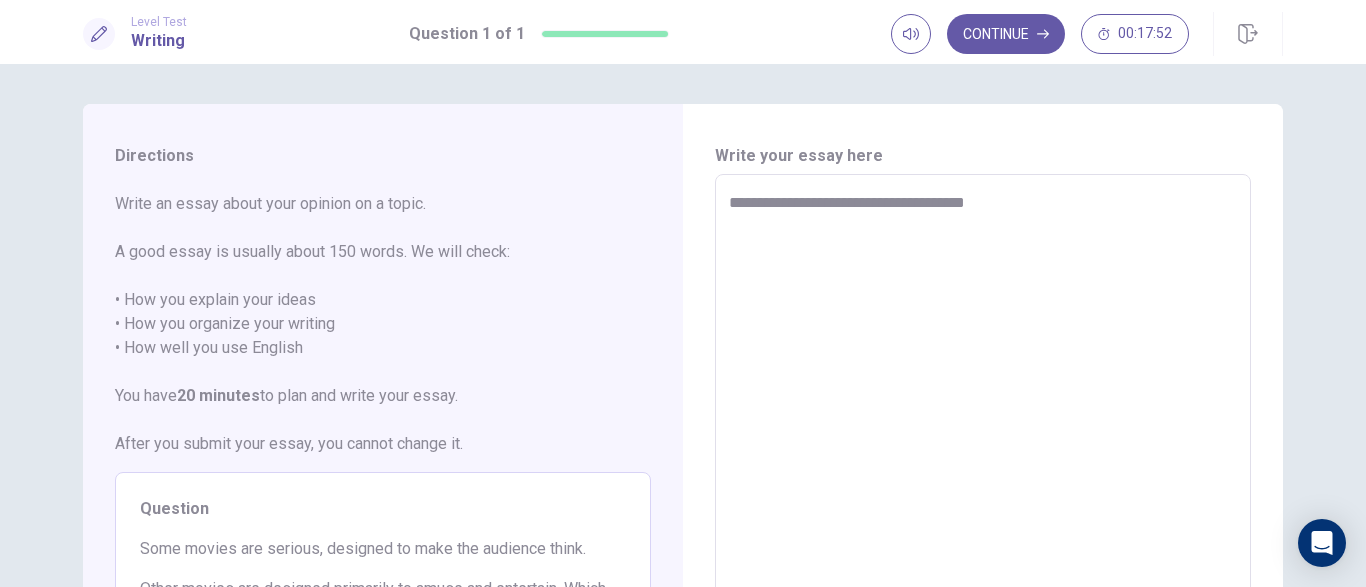 type on "*" 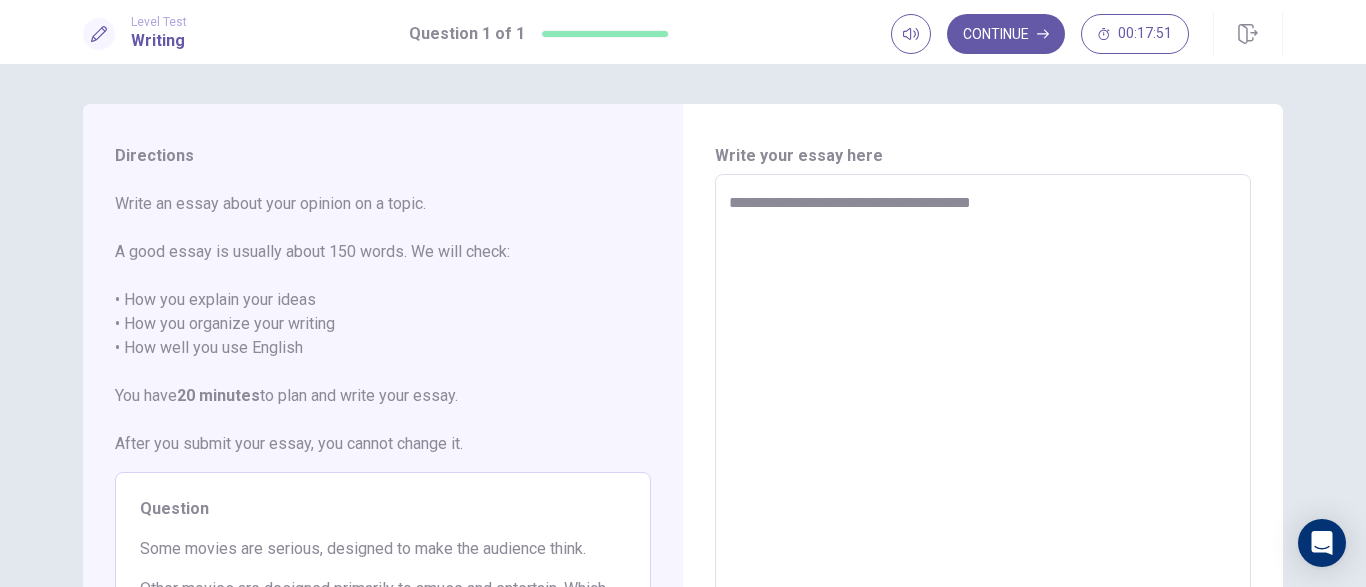 type on "*" 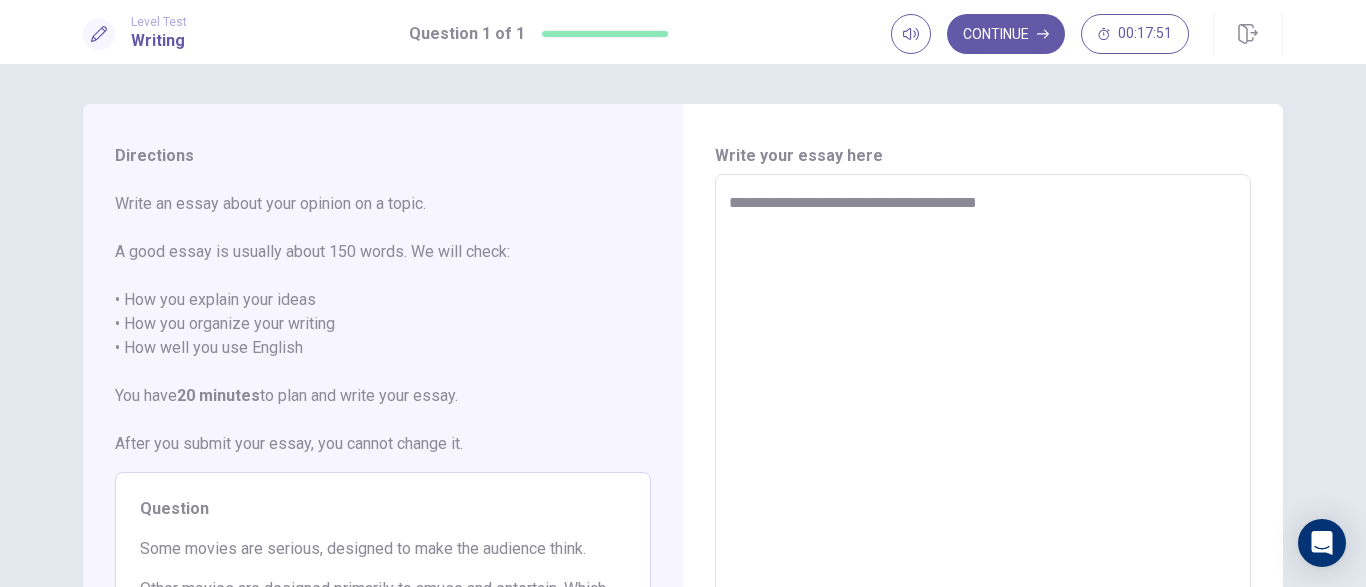type on "*" 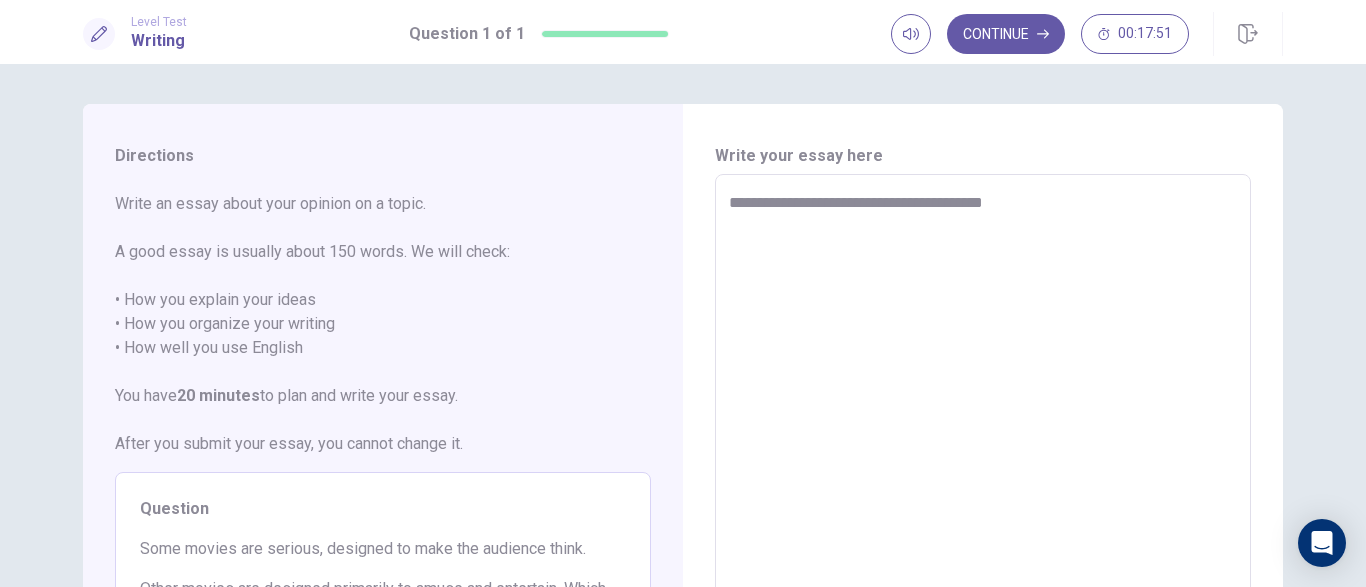 type on "*" 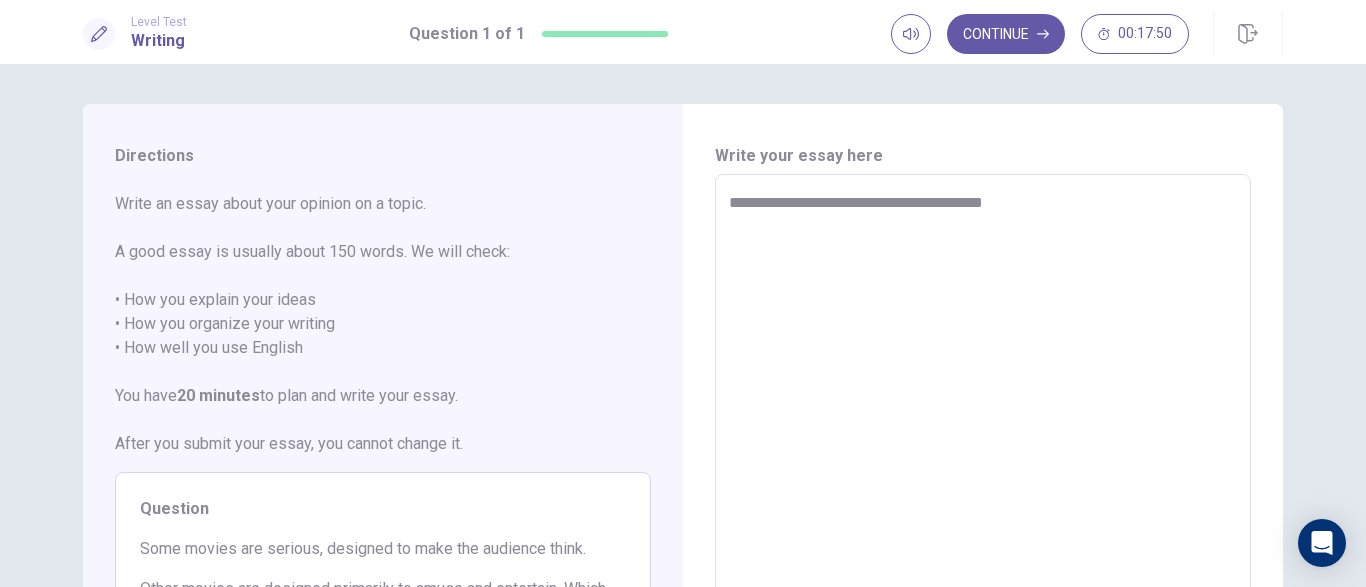 type on "**********" 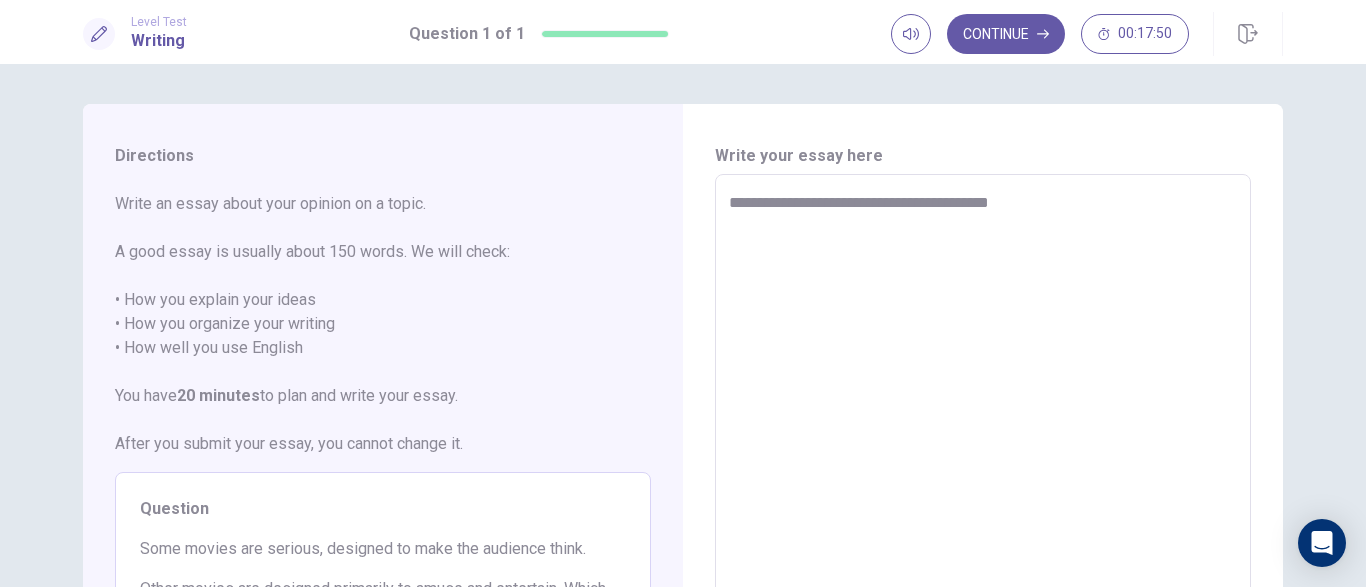 type on "*" 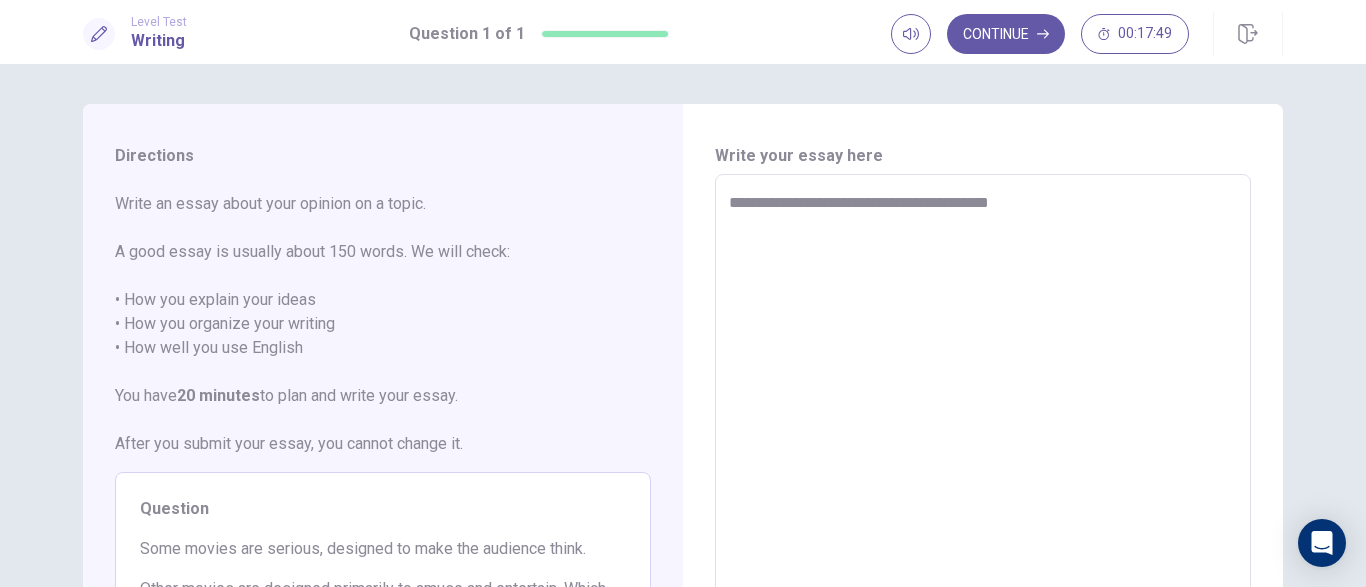 type on "**********" 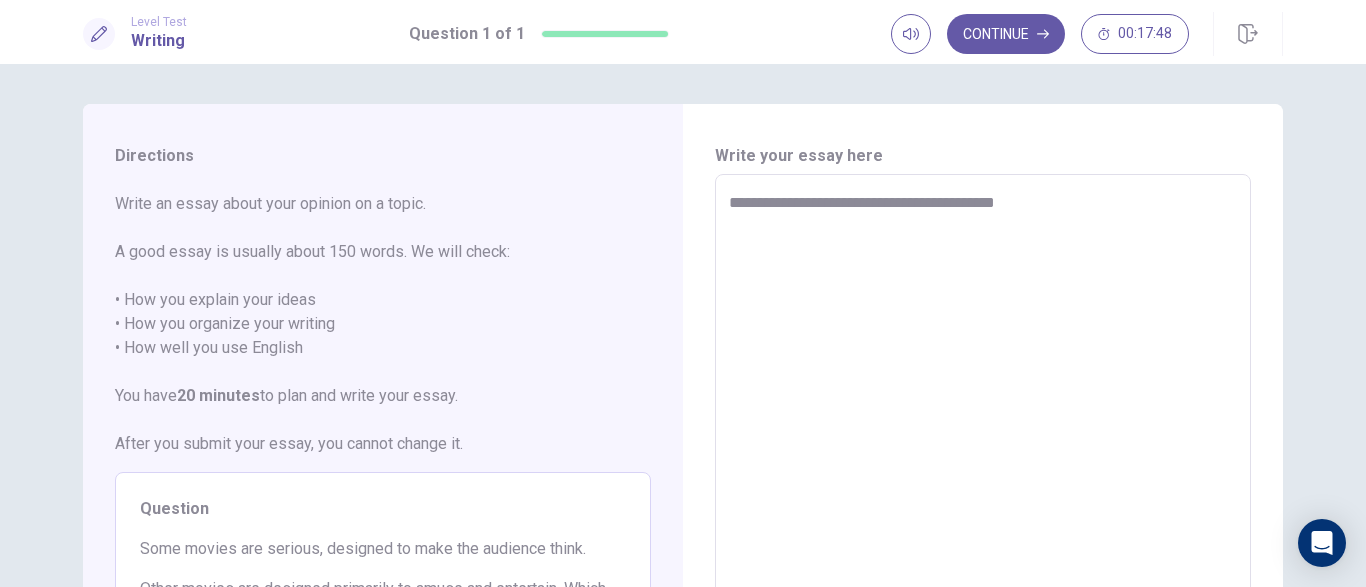 type on "*" 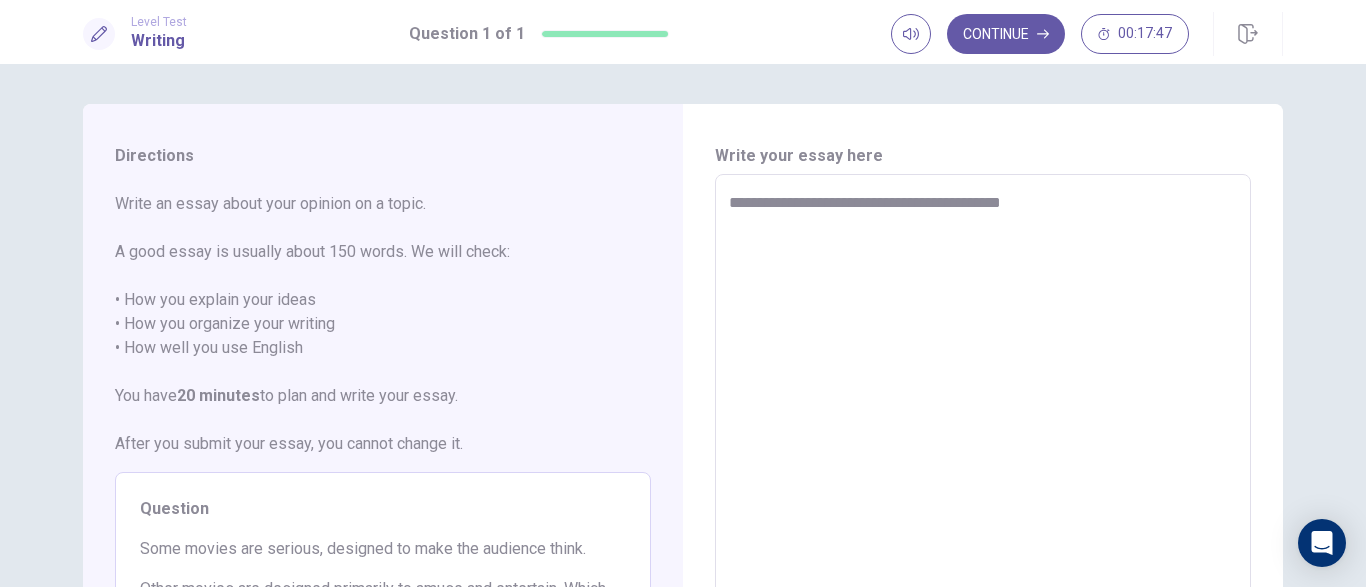 type on "*" 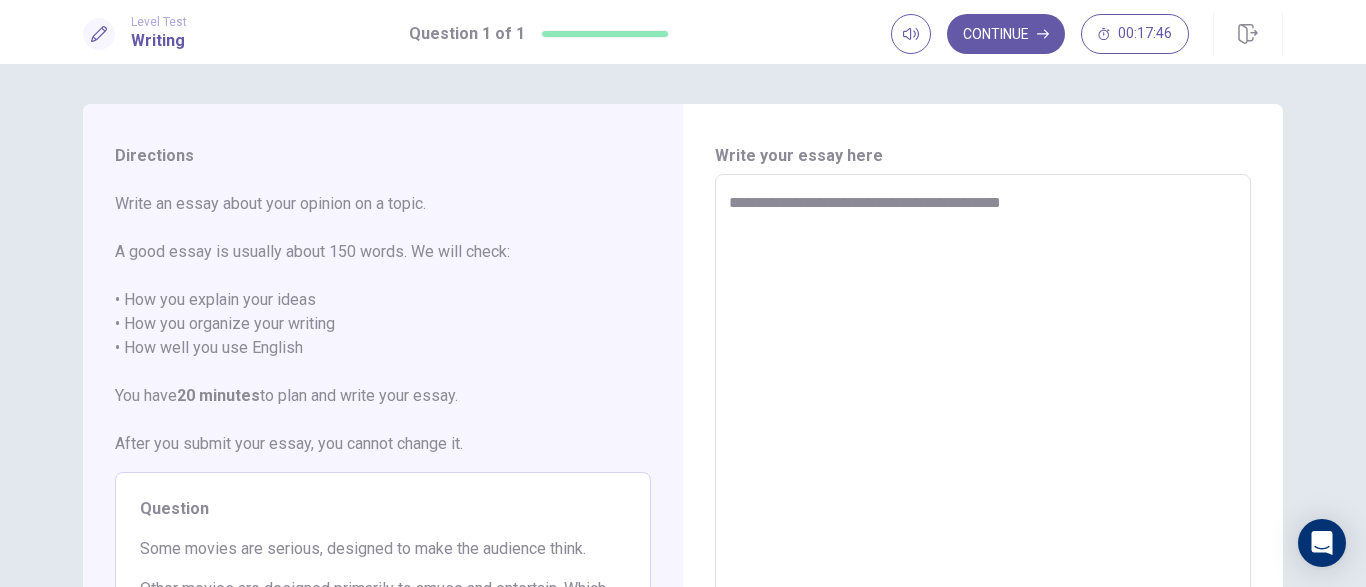 type on "**********" 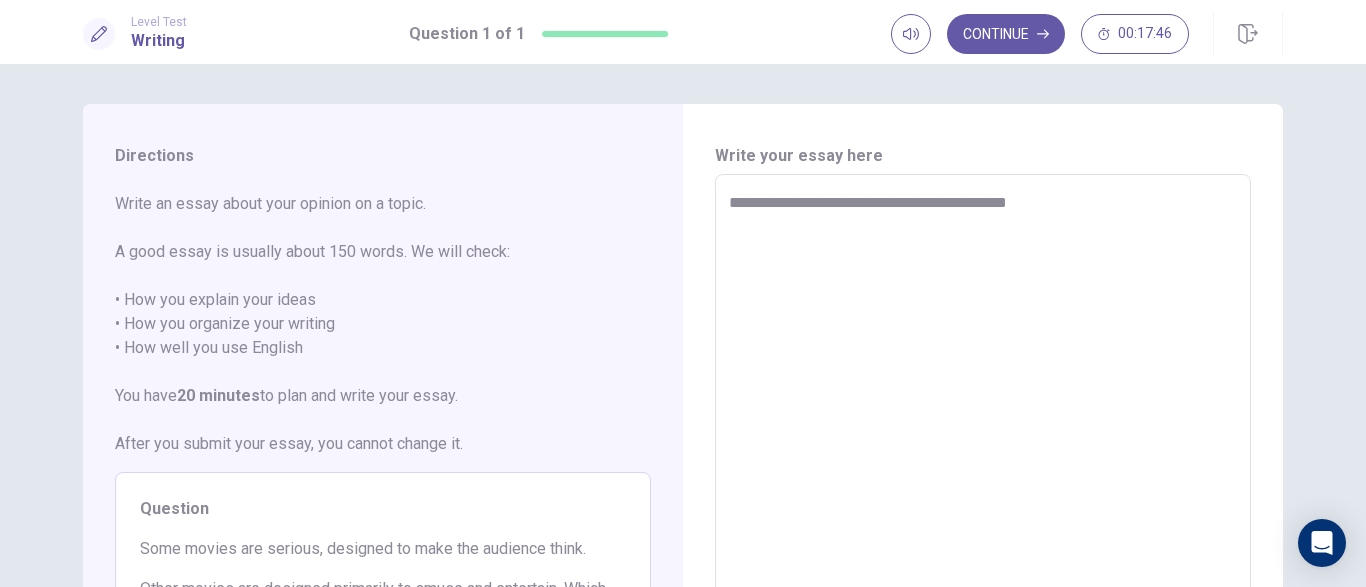 type on "*" 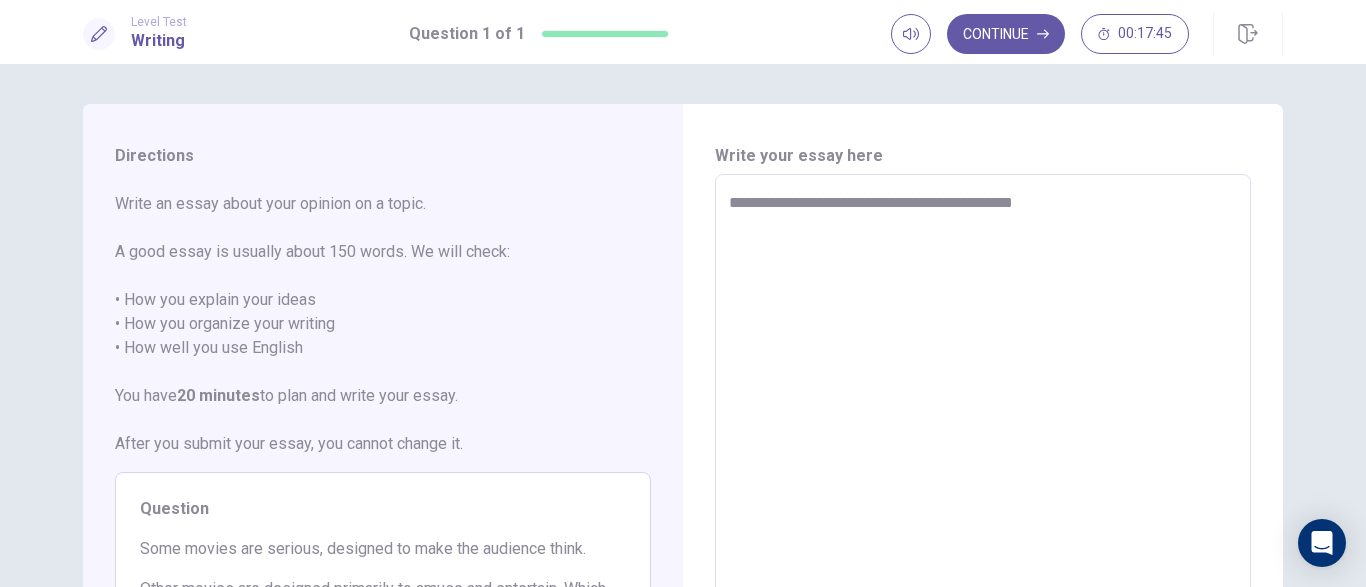 type on "*" 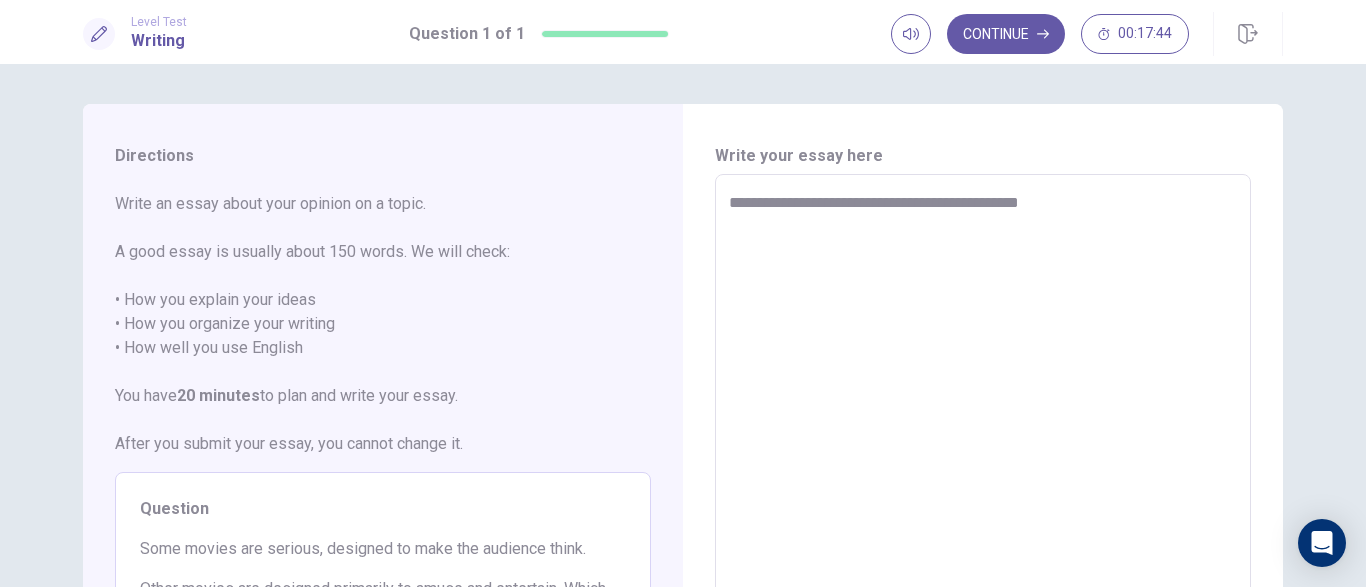 type on "*" 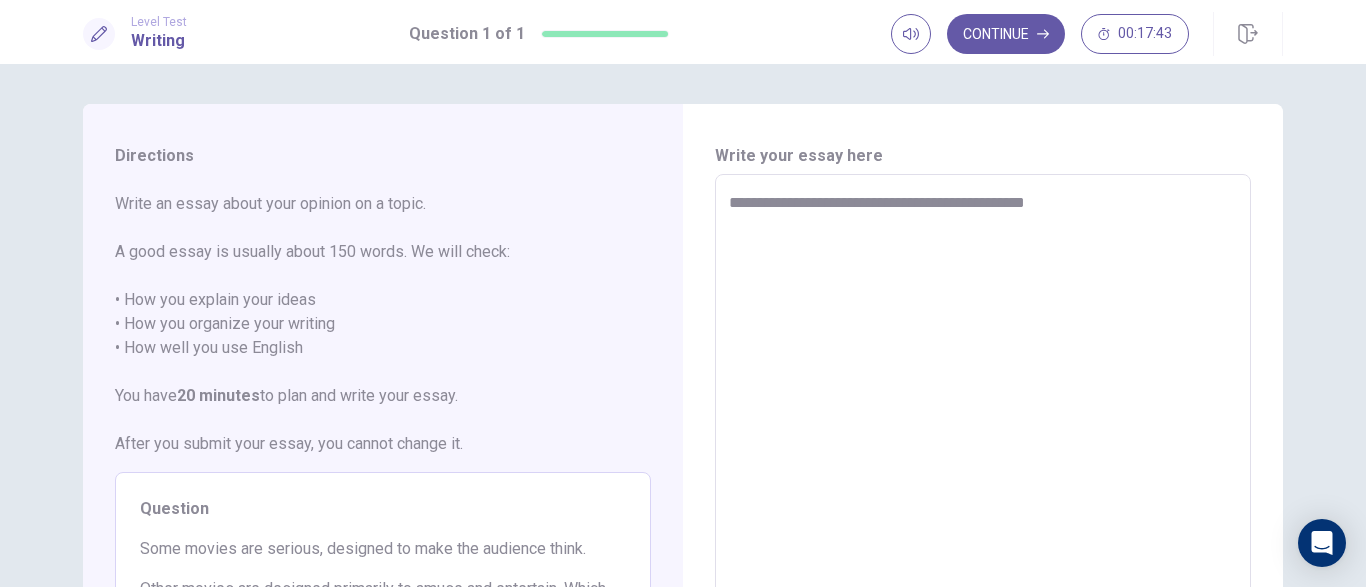 type on "*" 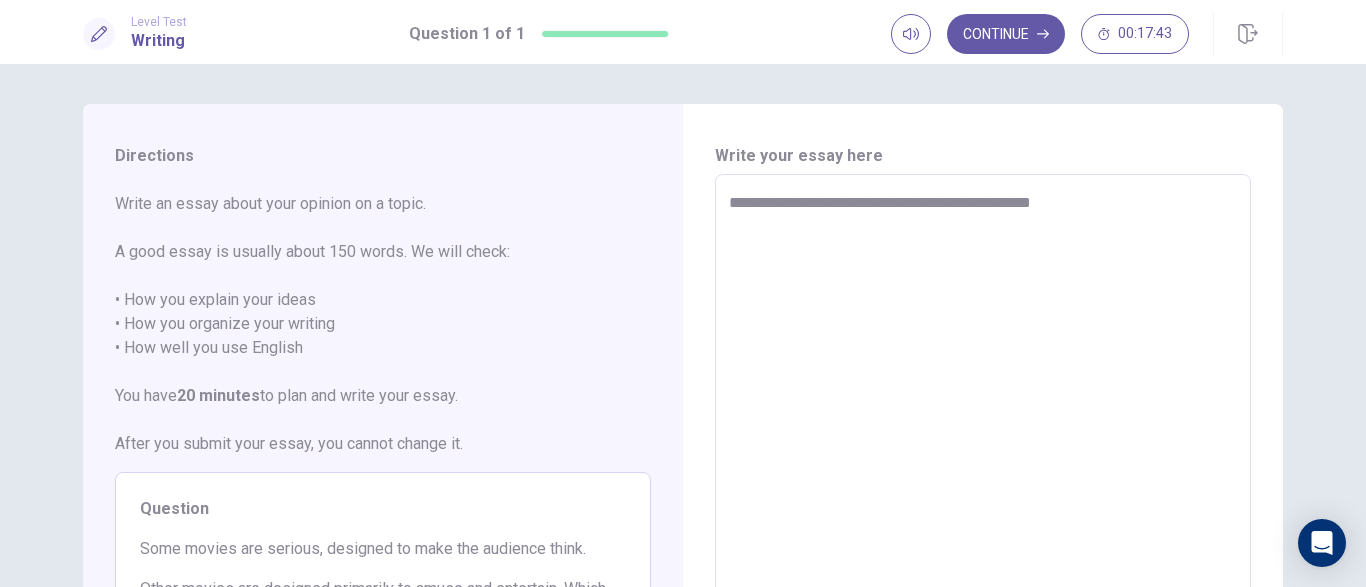 type on "**********" 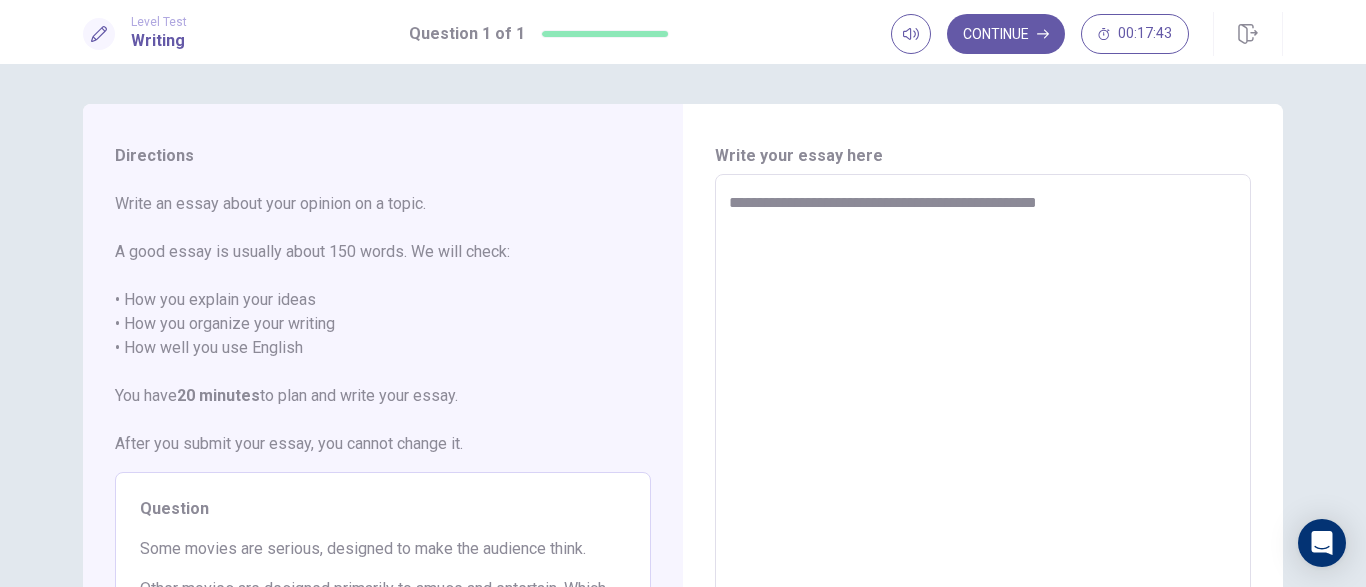 type on "*" 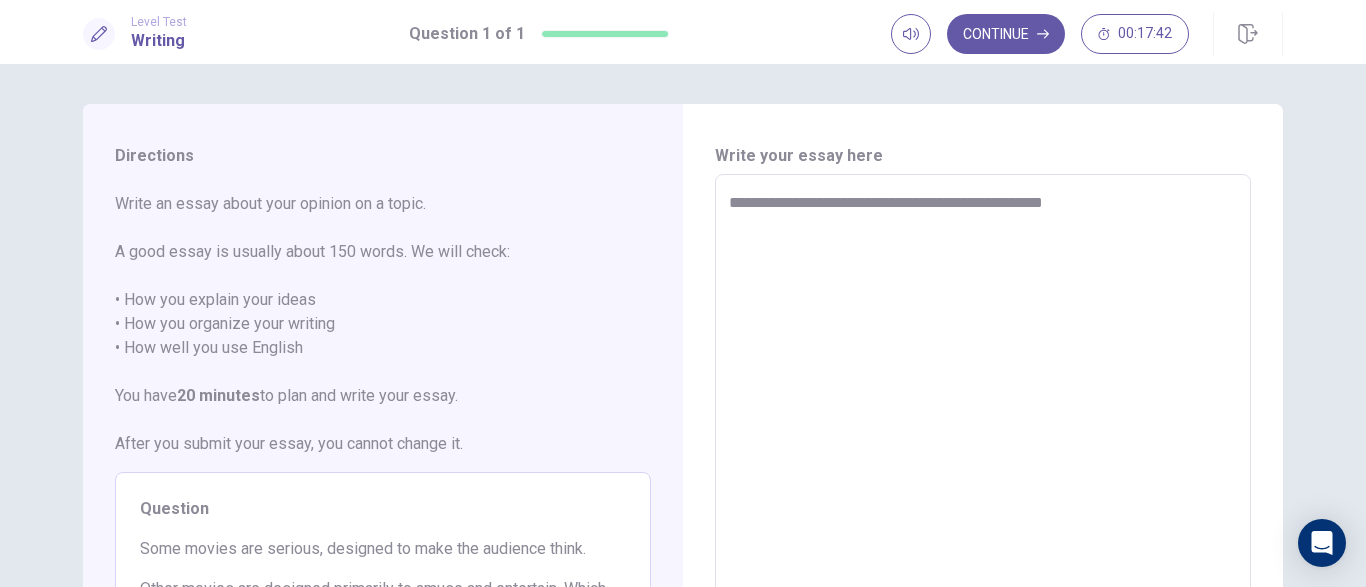 type on "*" 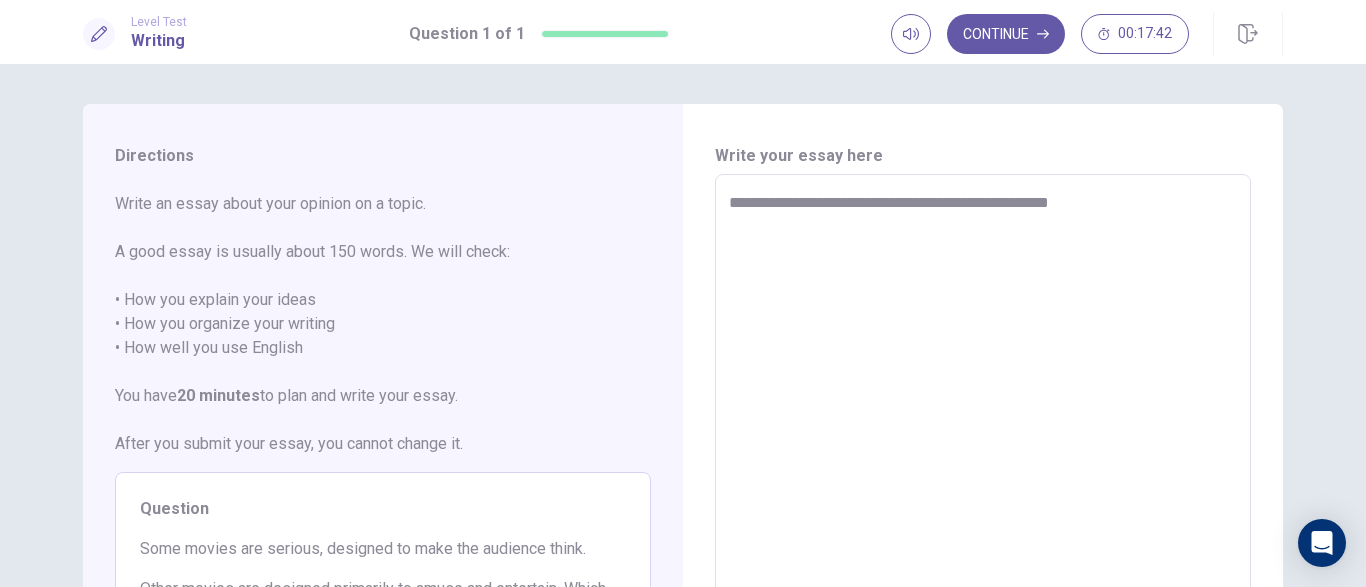 type on "*" 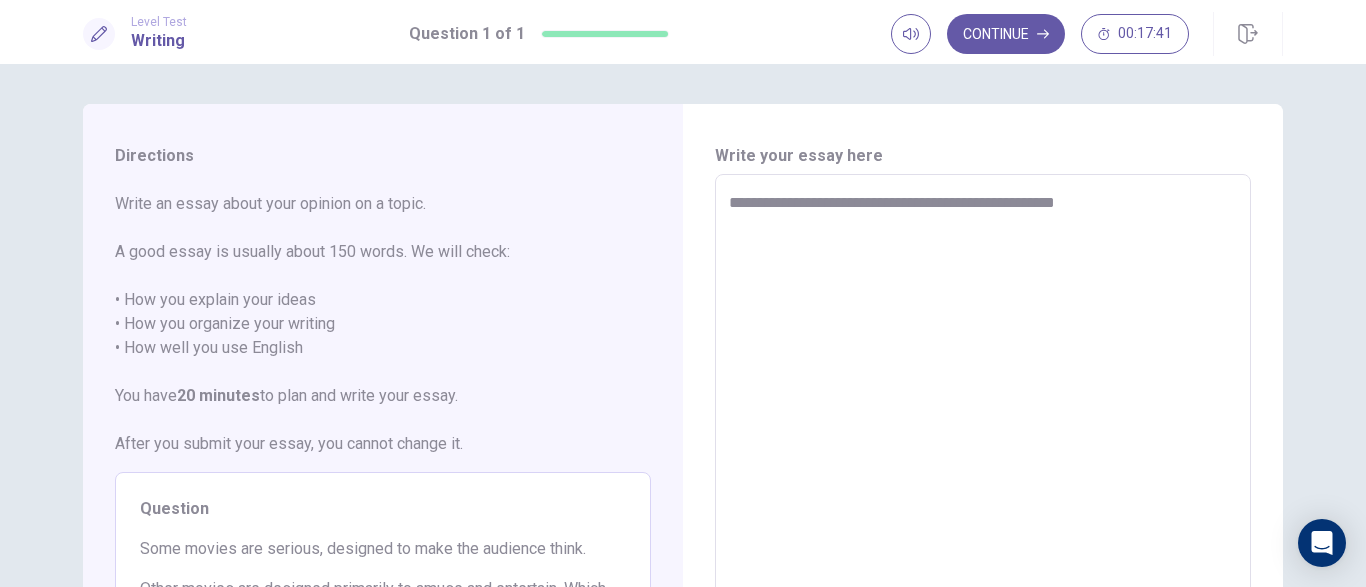 type on "*" 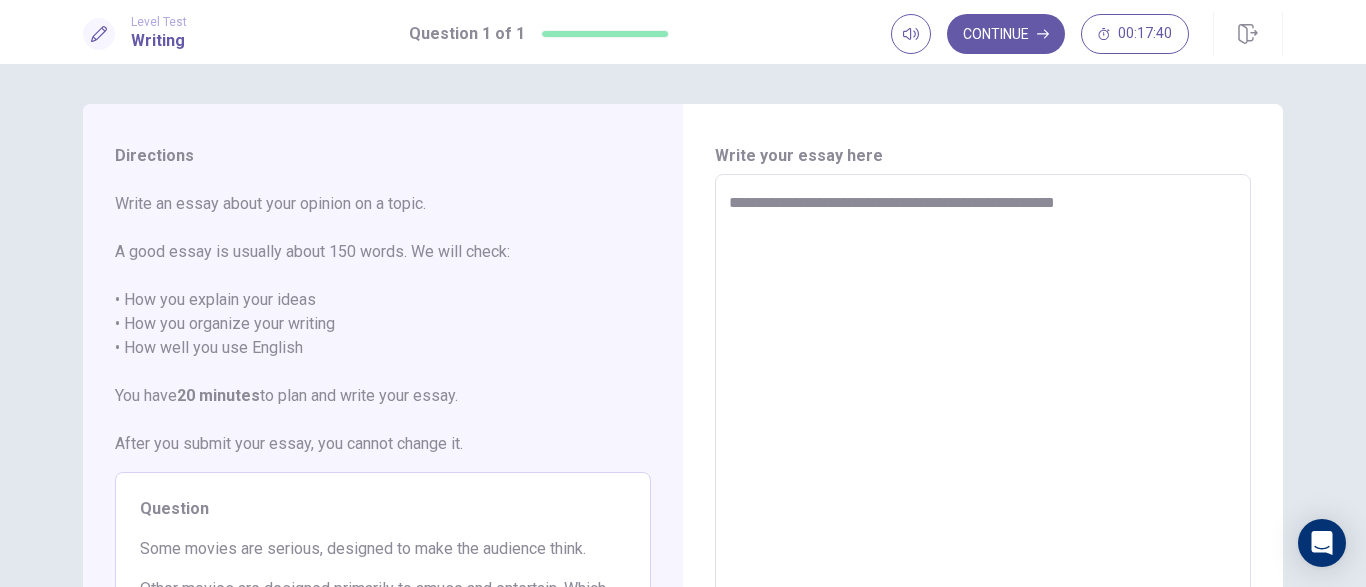 type on "**********" 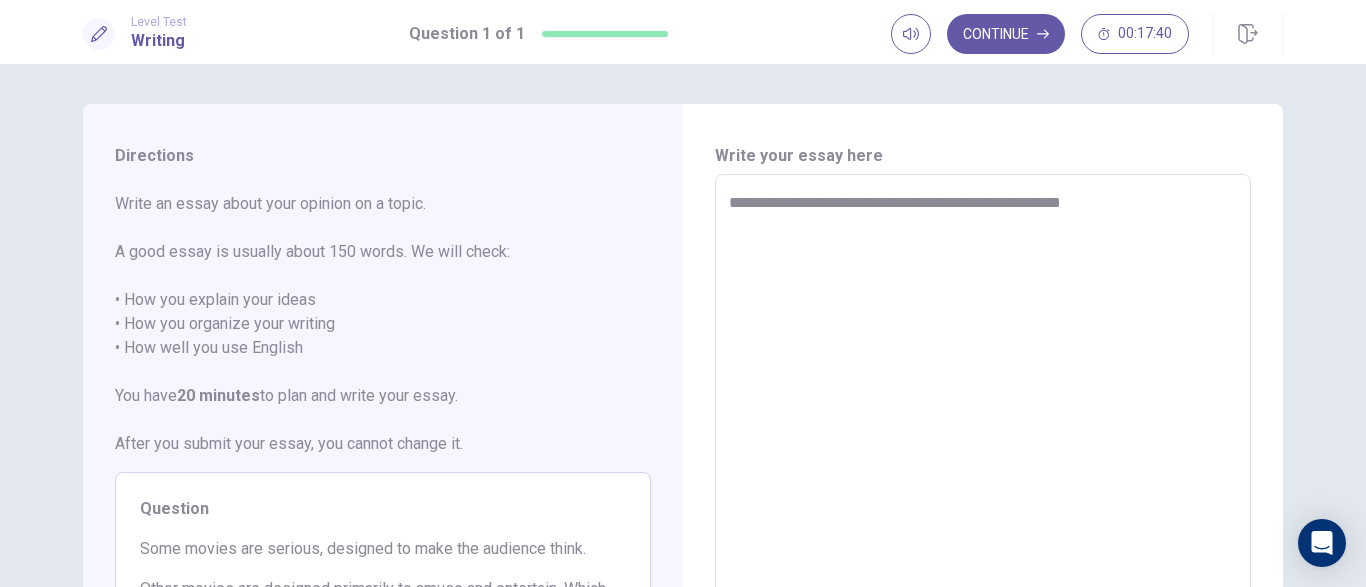 type on "*" 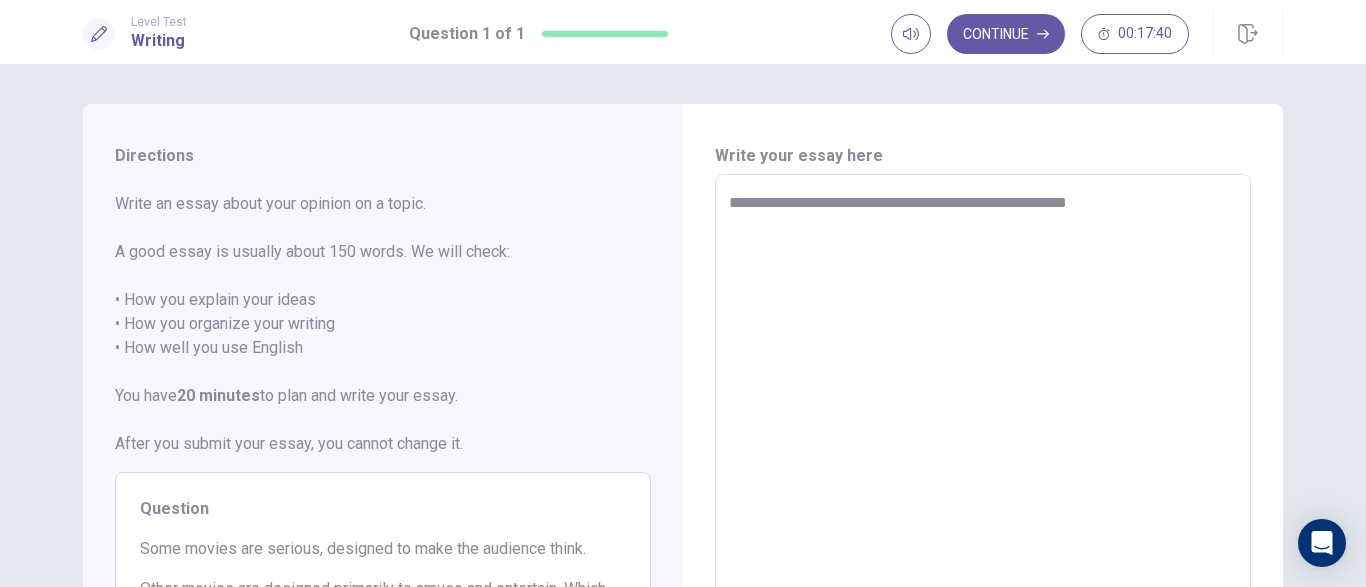 type on "**********" 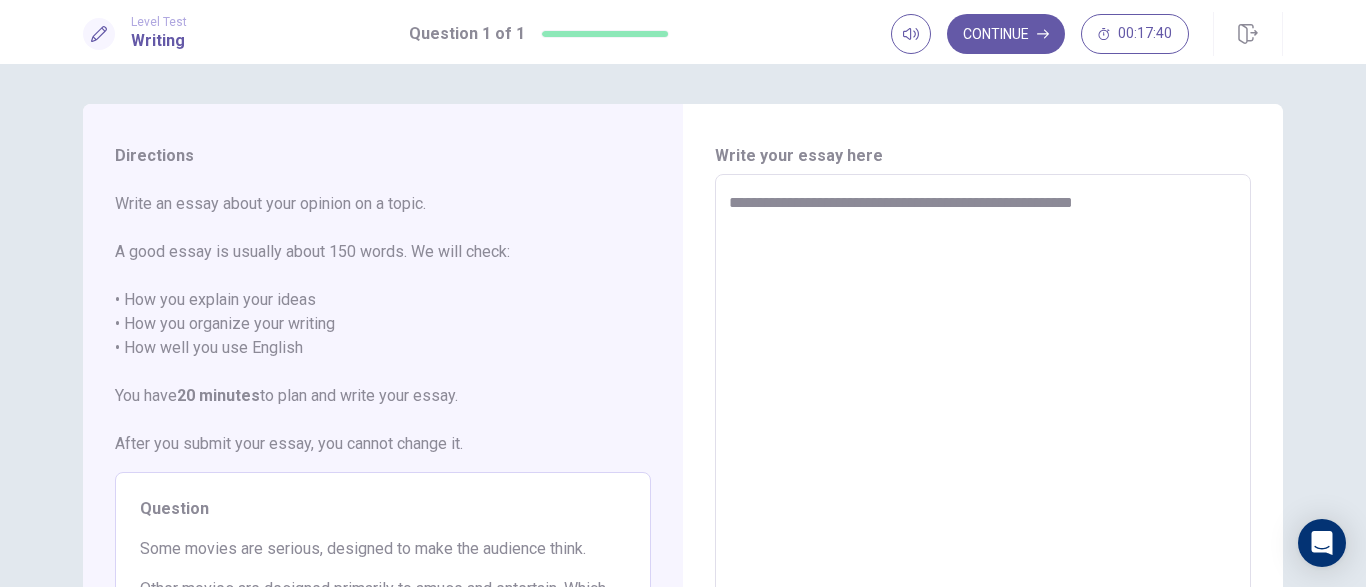 type on "*" 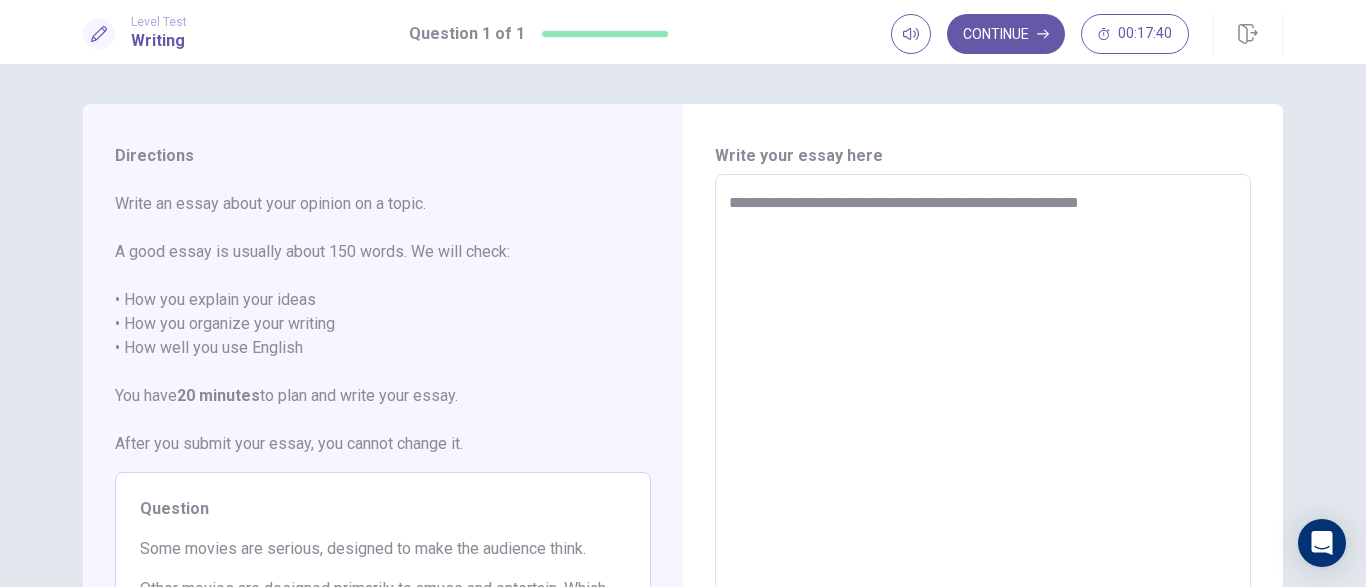 type on "**********" 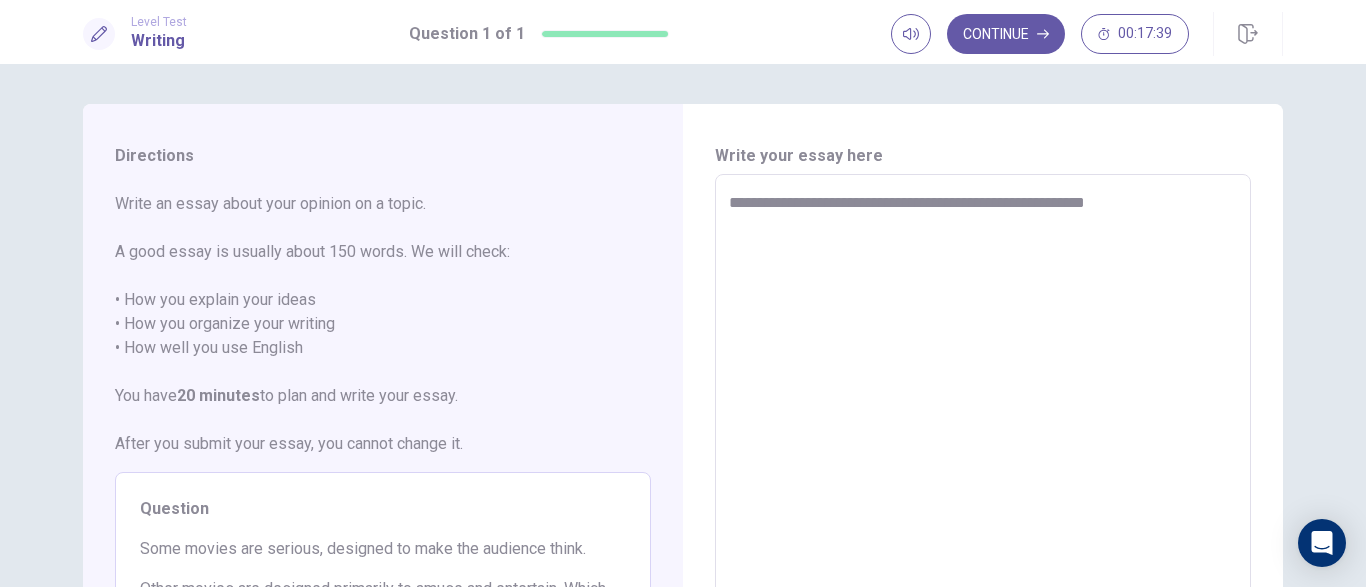 type on "*" 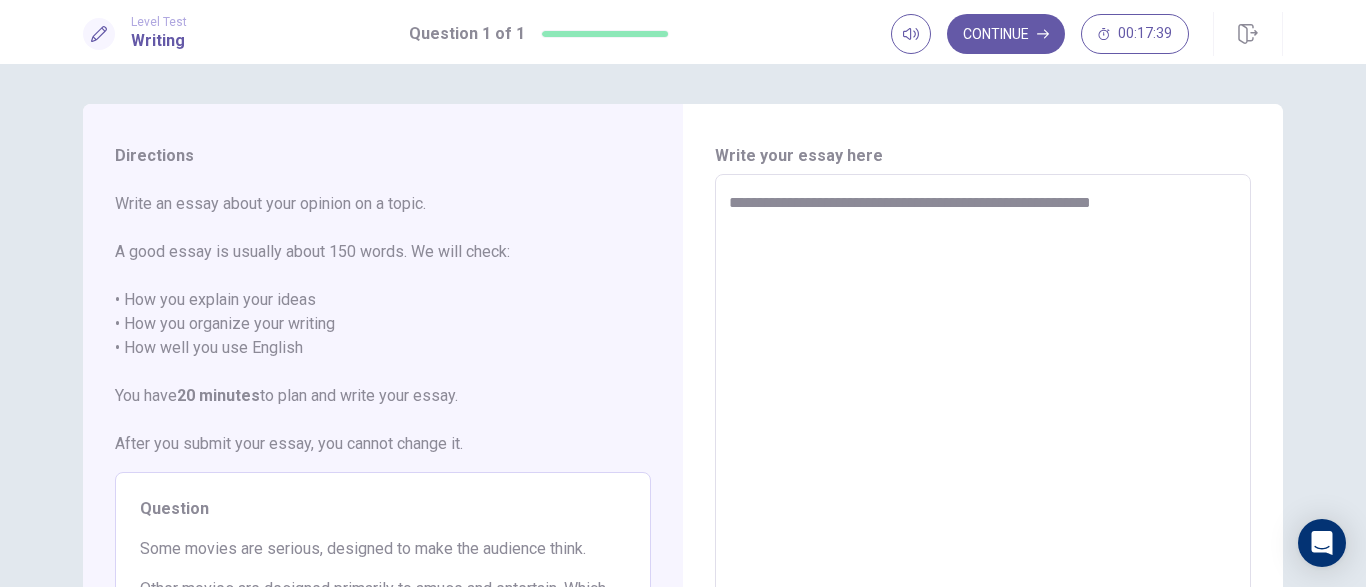 type on "*" 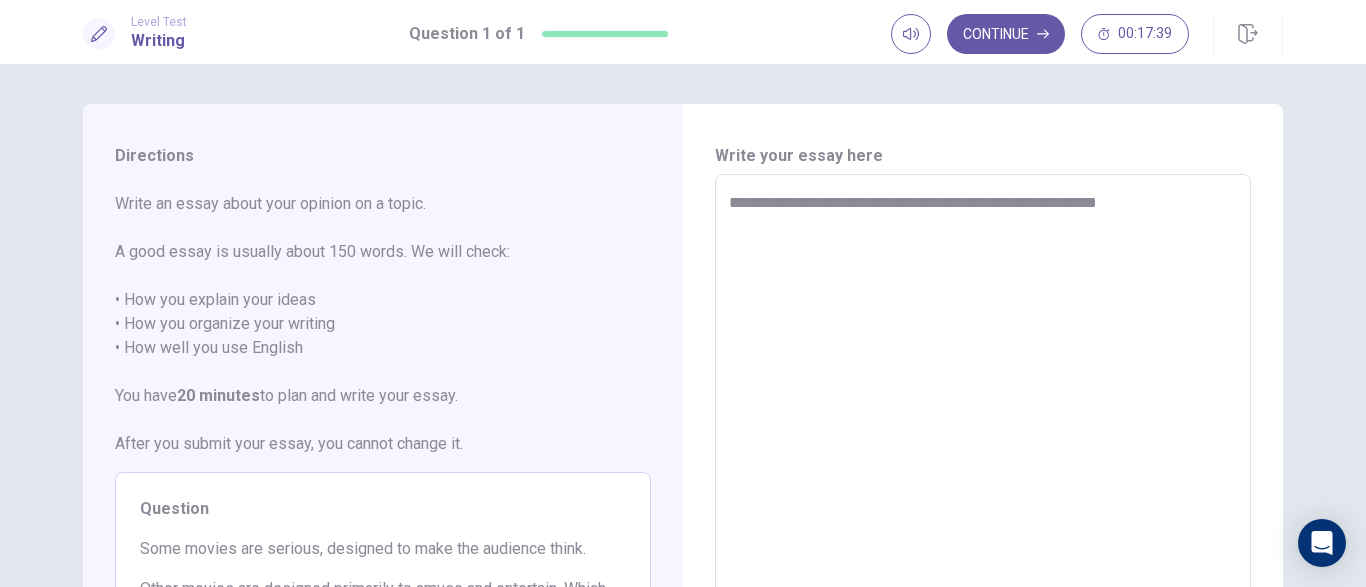 type on "*" 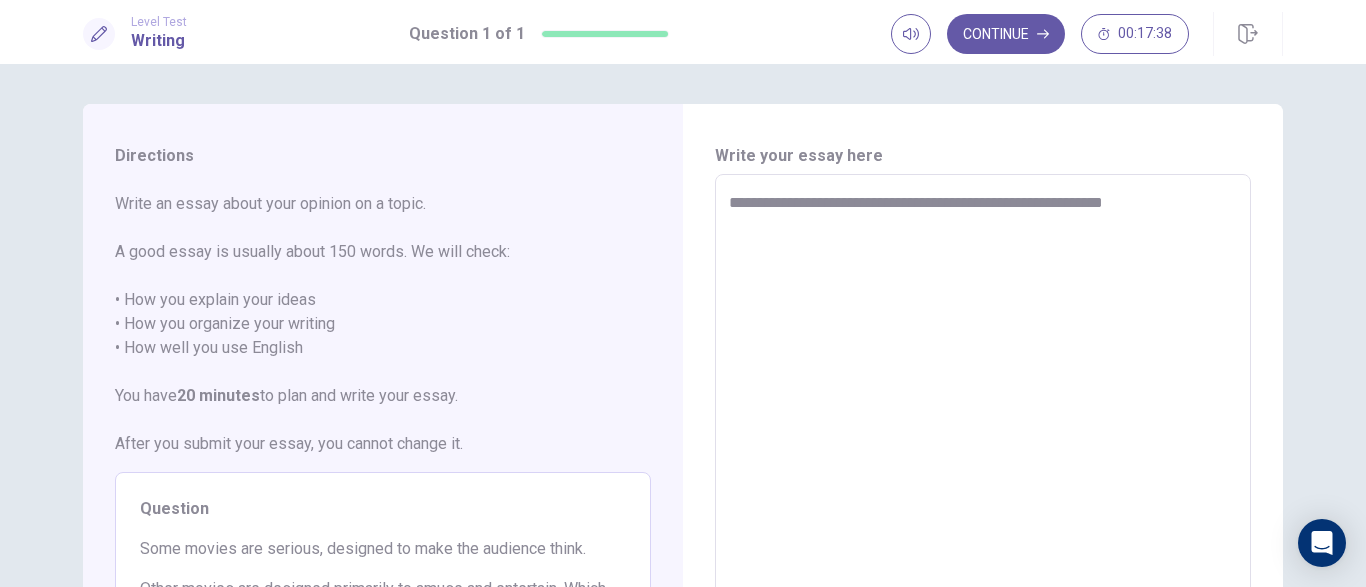 type on "*" 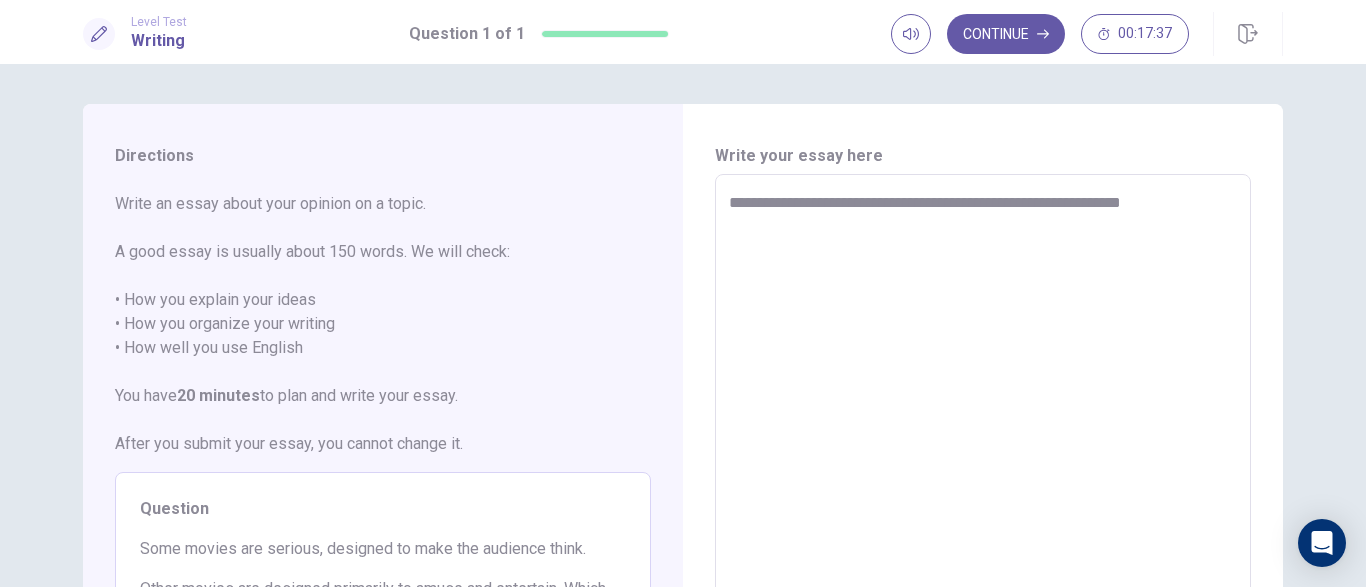 type on "**********" 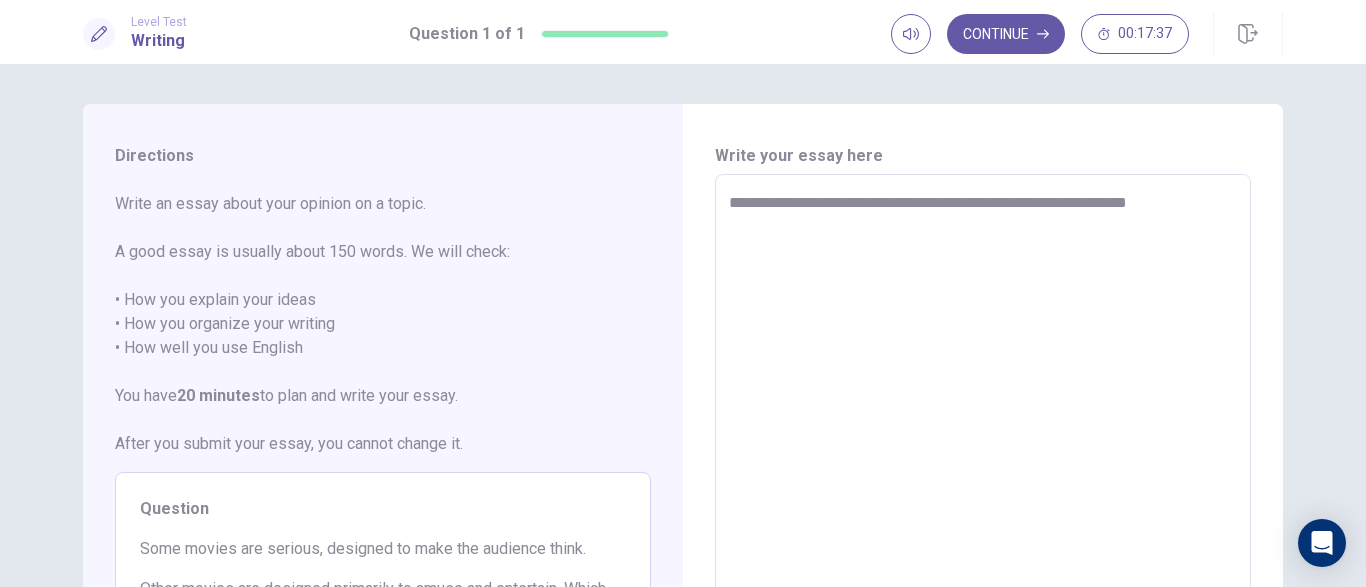 type on "**********" 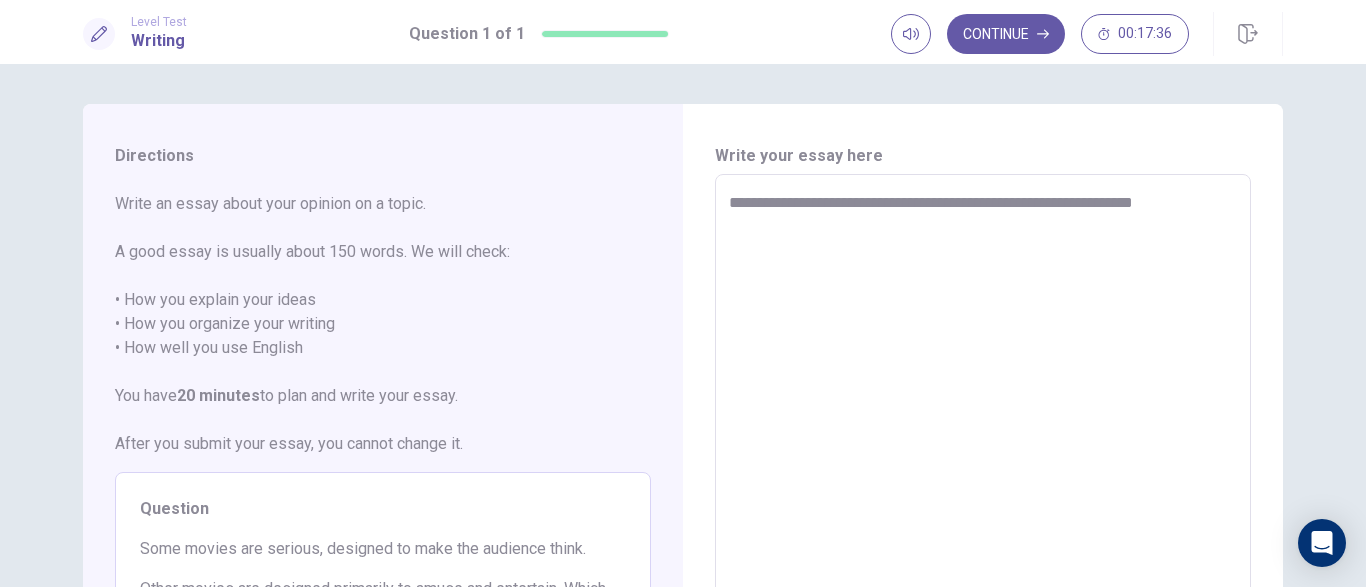 type on "**********" 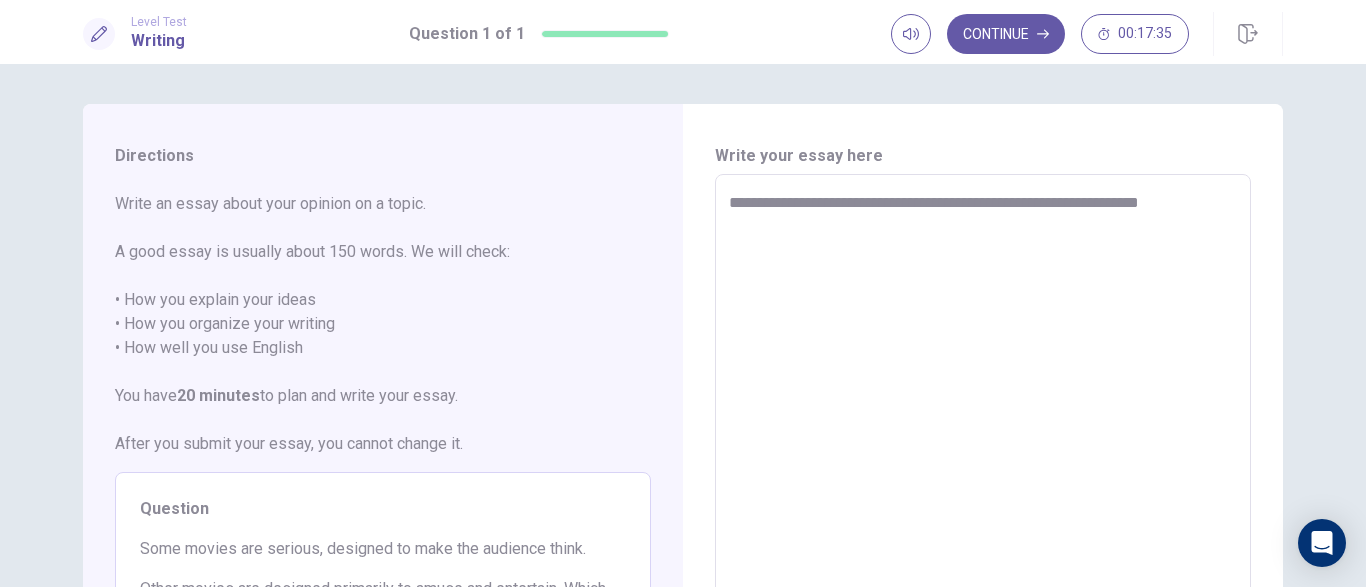 type on "*" 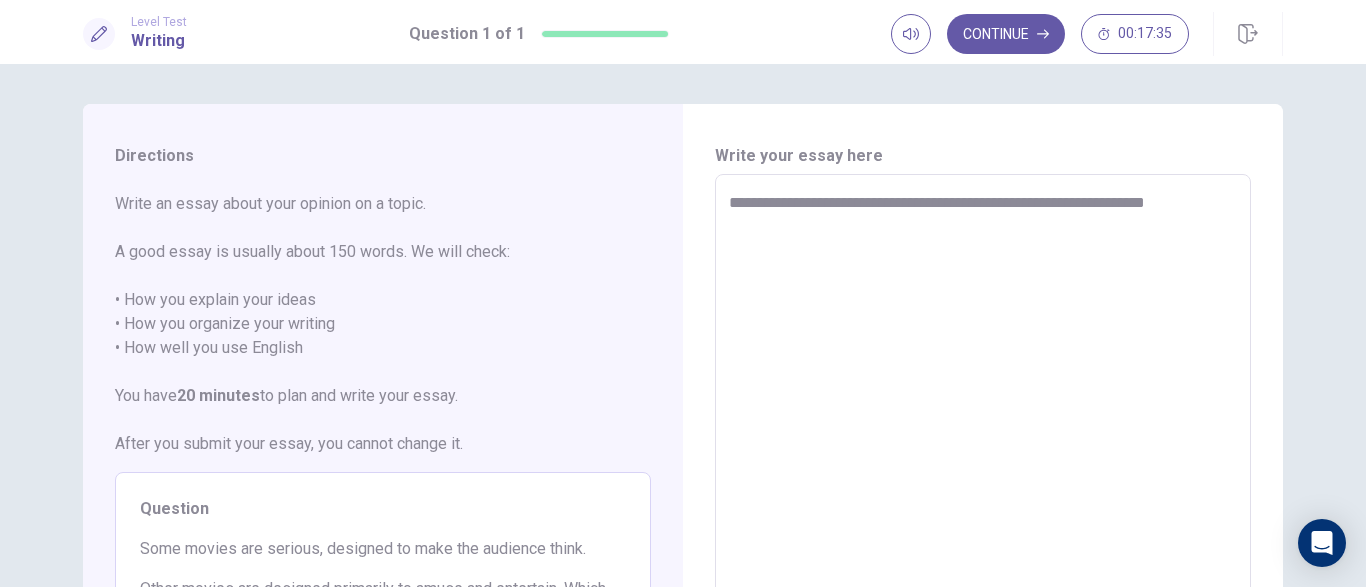 type on "*" 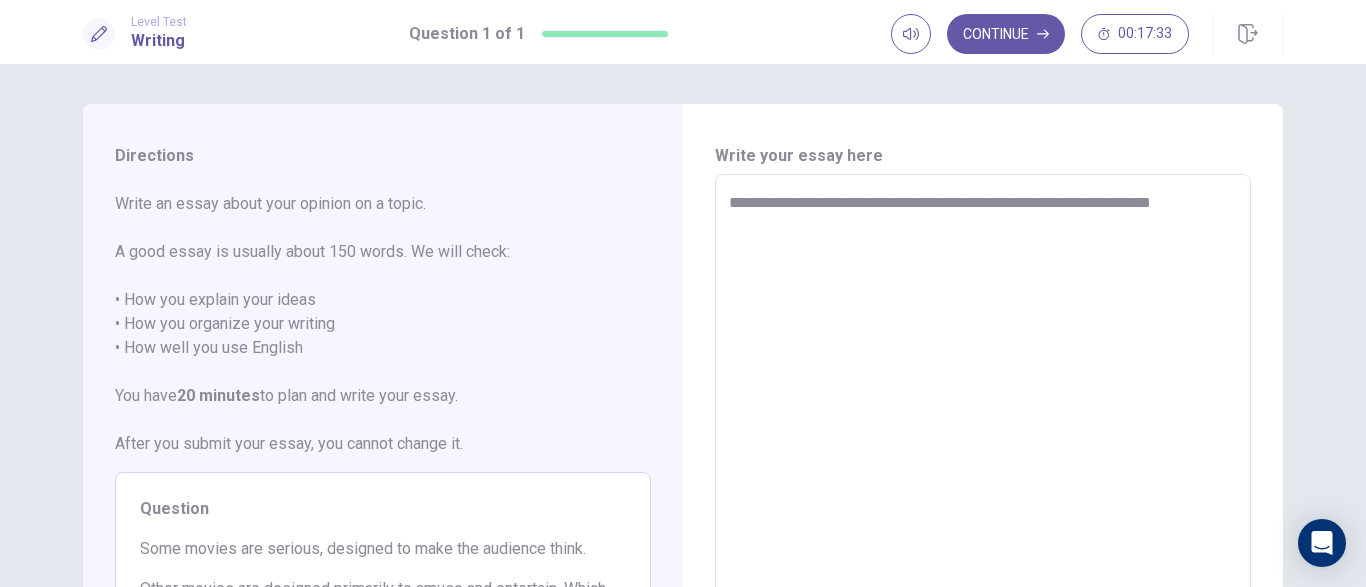 type on "*" 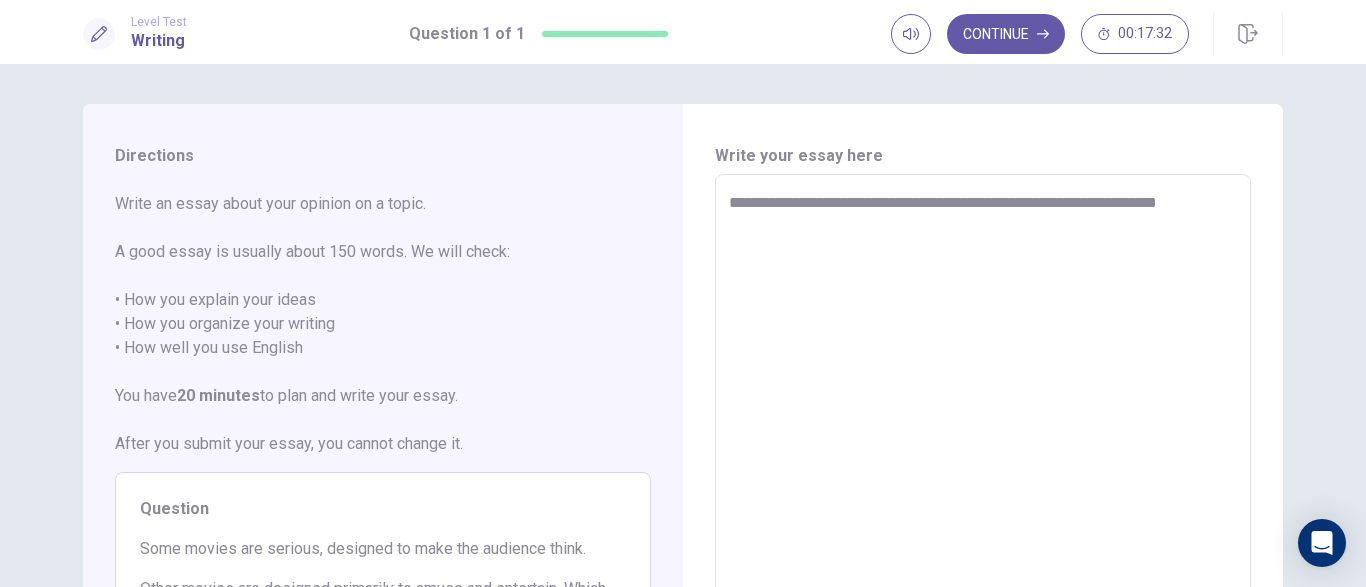 type on "*" 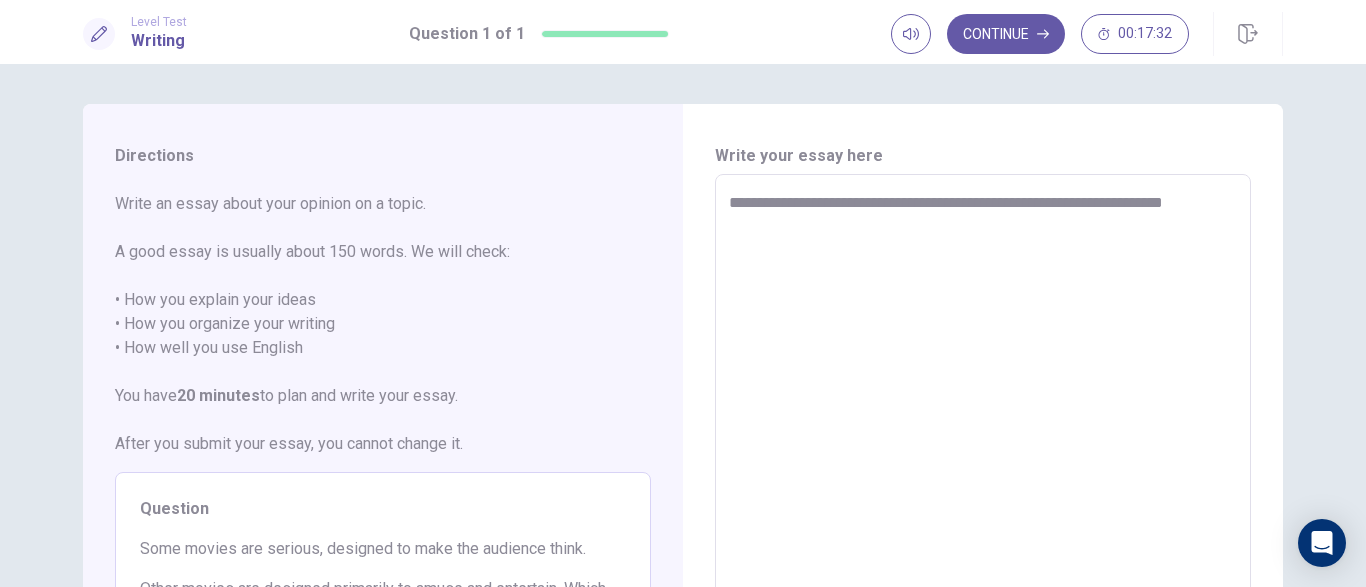 type on "*" 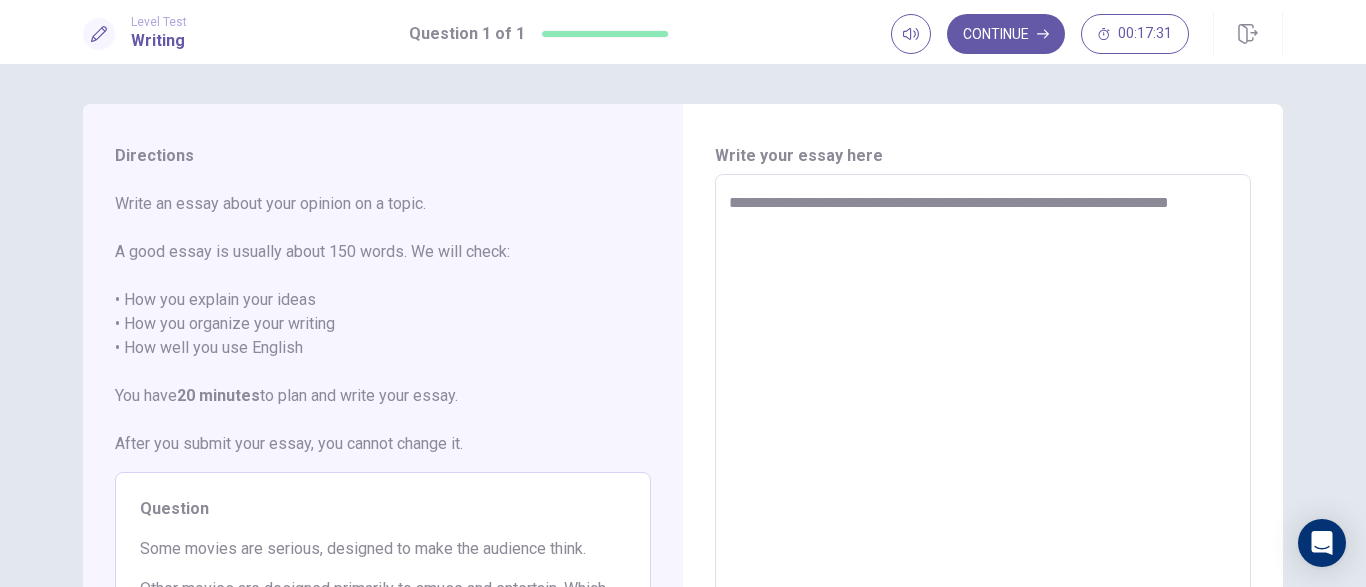 type on "*" 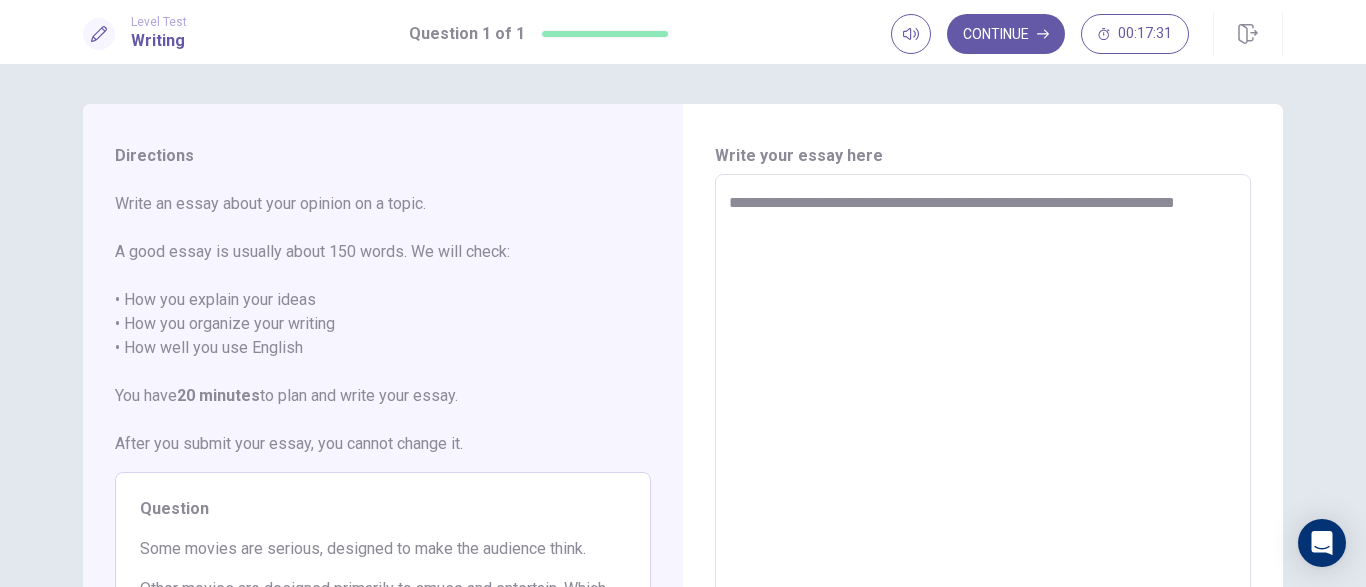 type on "*" 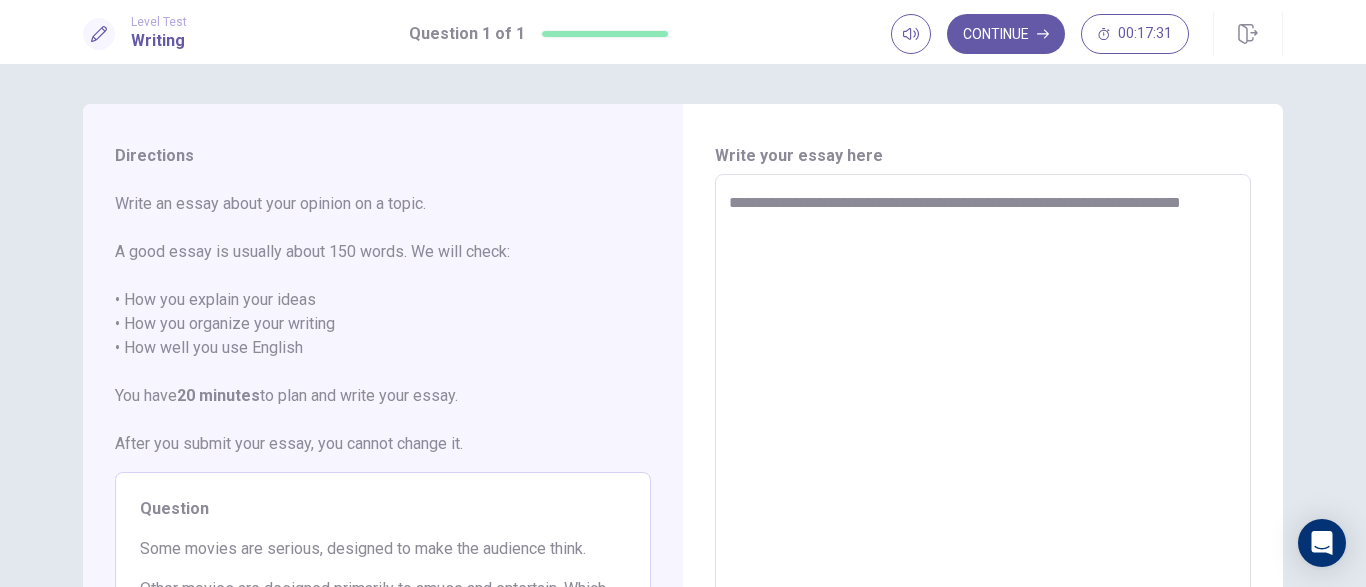 type on "*" 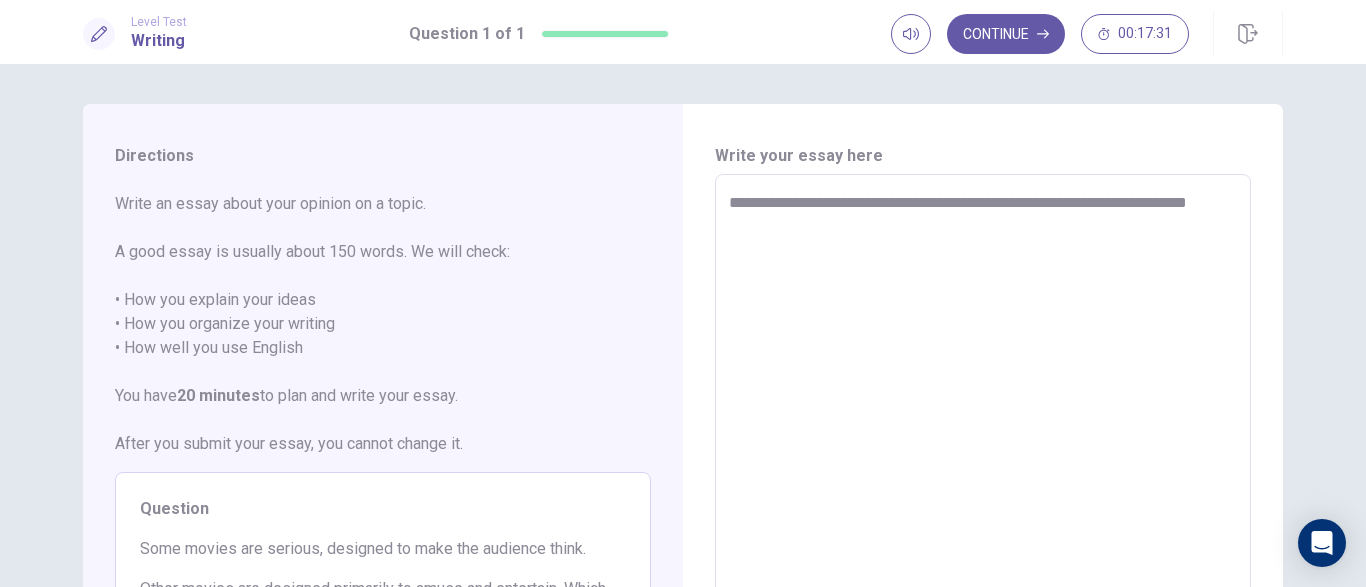 type on "**********" 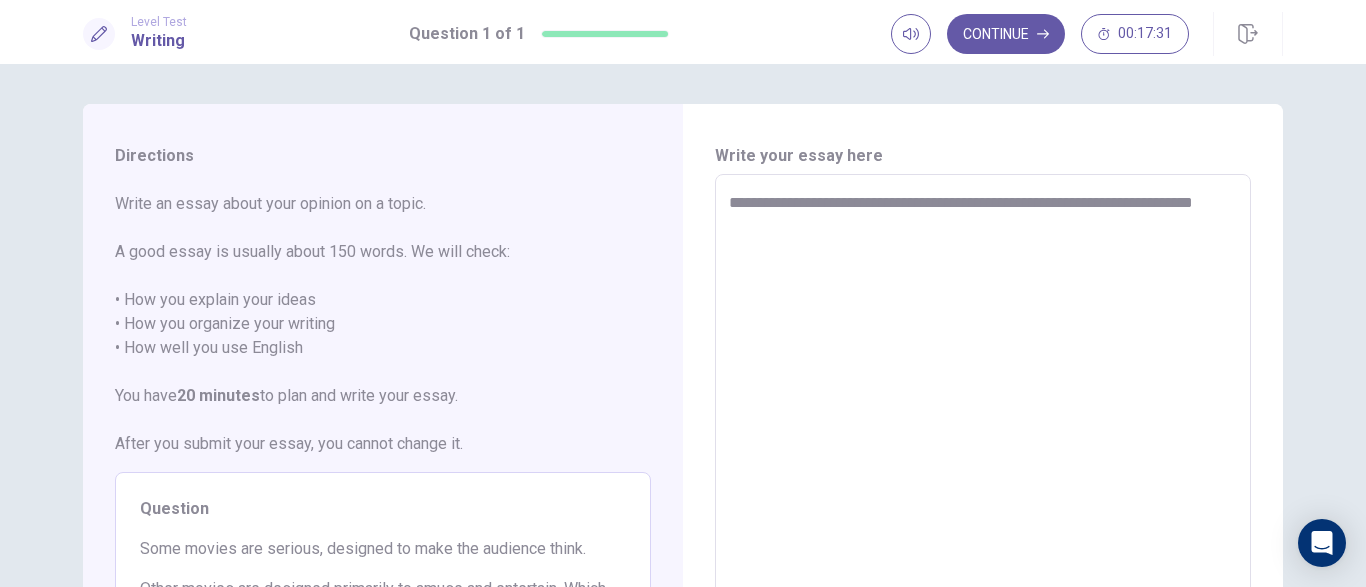 type on "*" 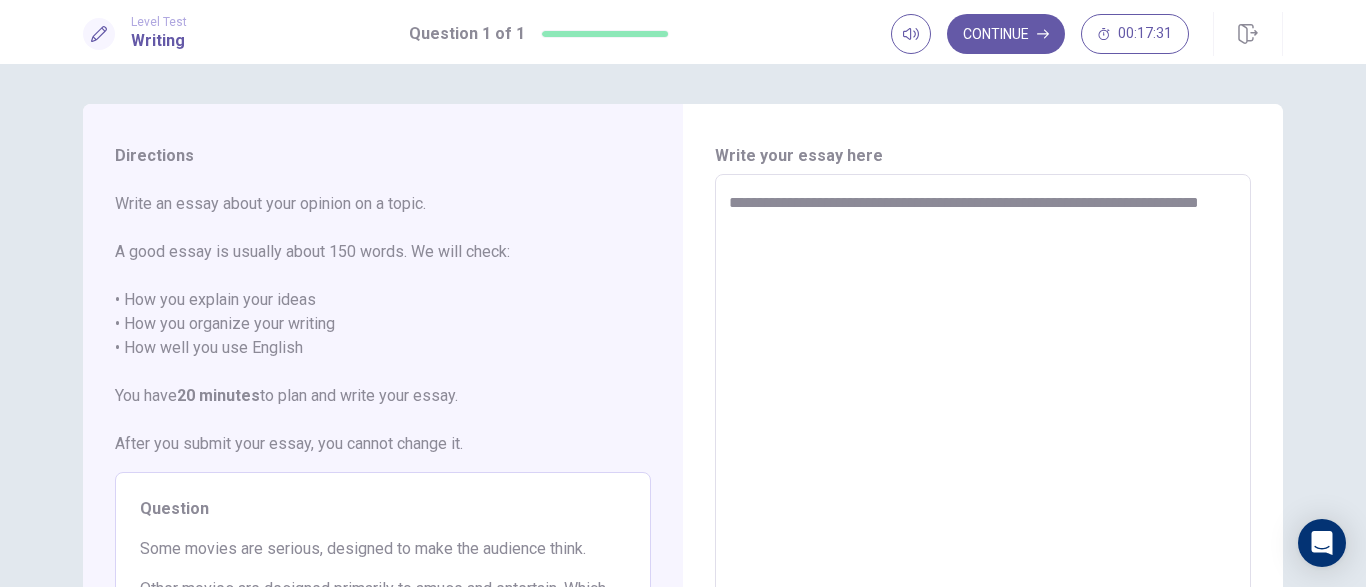type on "*" 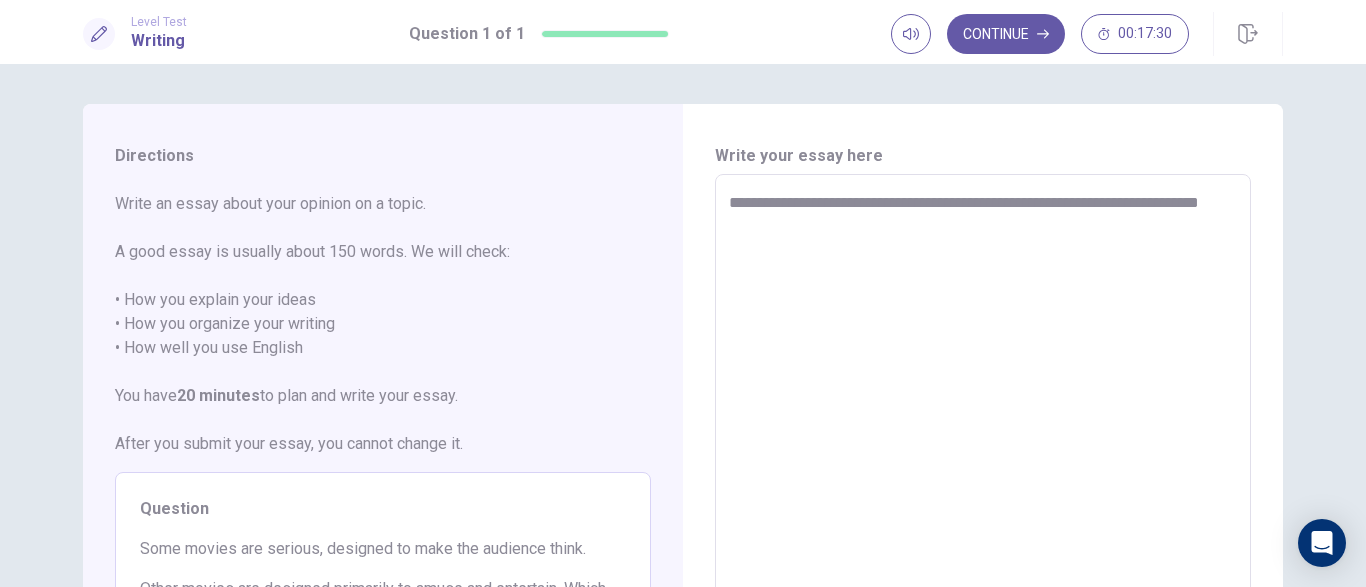 type on "**********" 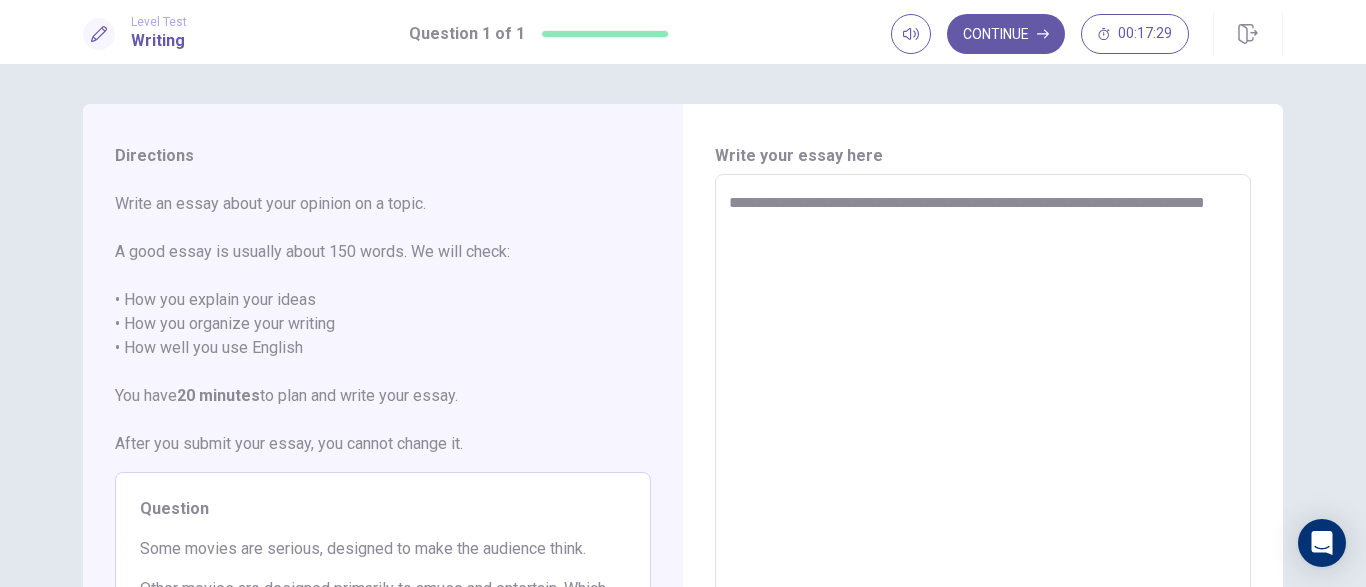 type on "*" 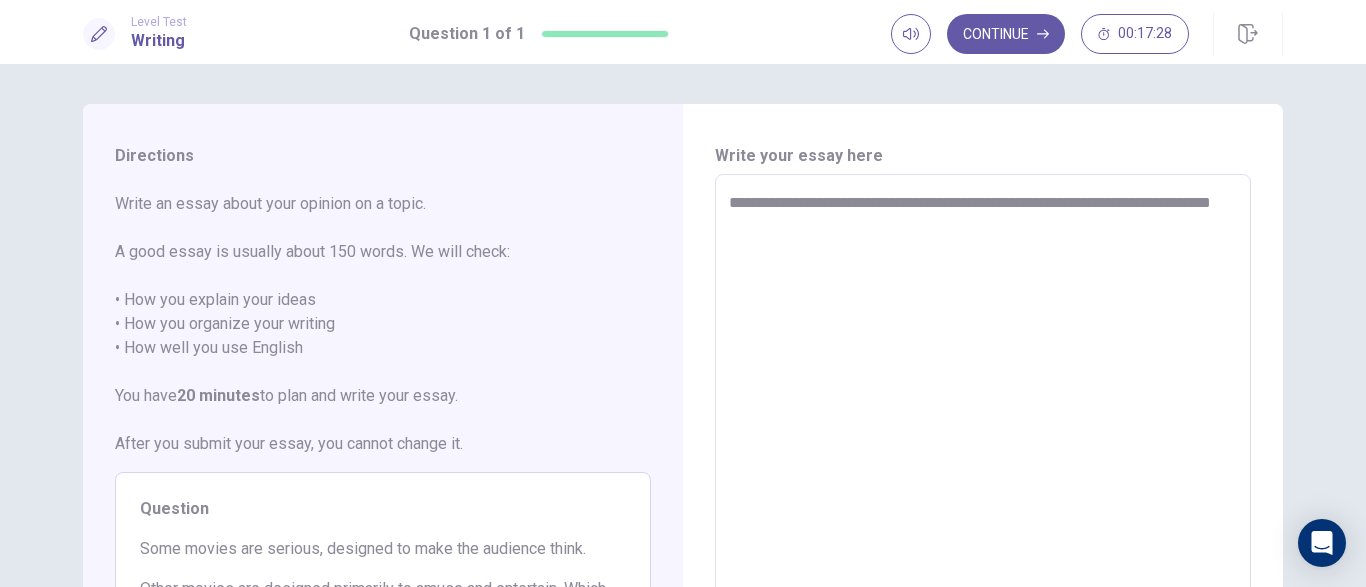 type on "*" 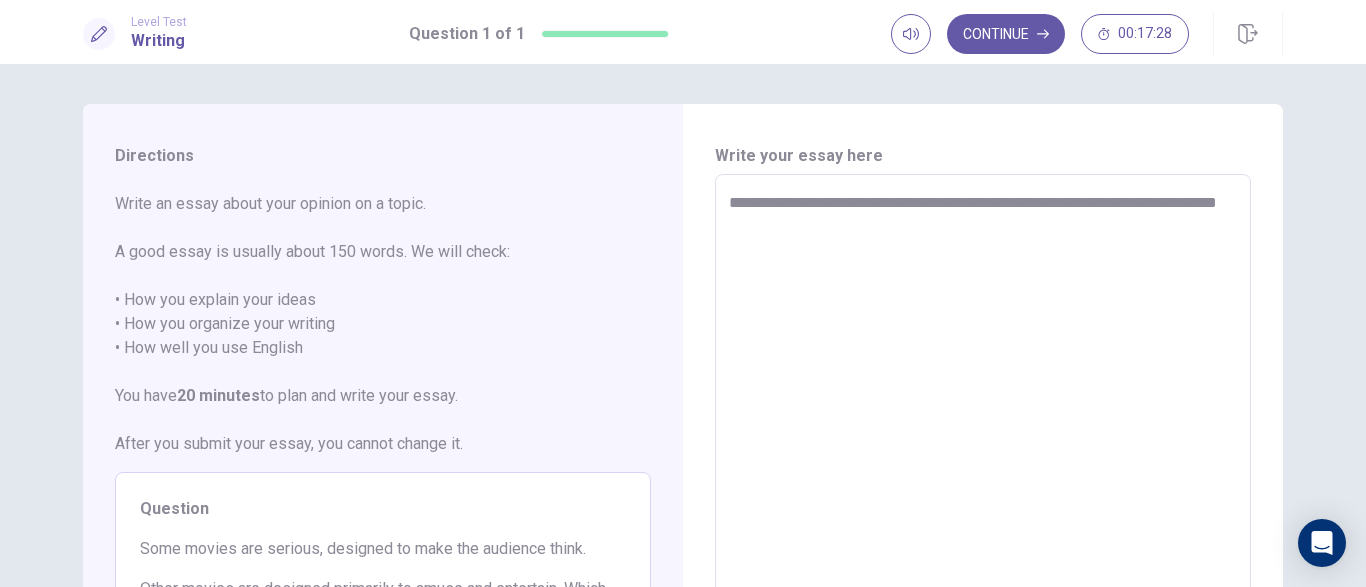 type on "**********" 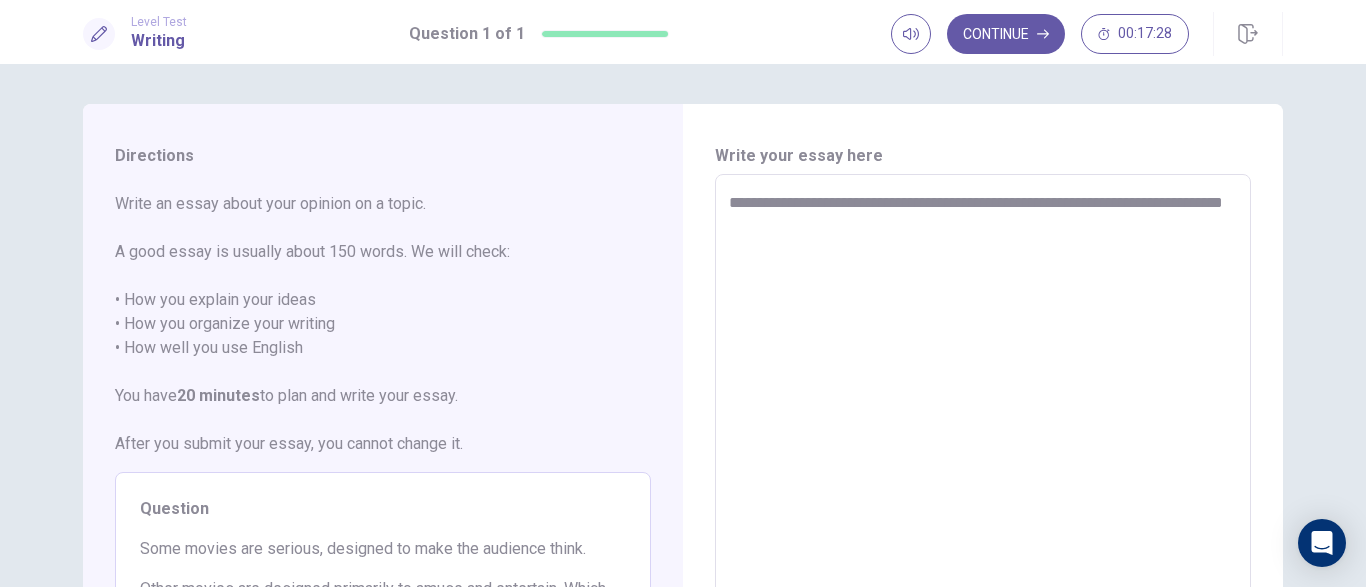 type on "*" 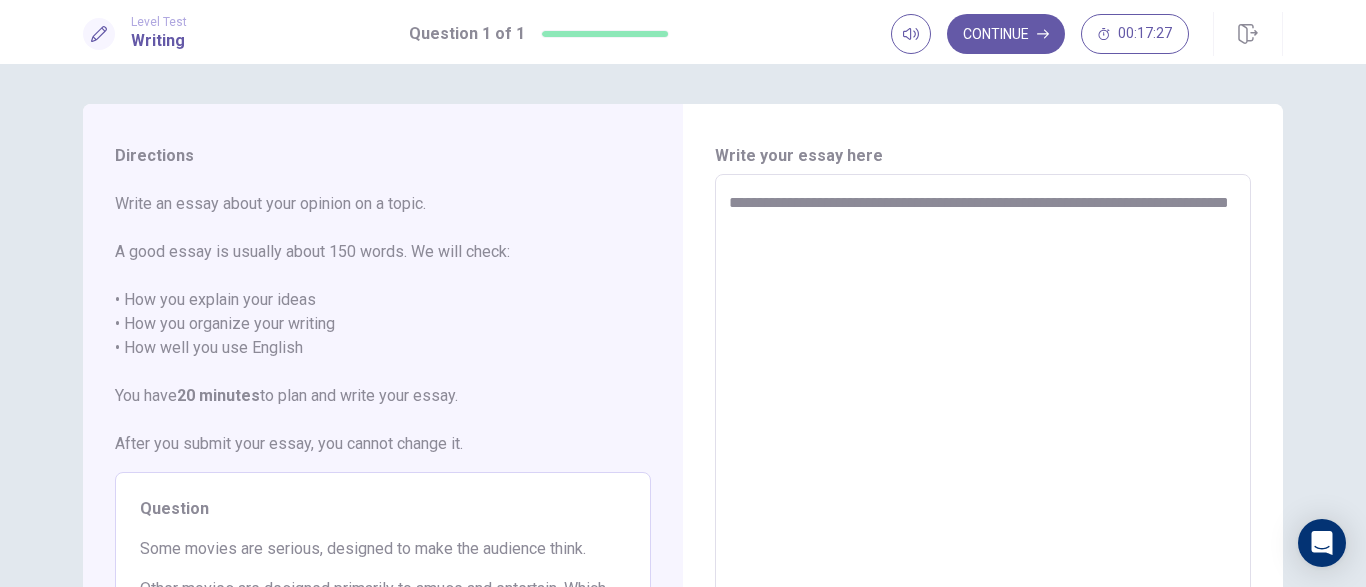 type on "**********" 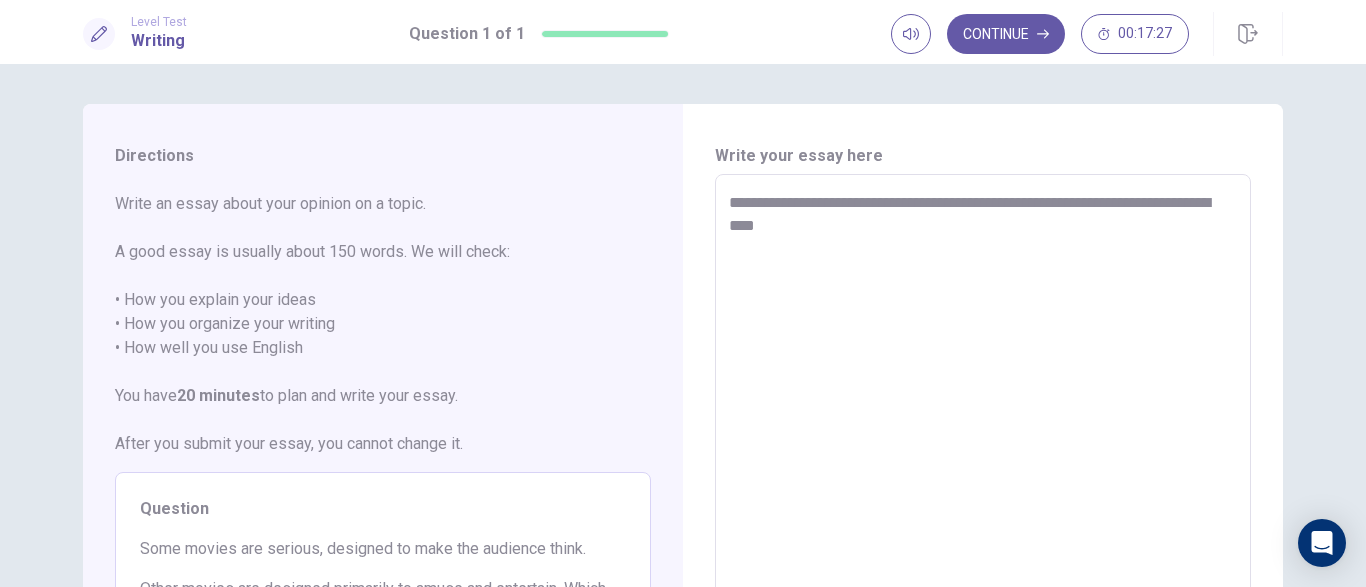 type on "*" 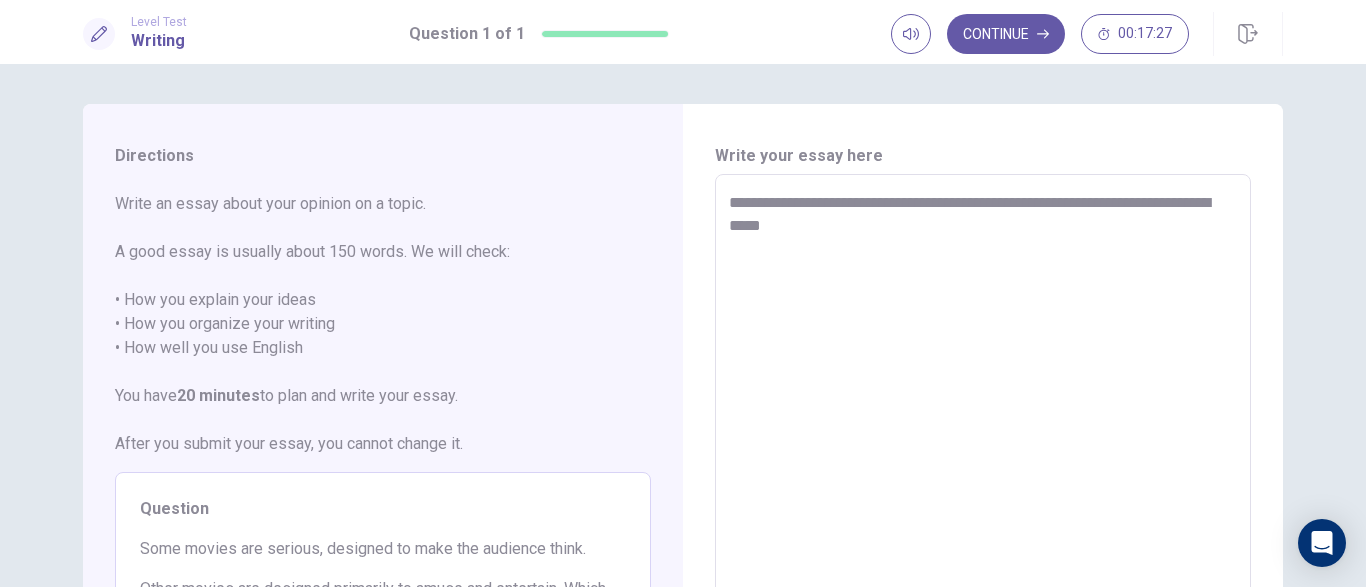 type on "*" 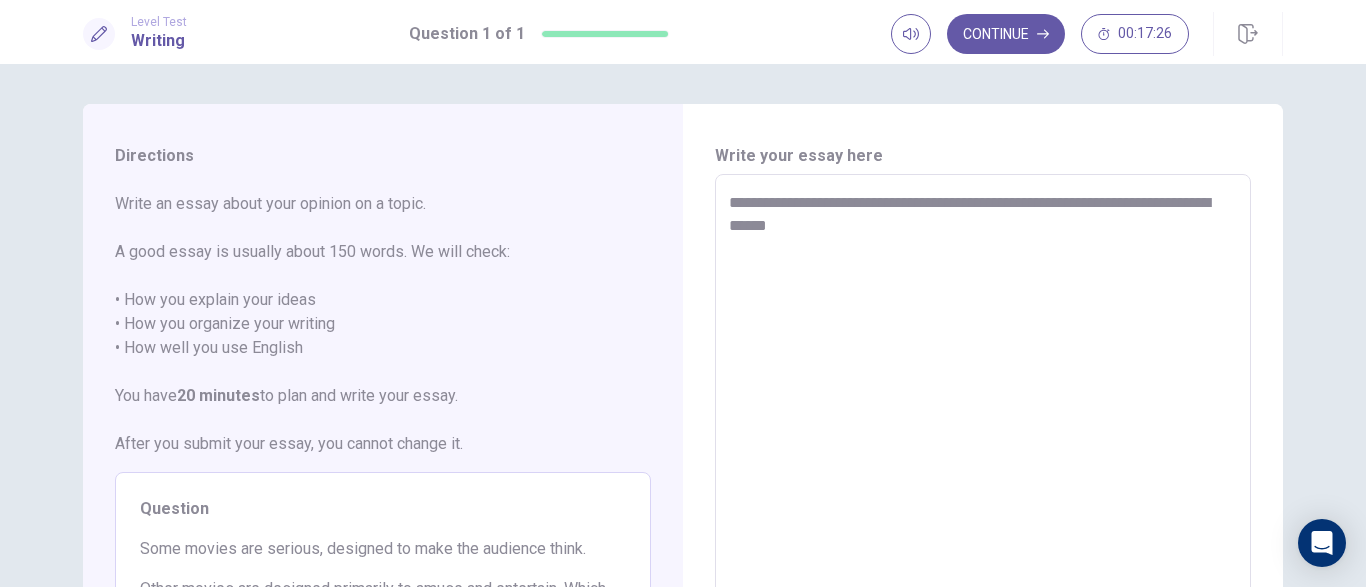 type on "*" 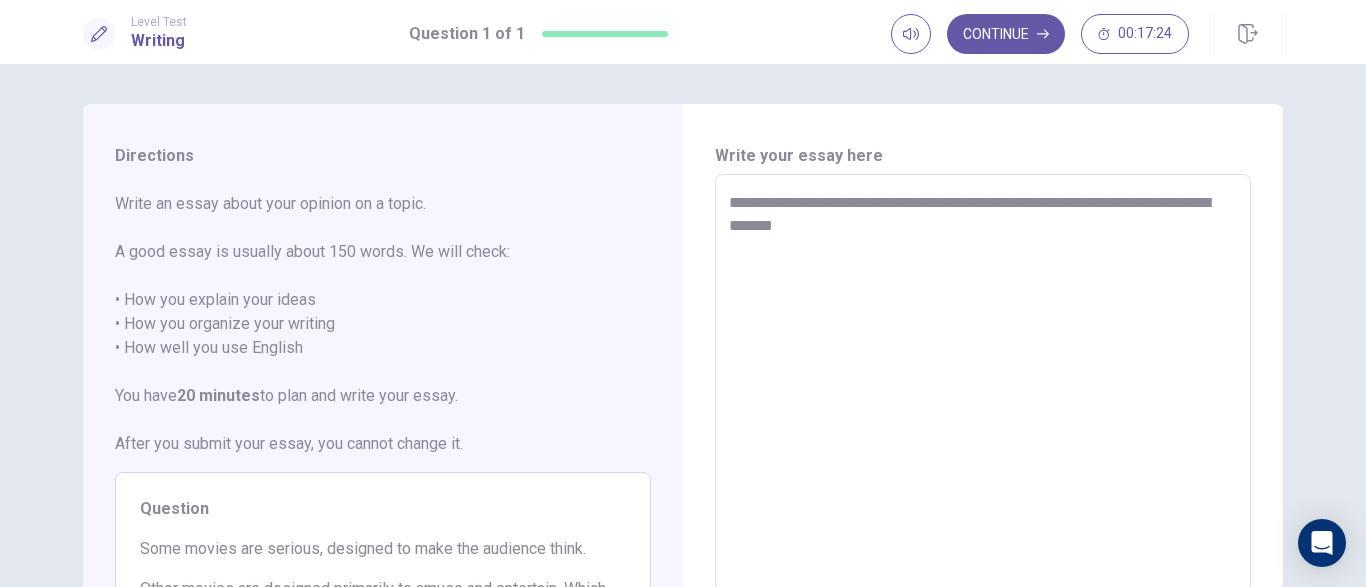 type on "*" 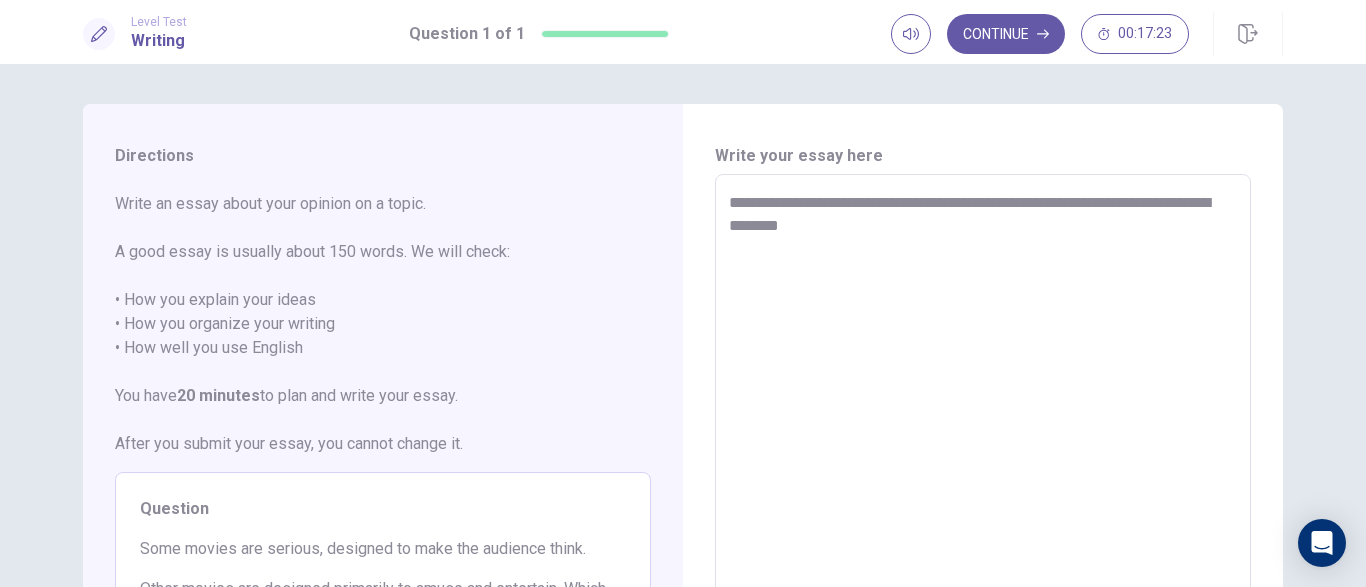 type on "*" 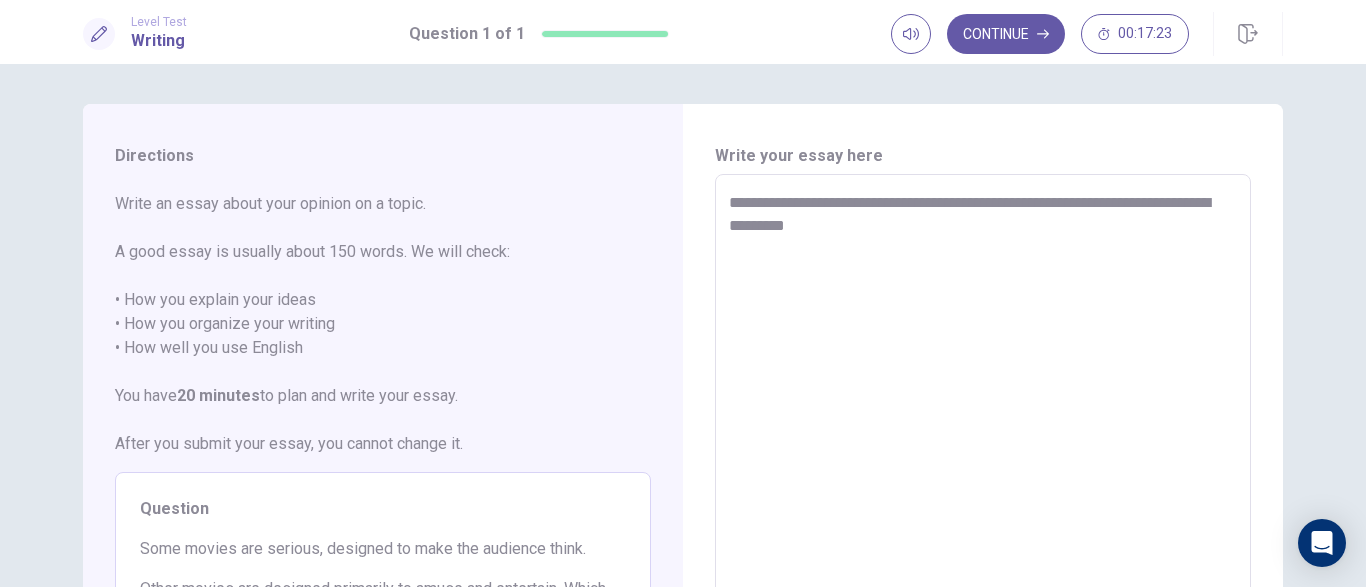 type on "*" 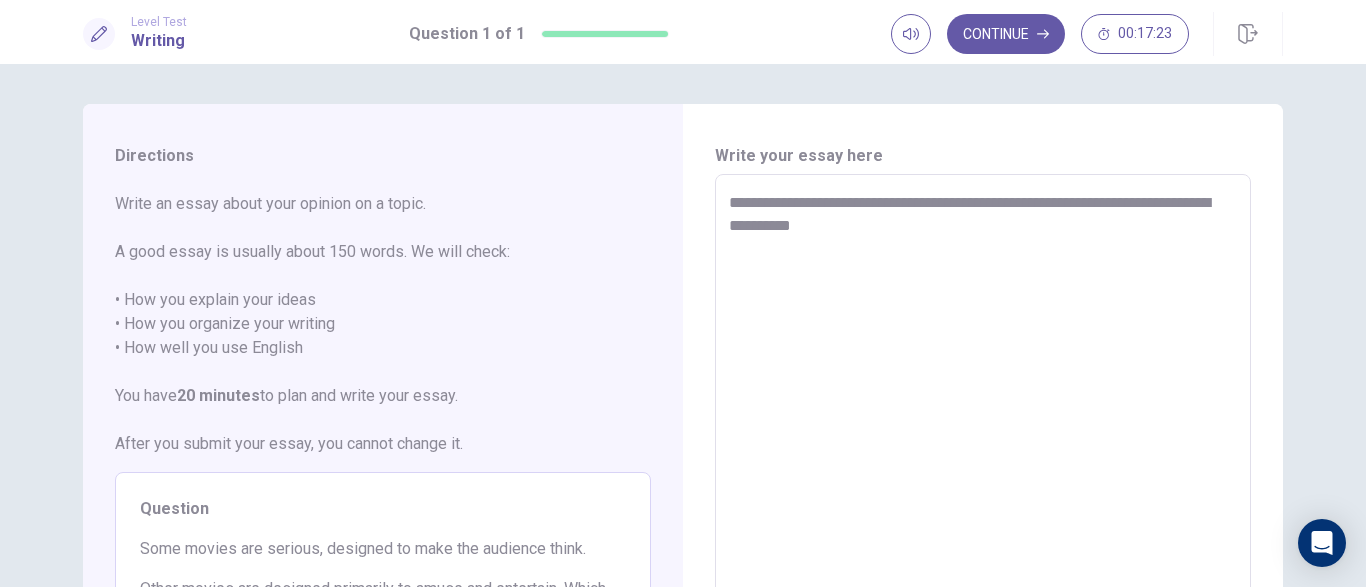 type on "*" 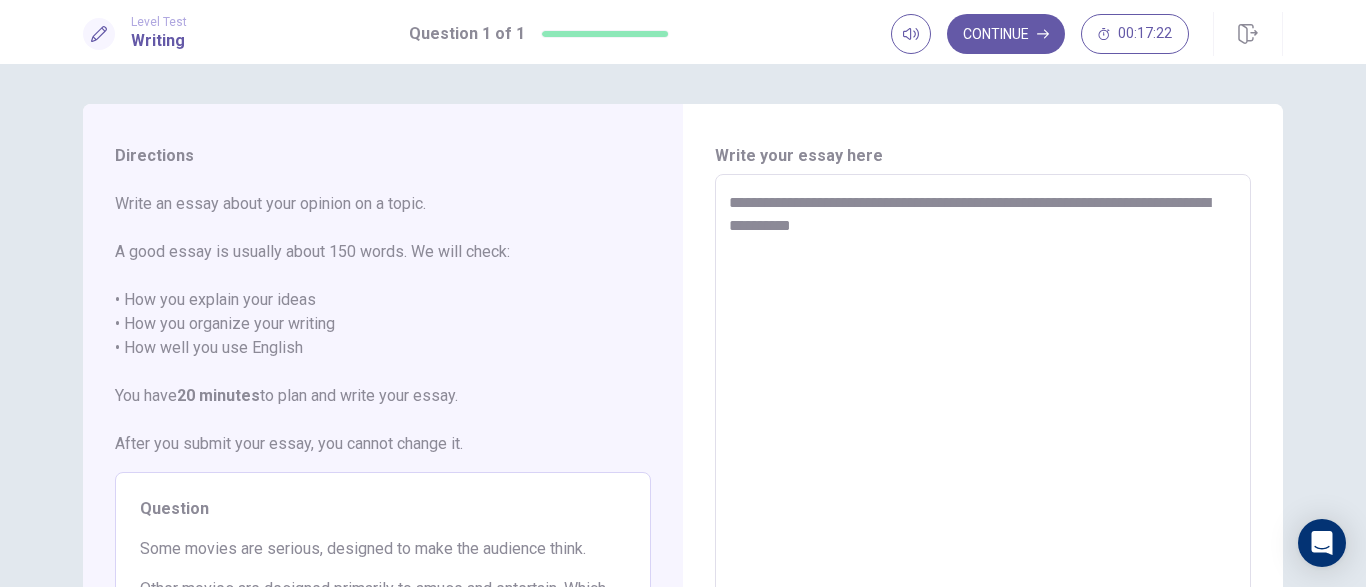 type on "**********" 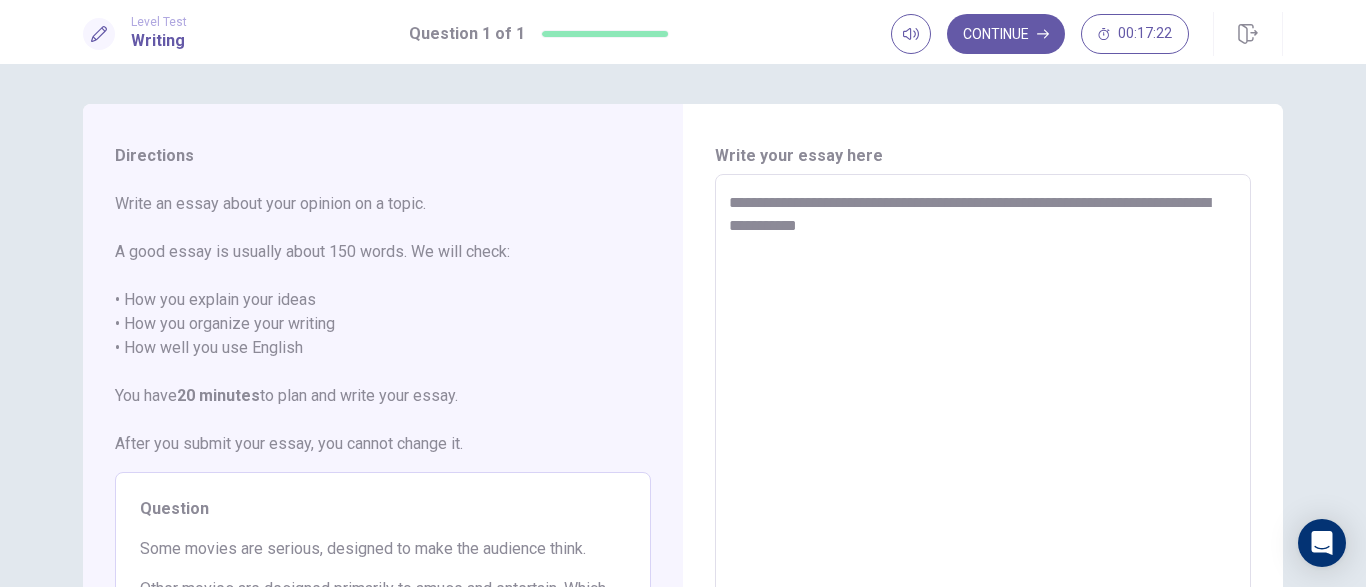 type on "*" 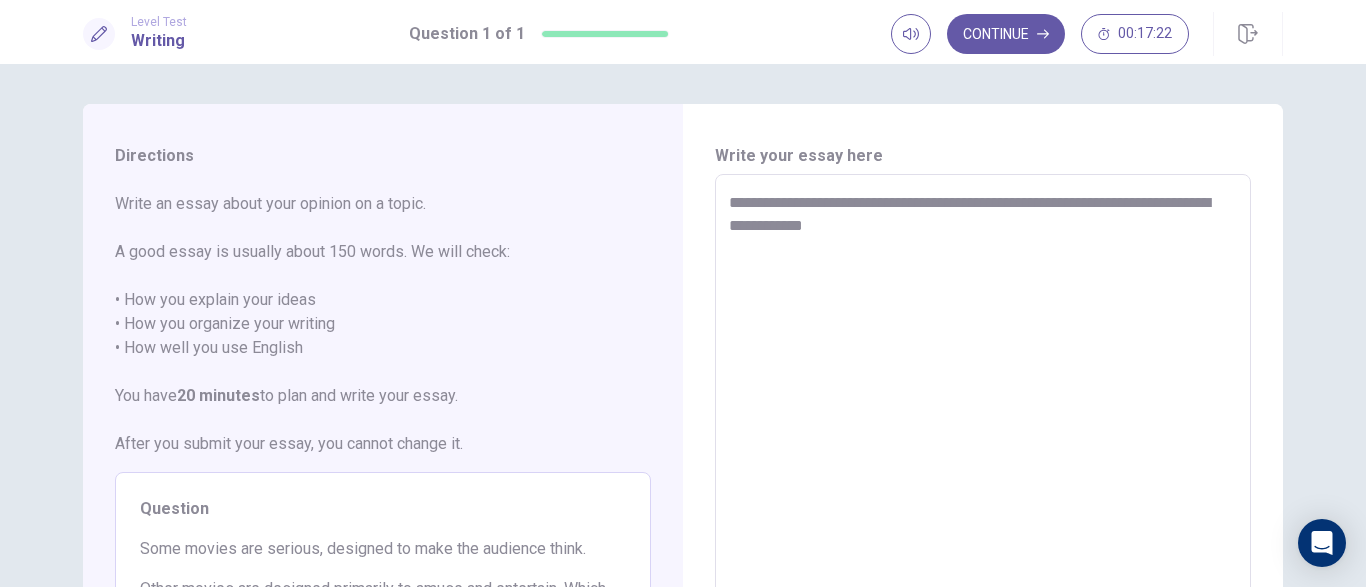 type on "*" 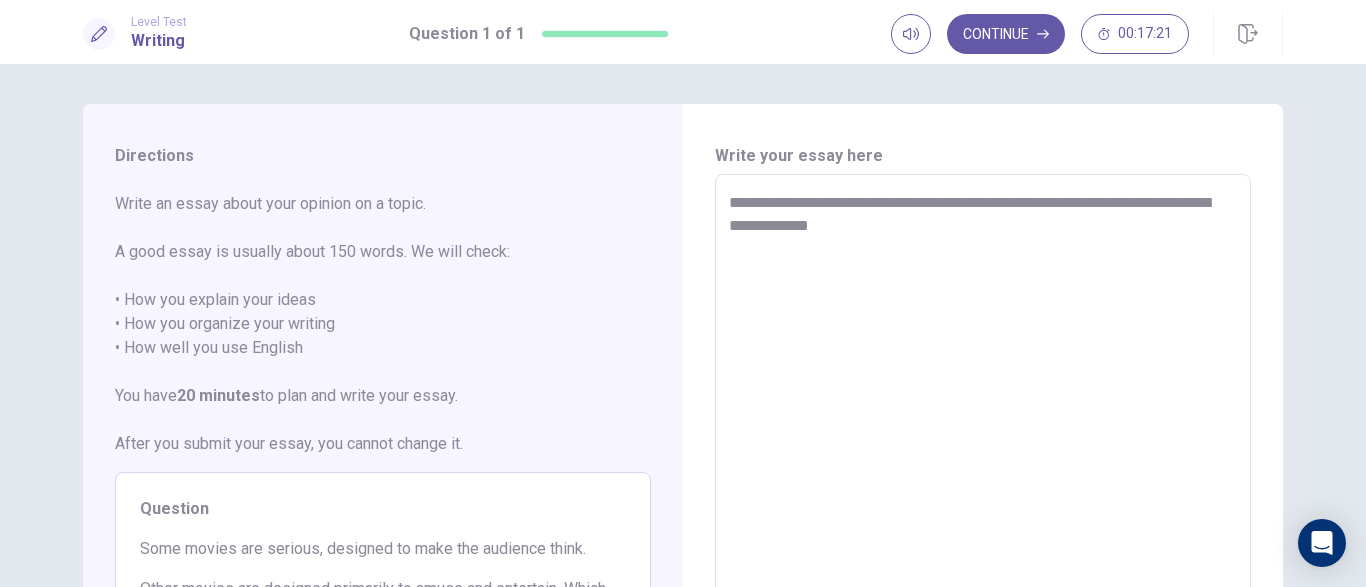 type on "*" 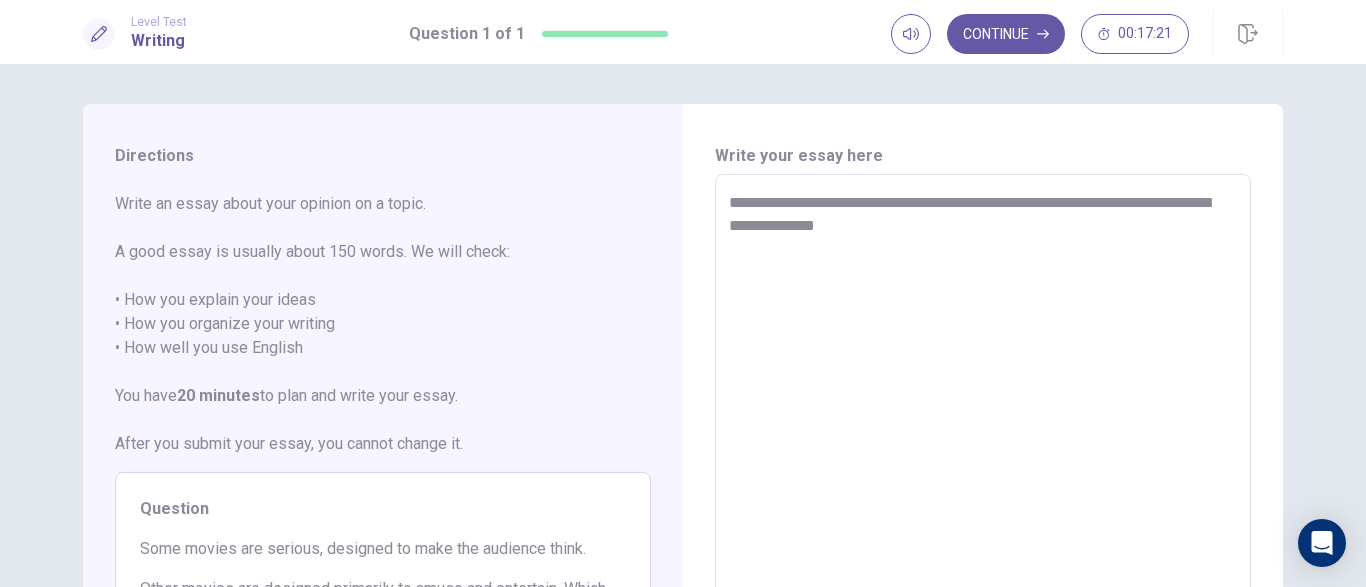 type on "**********" 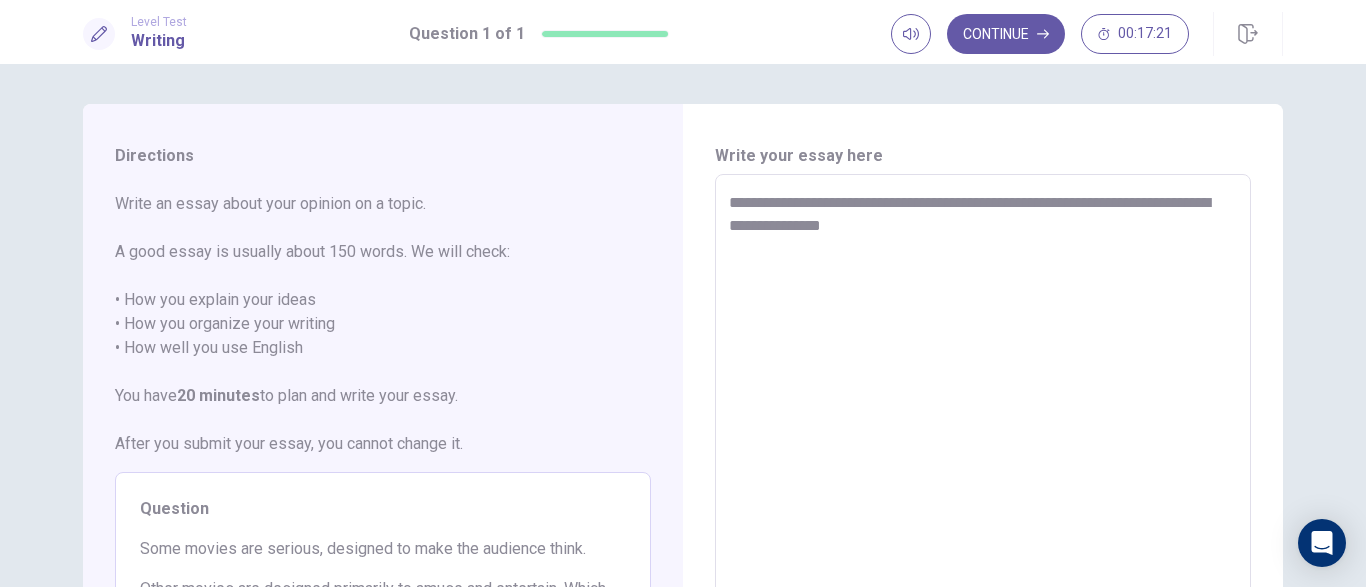 type on "*" 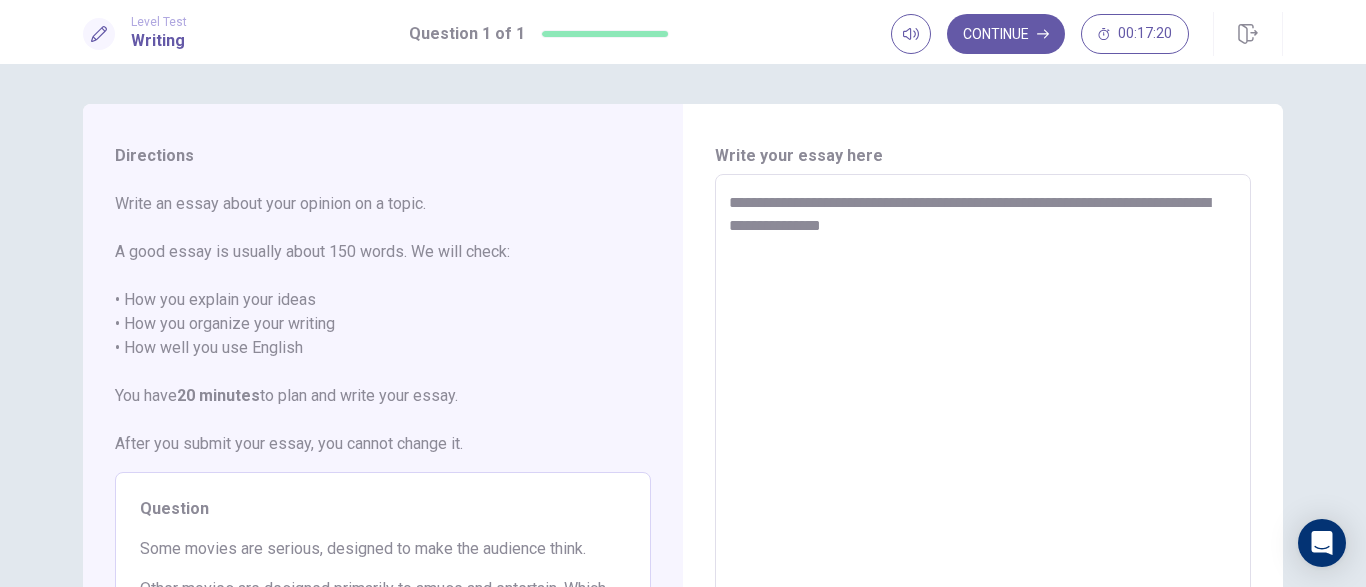 type on "**********" 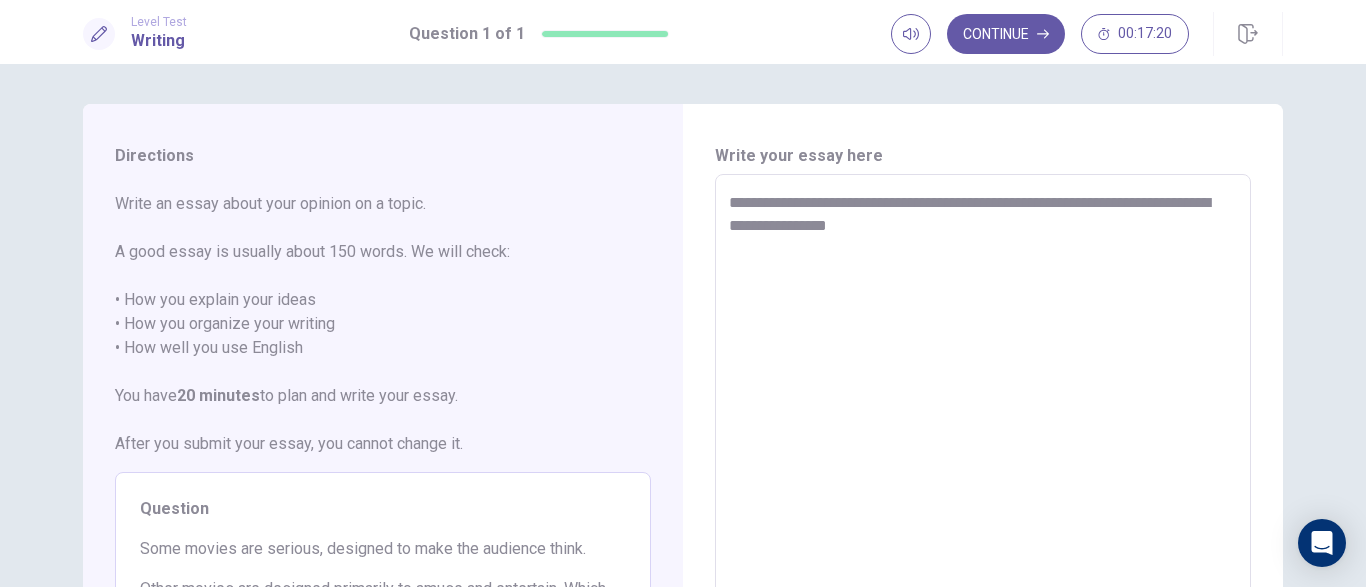 type on "*" 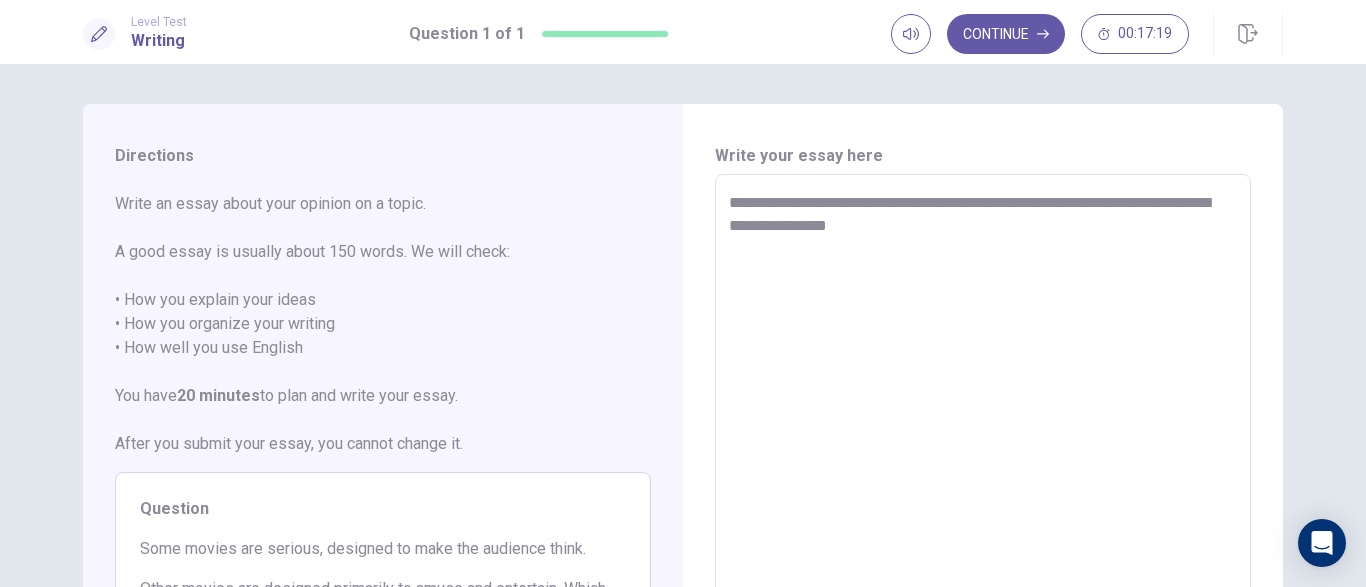 type on "**********" 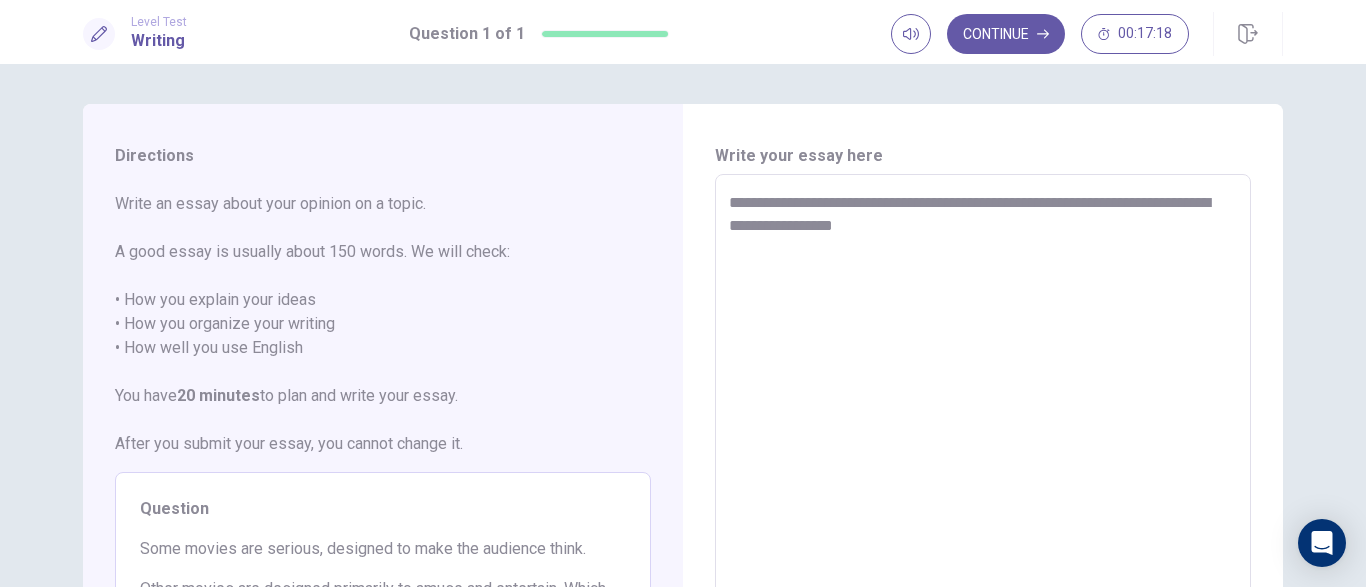 type on "*" 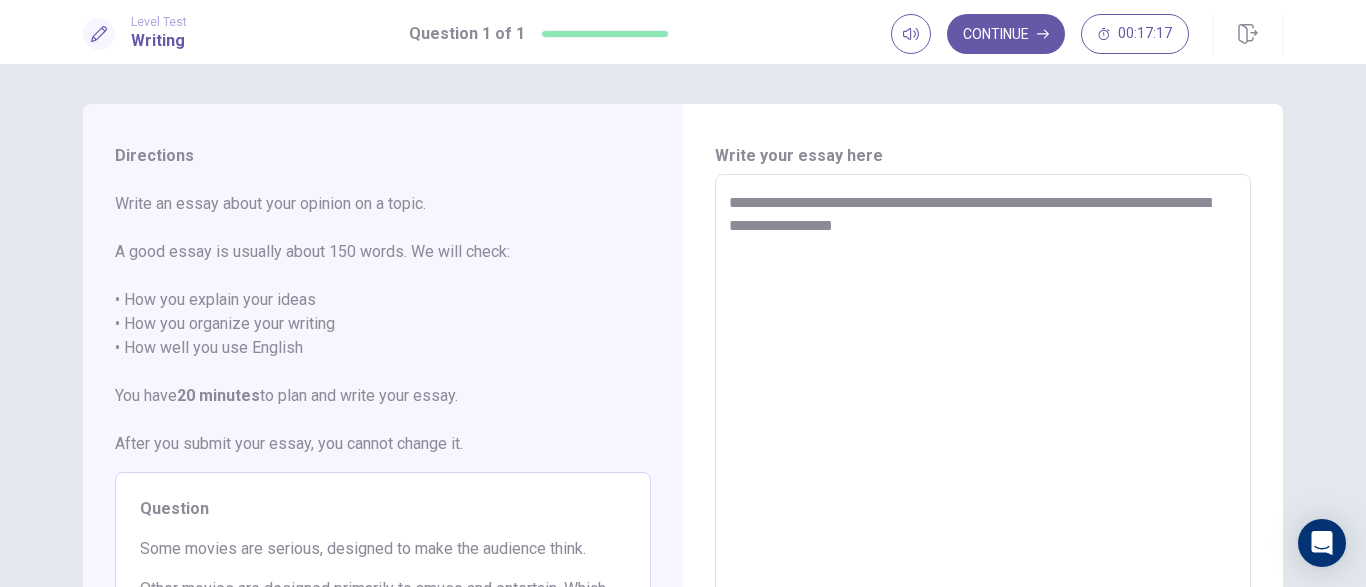 type on "**********" 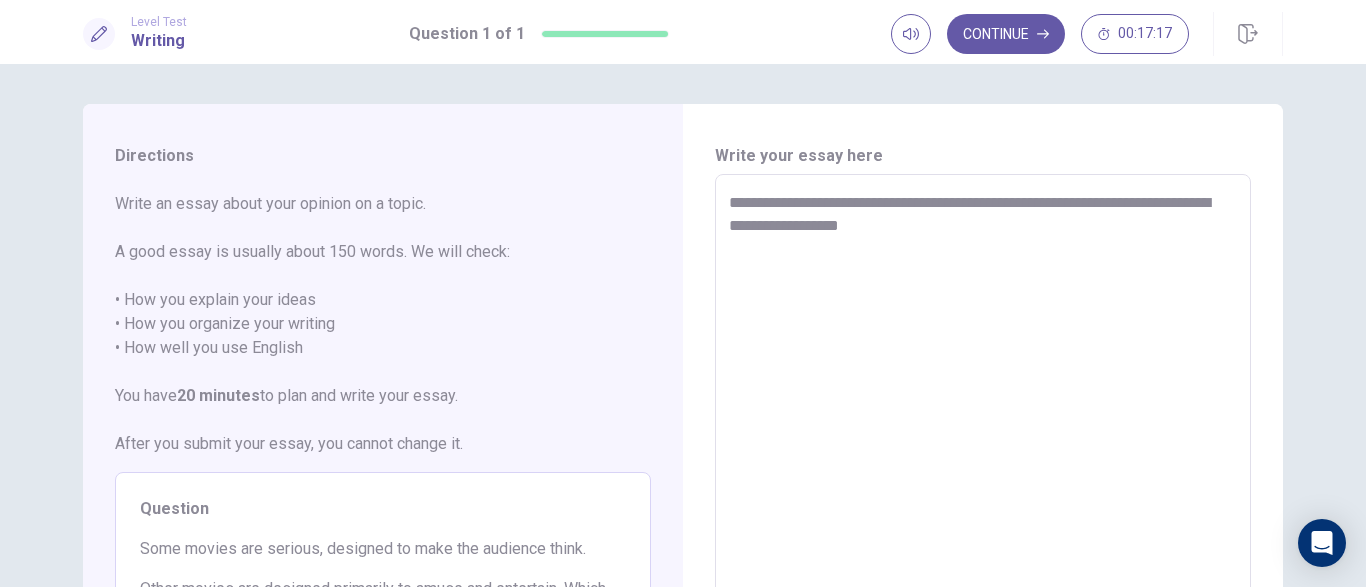 type on "*" 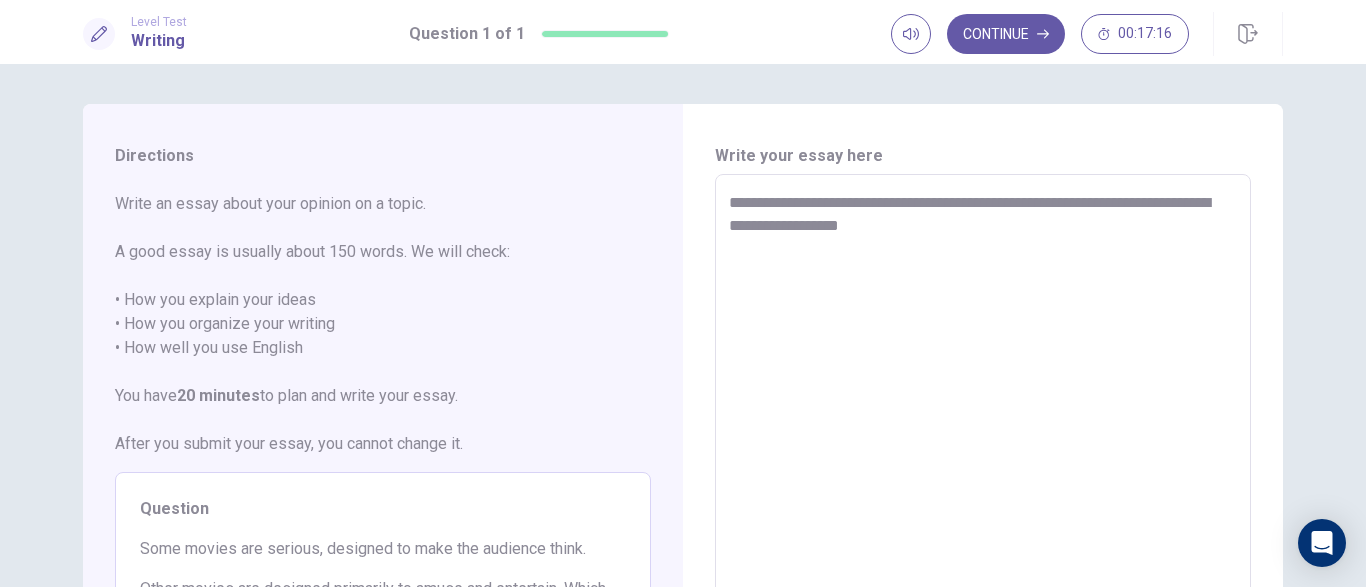 type on "**********" 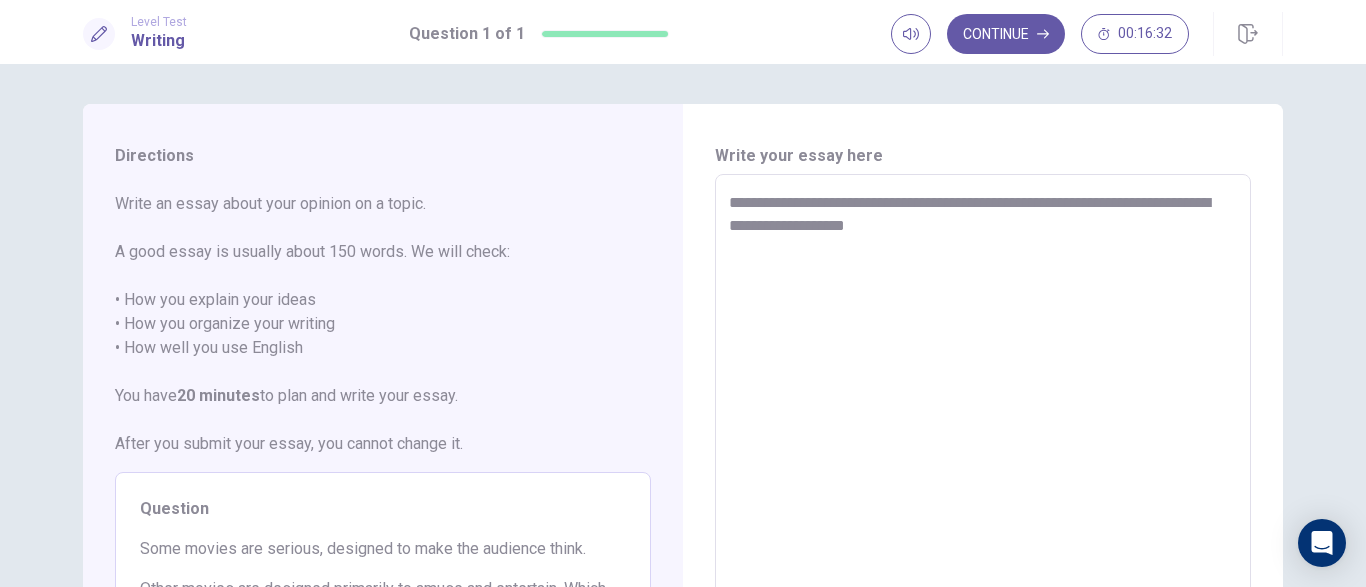 type on "*" 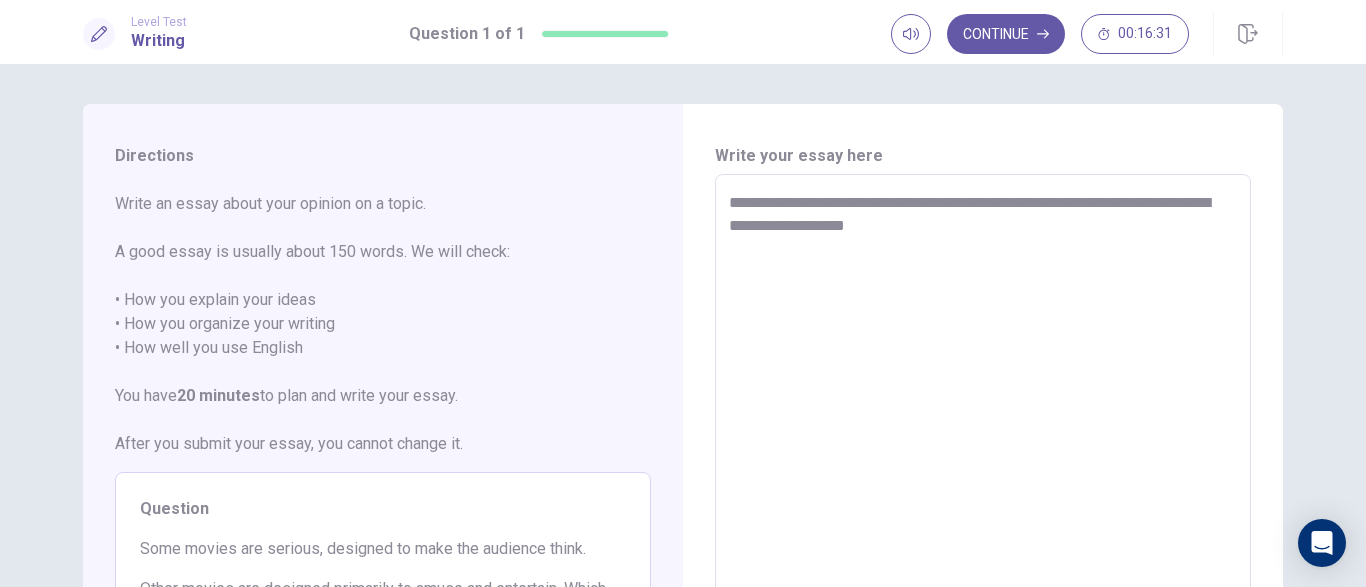 type on "**********" 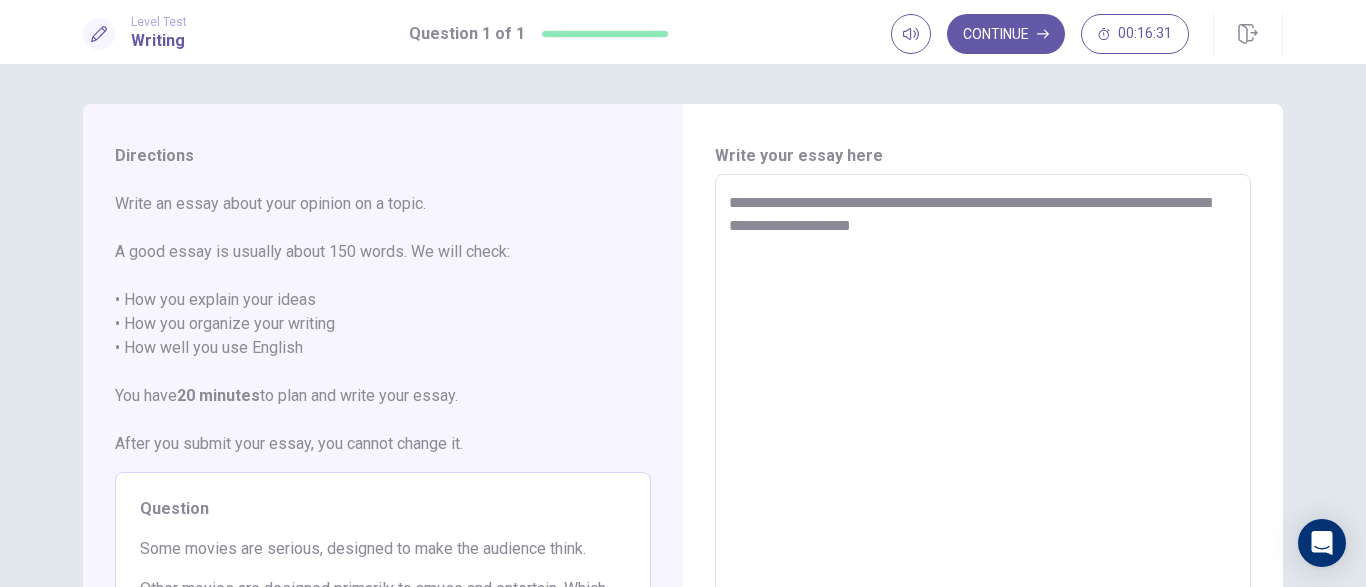 type on "**********" 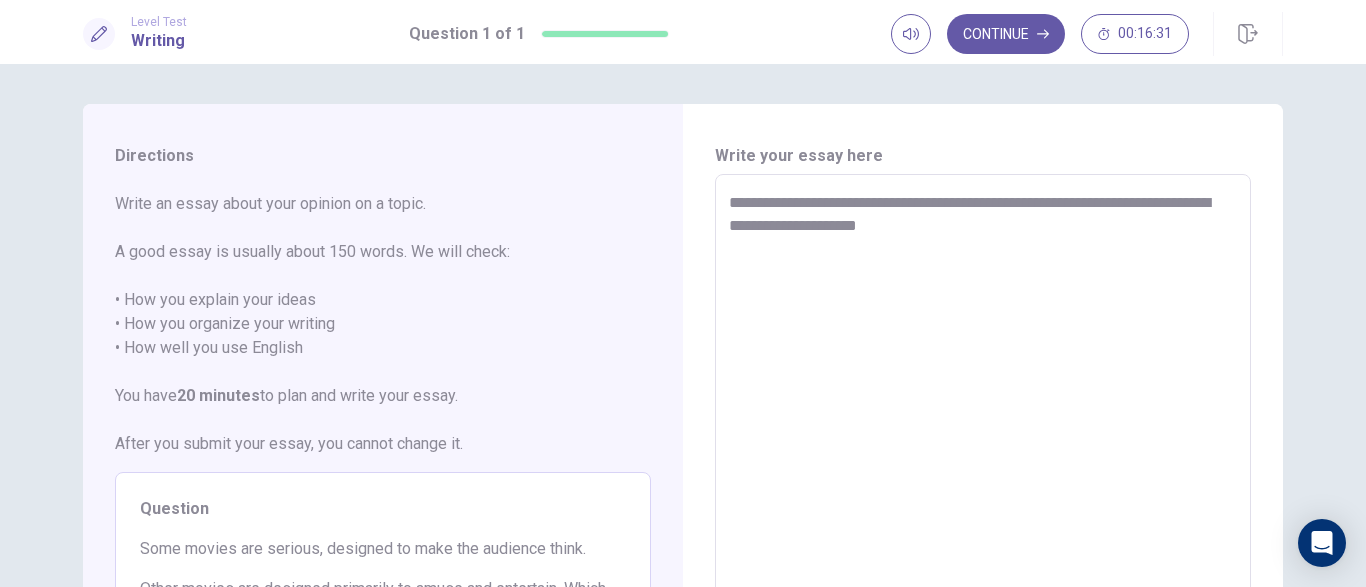 type on "*" 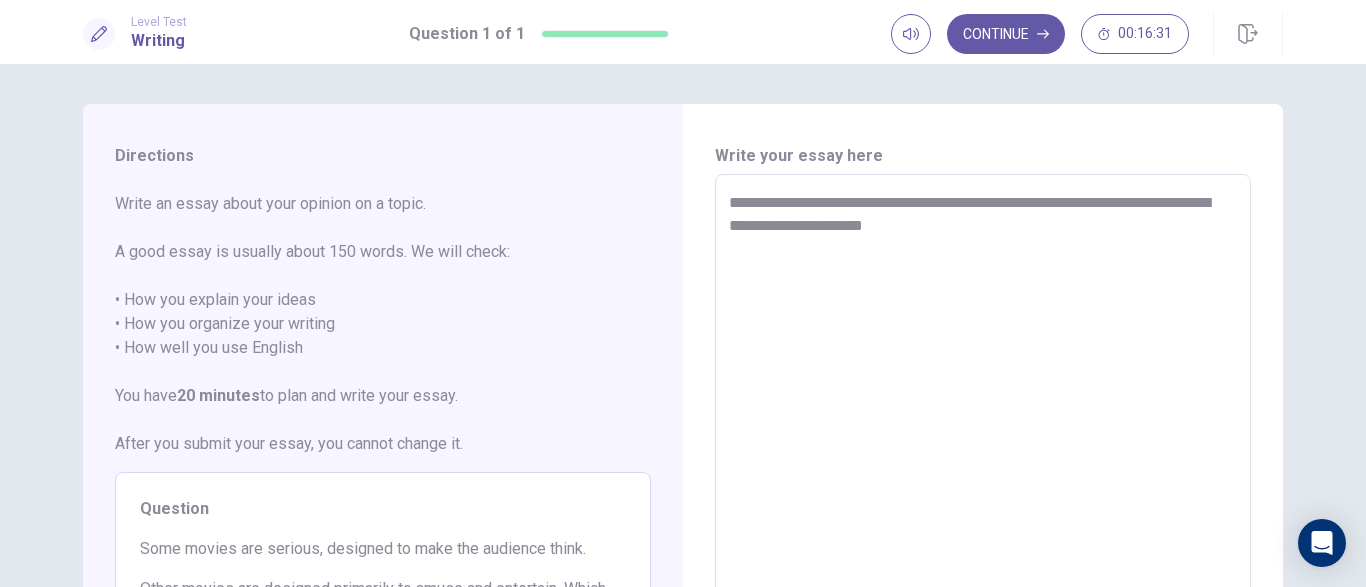type on "*" 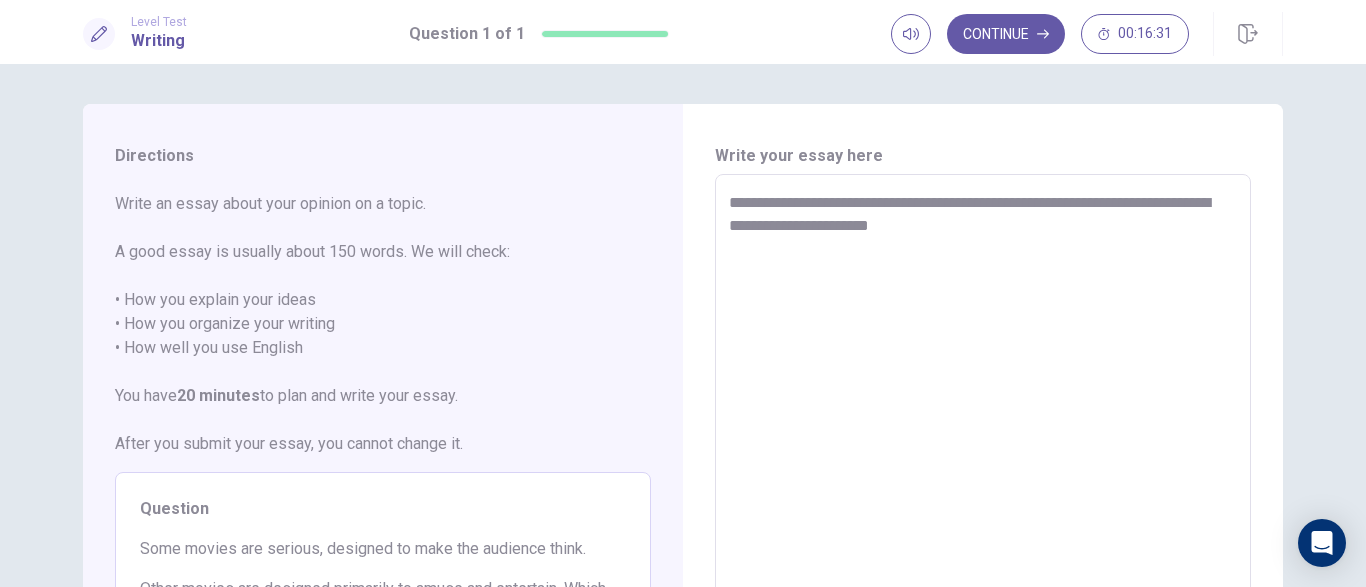 type on "*" 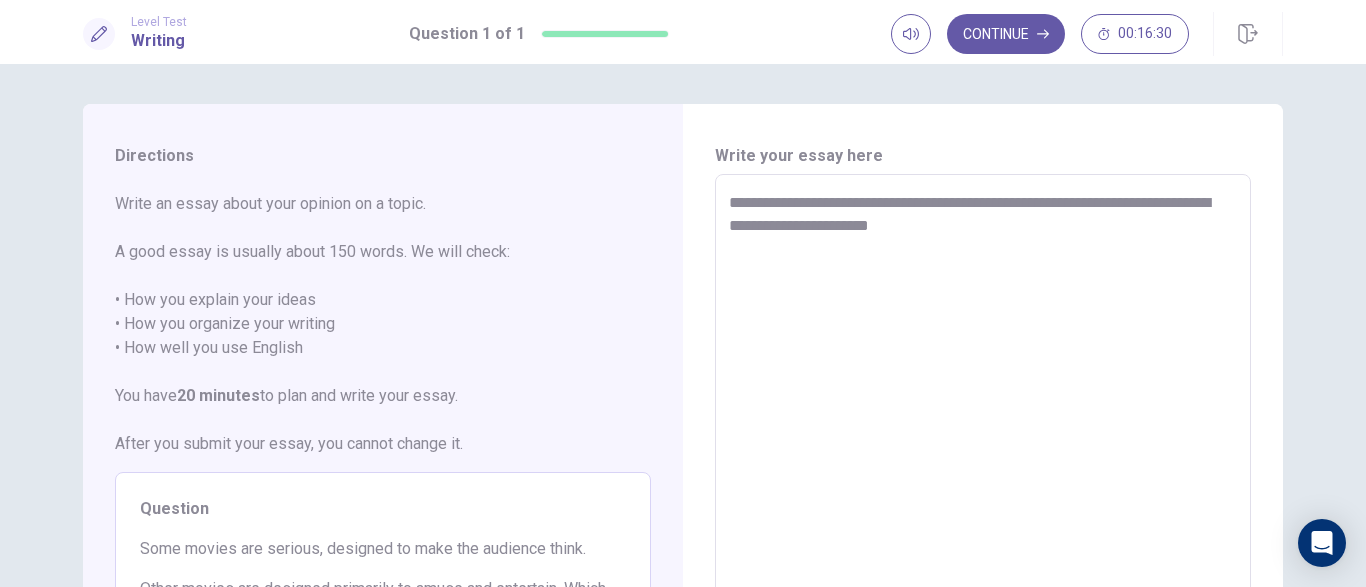 type on "**********" 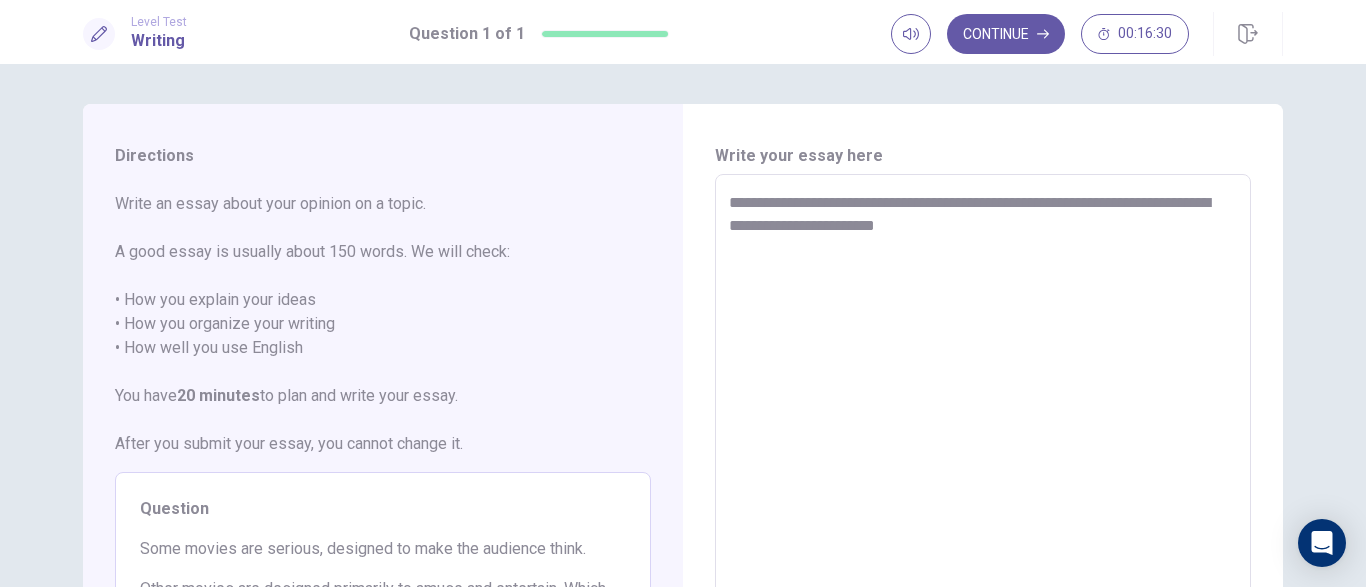 type on "**********" 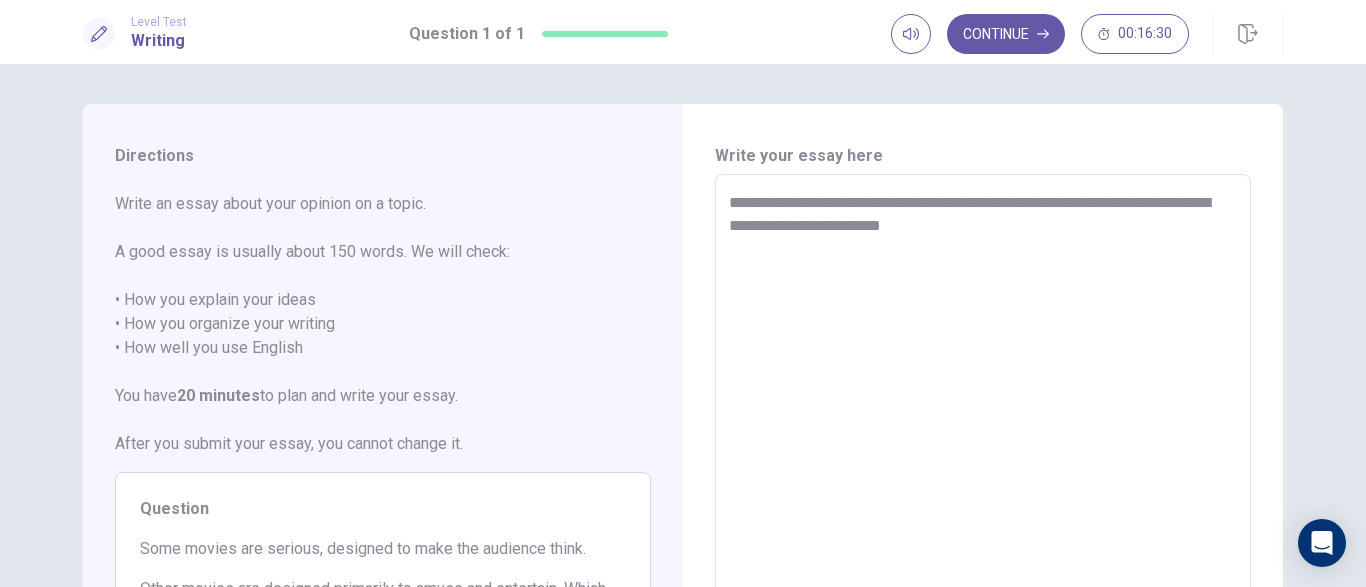 type on "*" 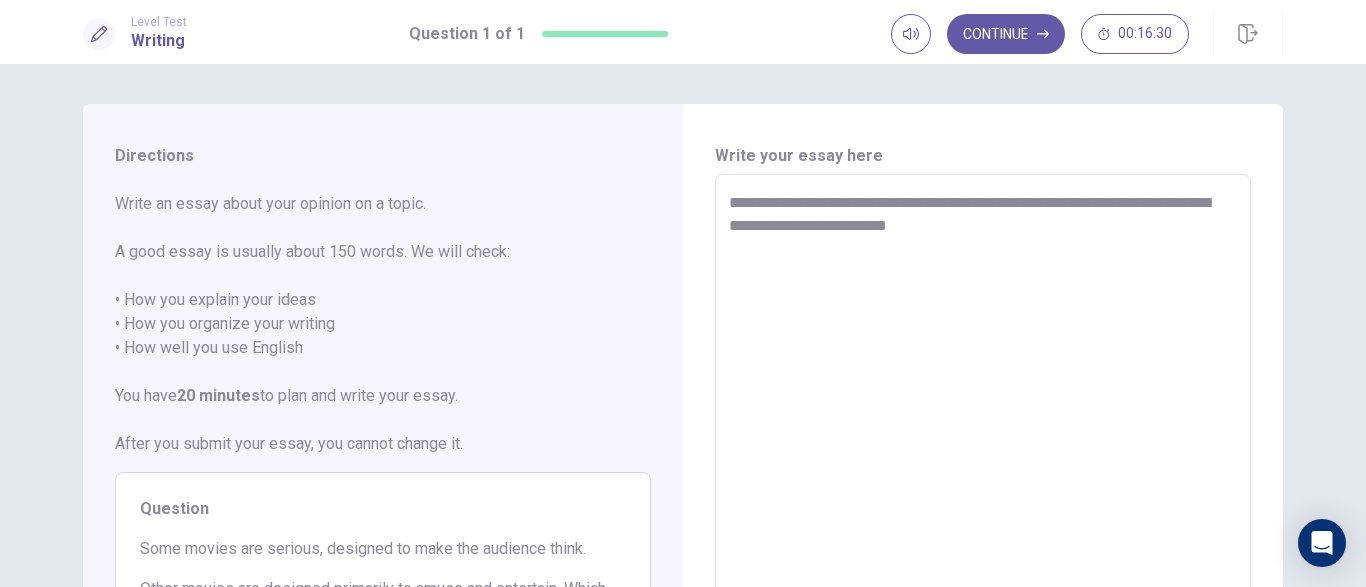 type on "*" 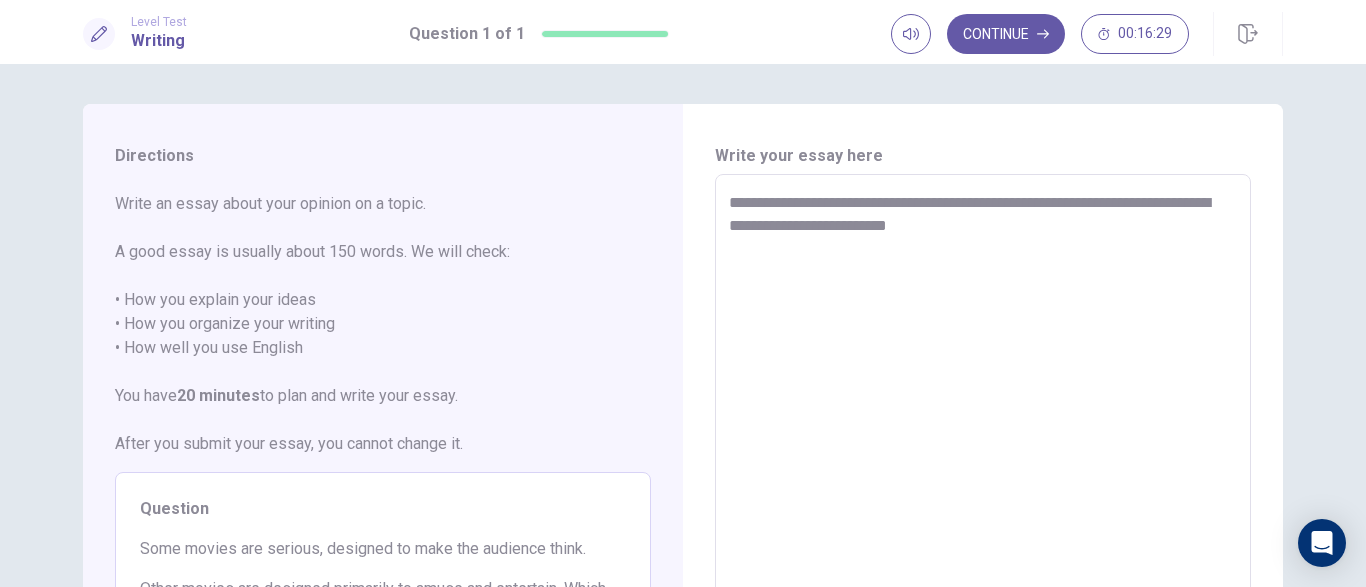 type on "**********" 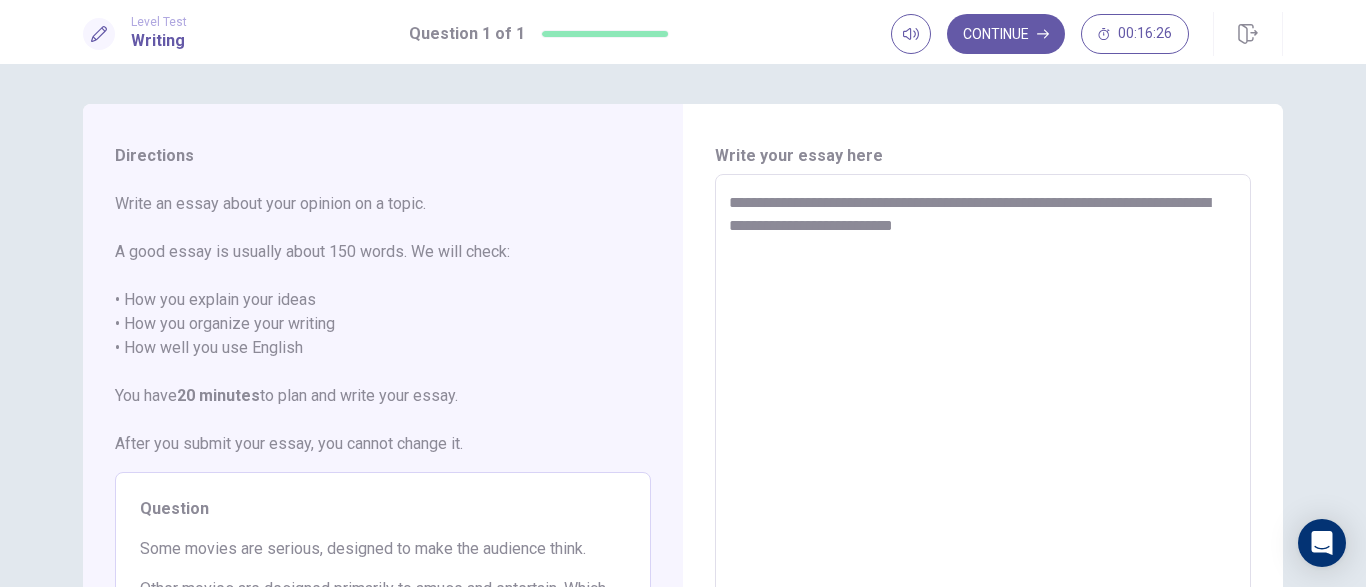 type on "*" 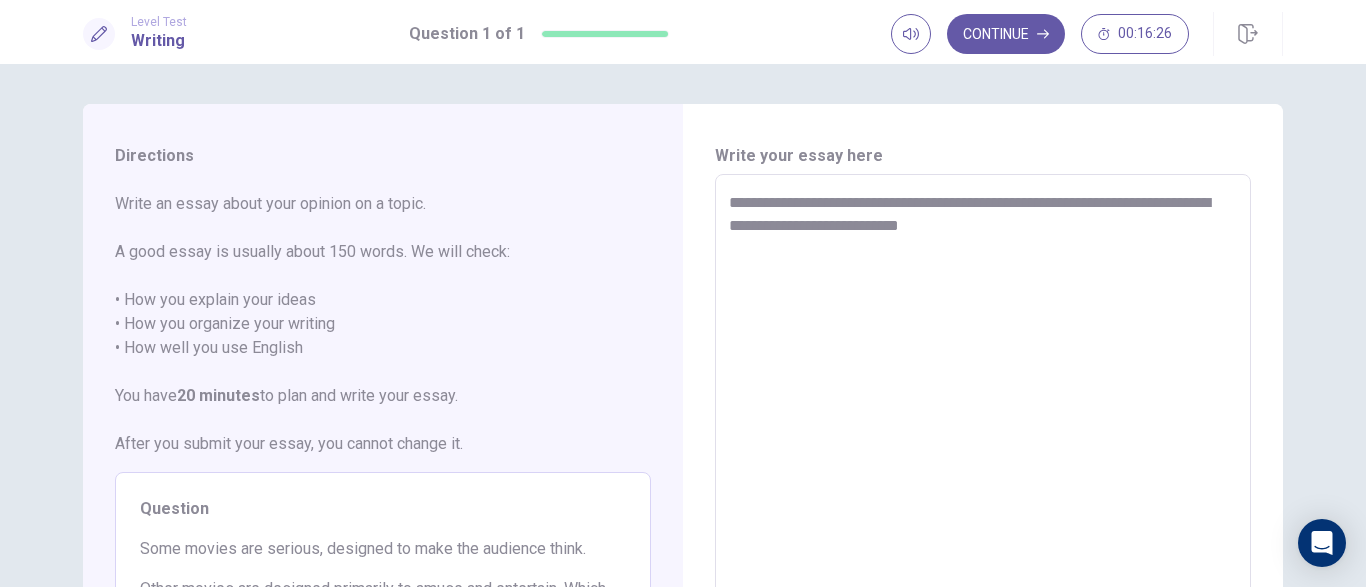 type on "*" 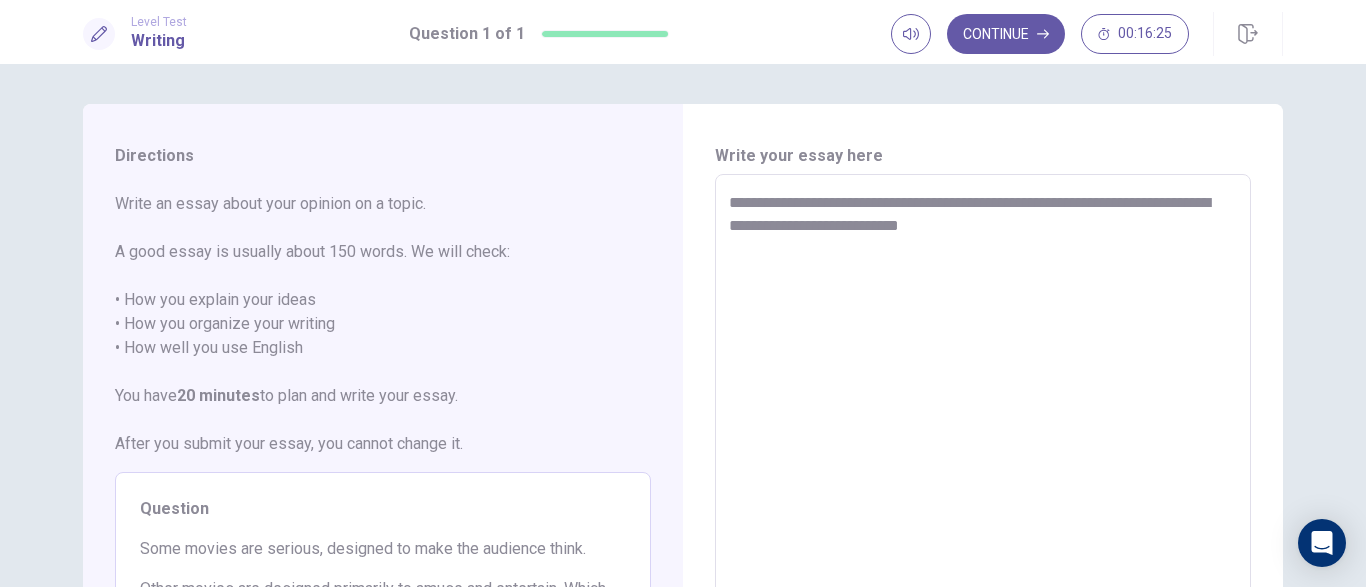 type on "**********" 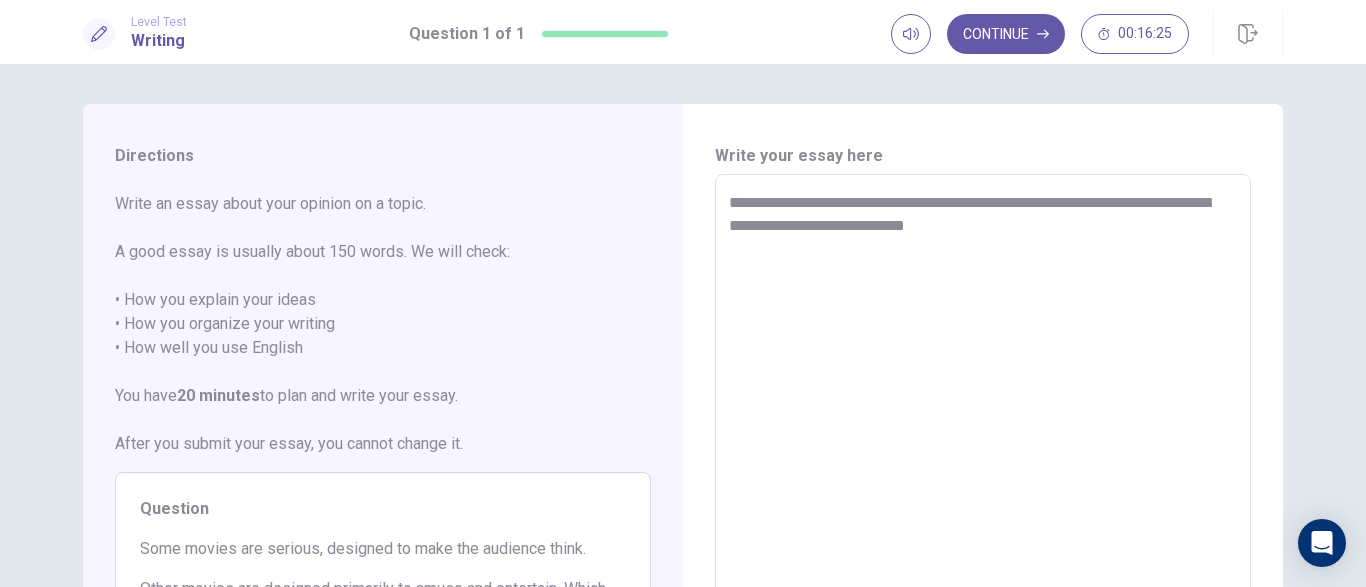 type on "*" 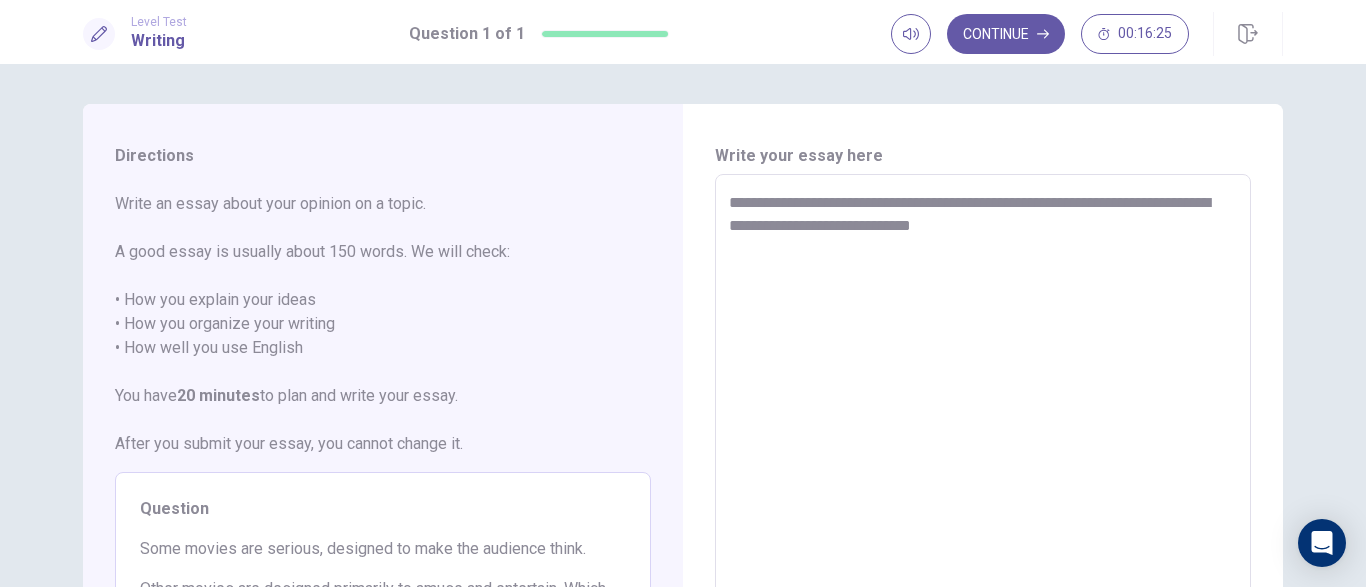 type on "*" 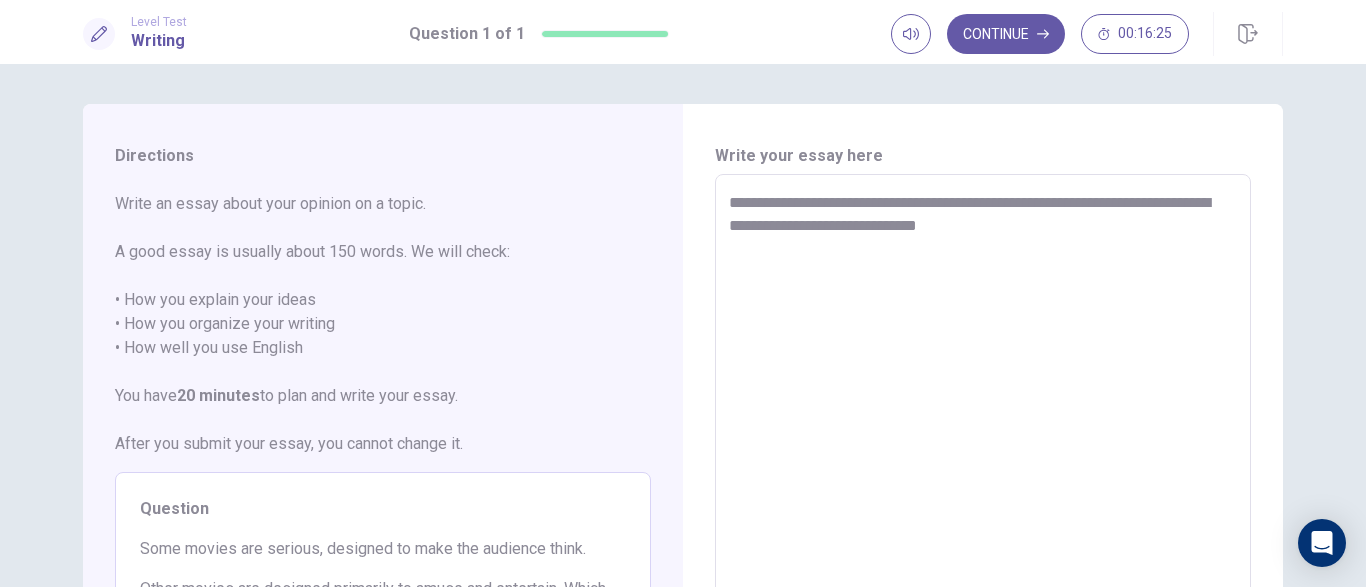 type on "*" 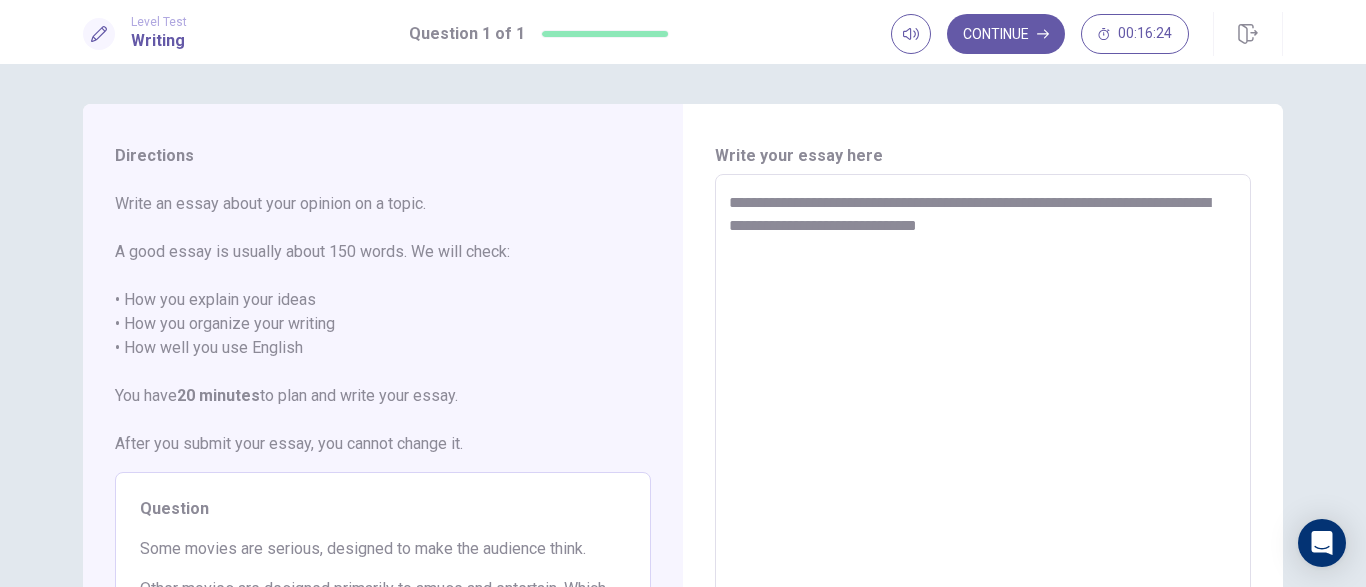 type on "**********" 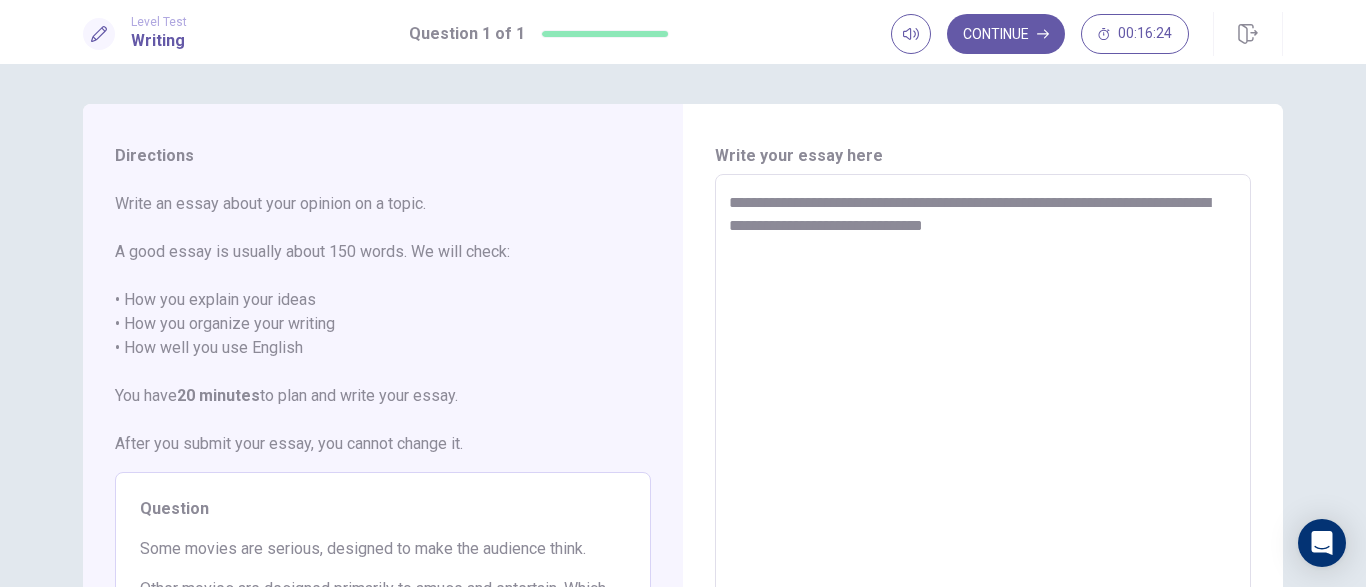 type on "*" 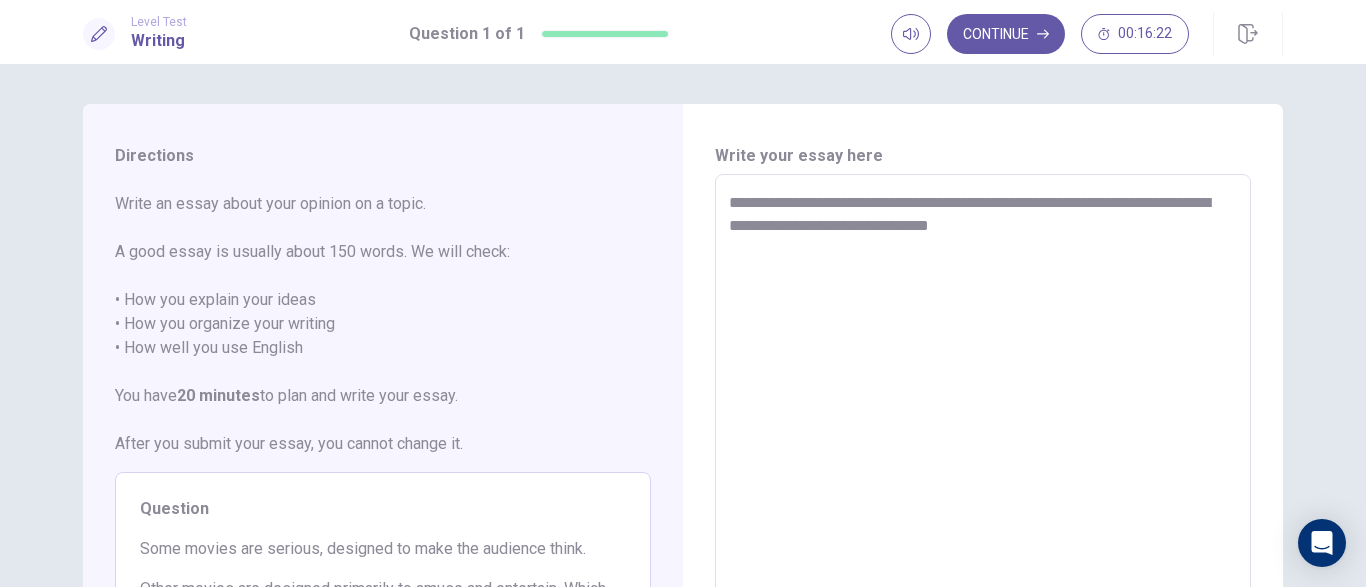 click on "**********" at bounding box center (983, 451) 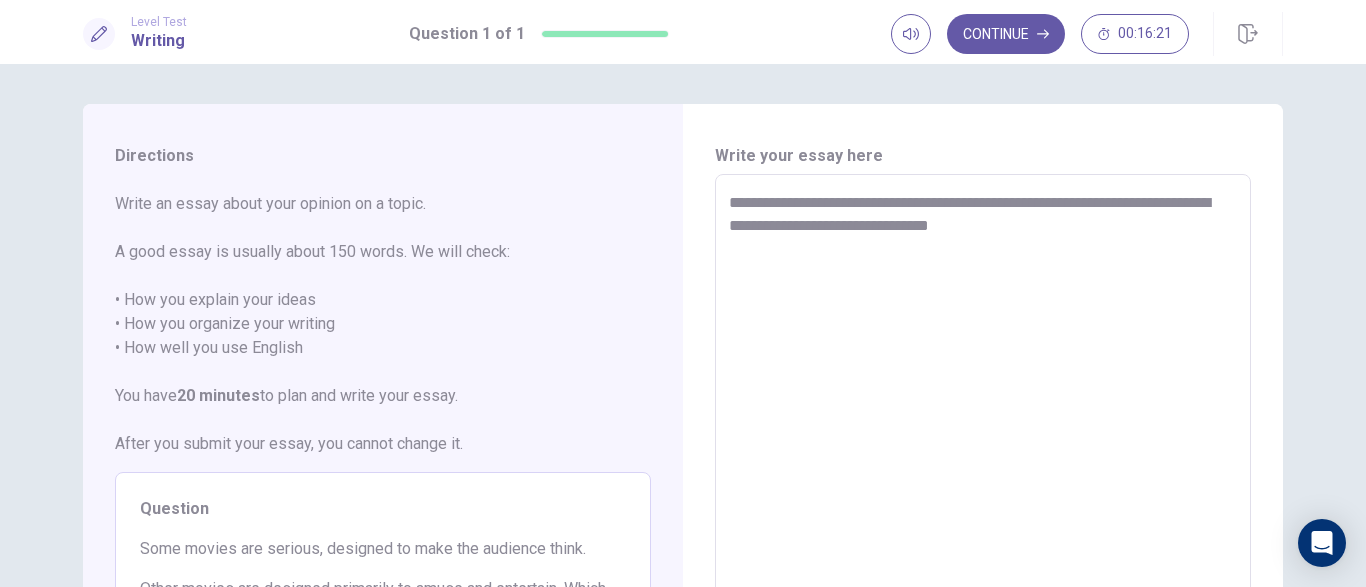 click on "**********" at bounding box center (983, 451) 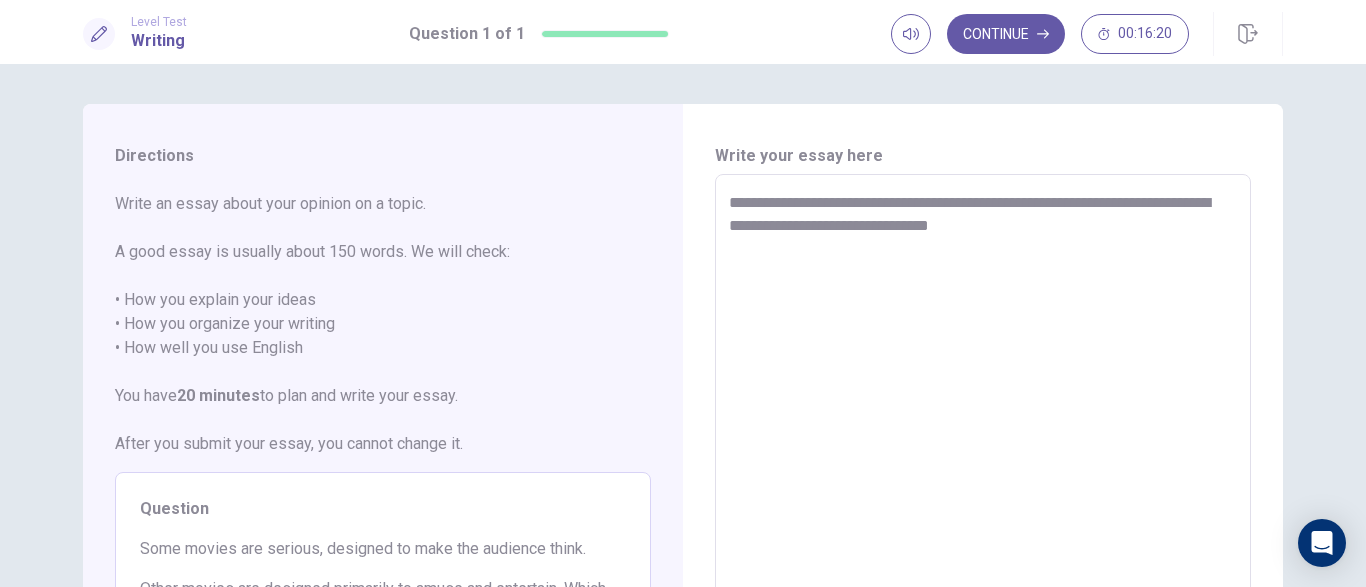 type on "**********" 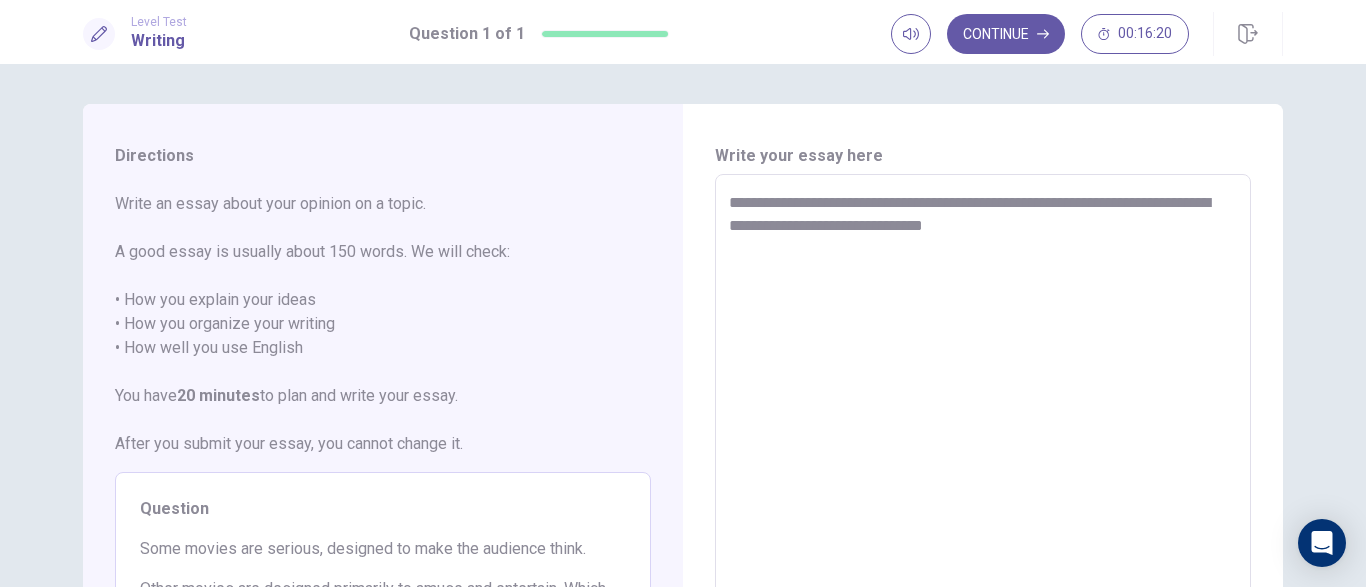 type 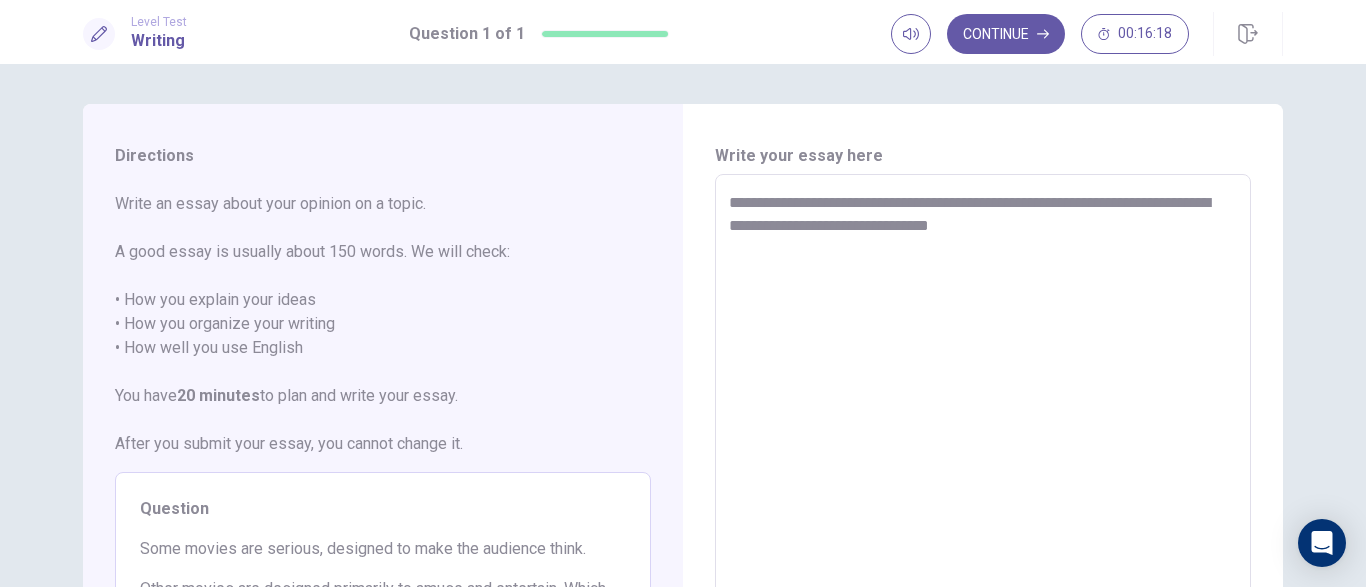 click on "**********" at bounding box center (983, 451) 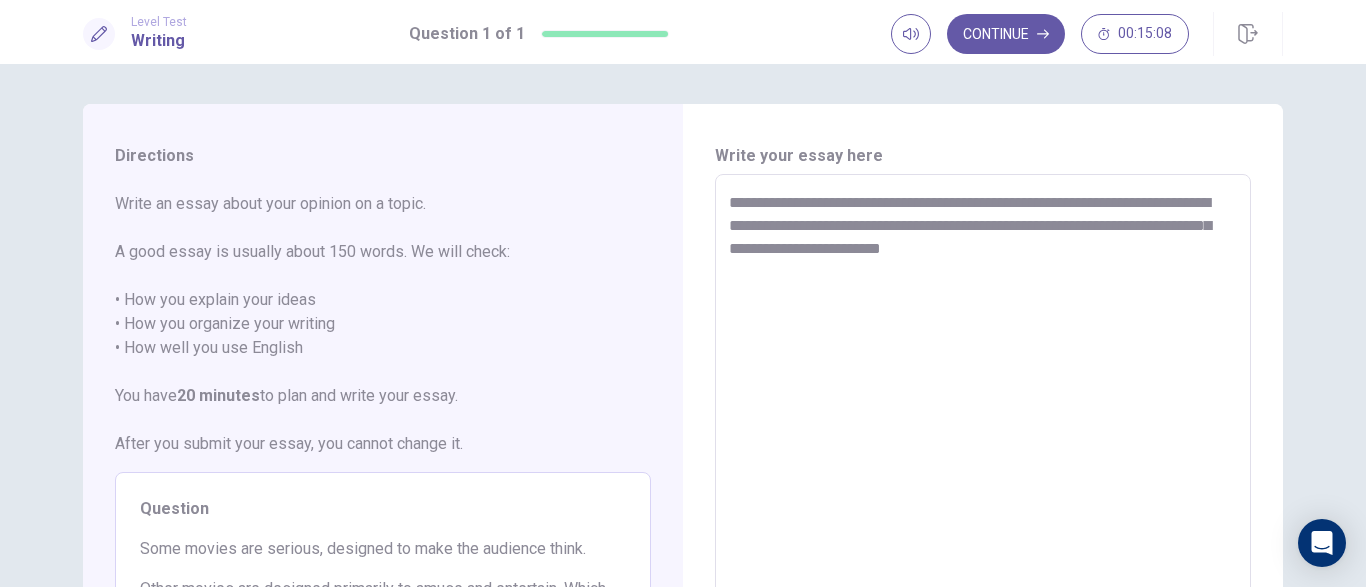 click on "**********" at bounding box center [983, 451] 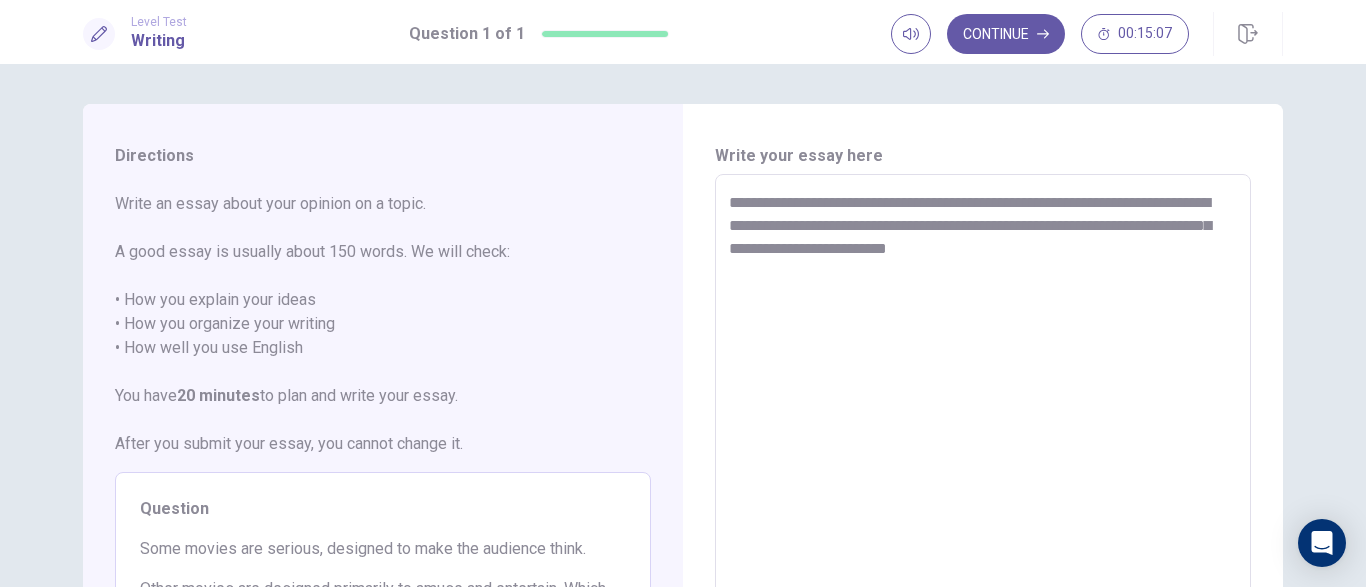 click on "**********" at bounding box center [983, 451] 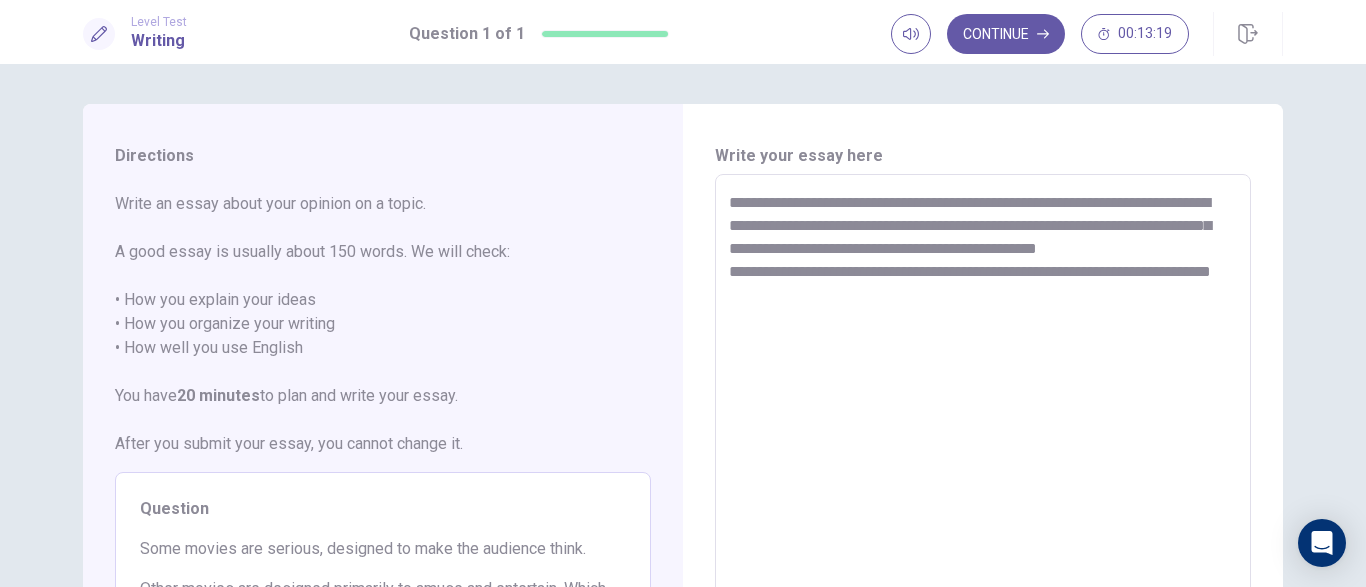 drag, startPoint x: 723, startPoint y: 312, endPoint x: 832, endPoint y: 331, distance: 110.64357 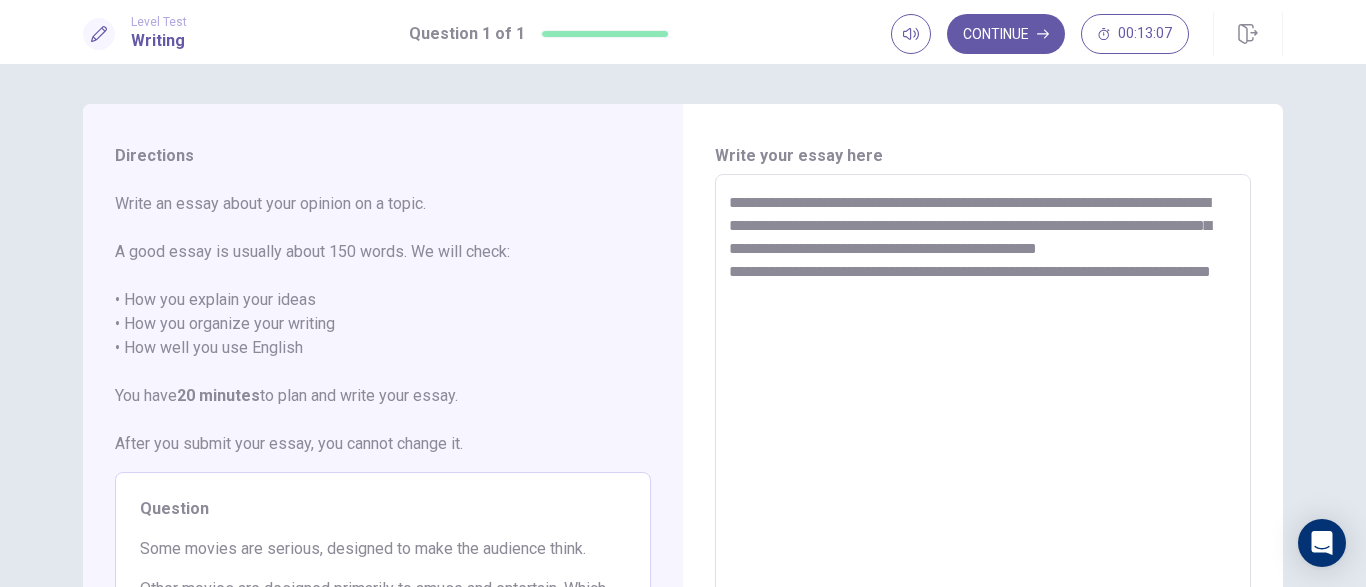 drag, startPoint x: 731, startPoint y: 315, endPoint x: 818, endPoint y: 331, distance: 88.45903 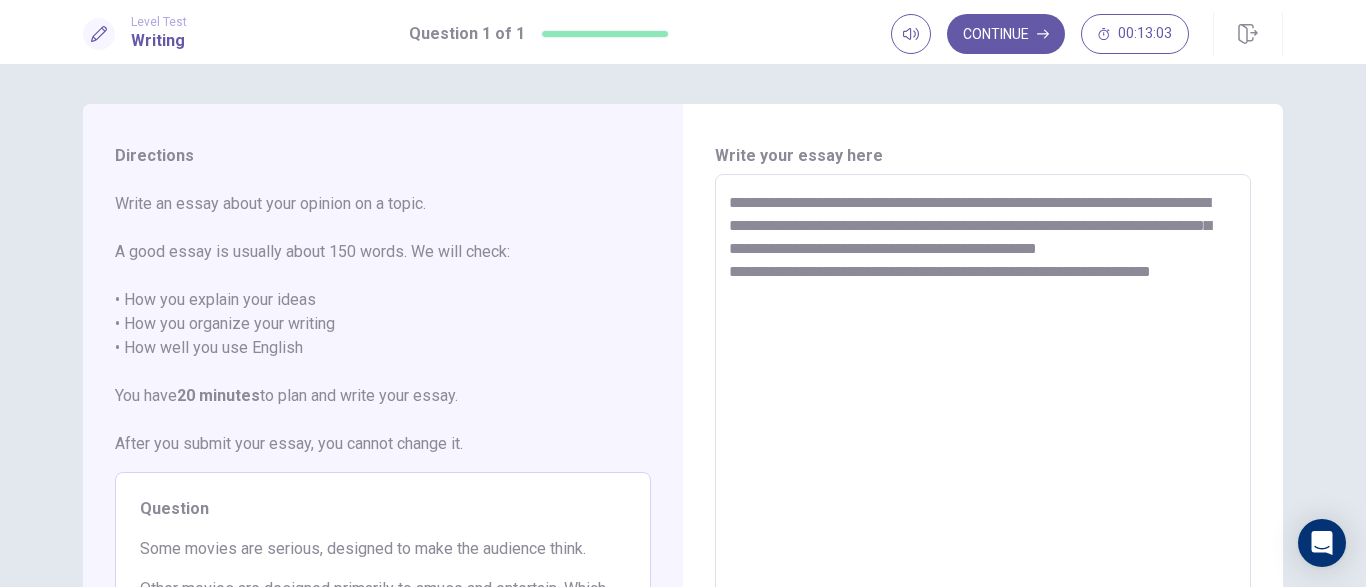 drag, startPoint x: 818, startPoint y: 331, endPoint x: 1242, endPoint y: 403, distance: 430.06976 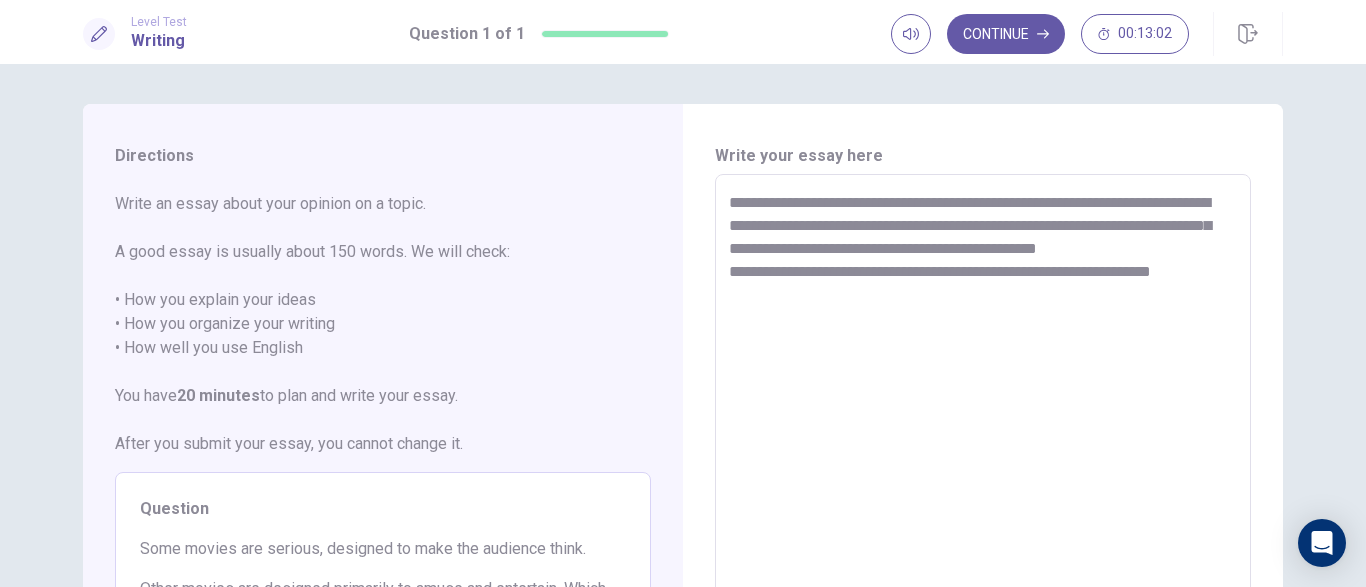 drag, startPoint x: 1242, startPoint y: 403, endPoint x: 1249, endPoint y: 417, distance: 15.652476 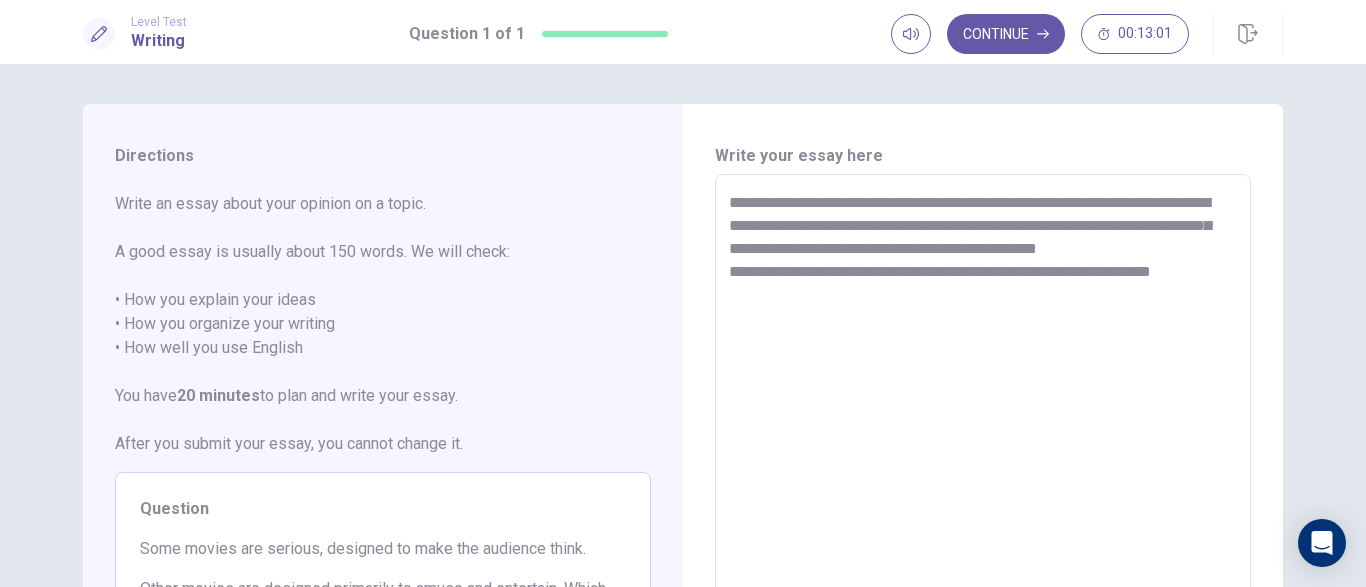 click on "**********" at bounding box center [983, 451] 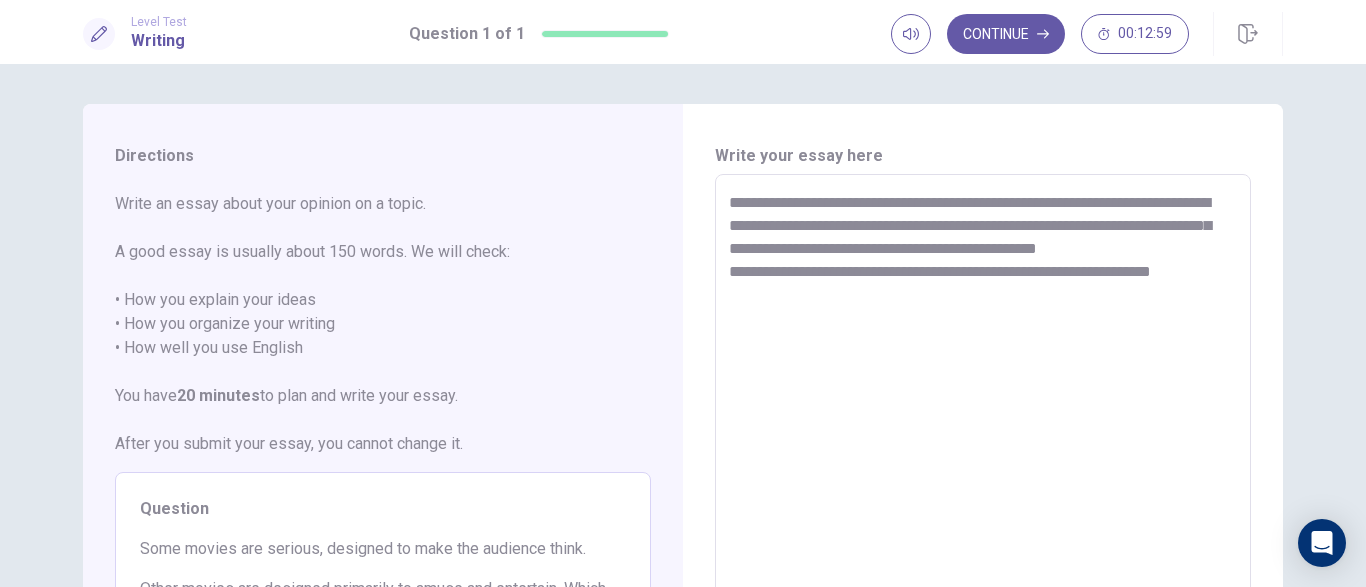drag, startPoint x: 1176, startPoint y: 299, endPoint x: 1218, endPoint y: 306, distance: 42.579338 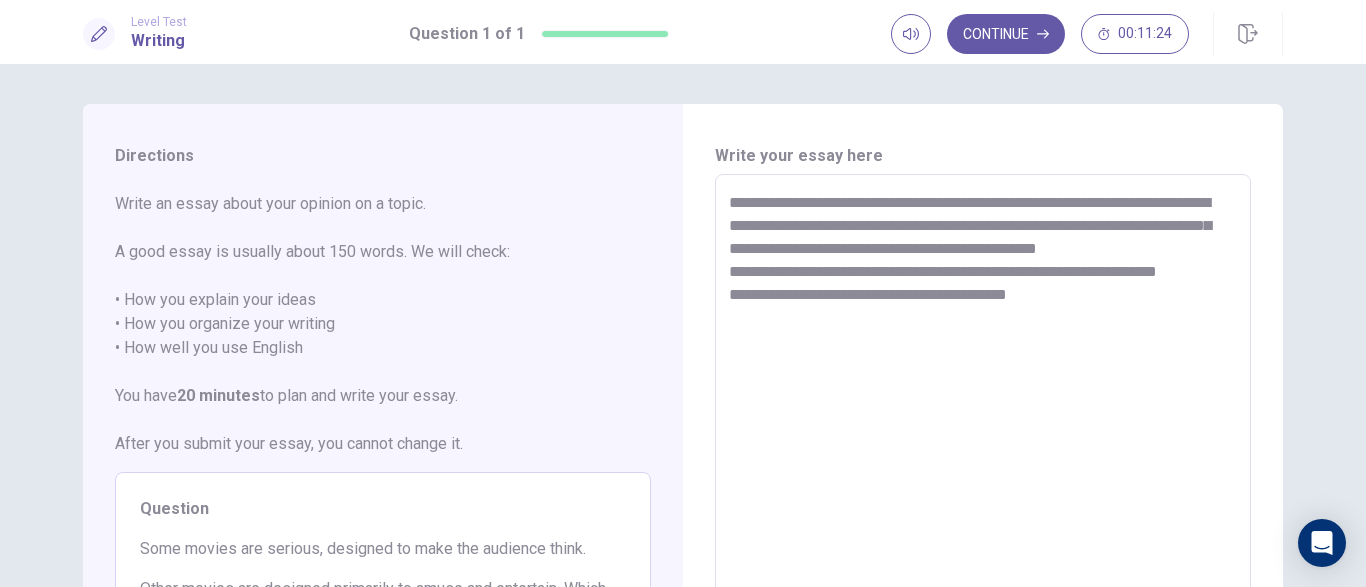 click on "**********" at bounding box center (983, 451) 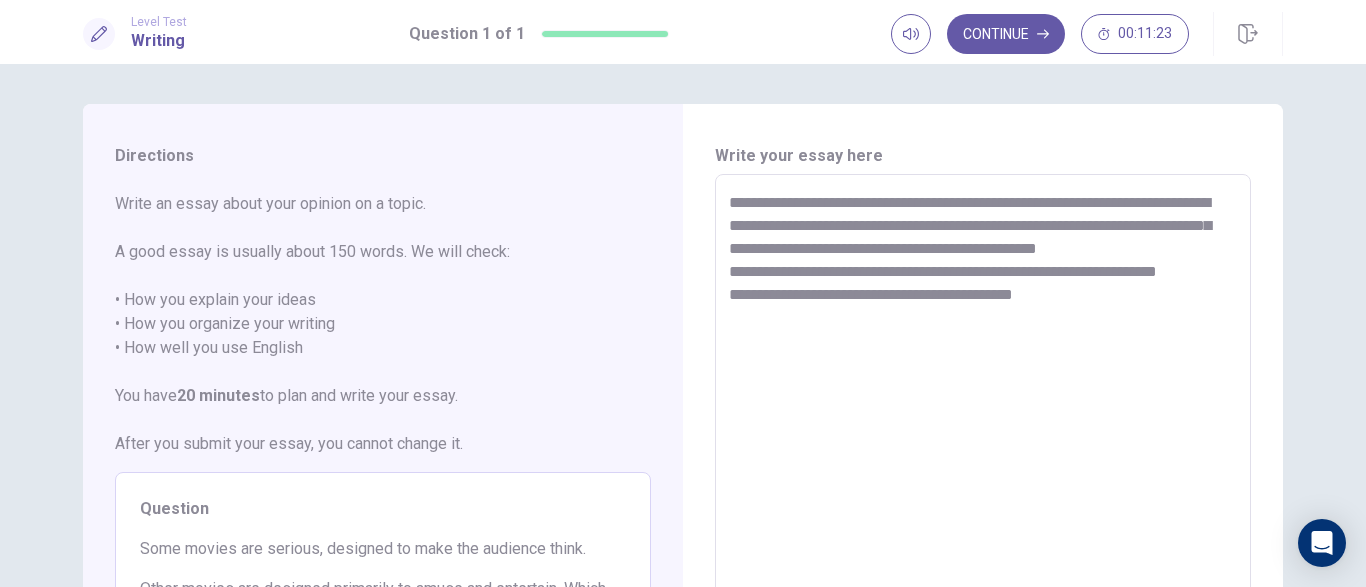 click on "**********" at bounding box center (983, 451) 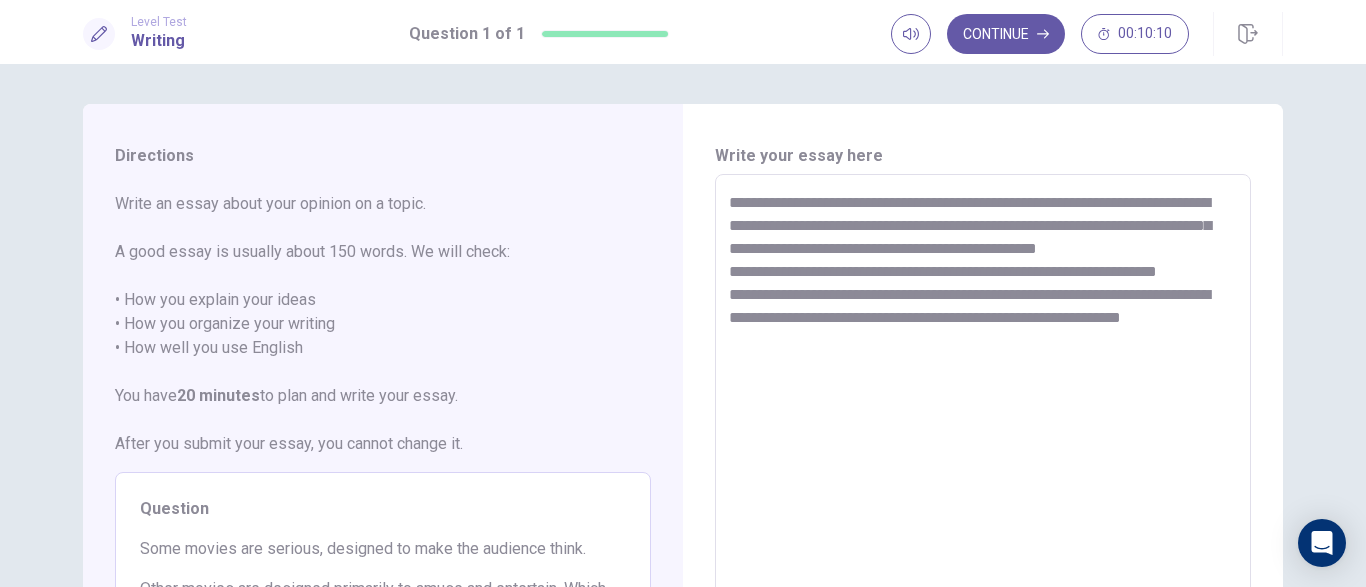 scroll, scrollTop: 279, scrollLeft: 0, axis: vertical 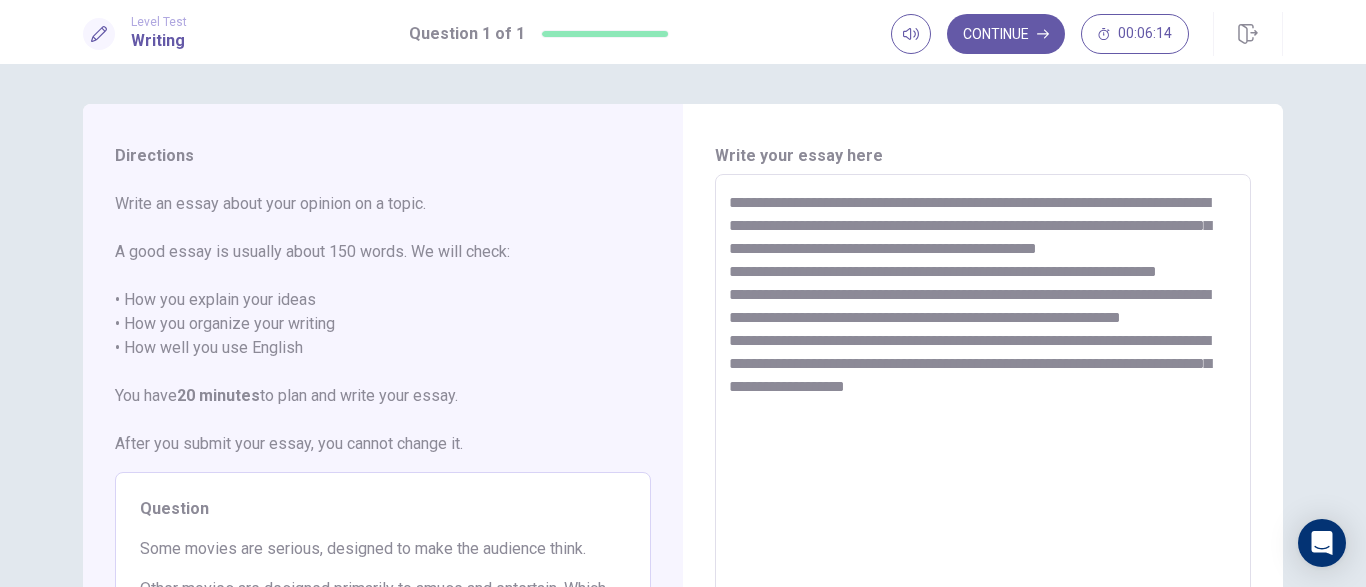 click on "**********" at bounding box center (983, 451) 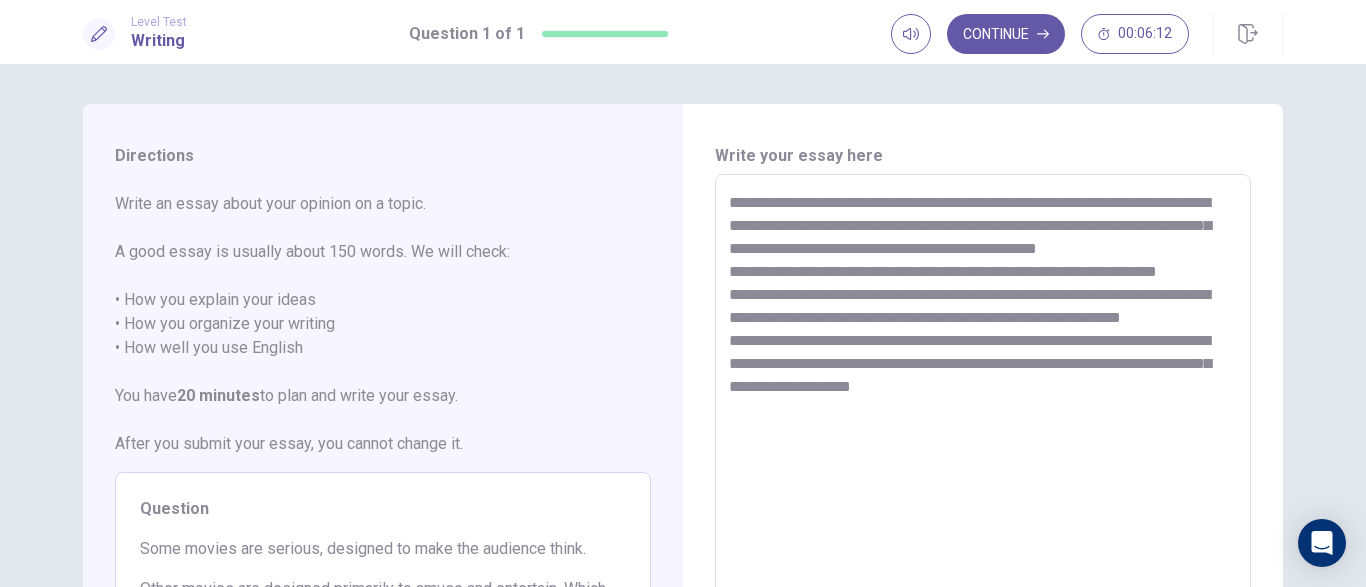 click on "**********" at bounding box center [983, 451] 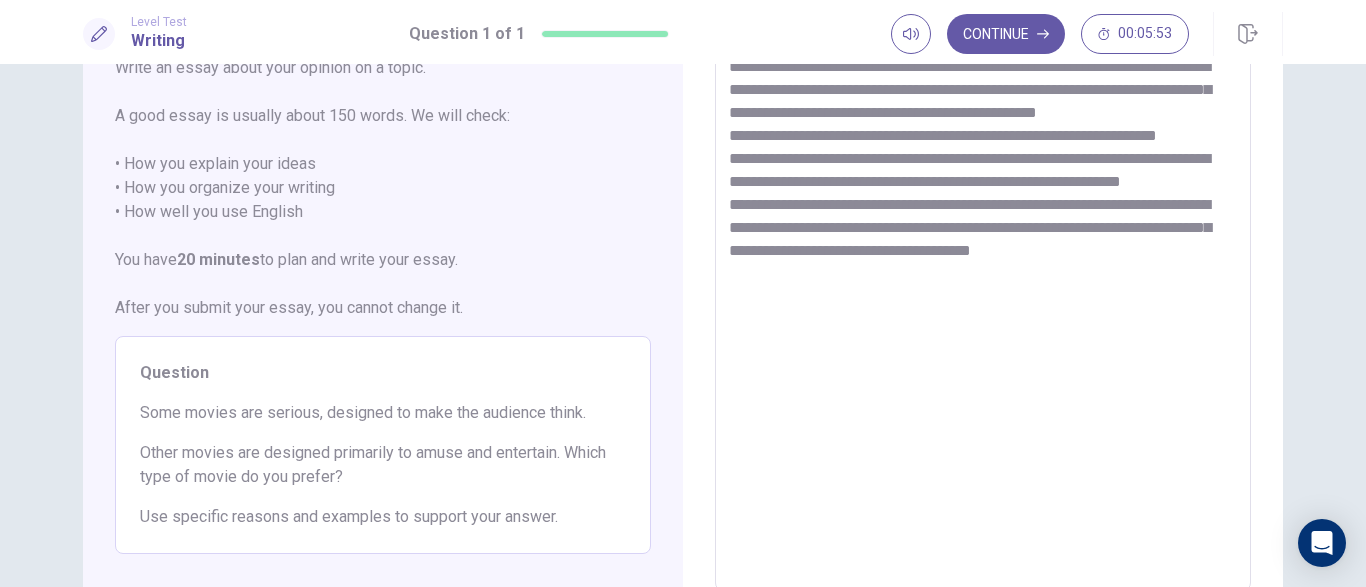 scroll, scrollTop: 311, scrollLeft: 0, axis: vertical 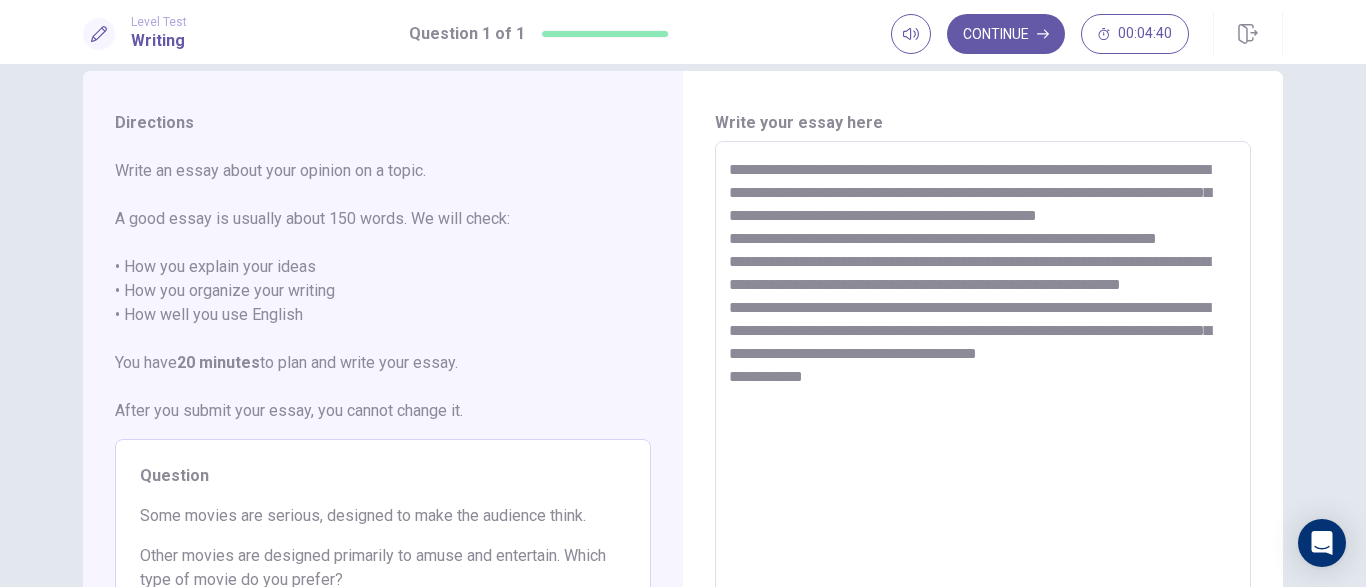 click on "**********" at bounding box center (983, 418) 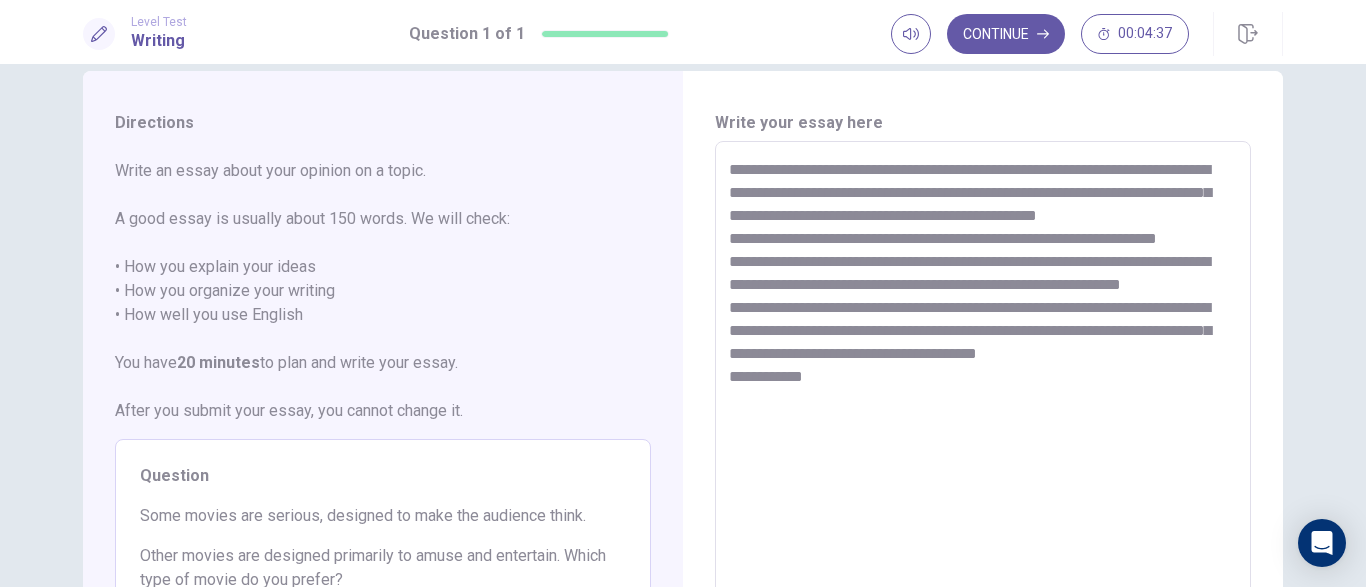 click on "**********" at bounding box center (983, 418) 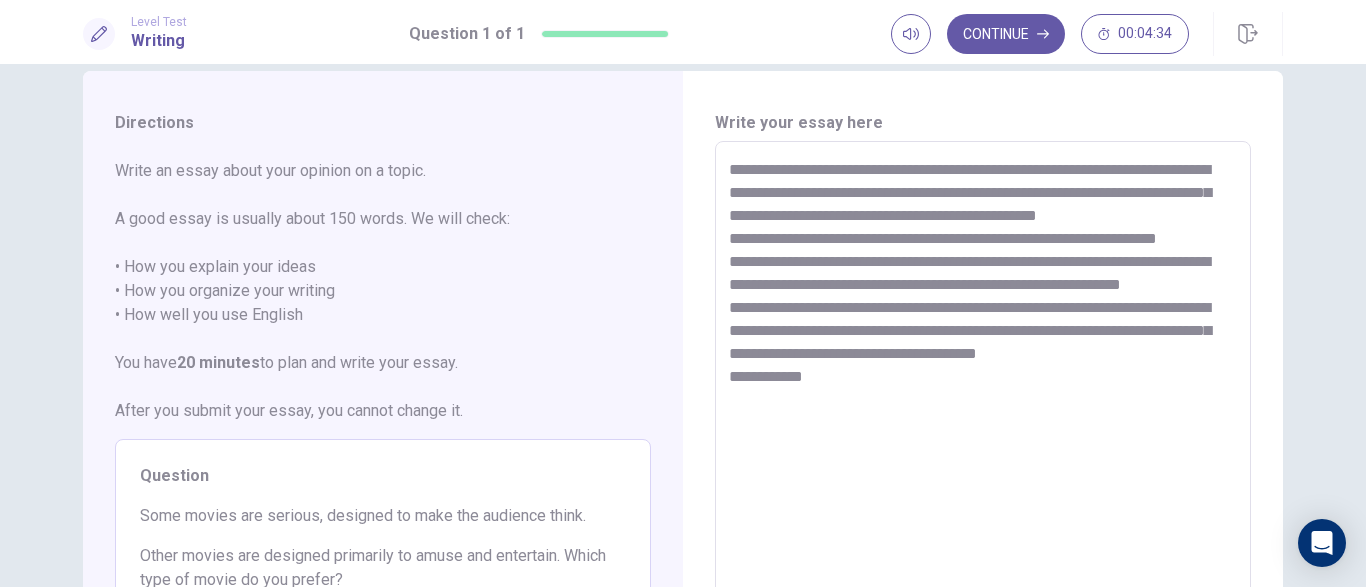 click on "**********" at bounding box center (983, 418) 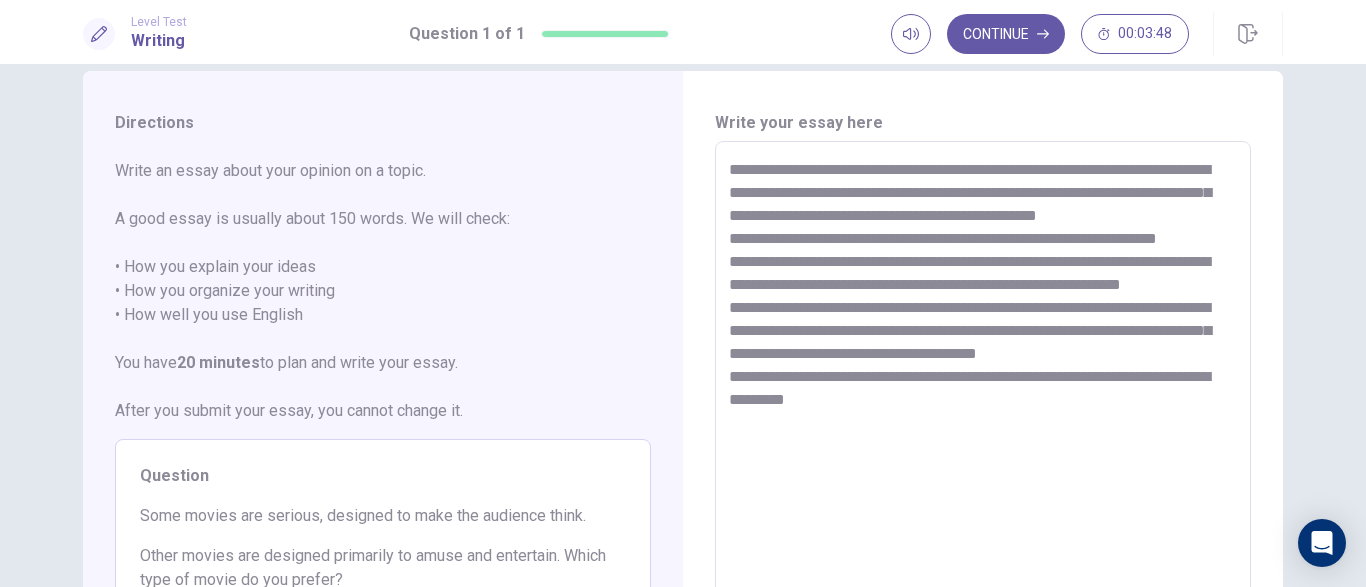 click on "**********" at bounding box center [983, 418] 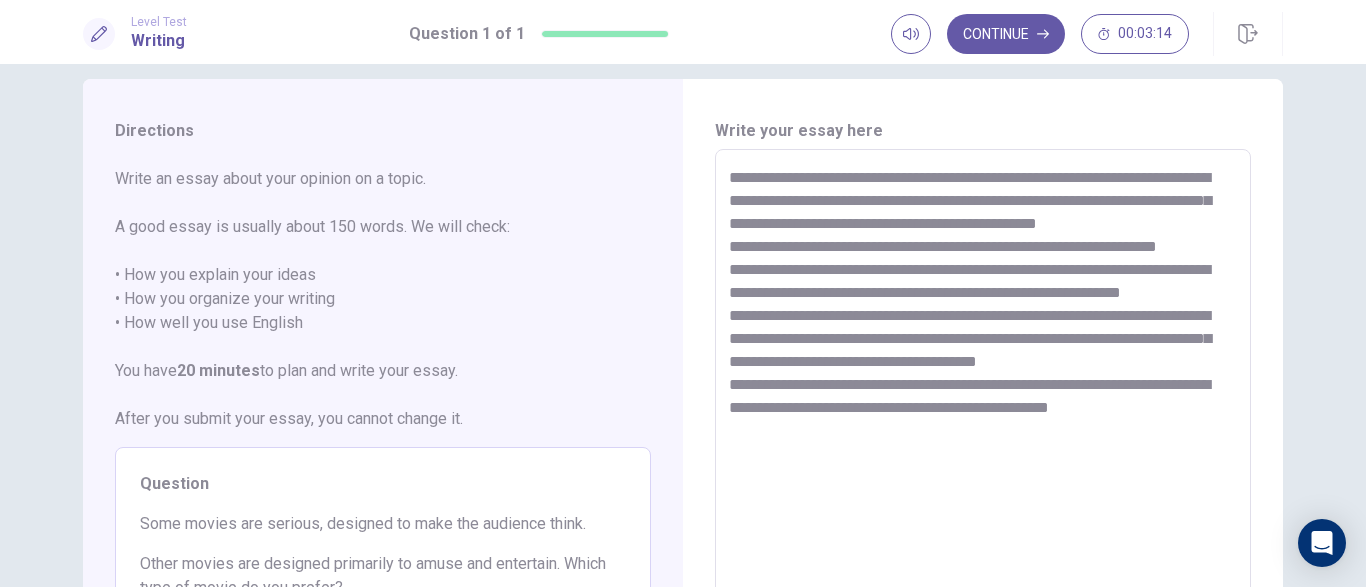 scroll, scrollTop: 27, scrollLeft: 0, axis: vertical 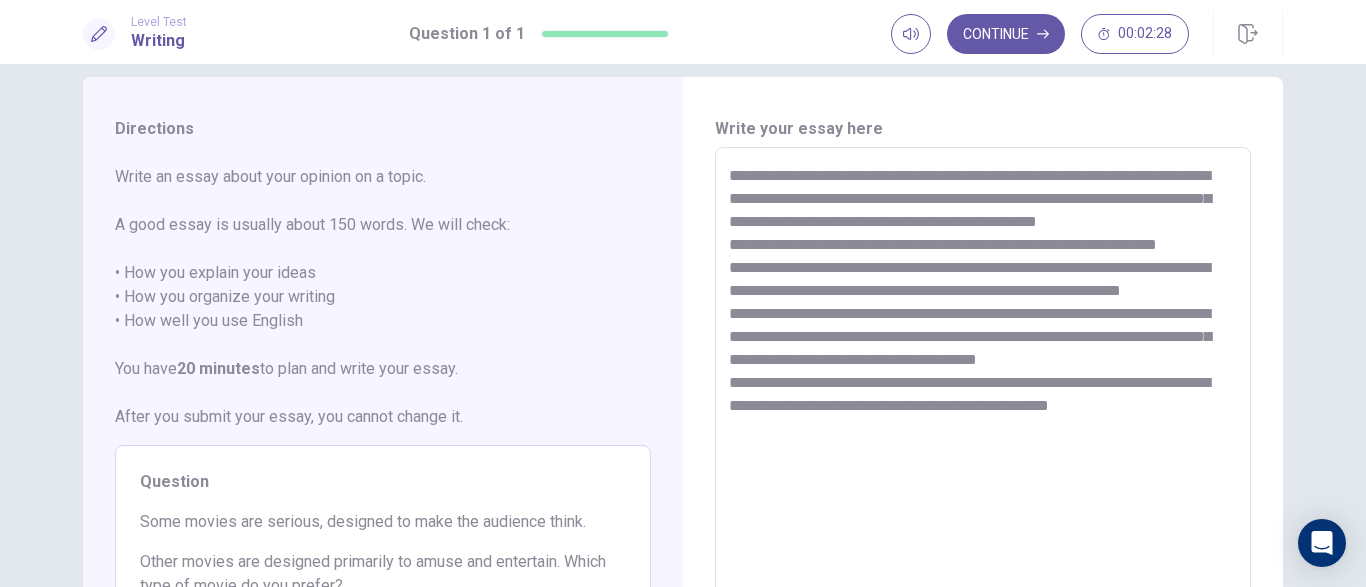 click on "**********" at bounding box center (983, 424) 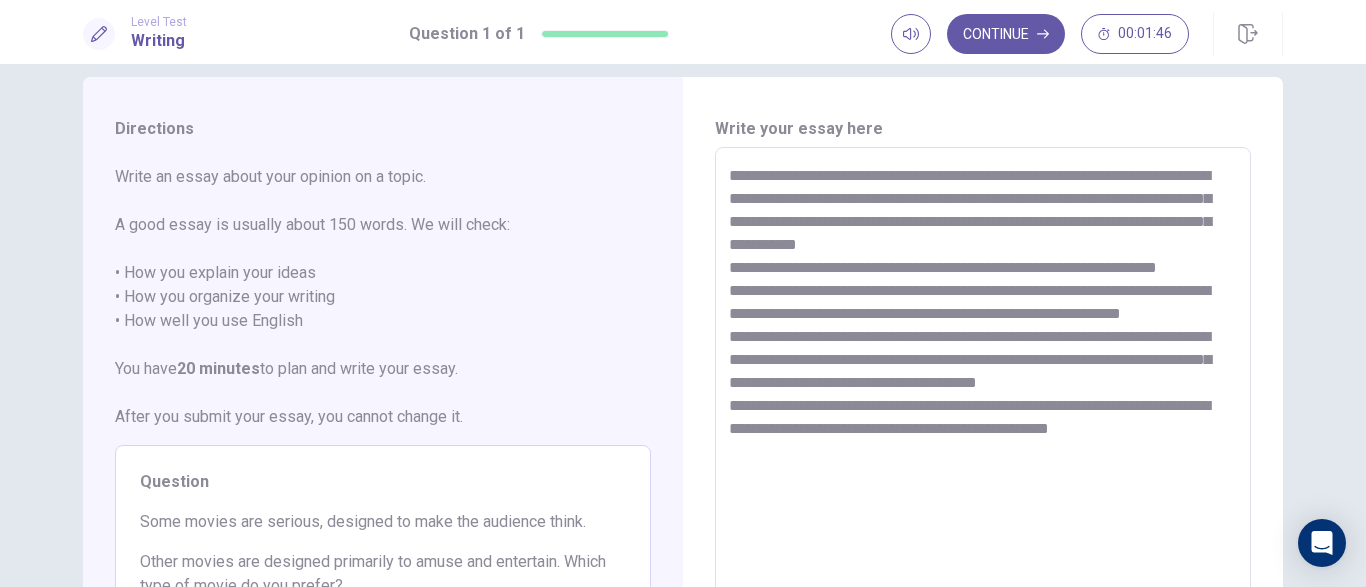click on "**********" at bounding box center (983, 424) 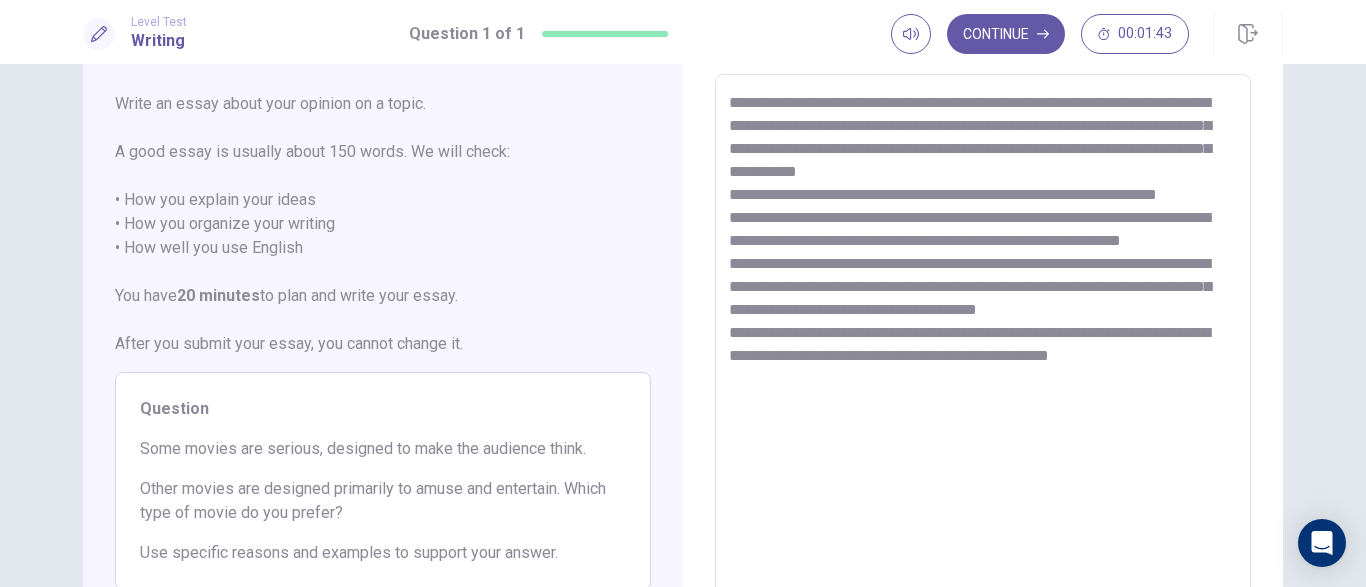 scroll, scrollTop: 19, scrollLeft: 0, axis: vertical 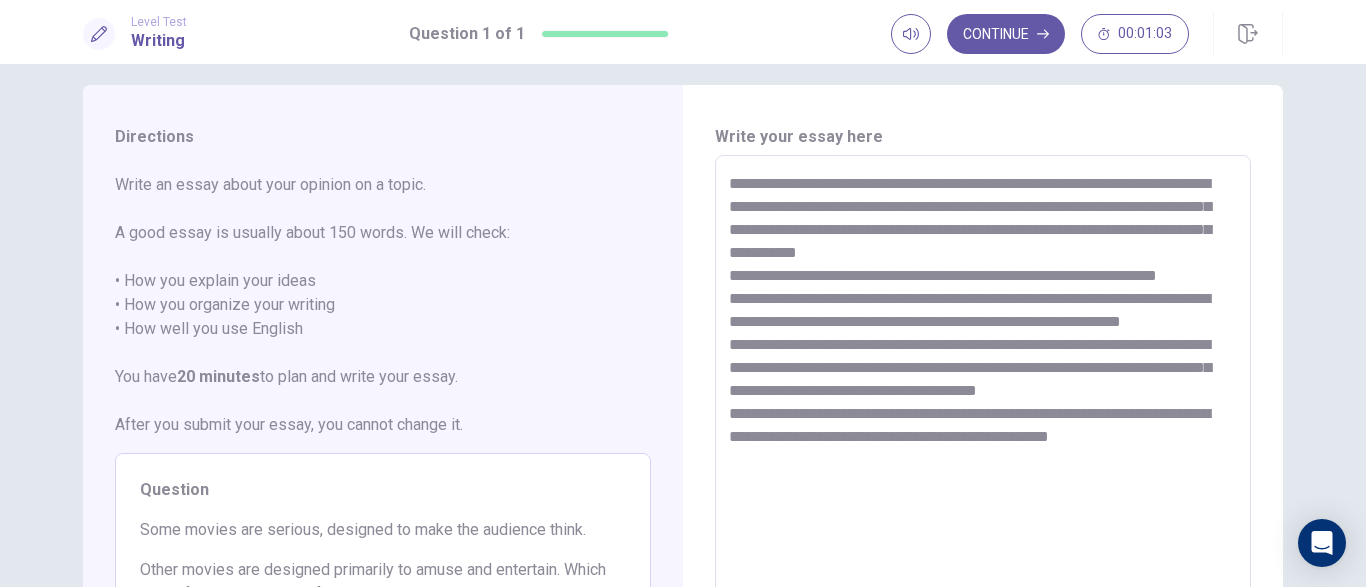 click on "**********" at bounding box center [983, 432] 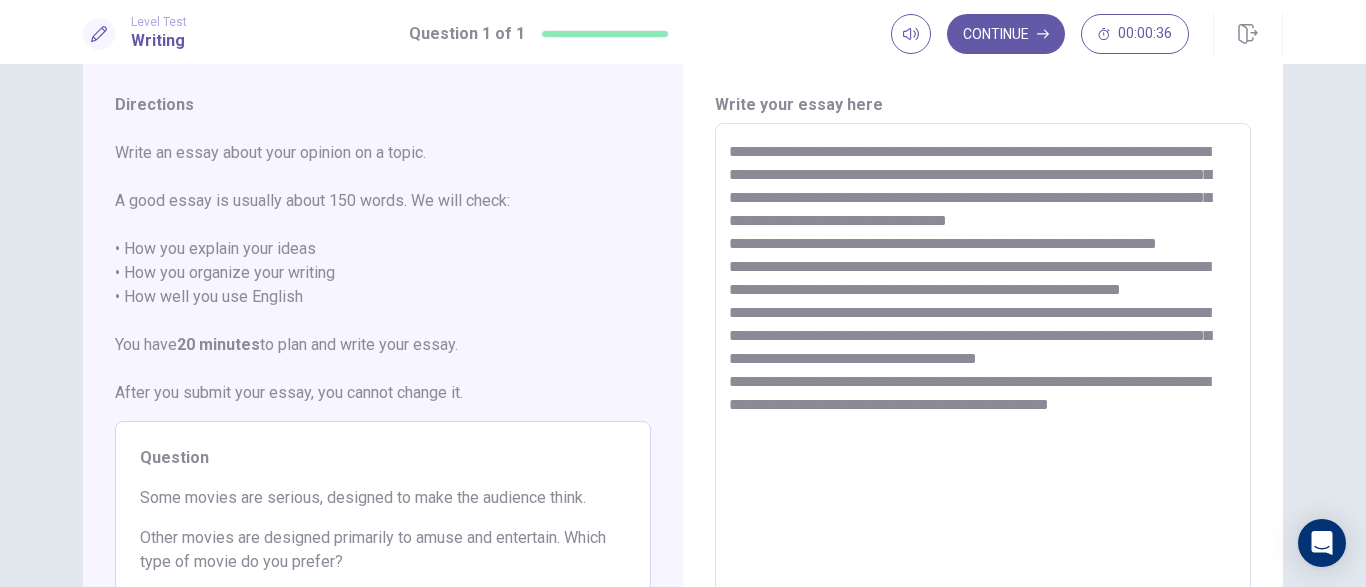 scroll, scrollTop: 36, scrollLeft: 0, axis: vertical 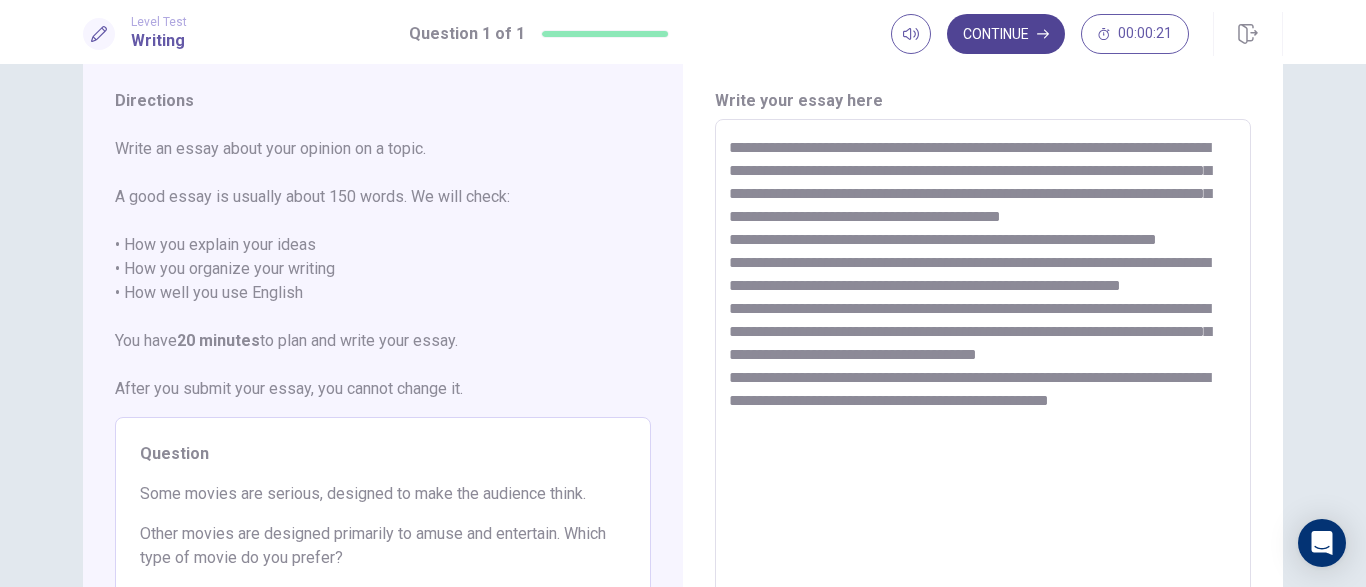 click on "Continue" at bounding box center (1006, 34) 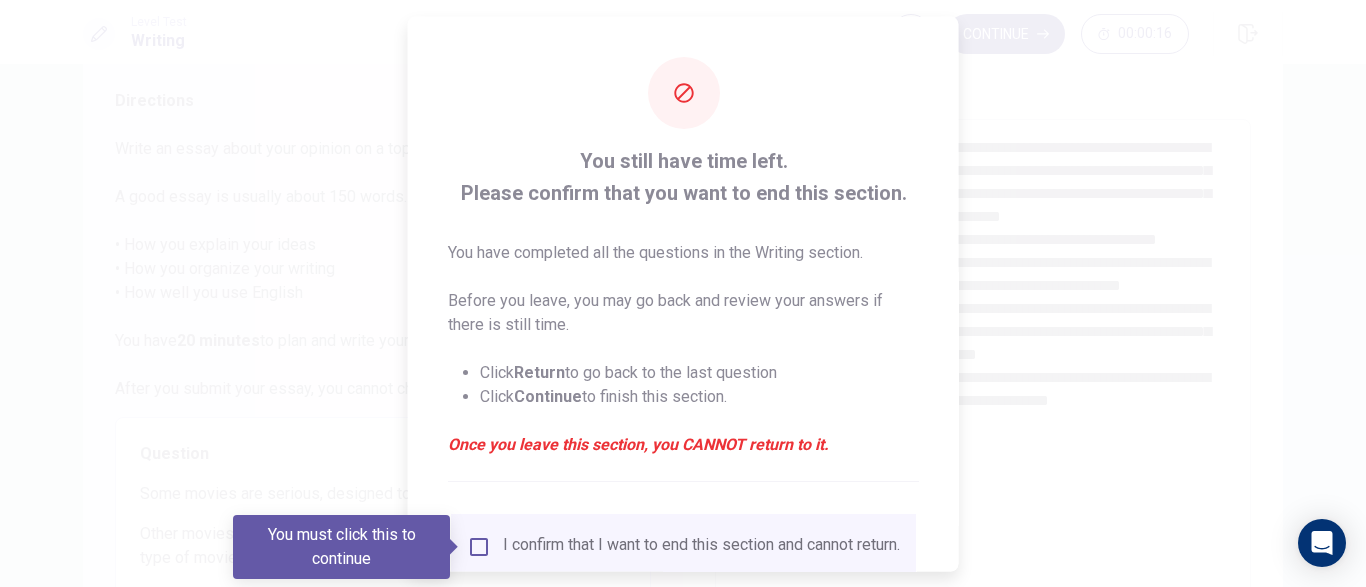 click at bounding box center (683, 293) 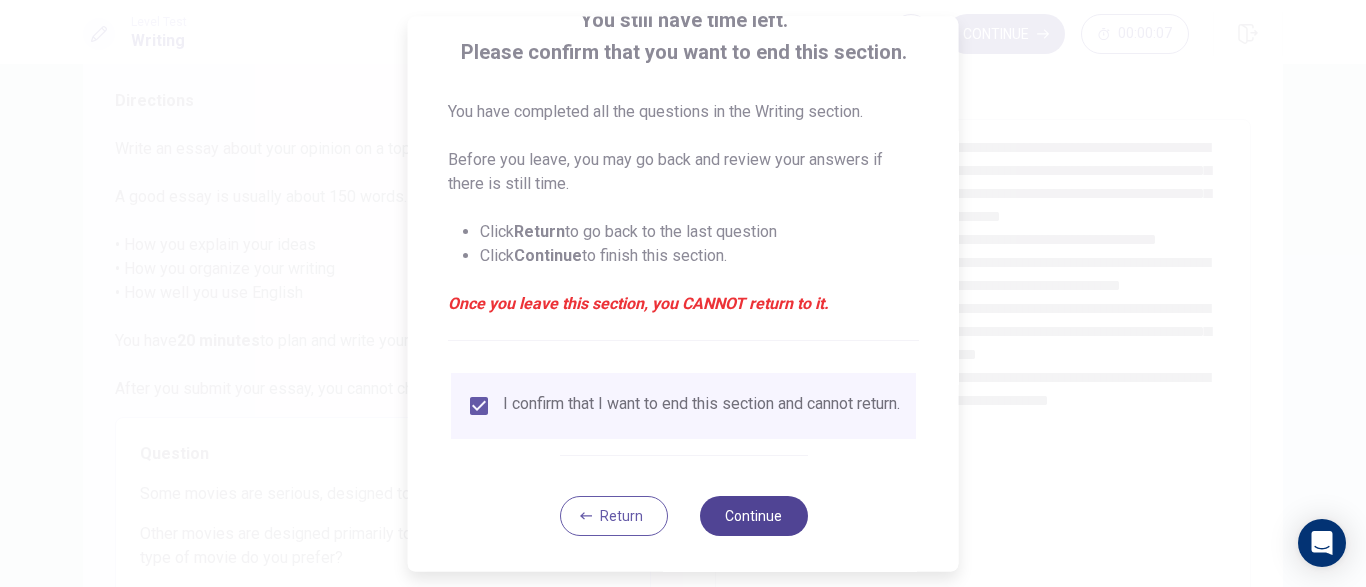 scroll, scrollTop: 160, scrollLeft: 0, axis: vertical 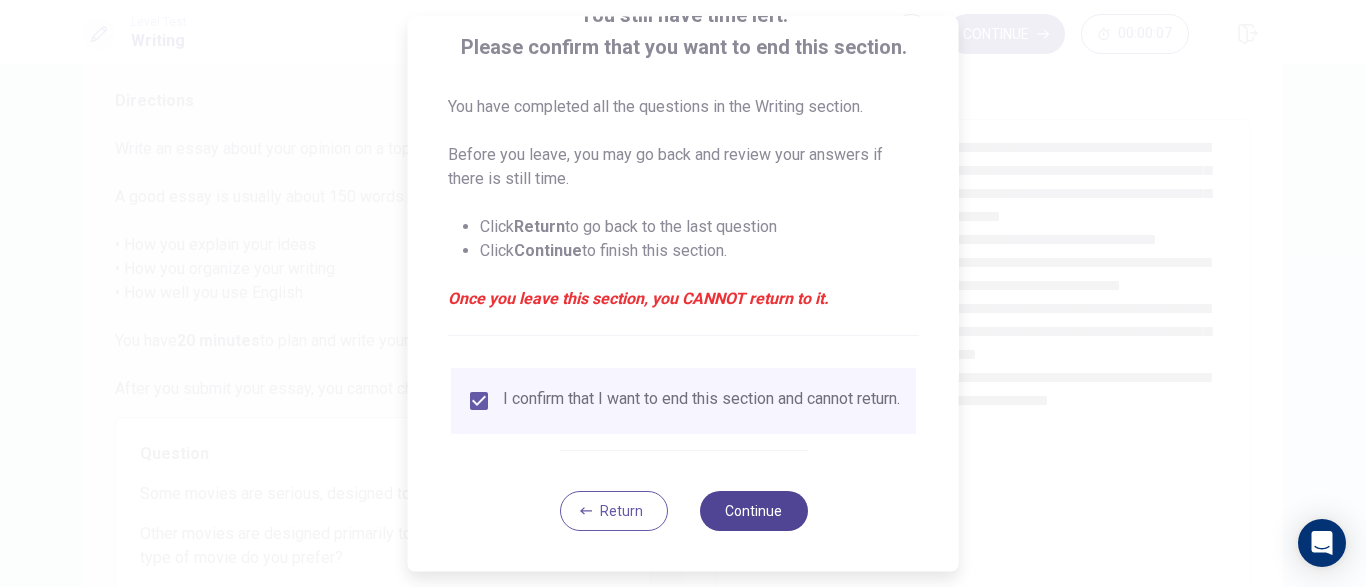 click on "Continue" at bounding box center [753, 511] 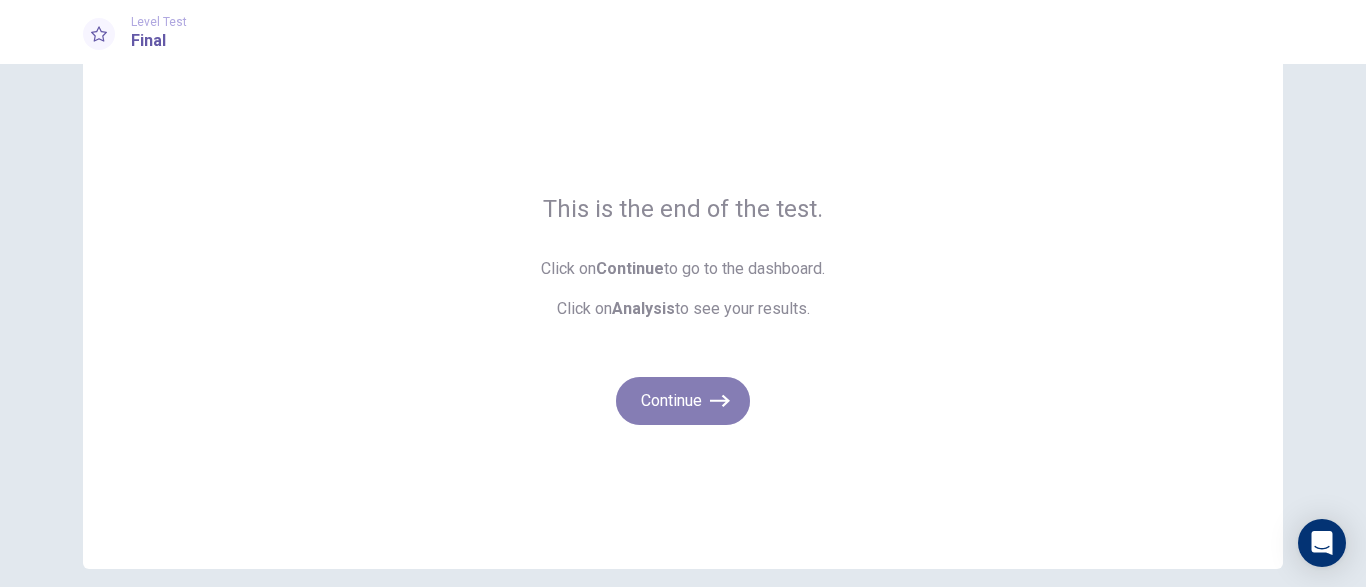 click on "Continue" at bounding box center (683, 401) 